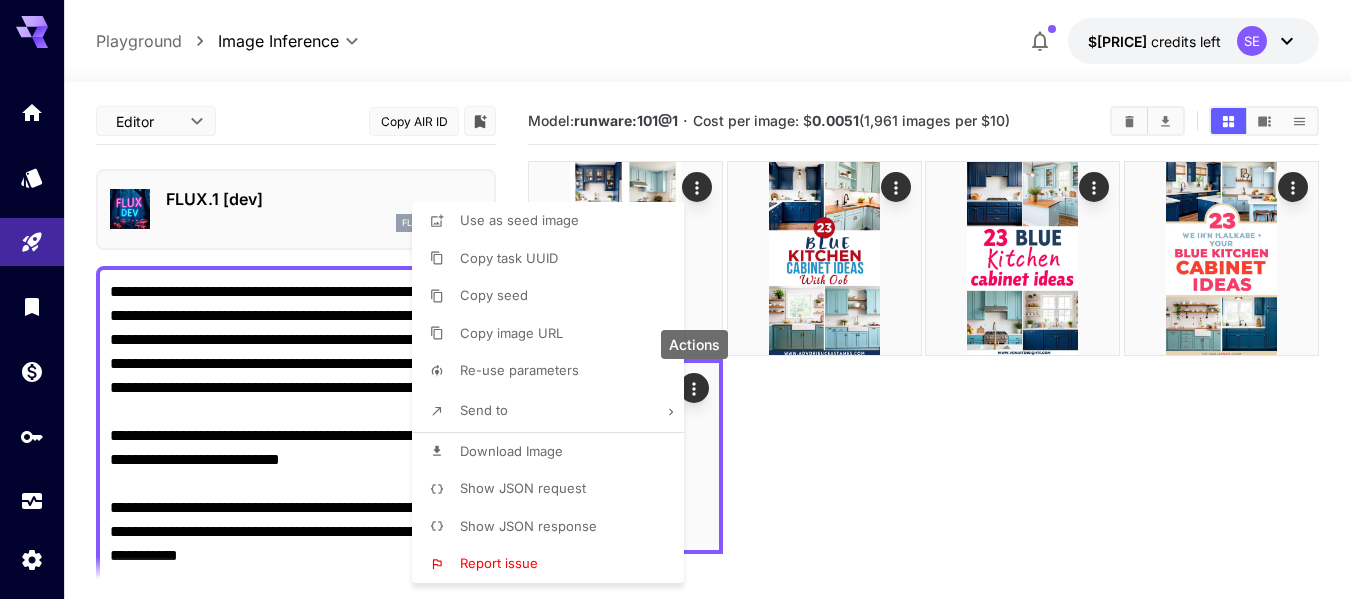 scroll, scrollTop: 14, scrollLeft: 0, axis: vertical 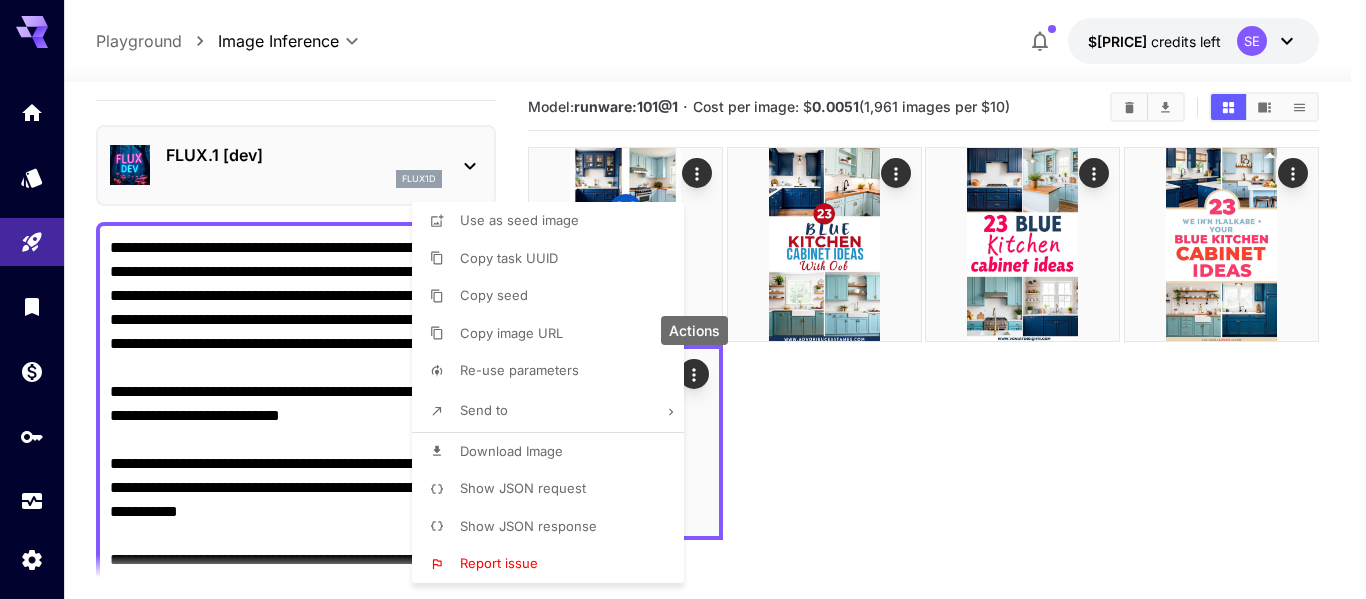 click at bounding box center (683, 299) 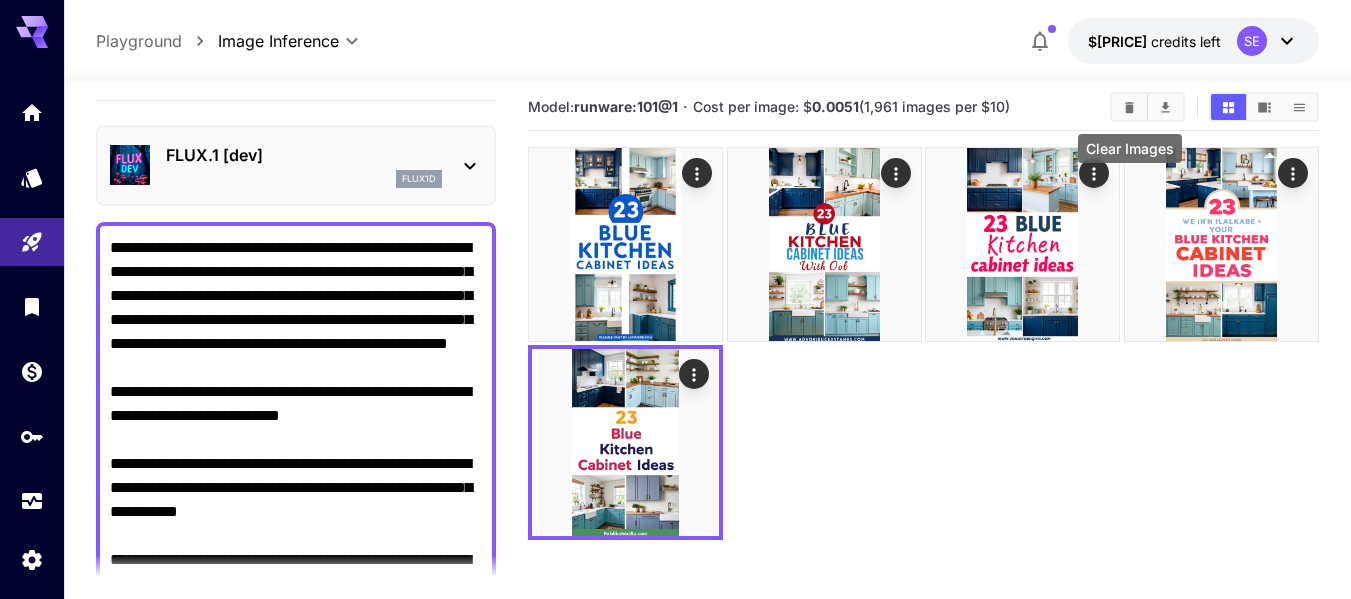 click 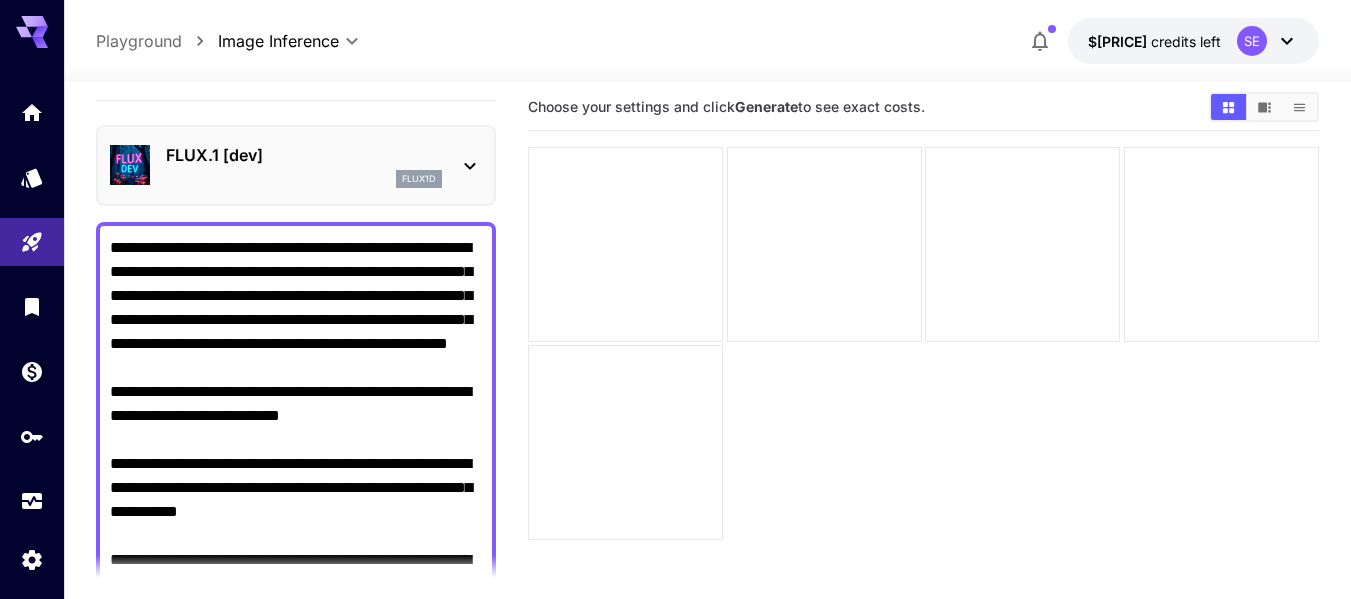 click on "**********" at bounding box center [296, 572] 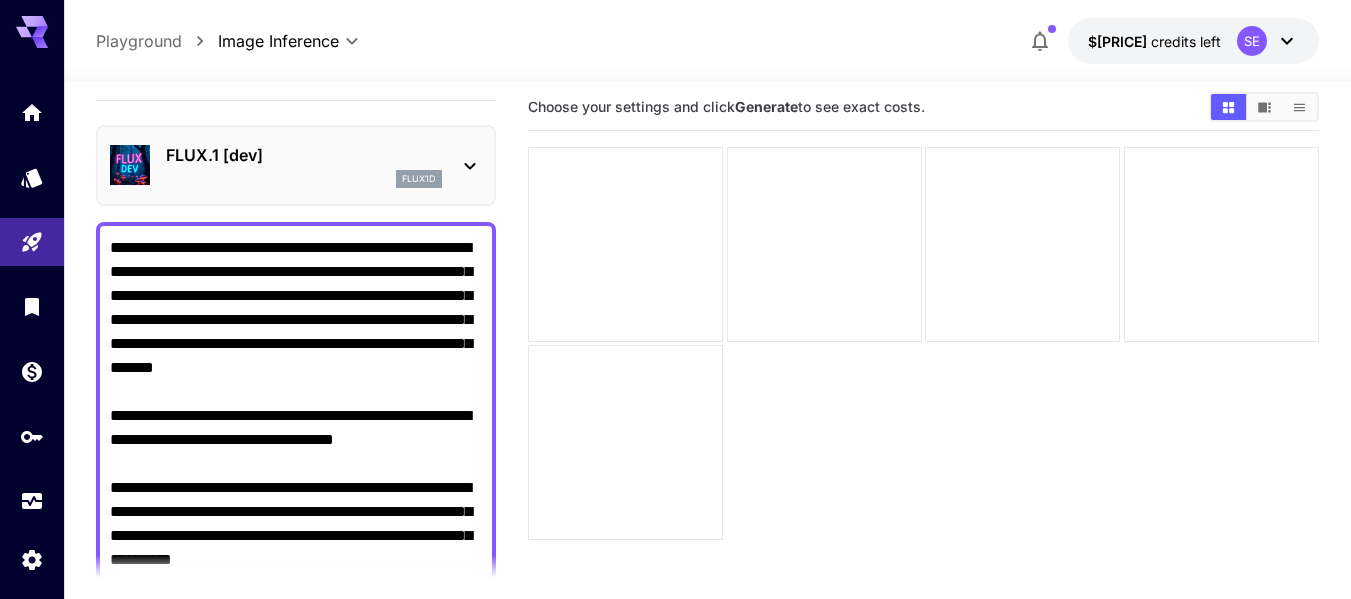 scroll, scrollTop: 20, scrollLeft: 0, axis: vertical 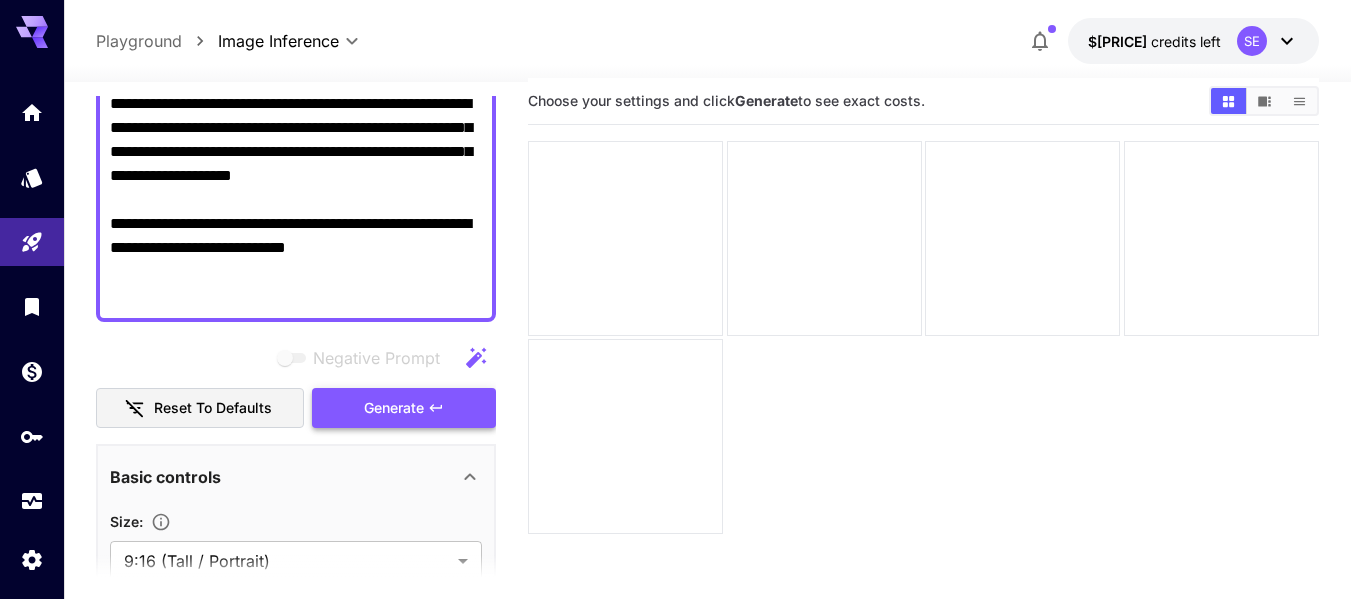 click on "Generate" at bounding box center (394, 408) 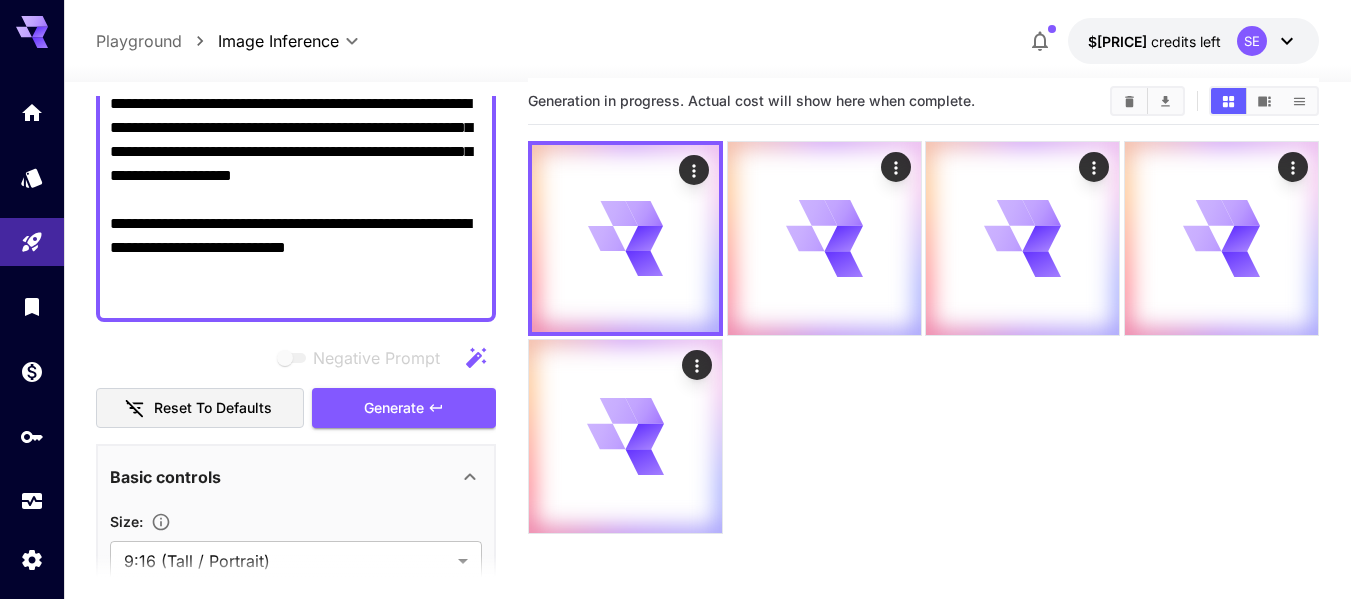 scroll, scrollTop: 0, scrollLeft: 0, axis: both 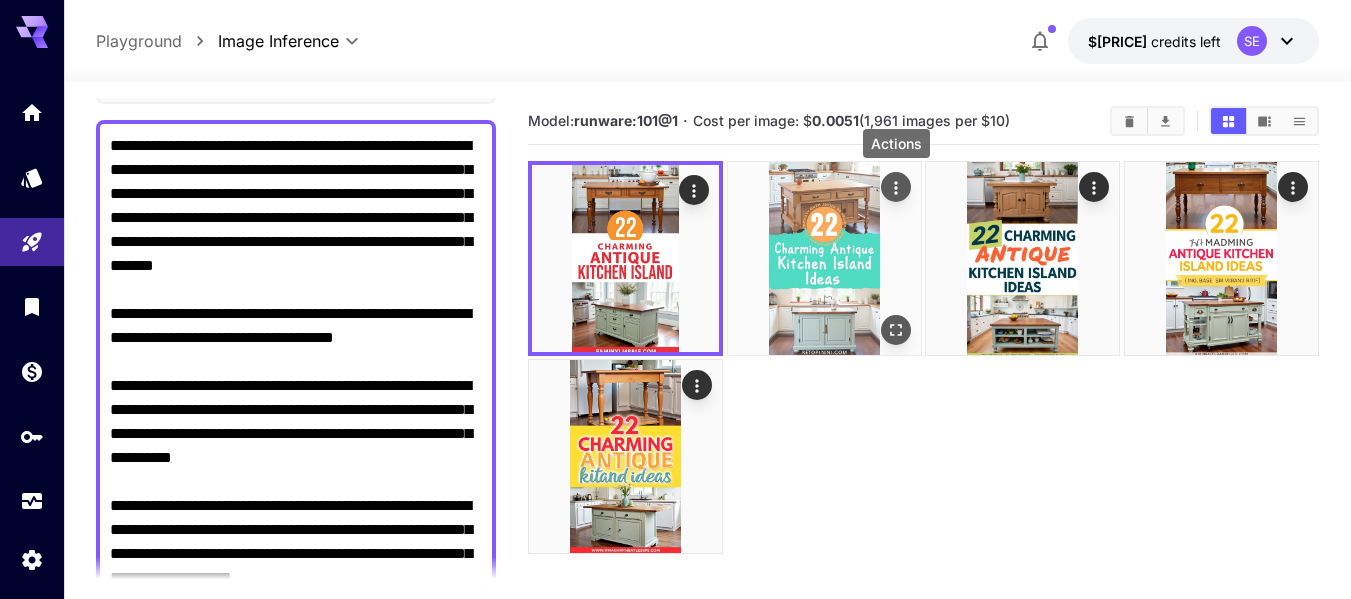 click 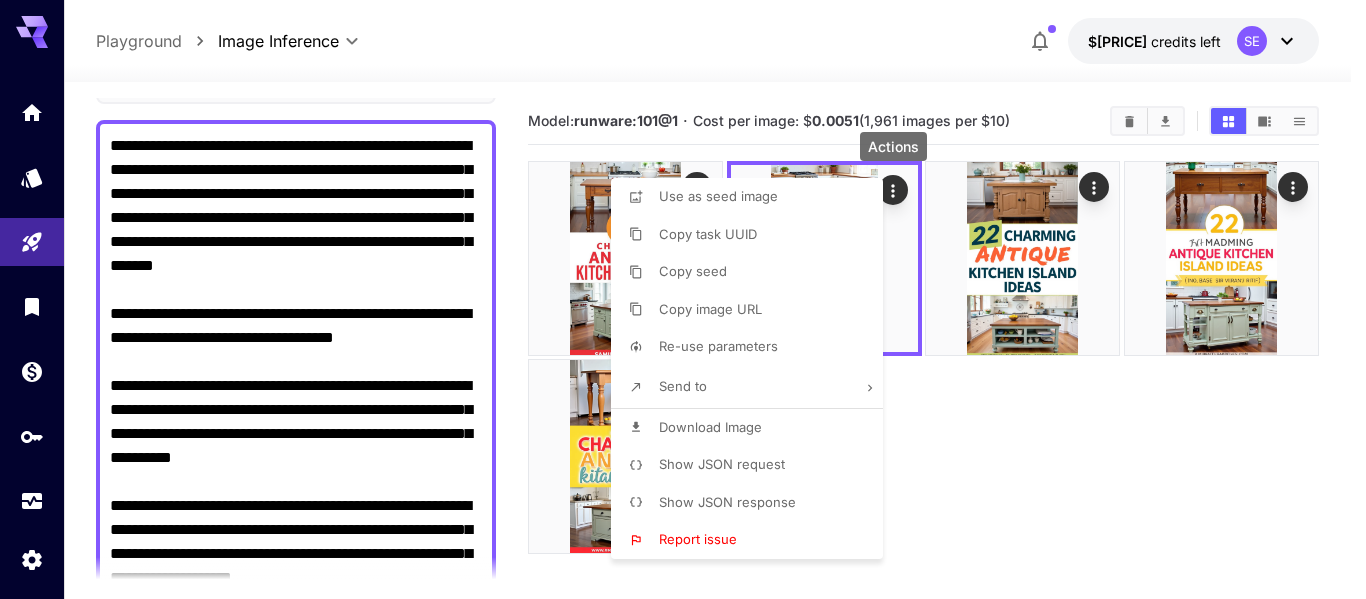 click on "Download Image" at bounding box center [710, 427] 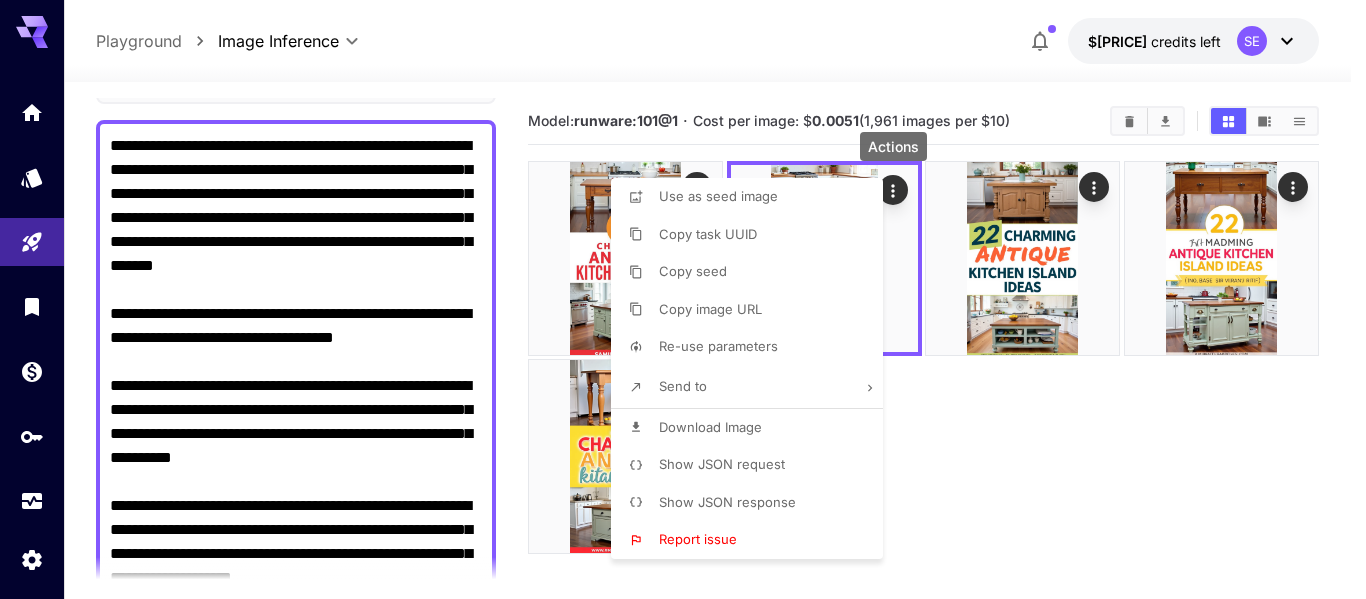 drag, startPoint x: 965, startPoint y: 474, endPoint x: 972, endPoint y: 459, distance: 16.552946 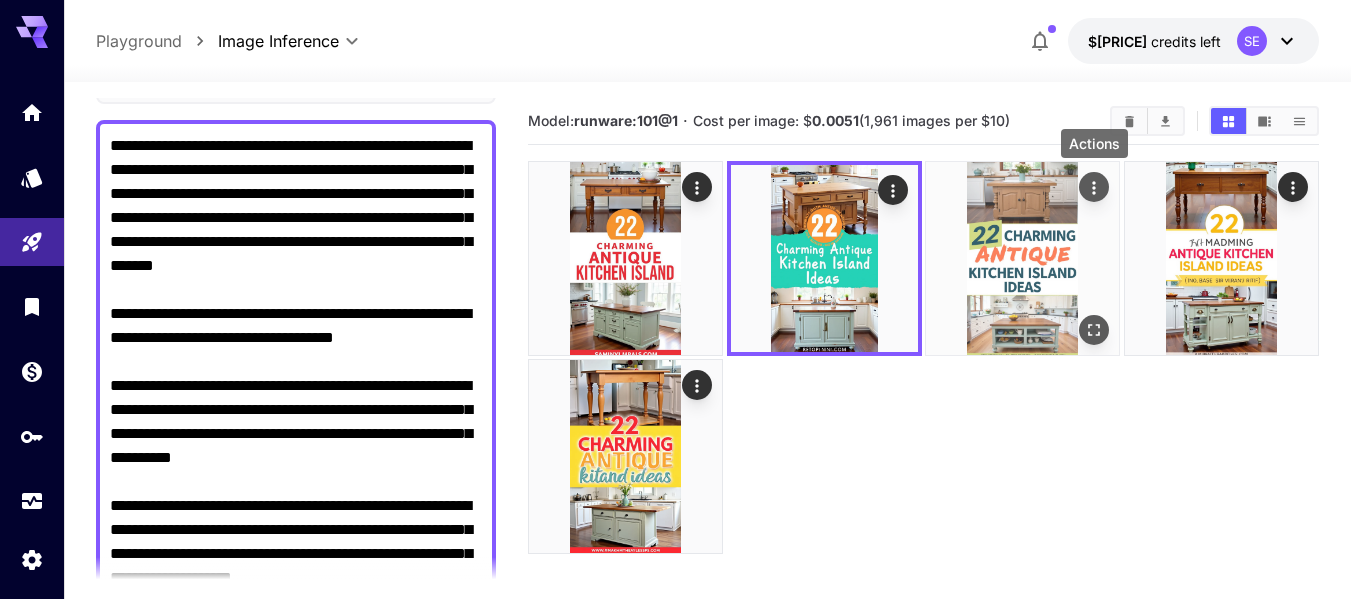 click 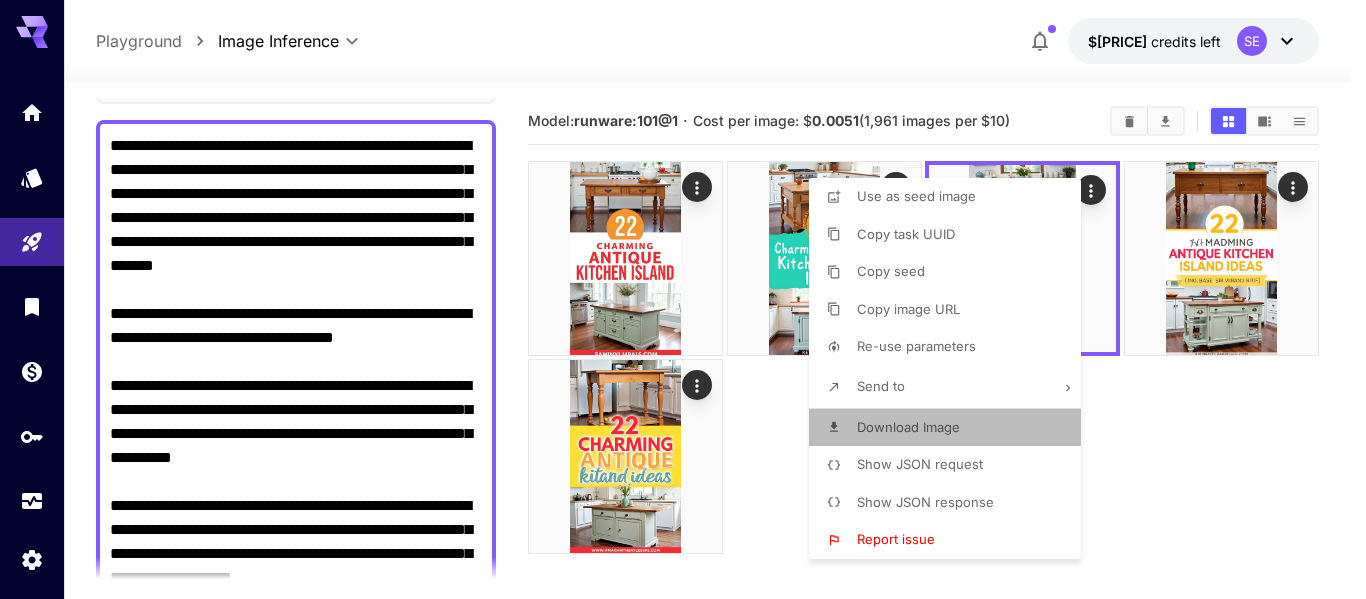 click on "Download Image" at bounding box center [908, 427] 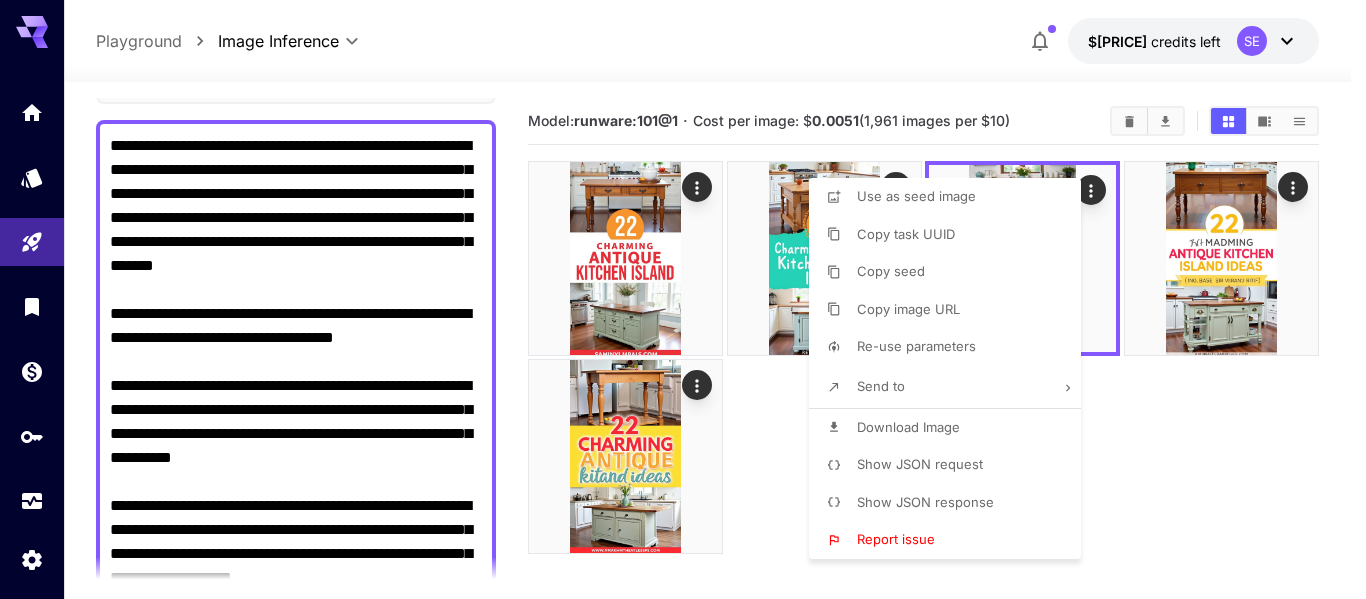 drag, startPoint x: 1248, startPoint y: 427, endPoint x: 924, endPoint y: 428, distance: 324.00156 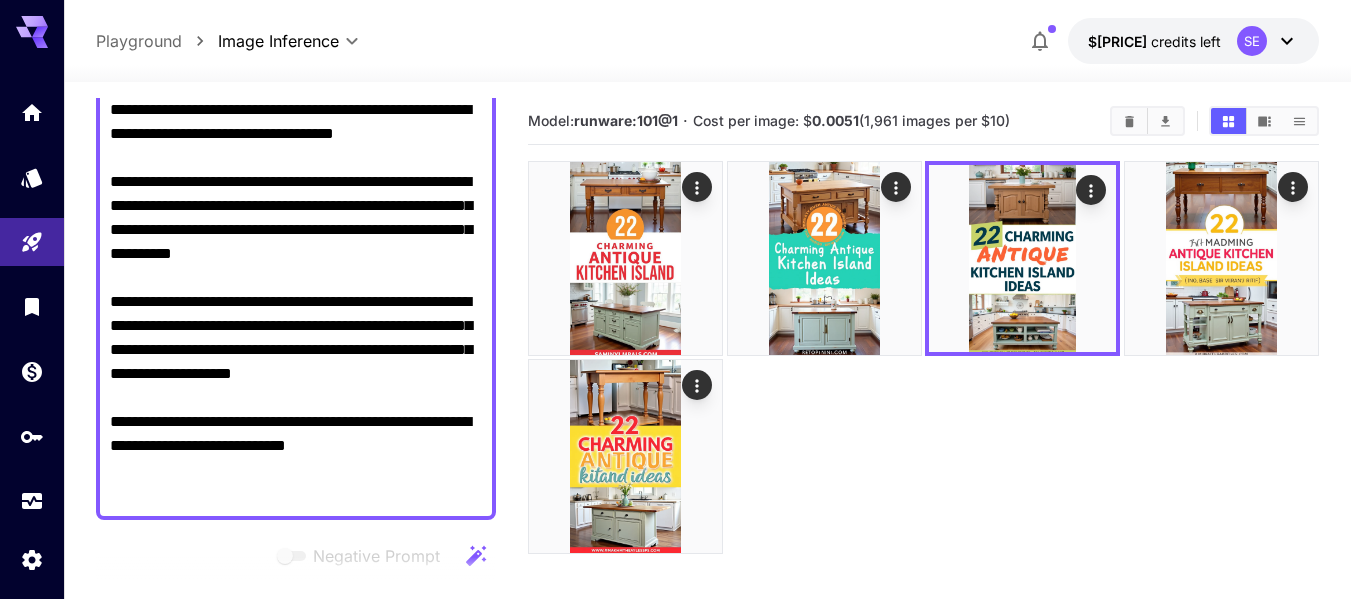 scroll, scrollTop: 446, scrollLeft: 0, axis: vertical 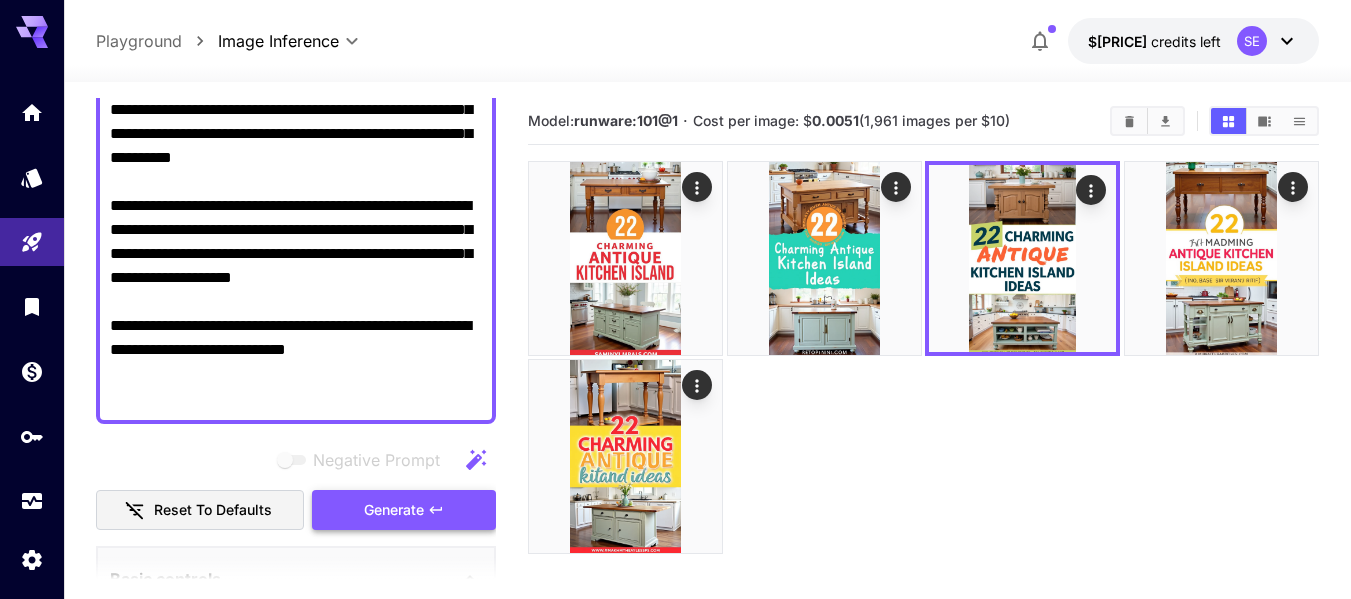 drag, startPoint x: 406, startPoint y: 502, endPoint x: 350, endPoint y: 496, distance: 56.32051 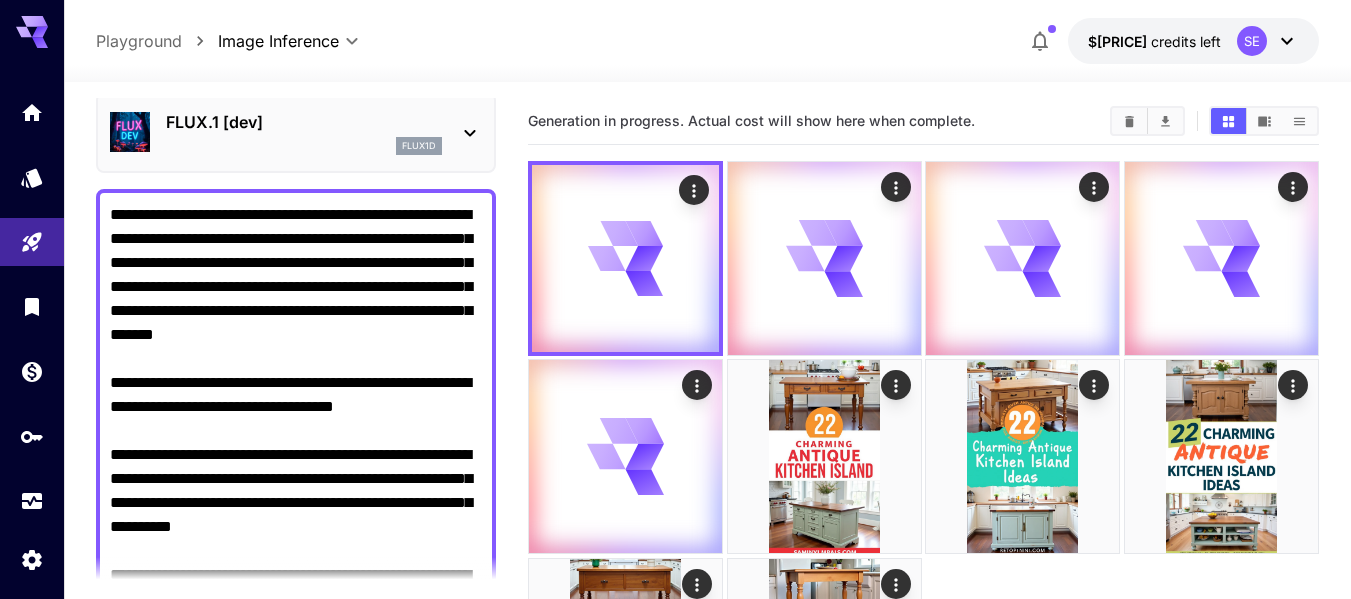 scroll, scrollTop: 100, scrollLeft: 0, axis: vertical 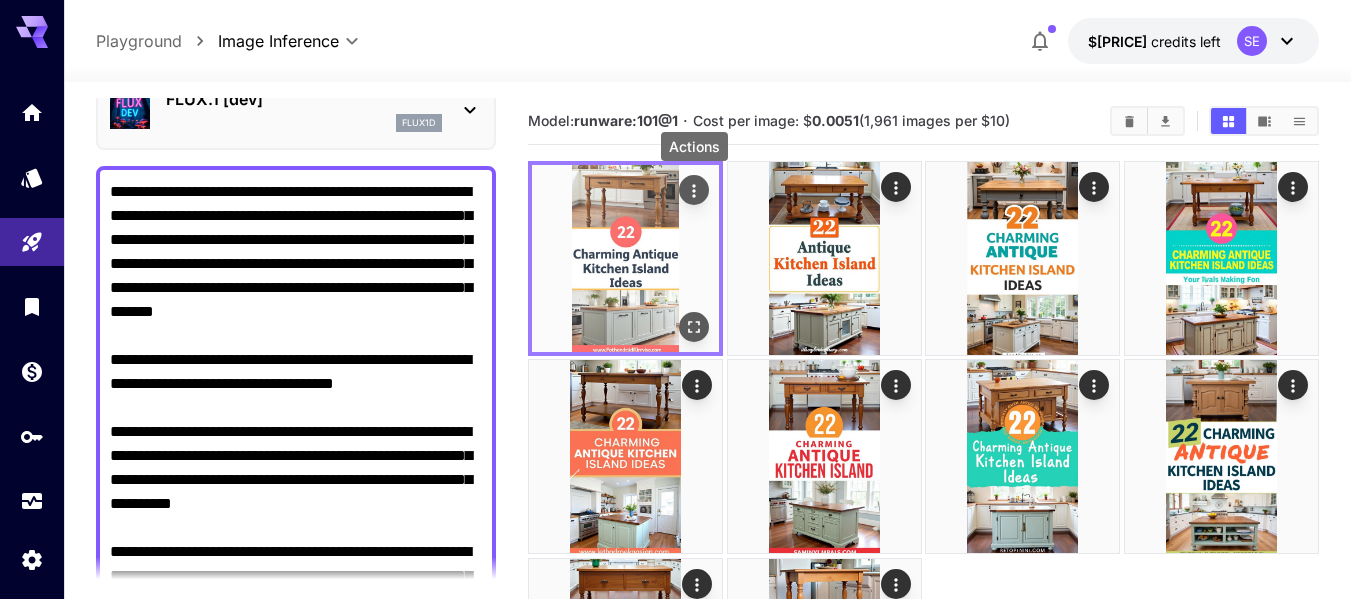 click 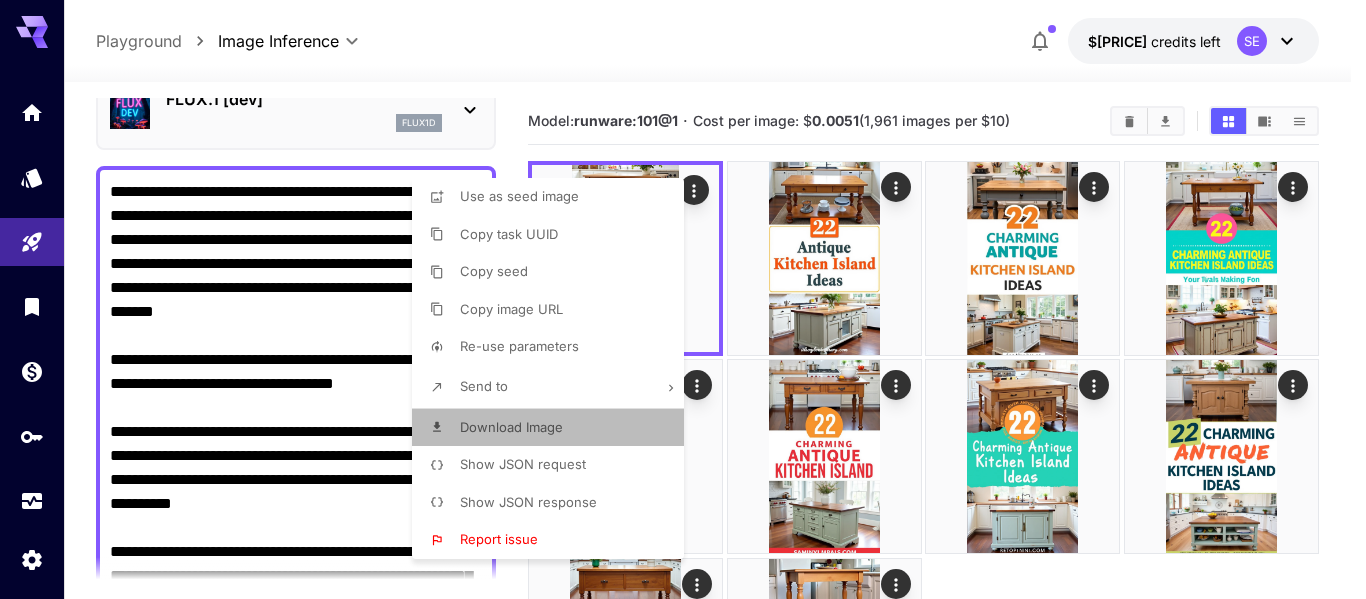 click on "Download Image" at bounding box center (511, 427) 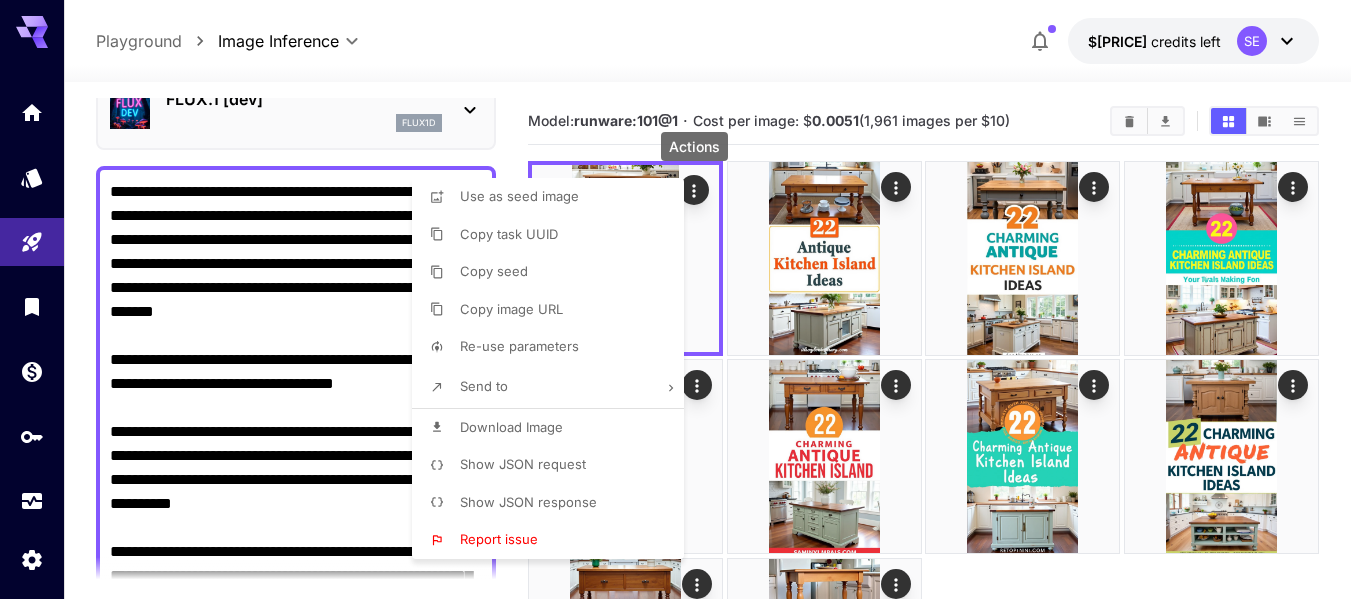 click at bounding box center (683, 299) 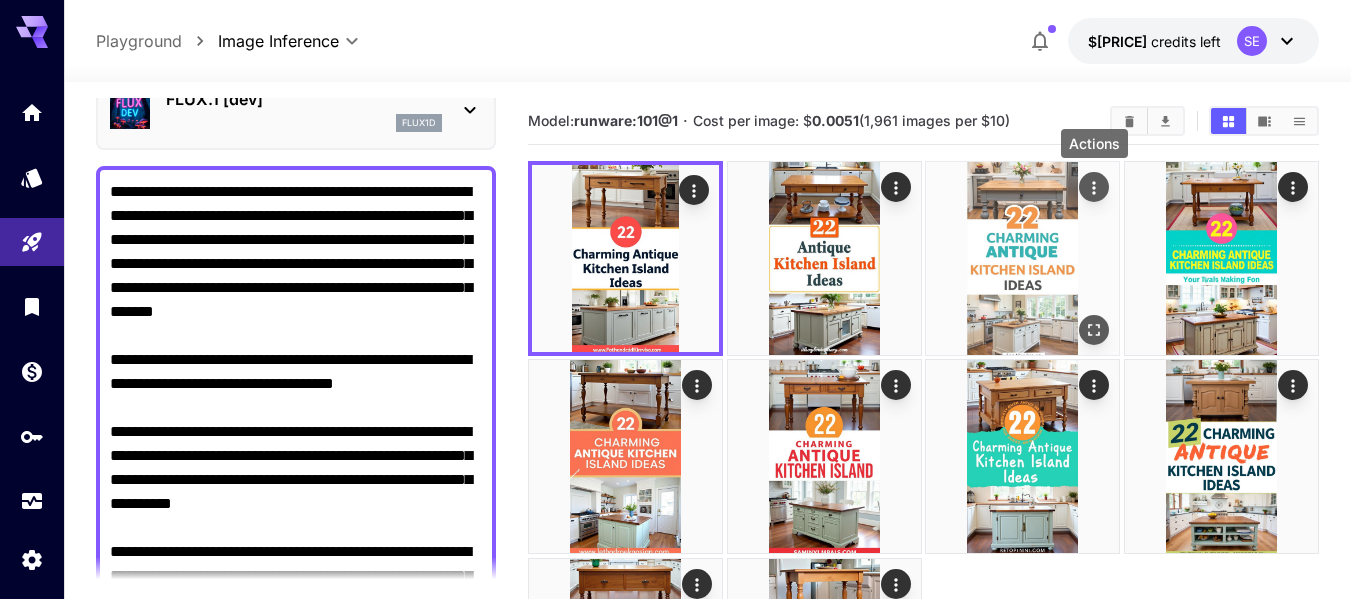 click 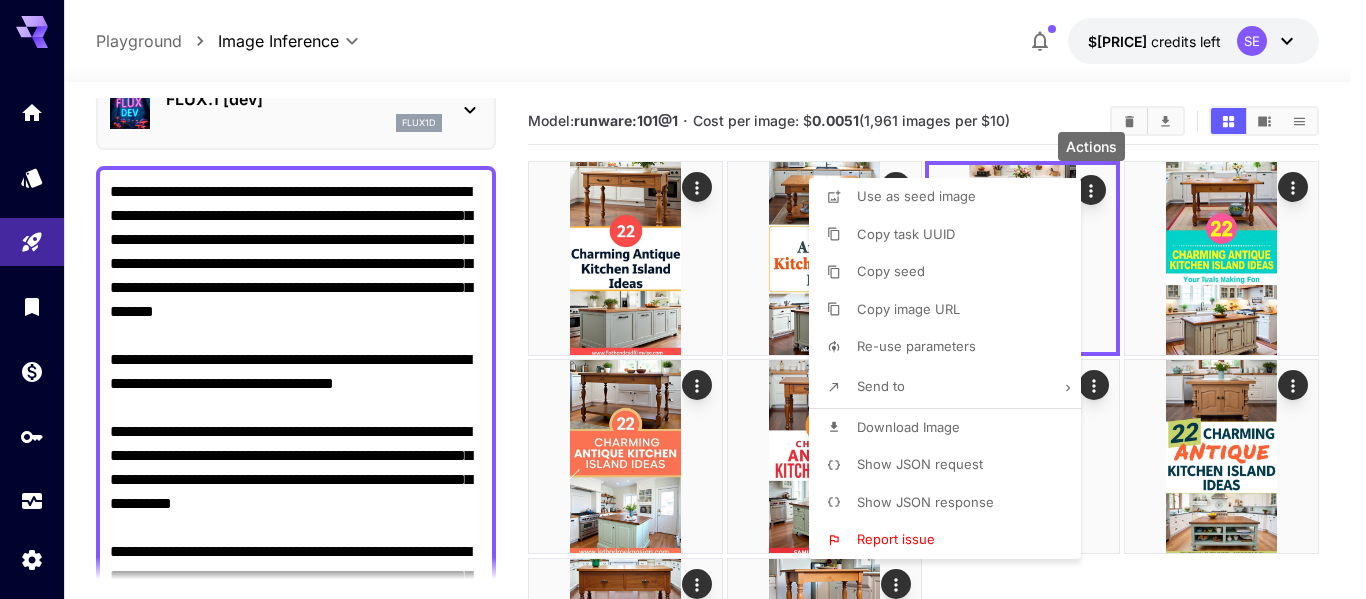 click on "Download Image" at bounding box center [908, 427] 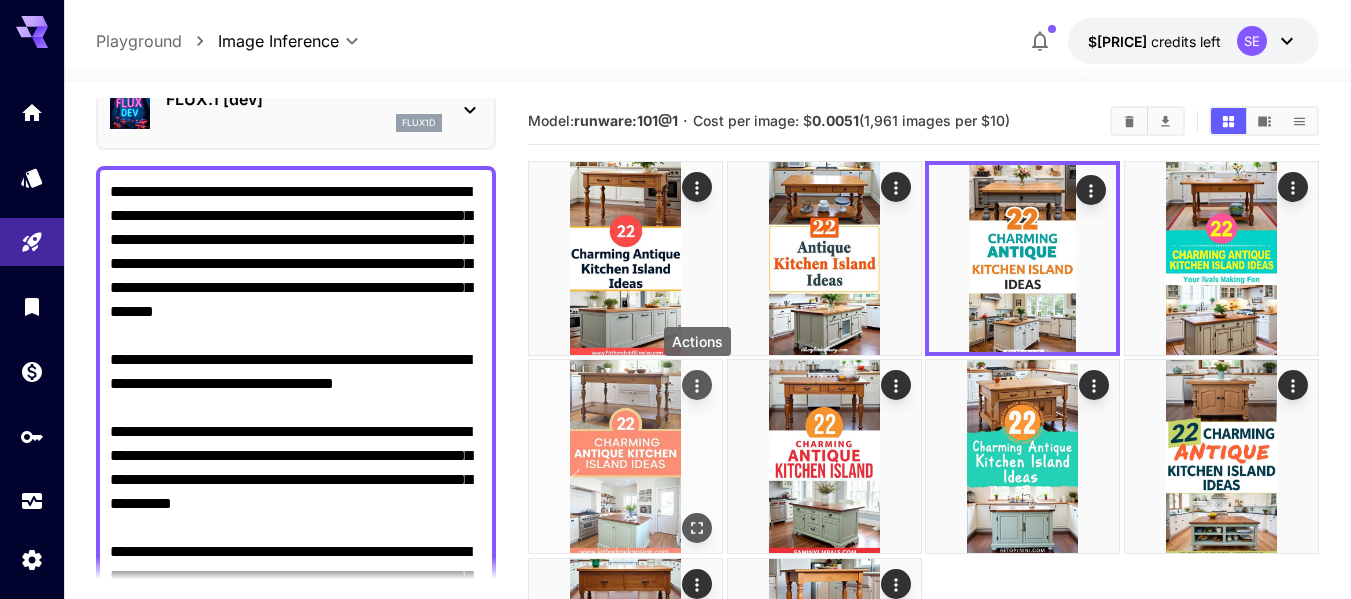 click 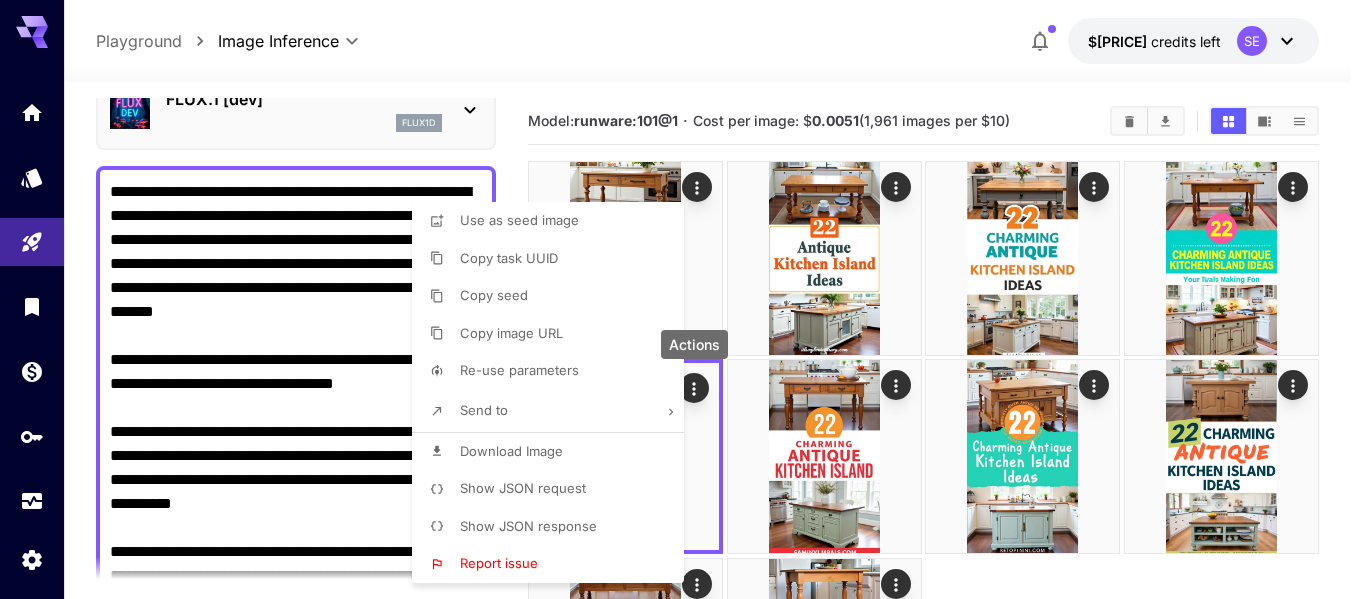click on "Download Image" at bounding box center [511, 451] 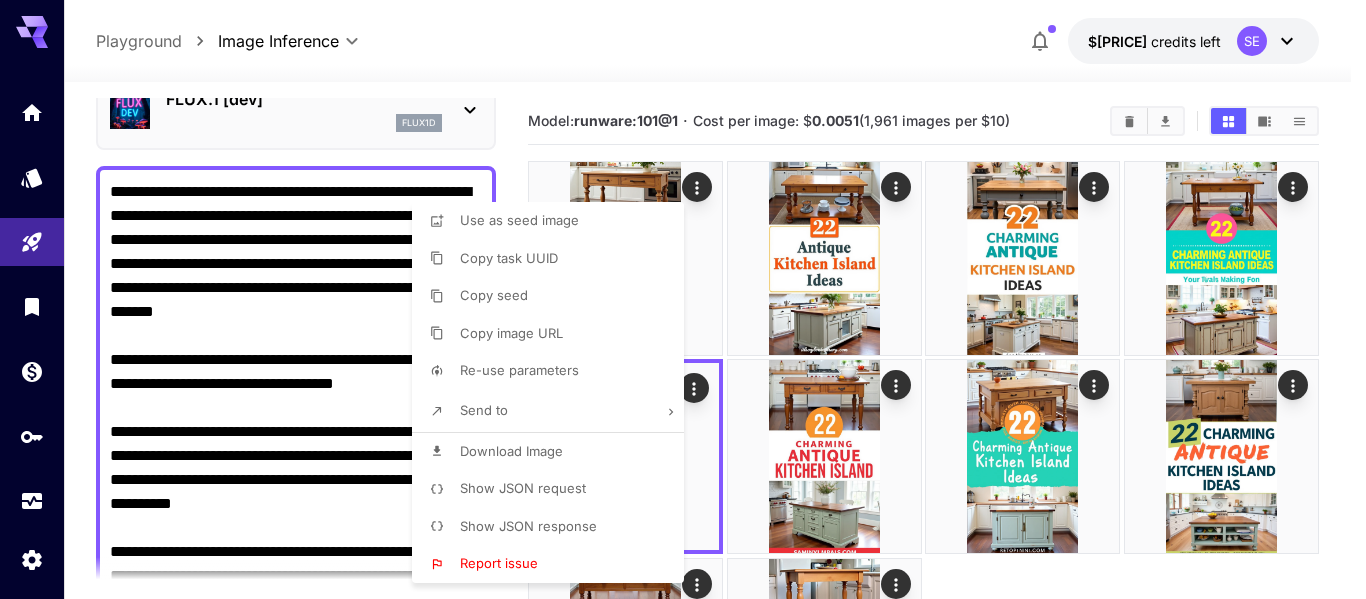 click at bounding box center (683, 299) 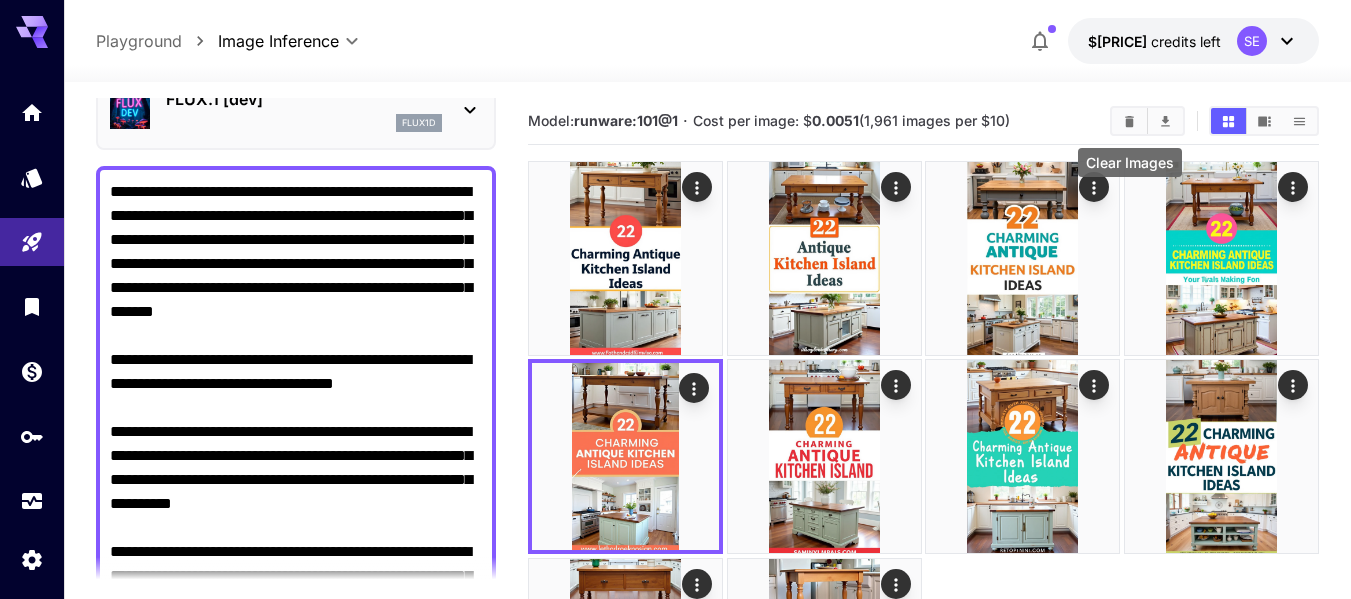 click 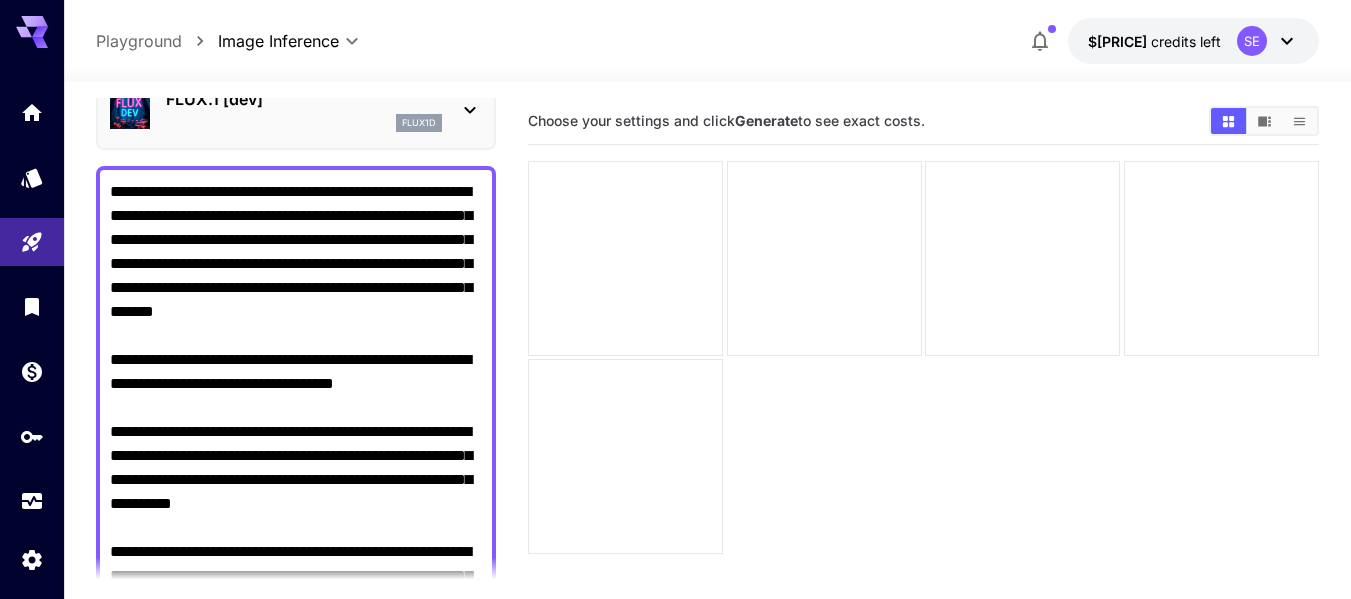 click on "**********" at bounding box center (296, 468) 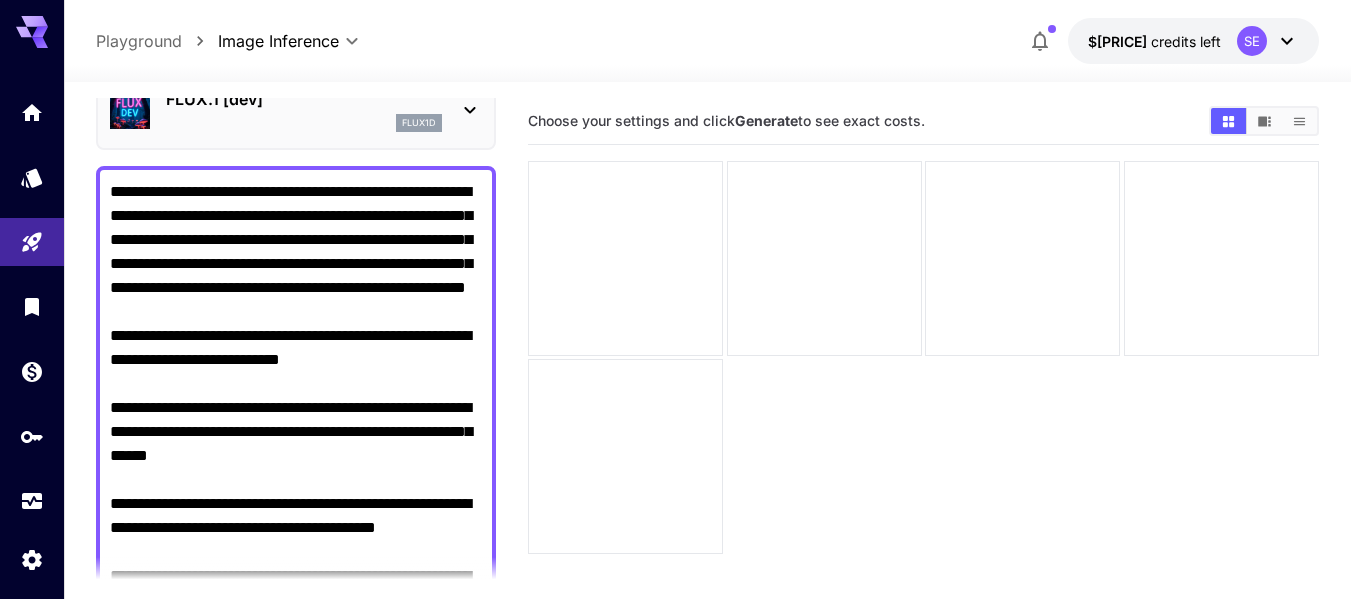 scroll, scrollTop: 8, scrollLeft: 0, axis: vertical 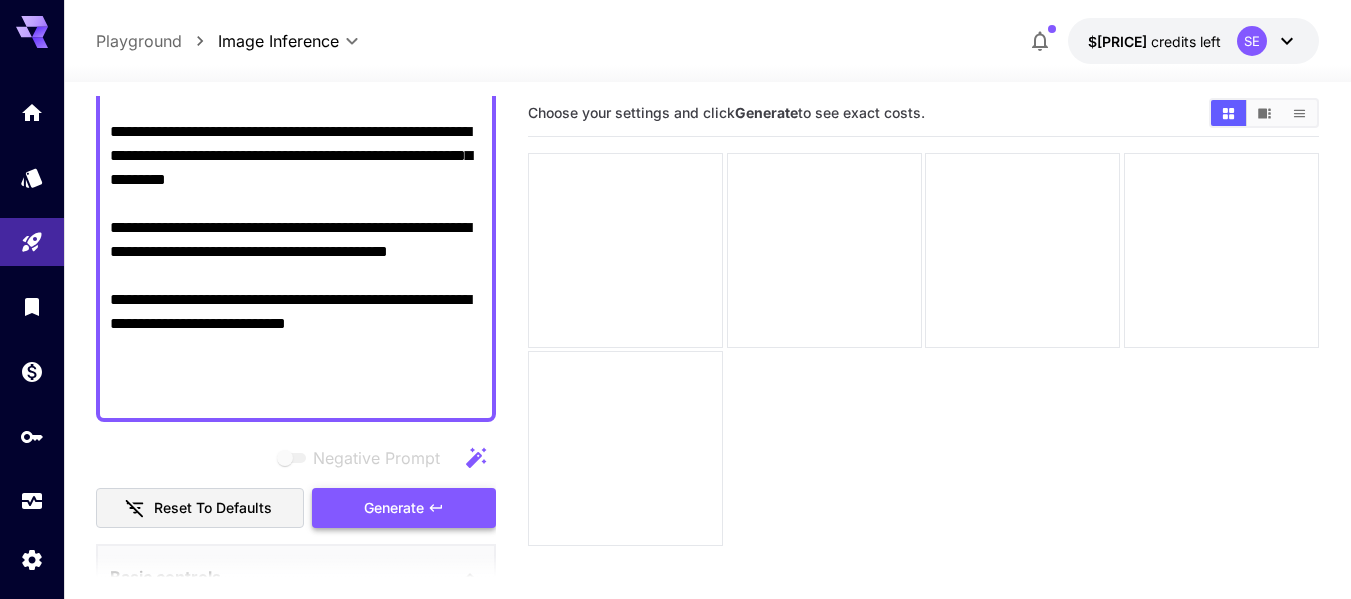 click on "Generate" at bounding box center (394, 508) 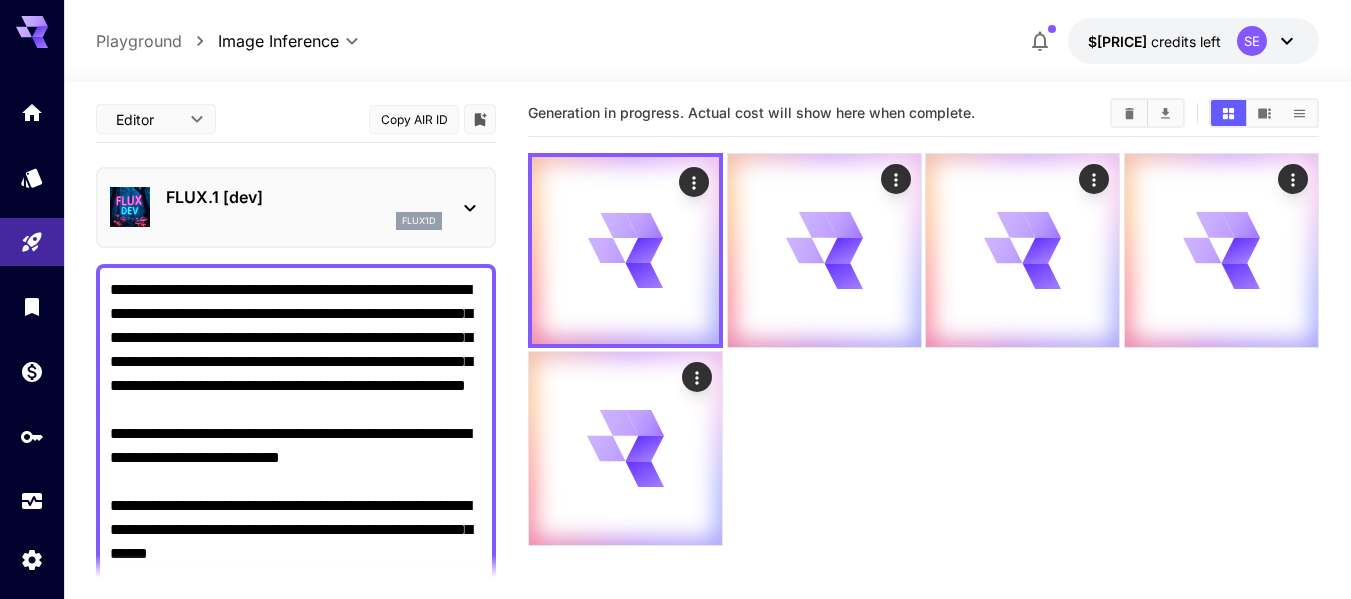 scroll, scrollTop: 100, scrollLeft: 0, axis: vertical 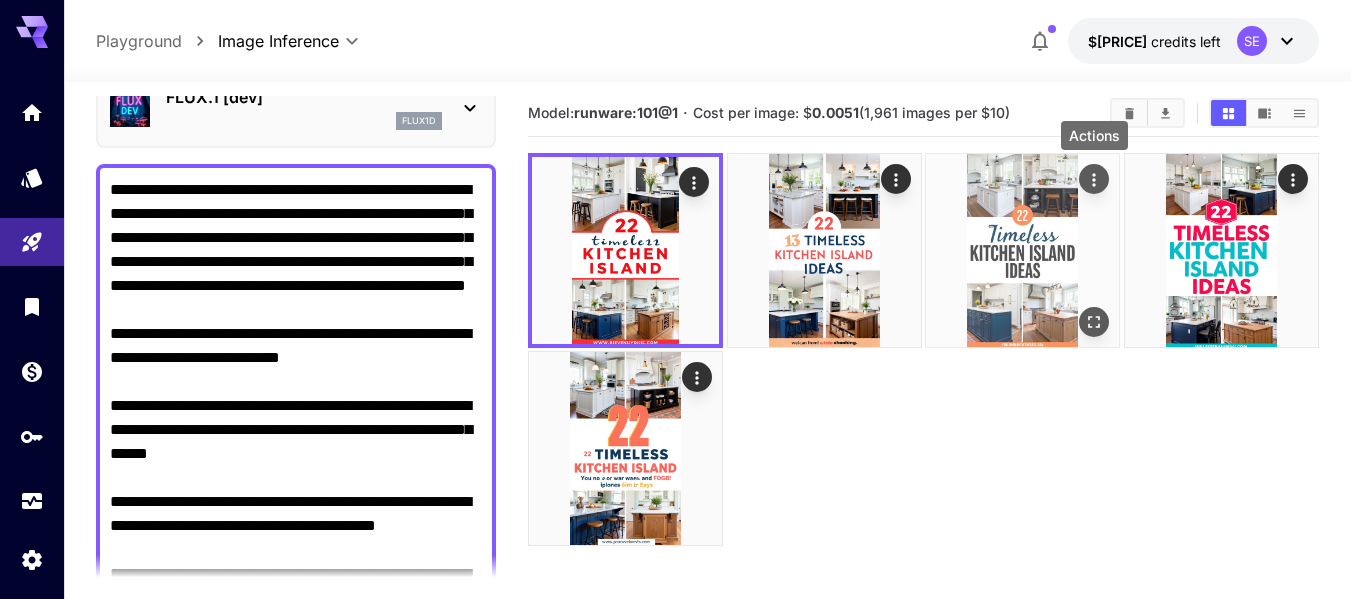 click 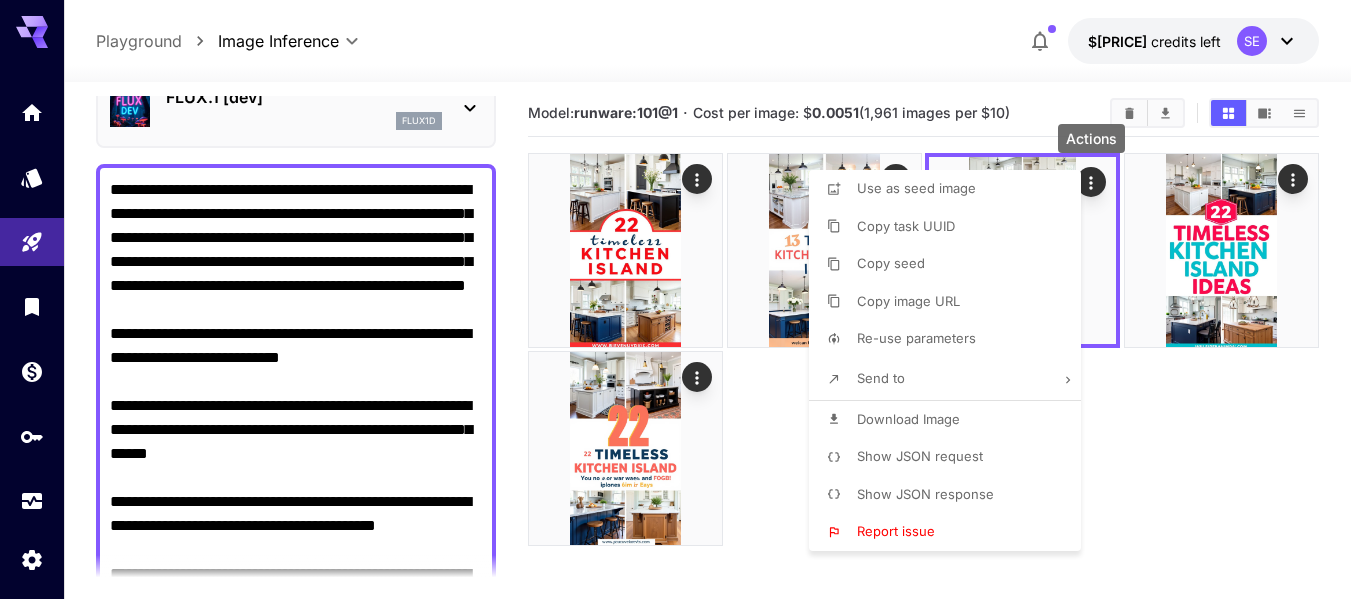 click on "Download Image" at bounding box center (908, 419) 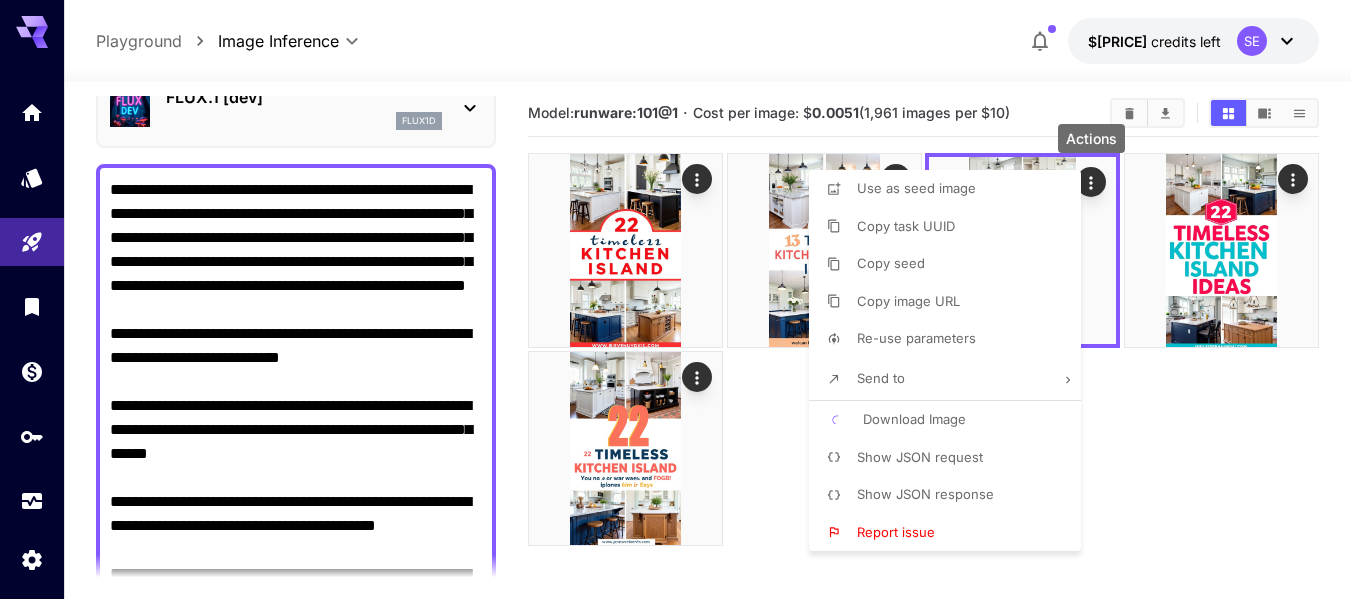 click at bounding box center (683, 299) 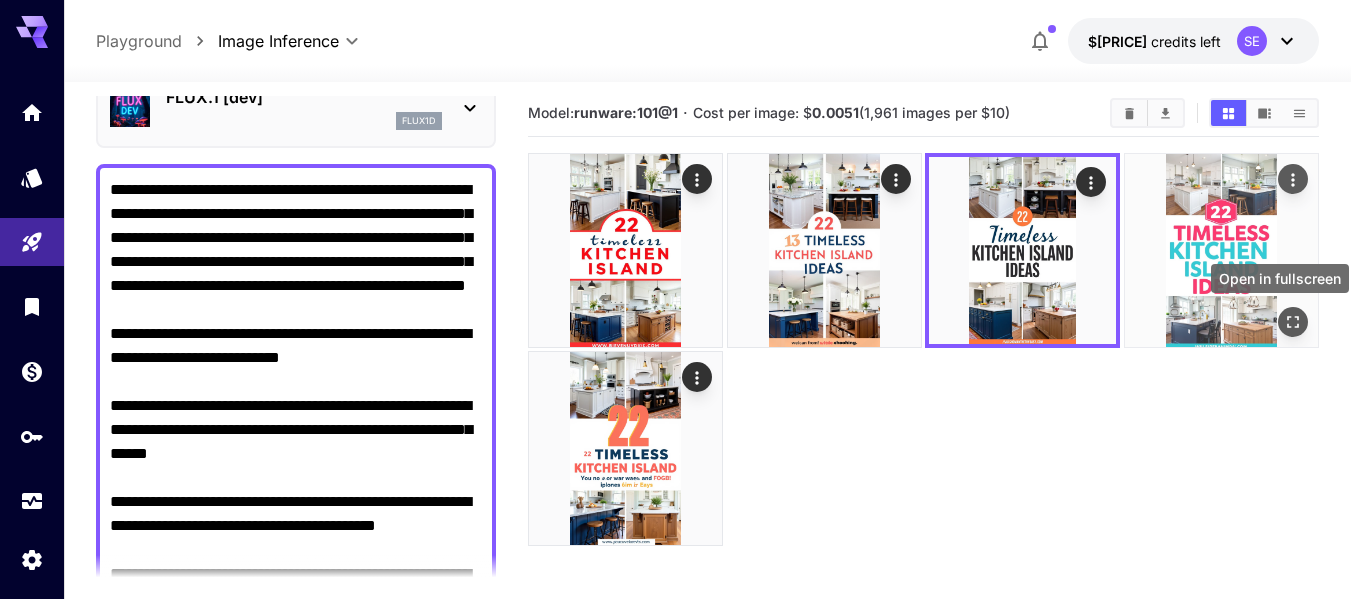 click 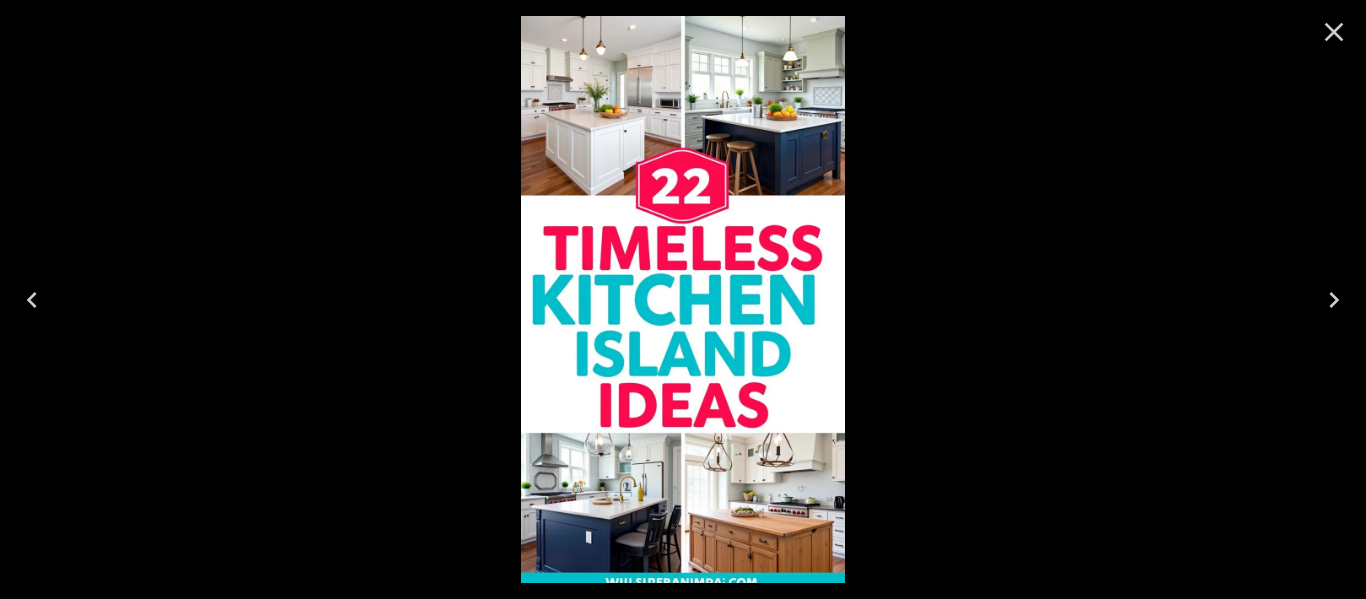 click 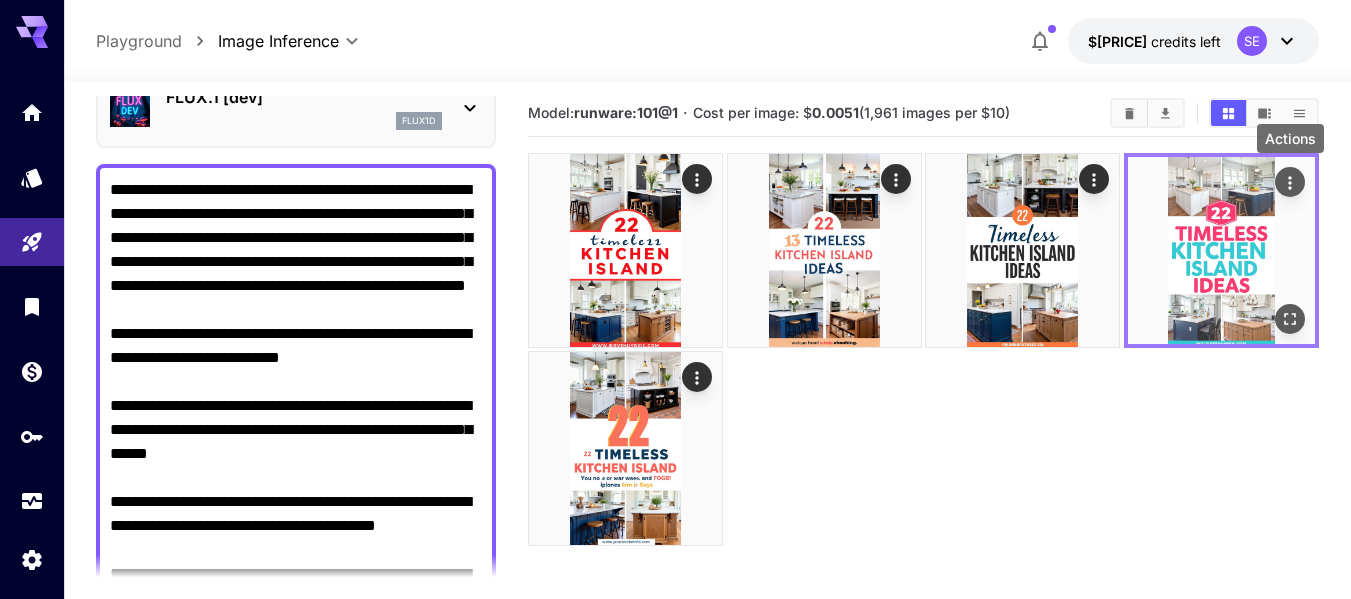 click 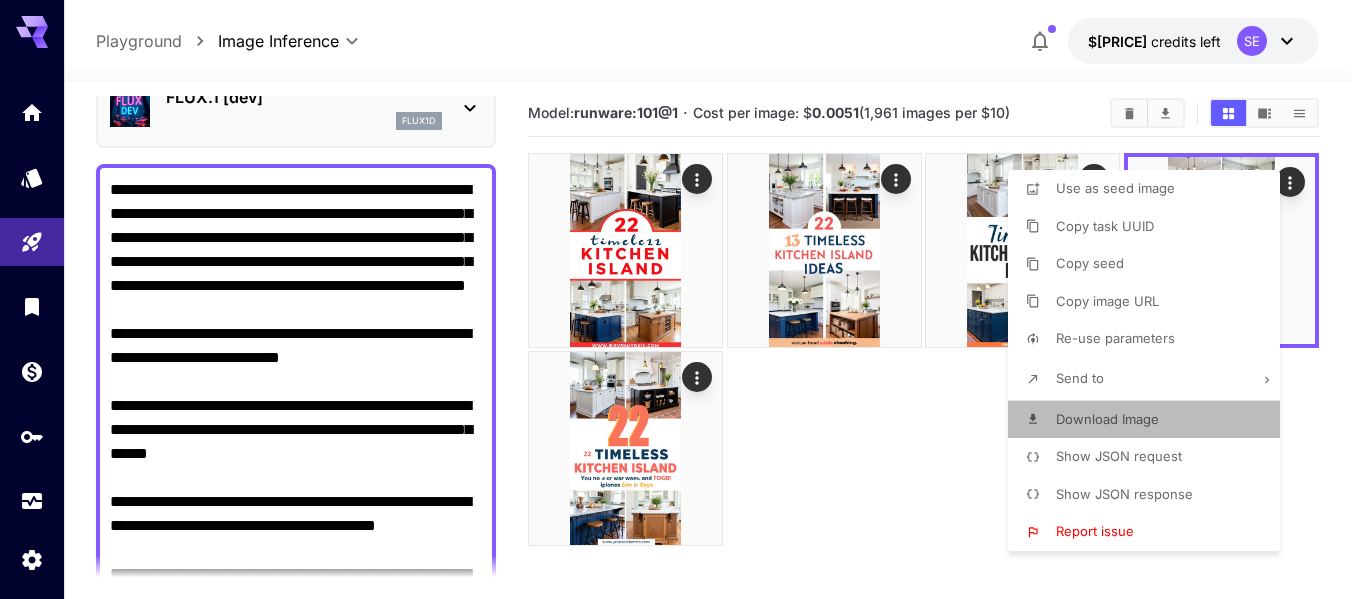 click on "Download Image" at bounding box center [1107, 419] 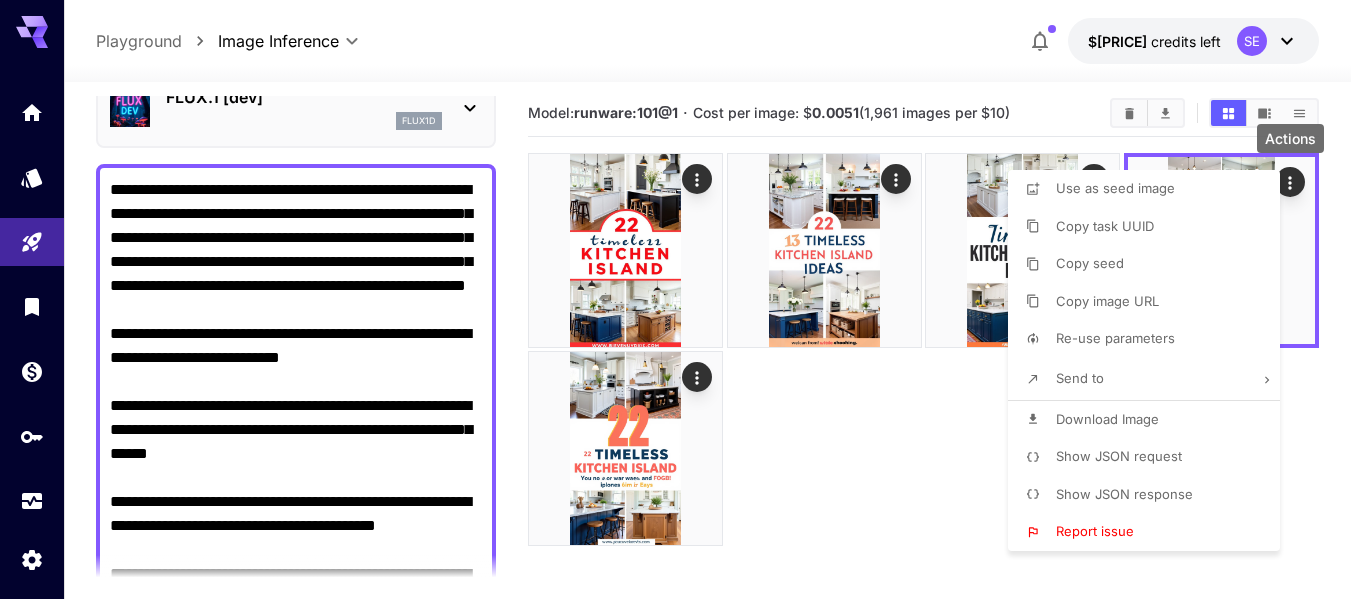 click at bounding box center (683, 299) 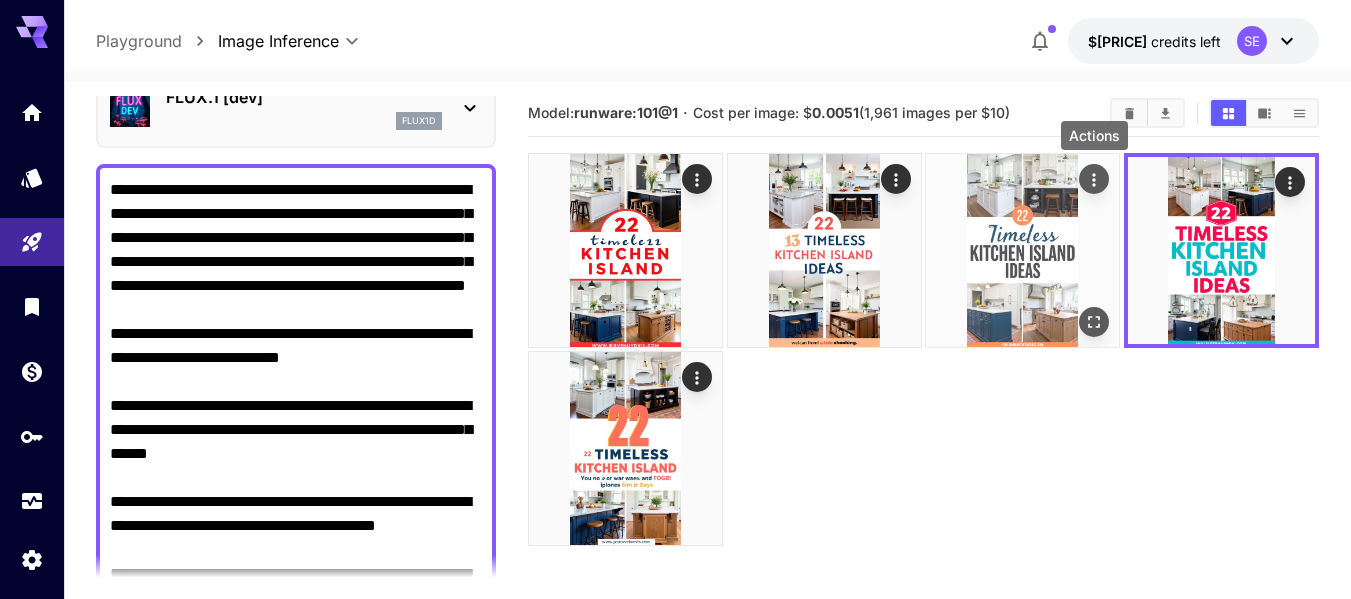 click 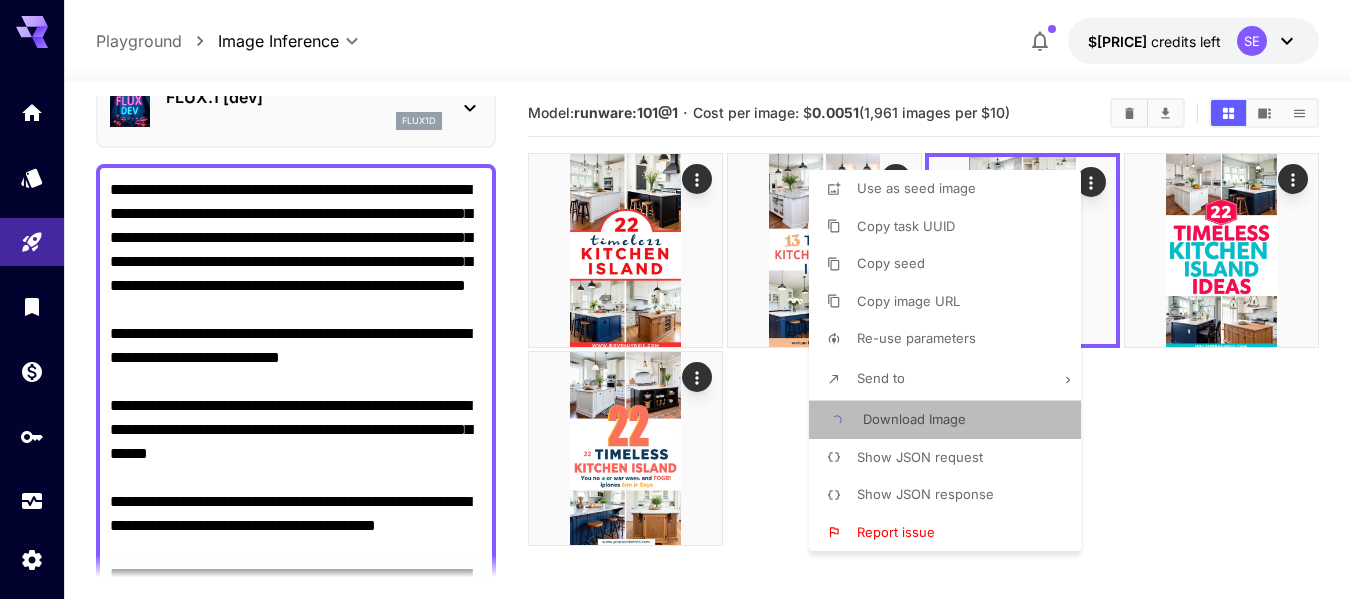 click on "Download Image" at bounding box center (914, 419) 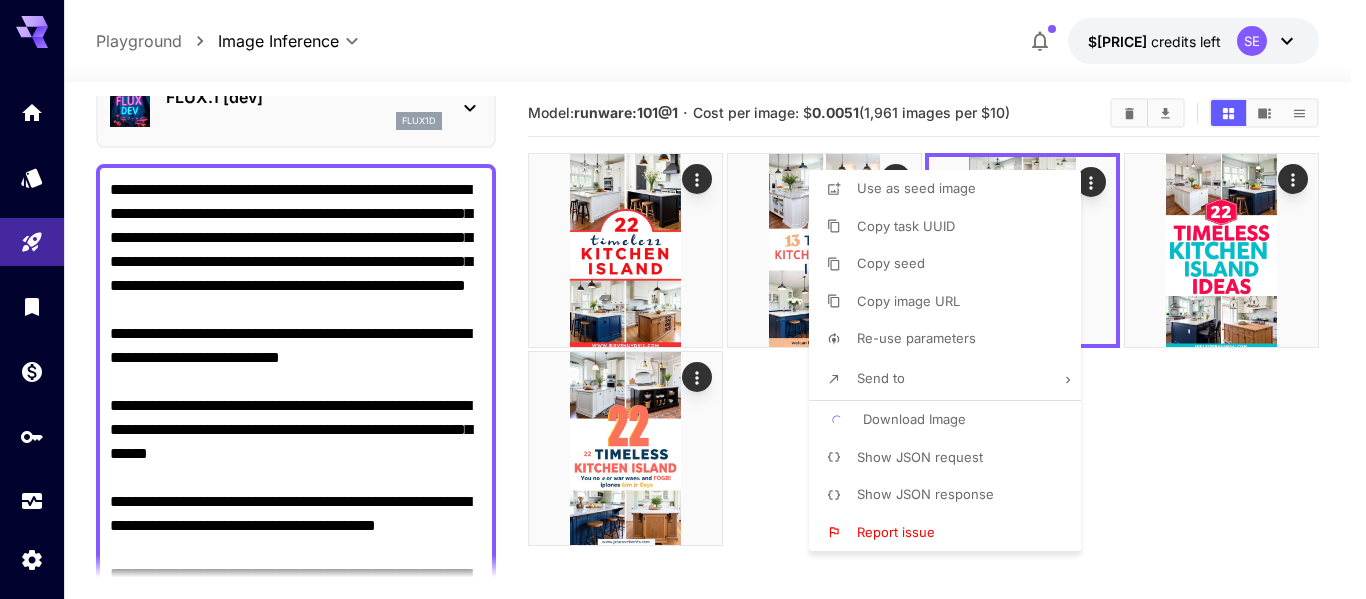 click at bounding box center (683, 299) 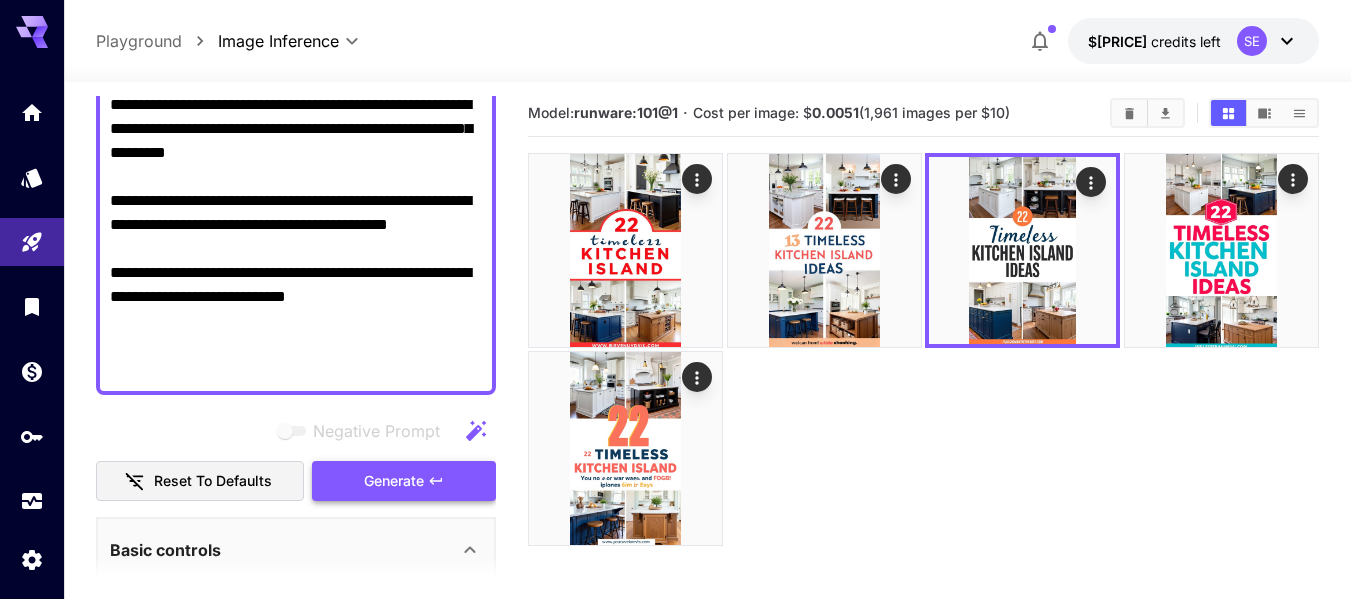 scroll, scrollTop: 600, scrollLeft: 0, axis: vertical 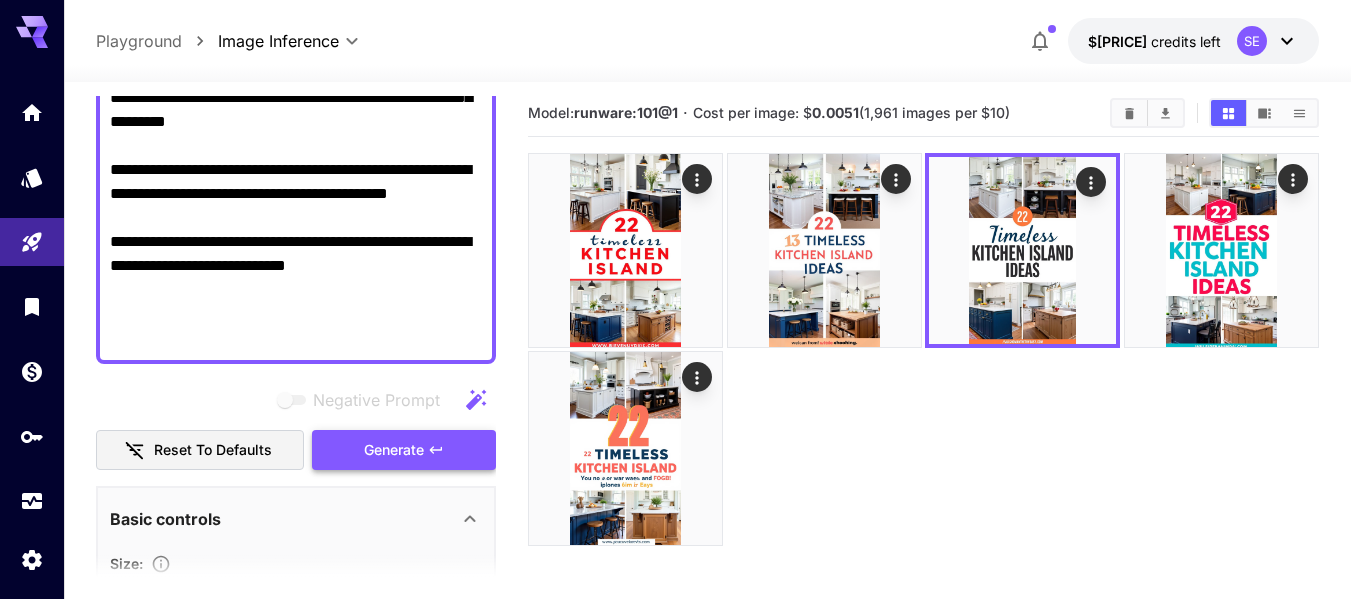 click on "Generate" at bounding box center (394, 450) 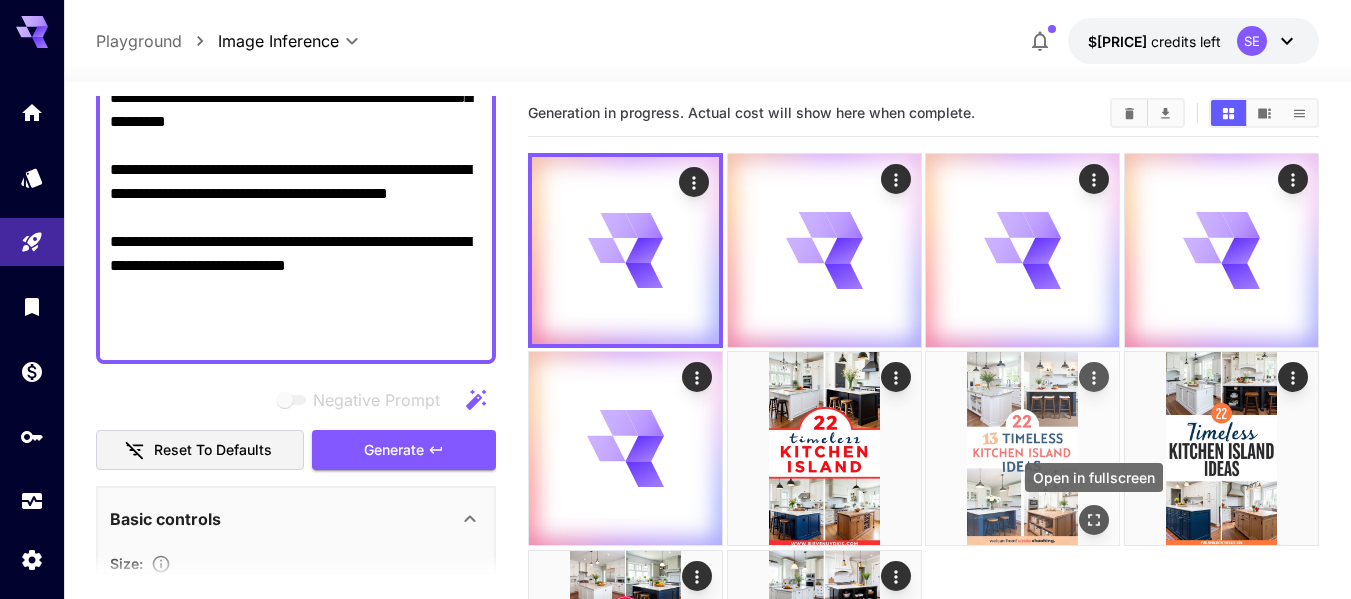 click 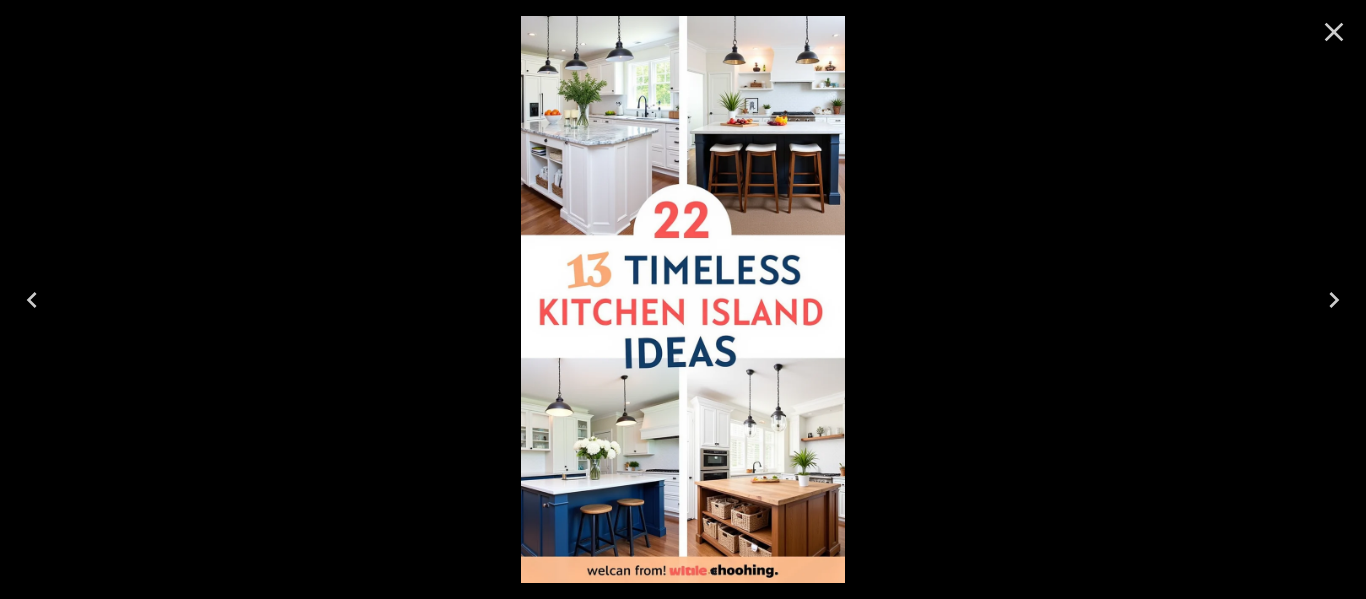 click 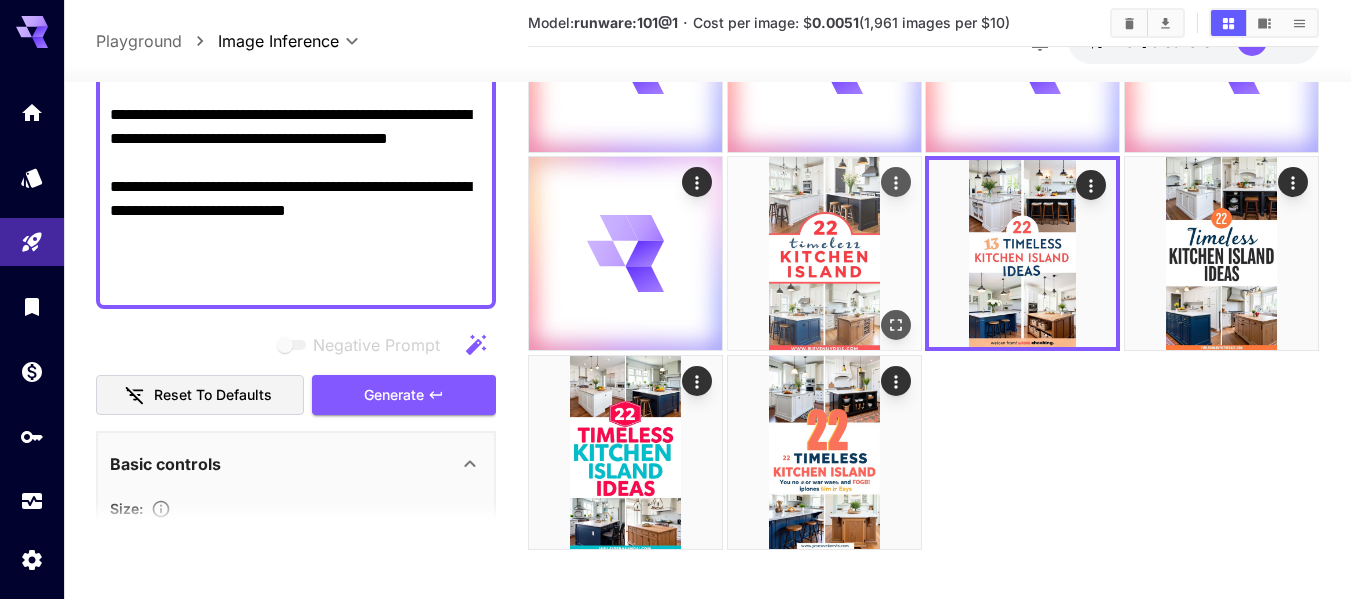 scroll, scrollTop: 208, scrollLeft: 0, axis: vertical 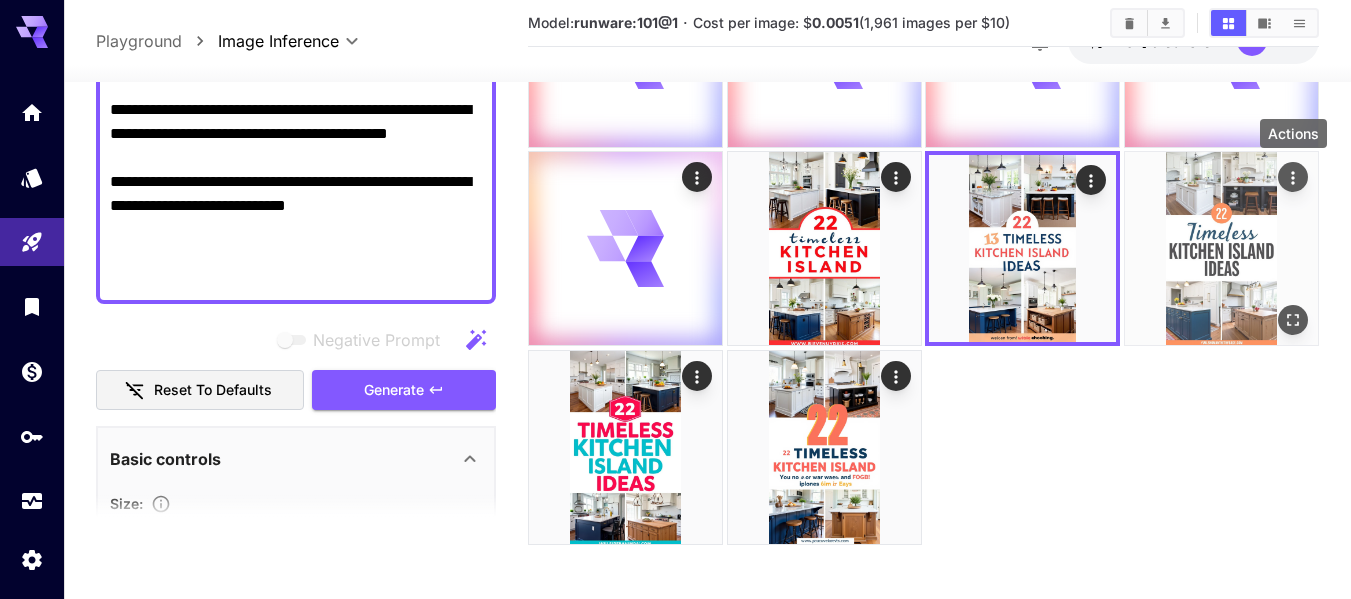 click 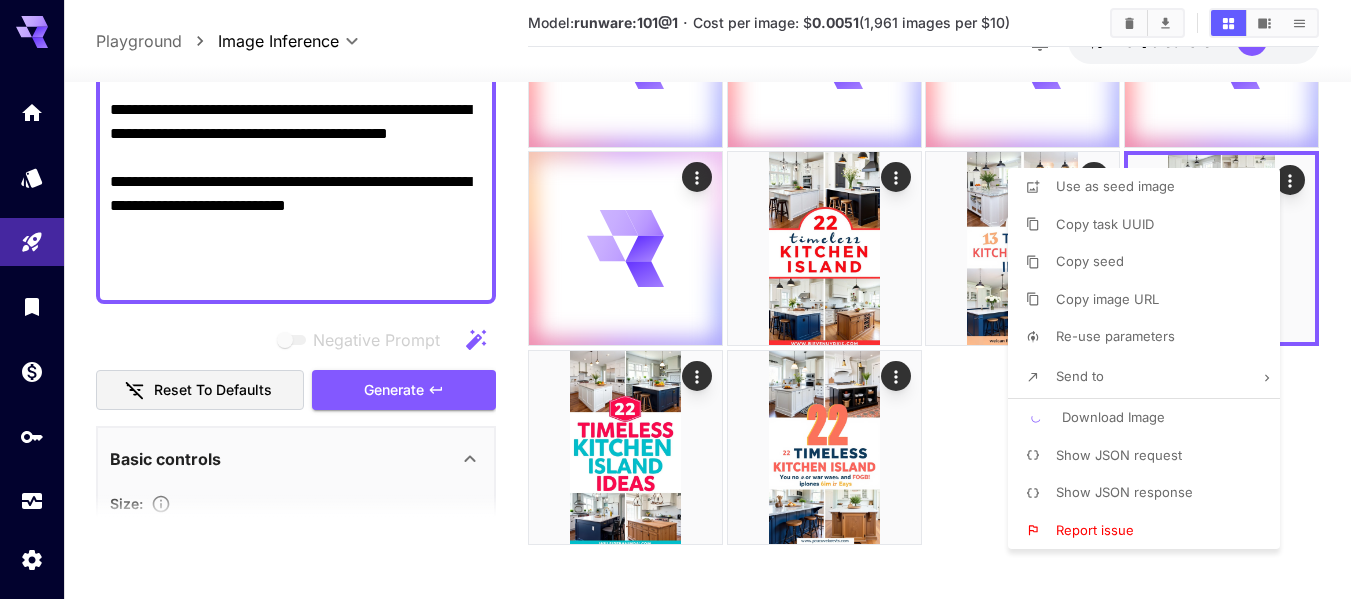 click at bounding box center (683, 299) 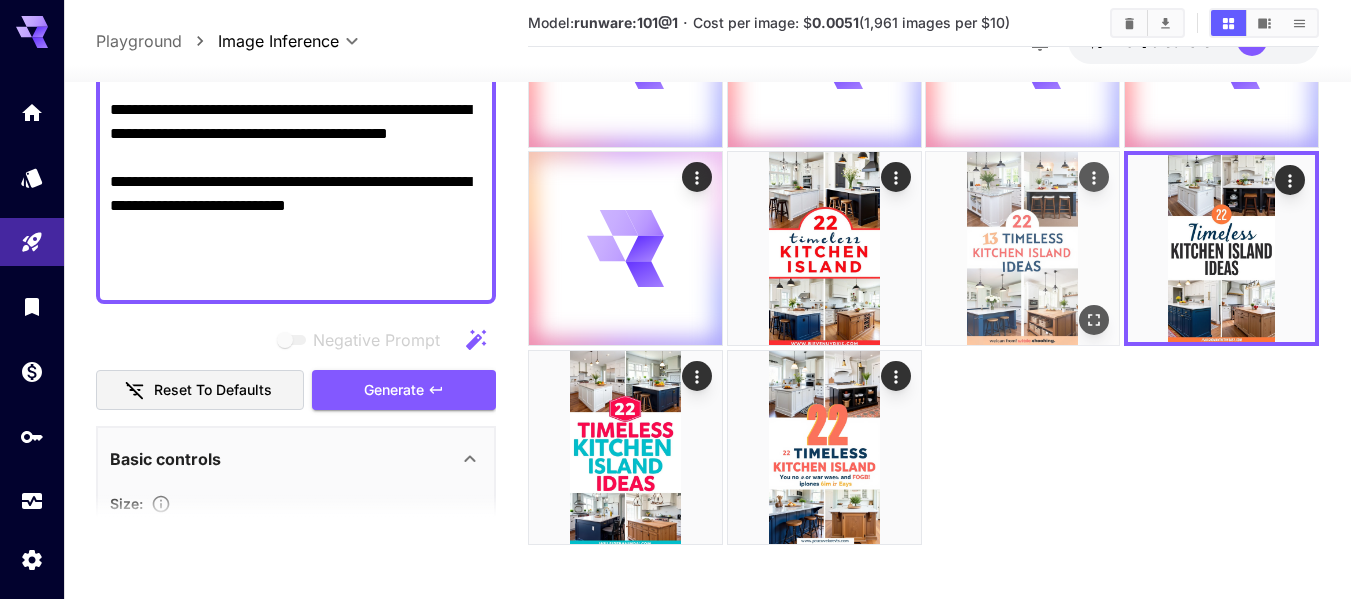 scroll, scrollTop: 108, scrollLeft: 0, axis: vertical 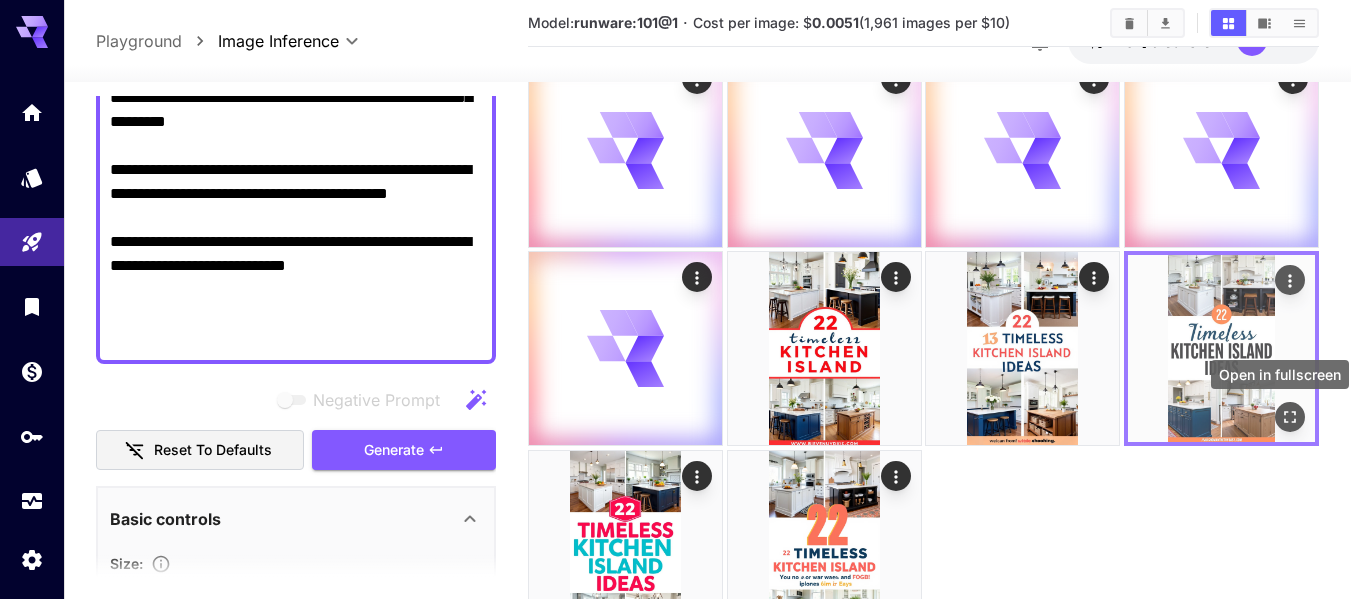 click at bounding box center [1290, 418] 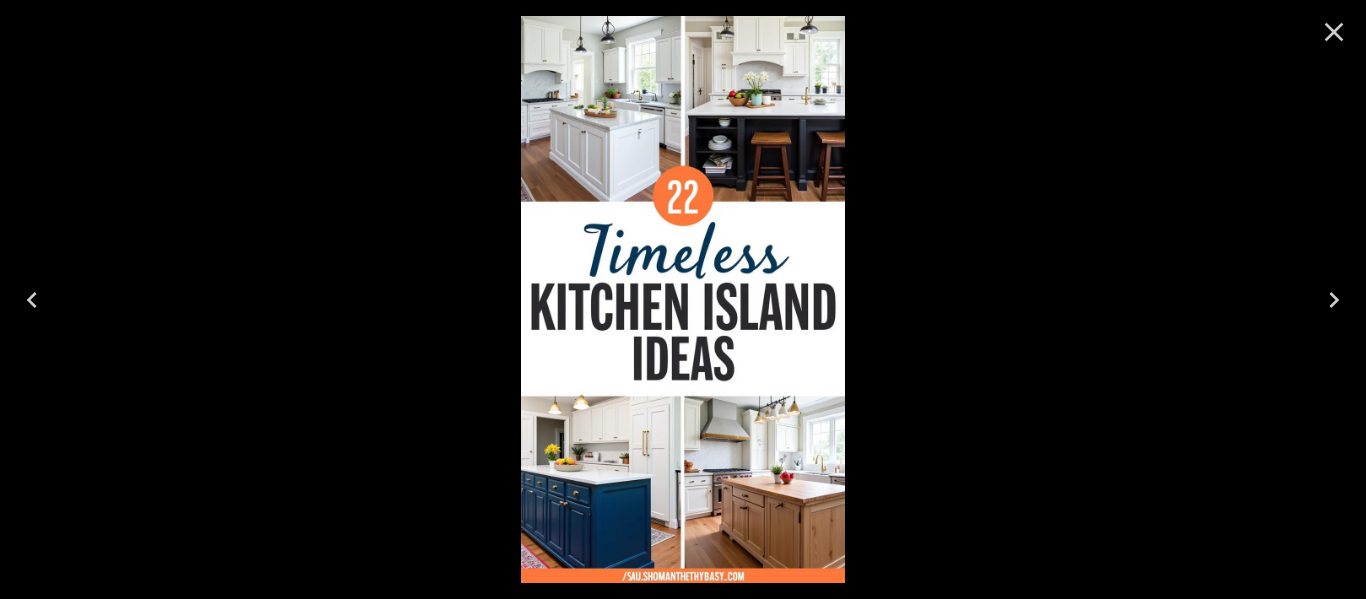 click 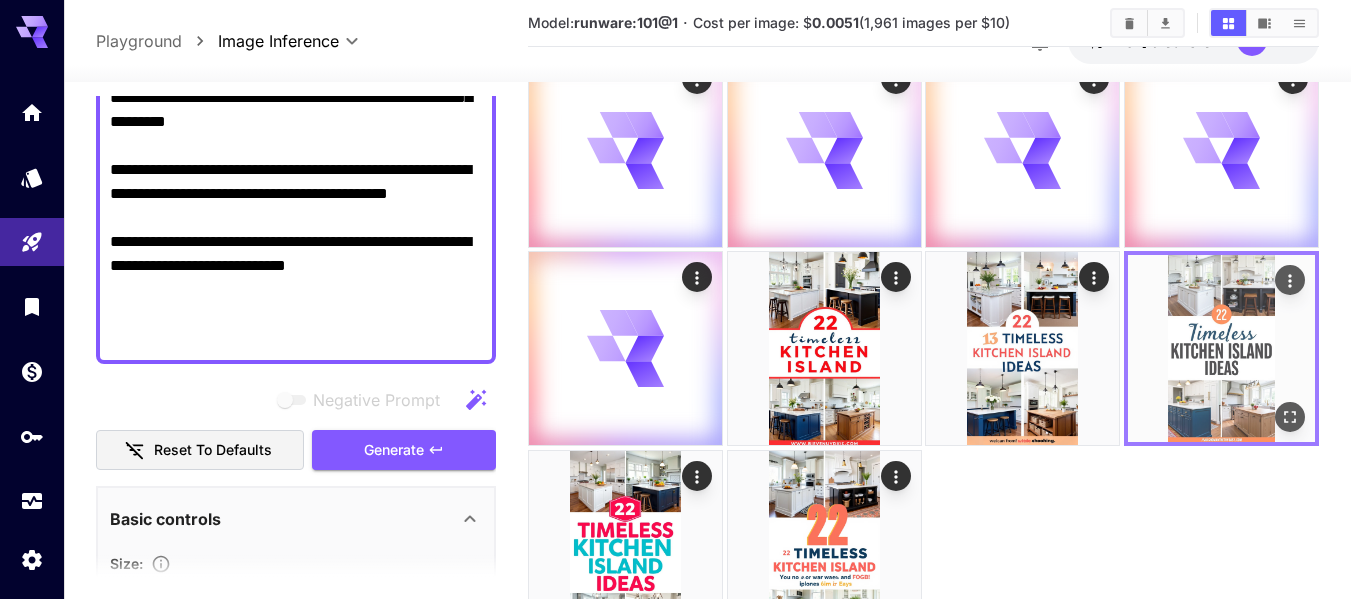 click 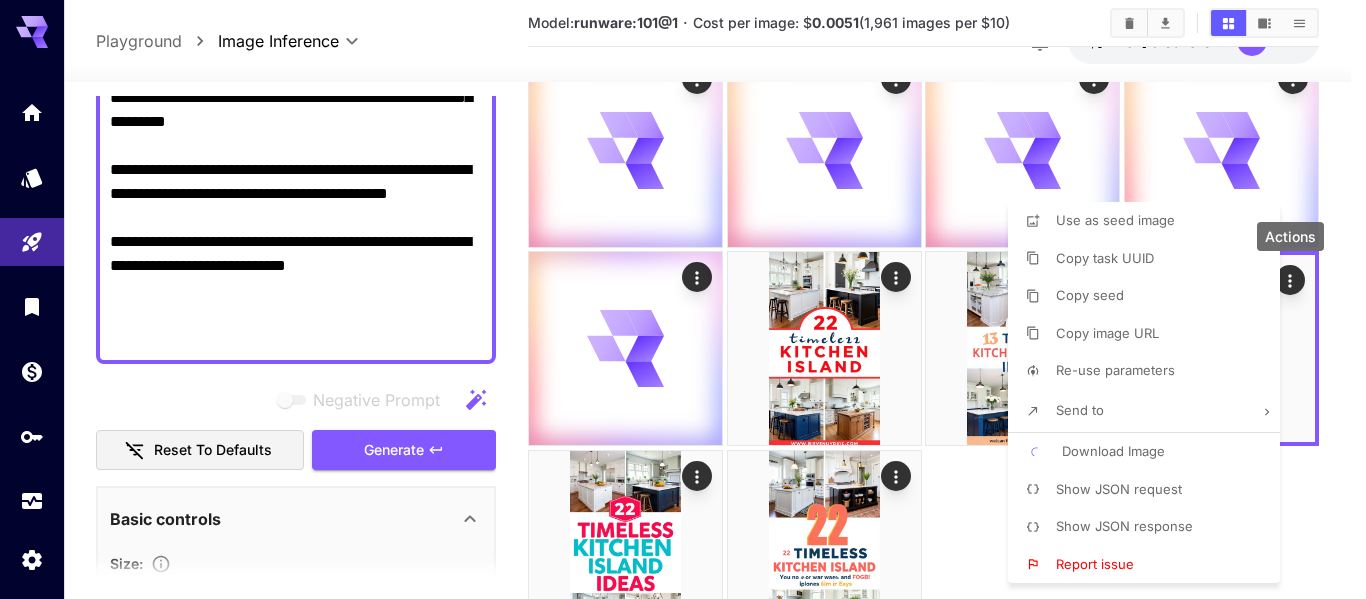 click at bounding box center (683, 299) 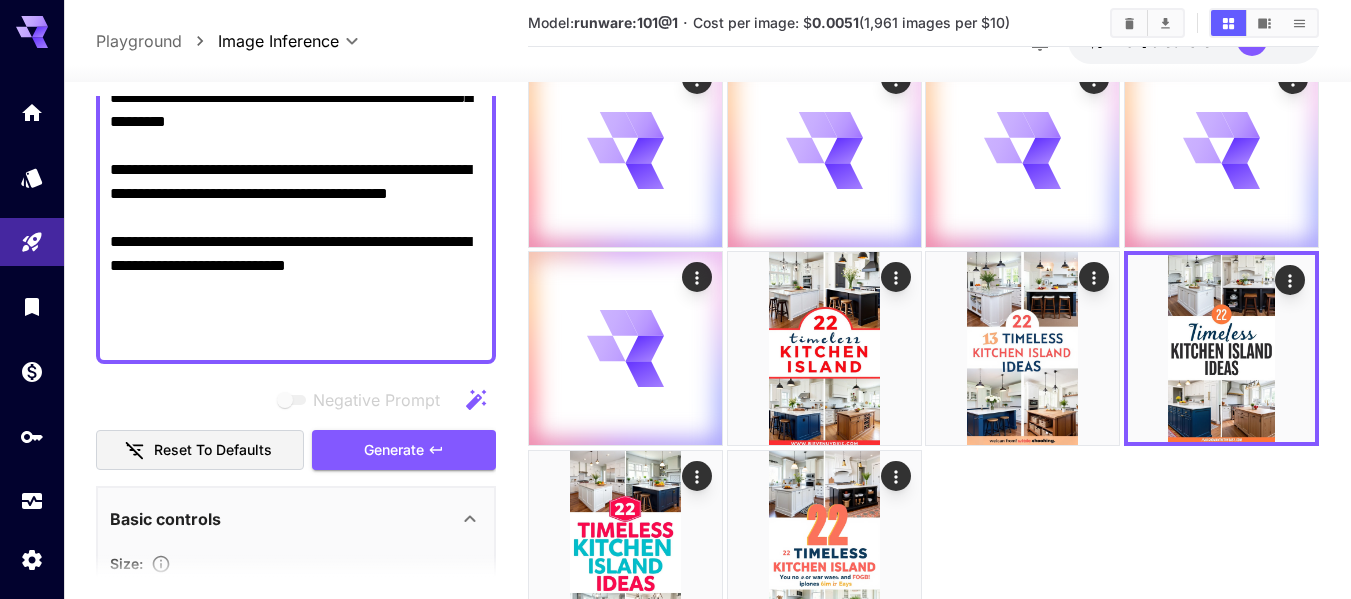click at bounding box center (923, 349) 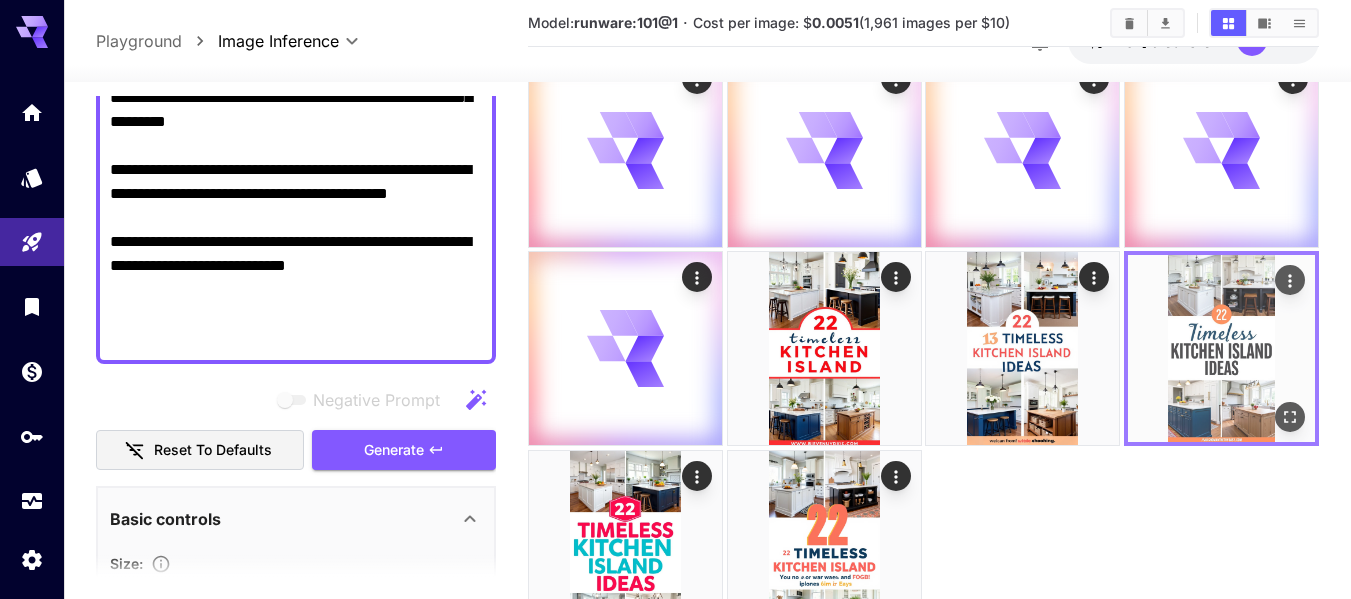 click 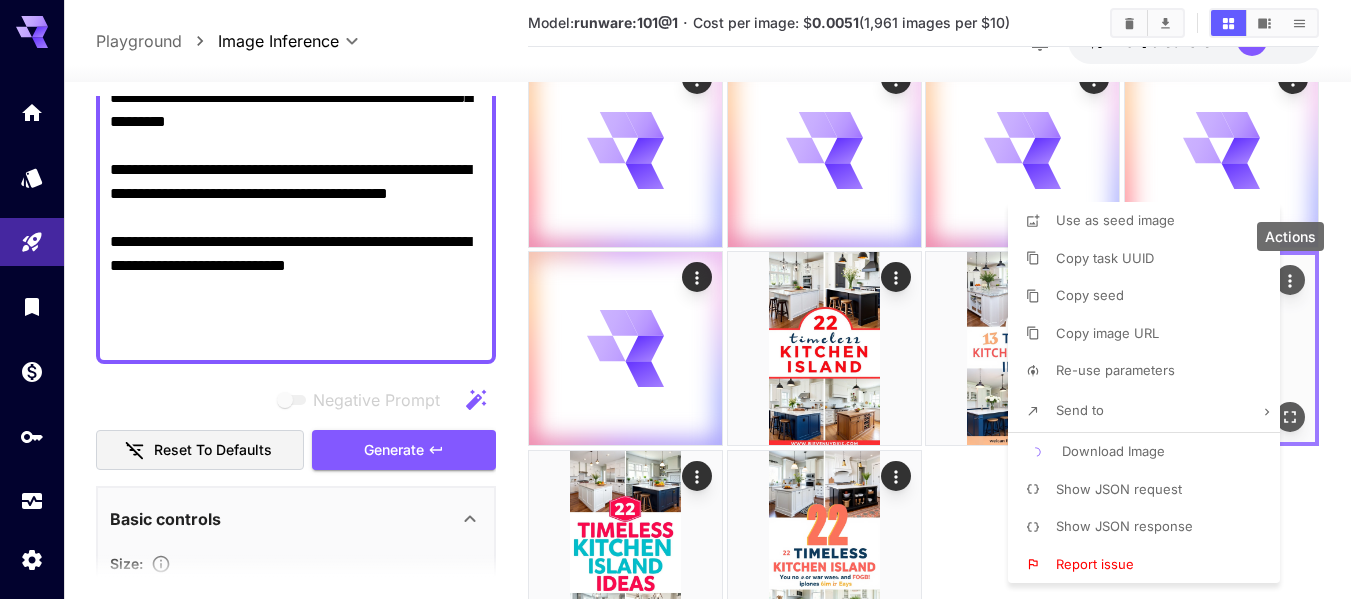 click at bounding box center (683, 299) 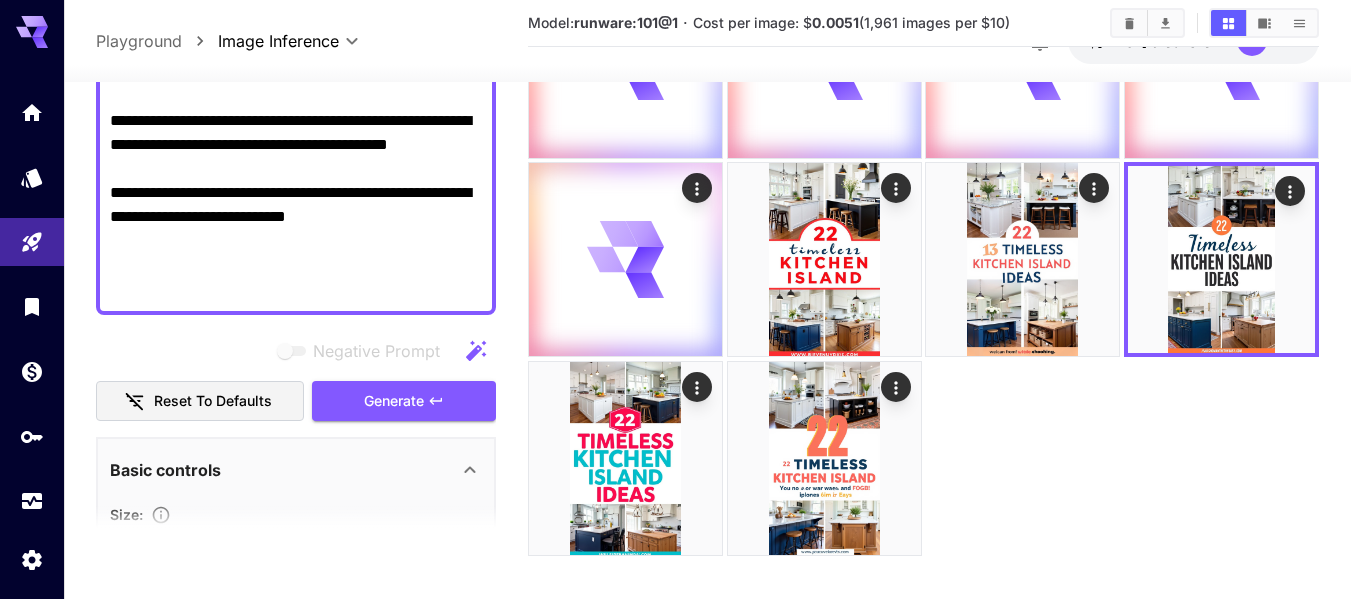 scroll, scrollTop: 200, scrollLeft: 0, axis: vertical 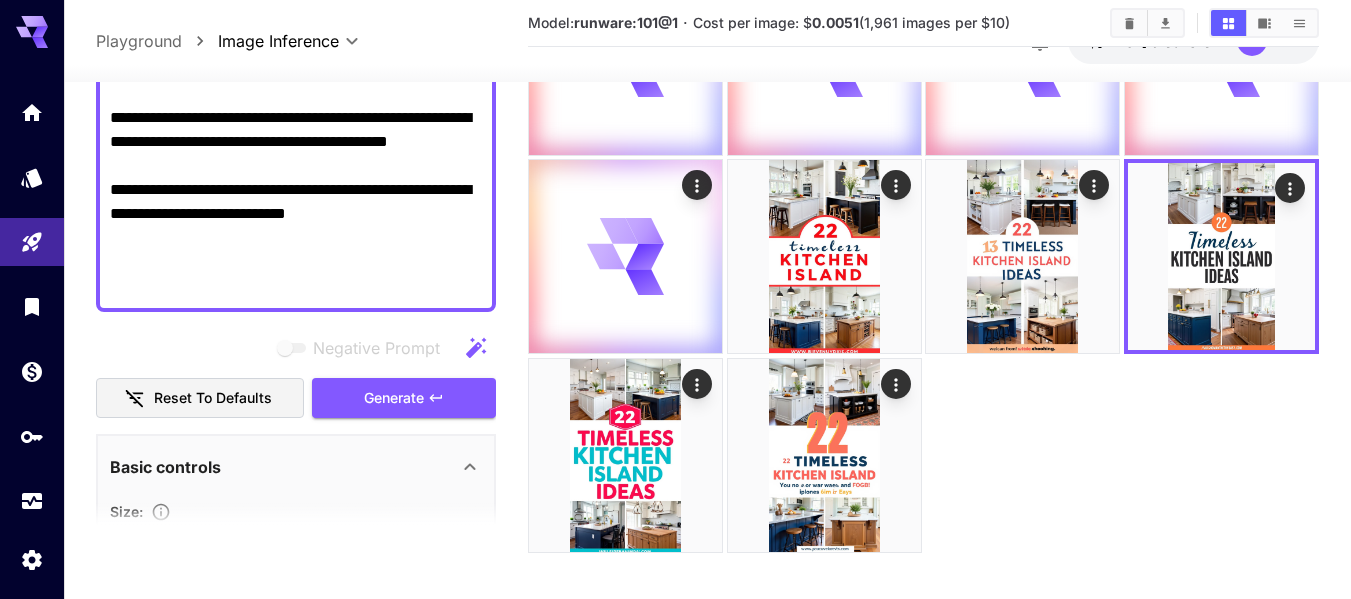 drag, startPoint x: 1107, startPoint y: 410, endPoint x: 1062, endPoint y: 439, distance: 53.535034 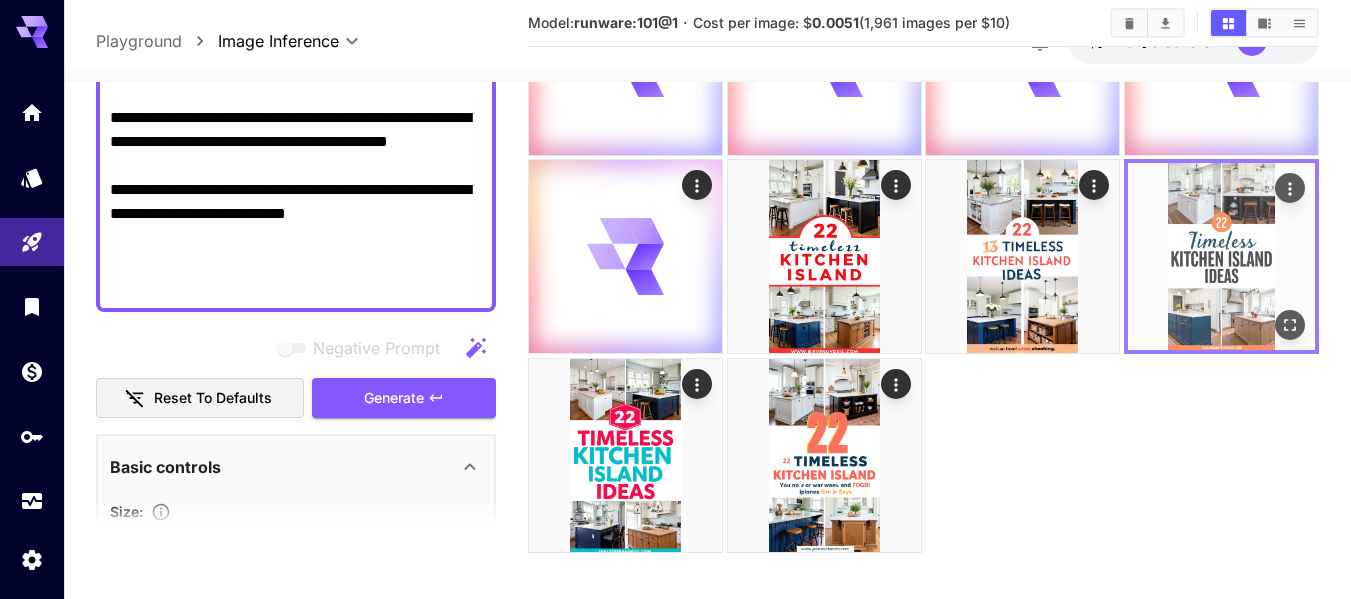 click at bounding box center [1221, 256] 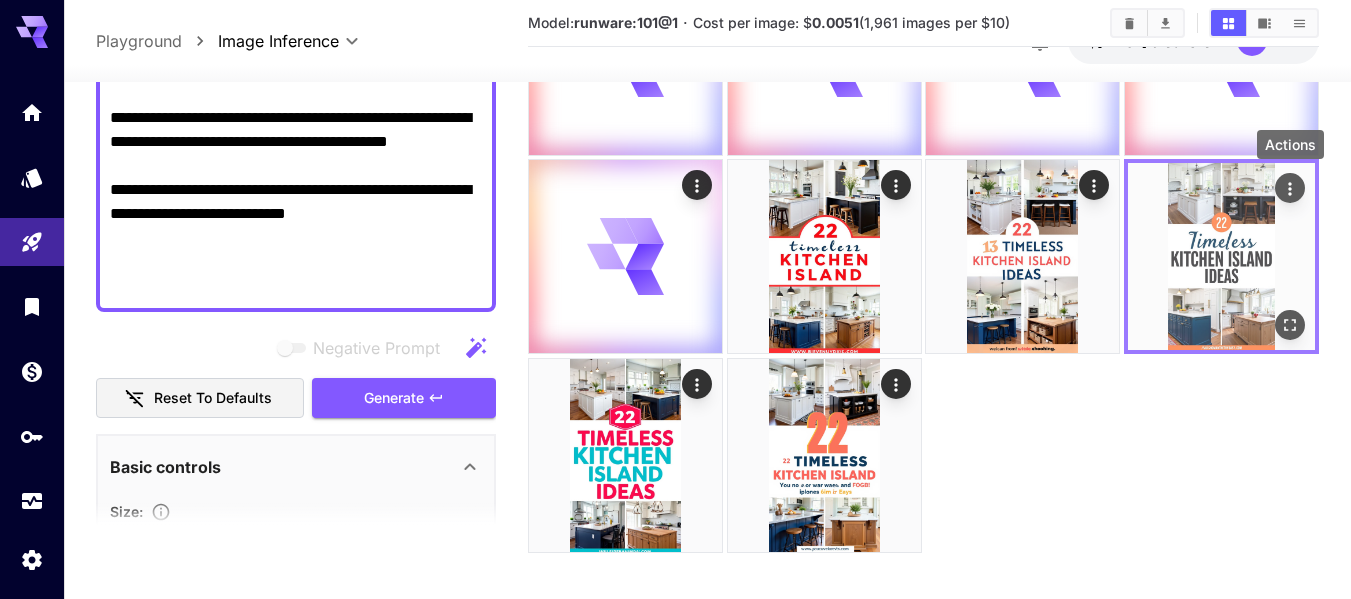 click 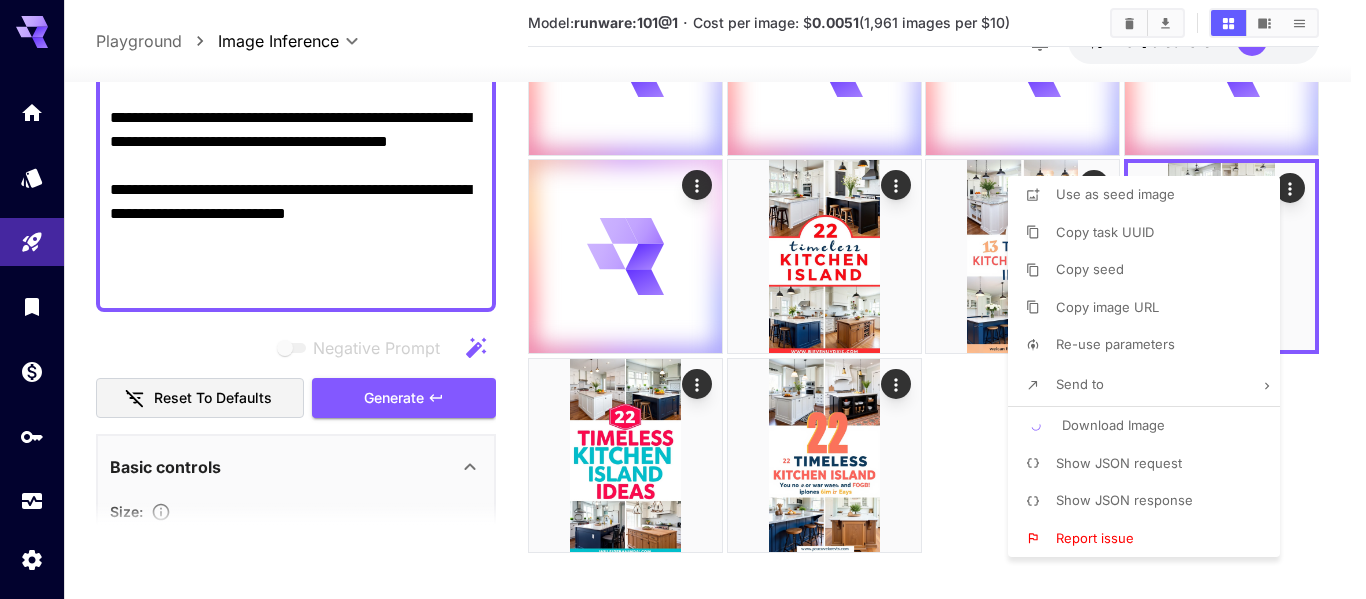 click at bounding box center (683, 299) 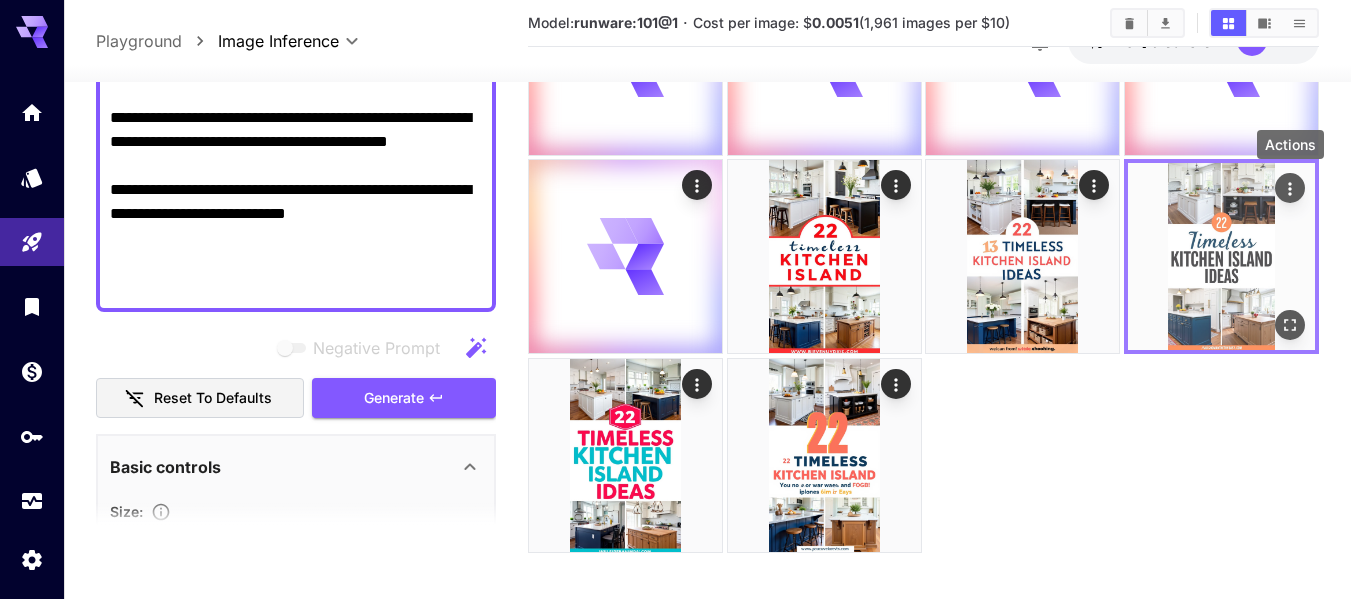 click 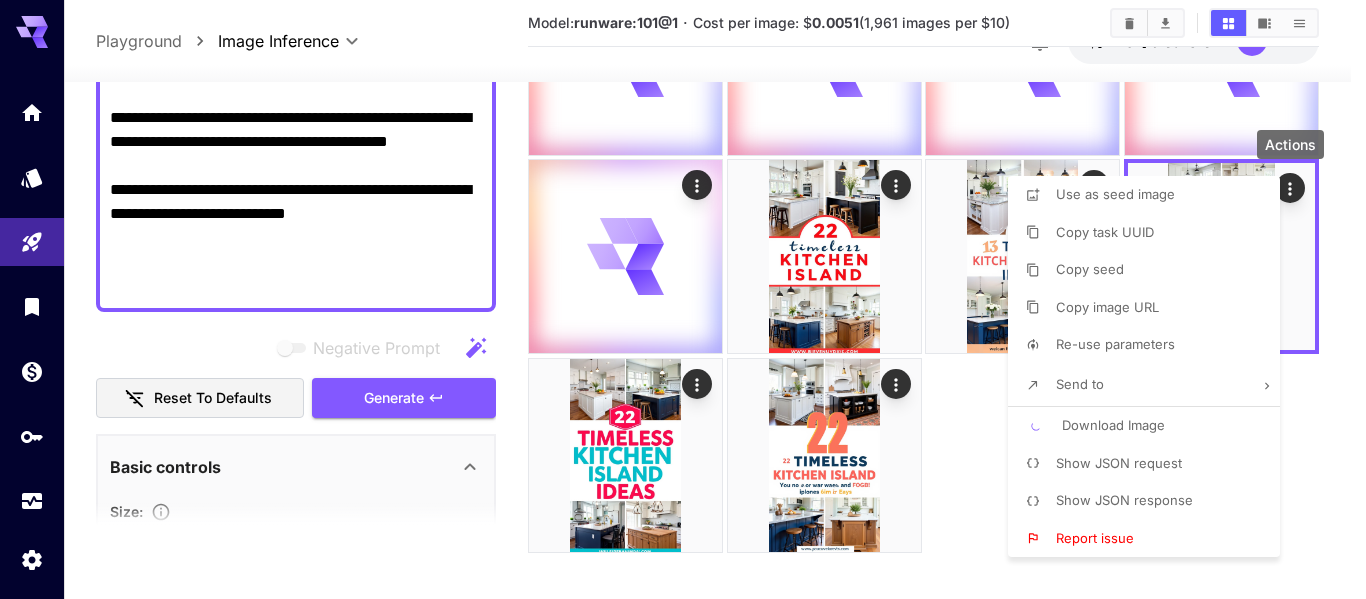click on "Download Image" at bounding box center (1113, 425) 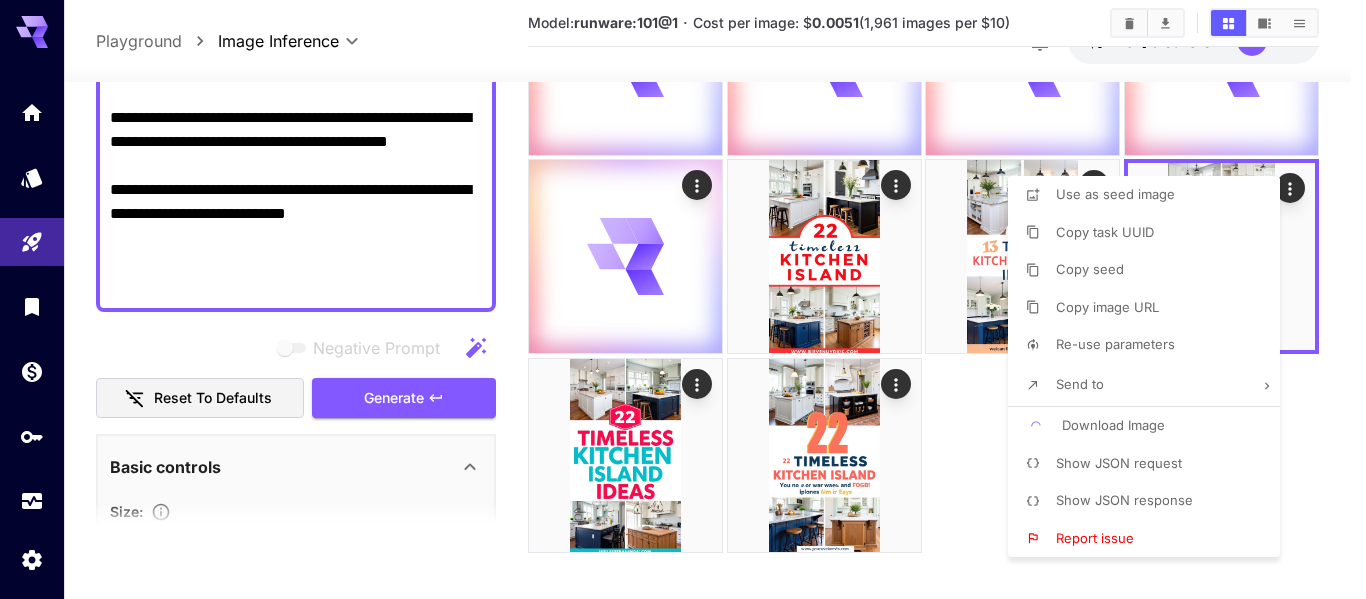 click on "Download Image" at bounding box center [1113, 425] 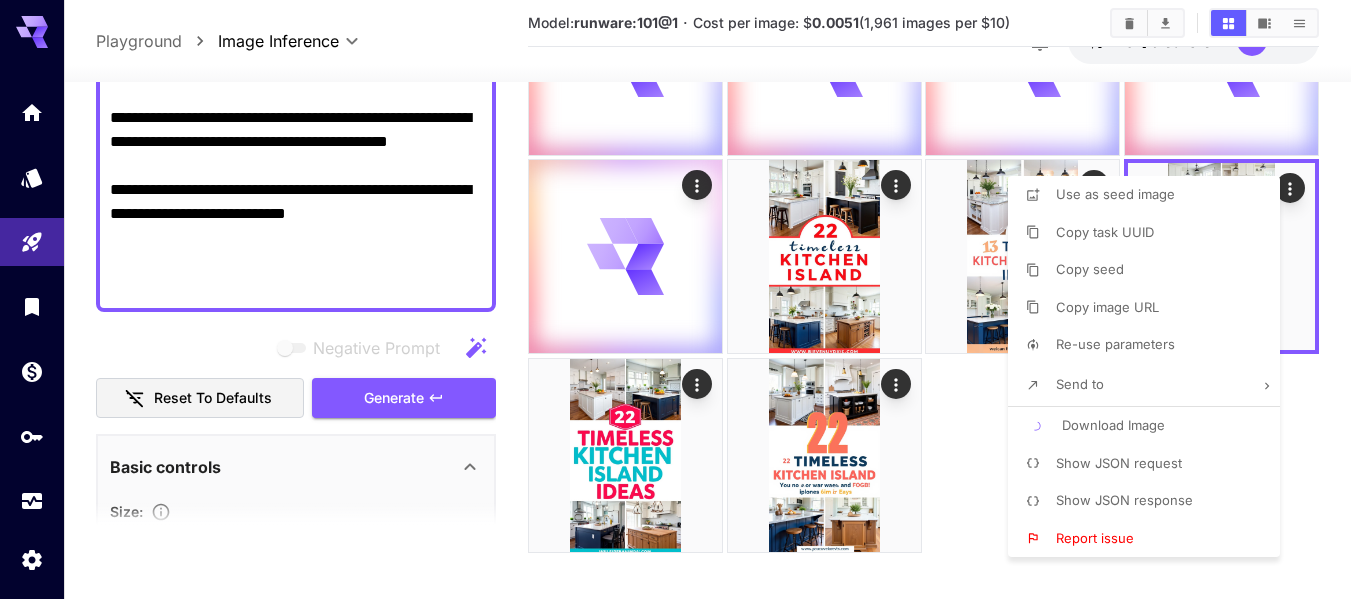click on "Download Image" at bounding box center (1113, 425) 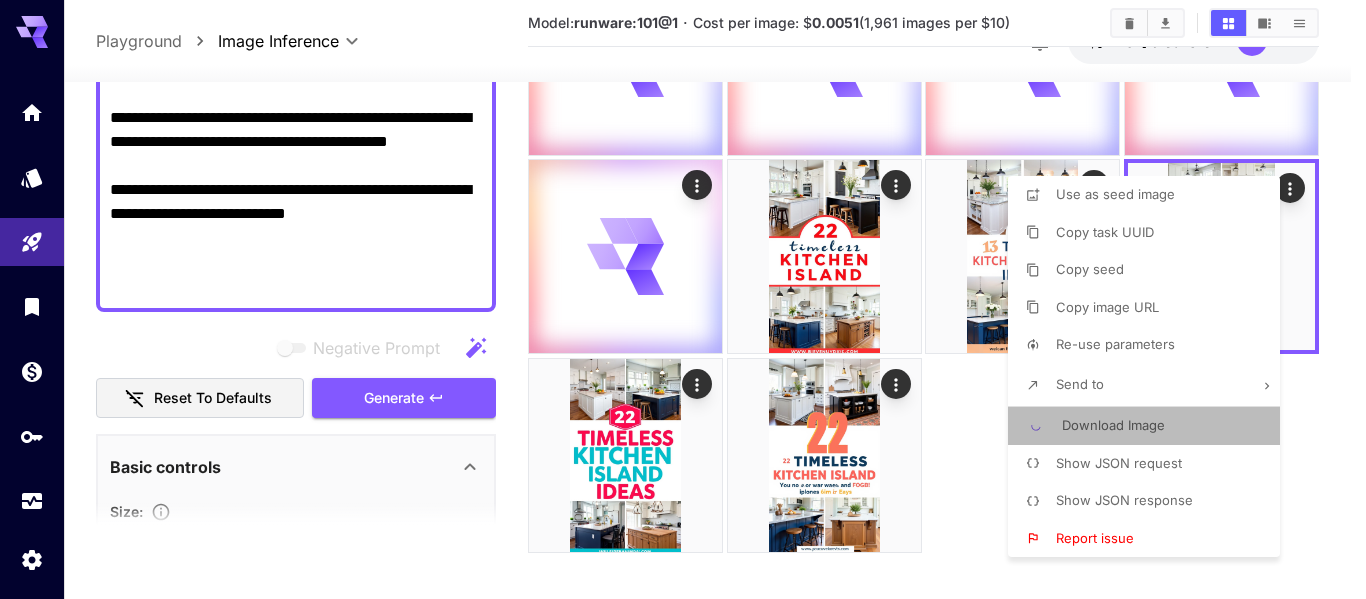 click on "Download Image" at bounding box center [1113, 425] 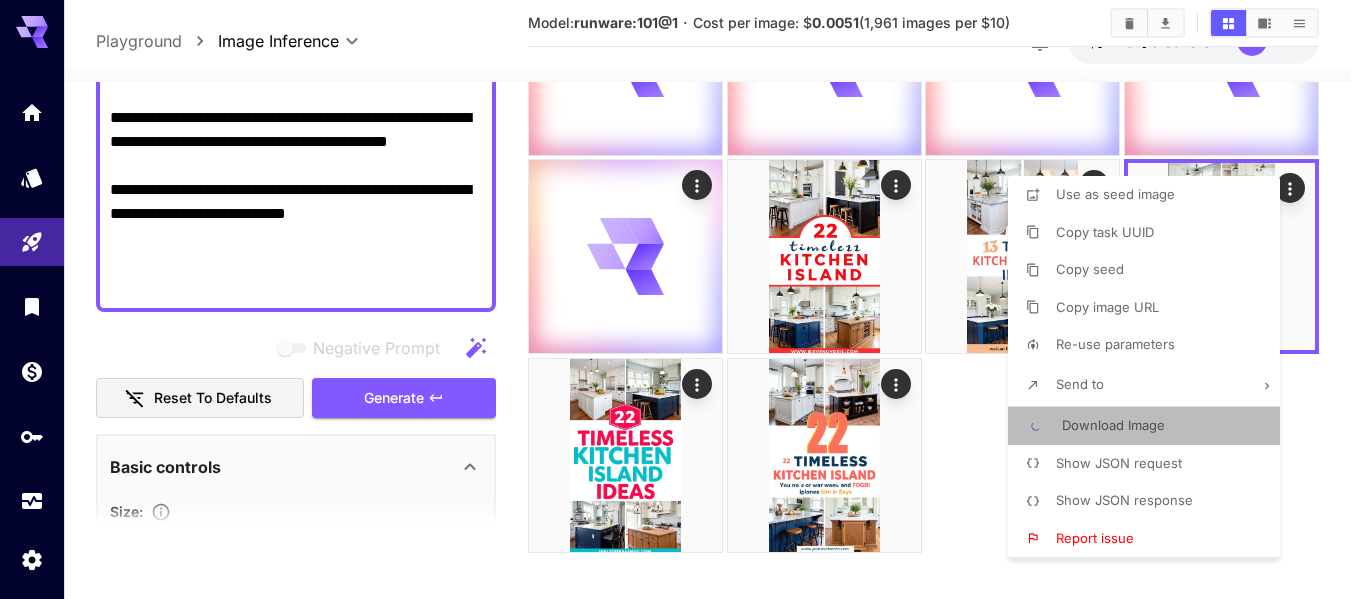 click on "Download Image" at bounding box center (1113, 425) 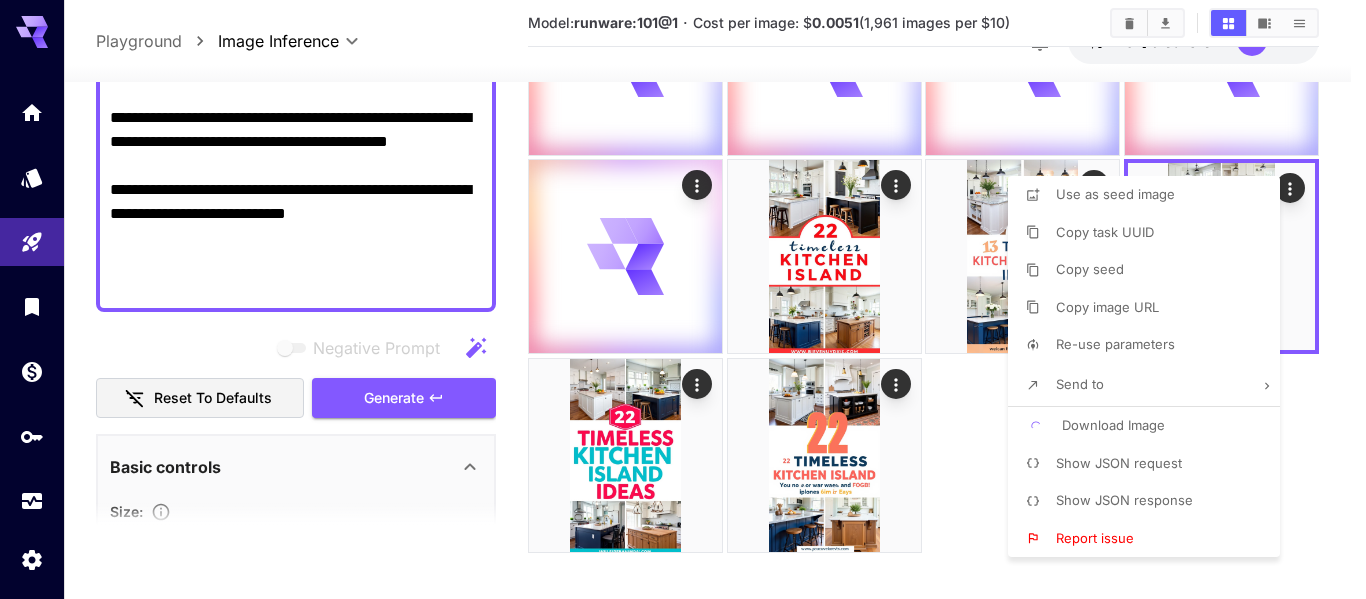 click on "Download Image" at bounding box center (1113, 425) 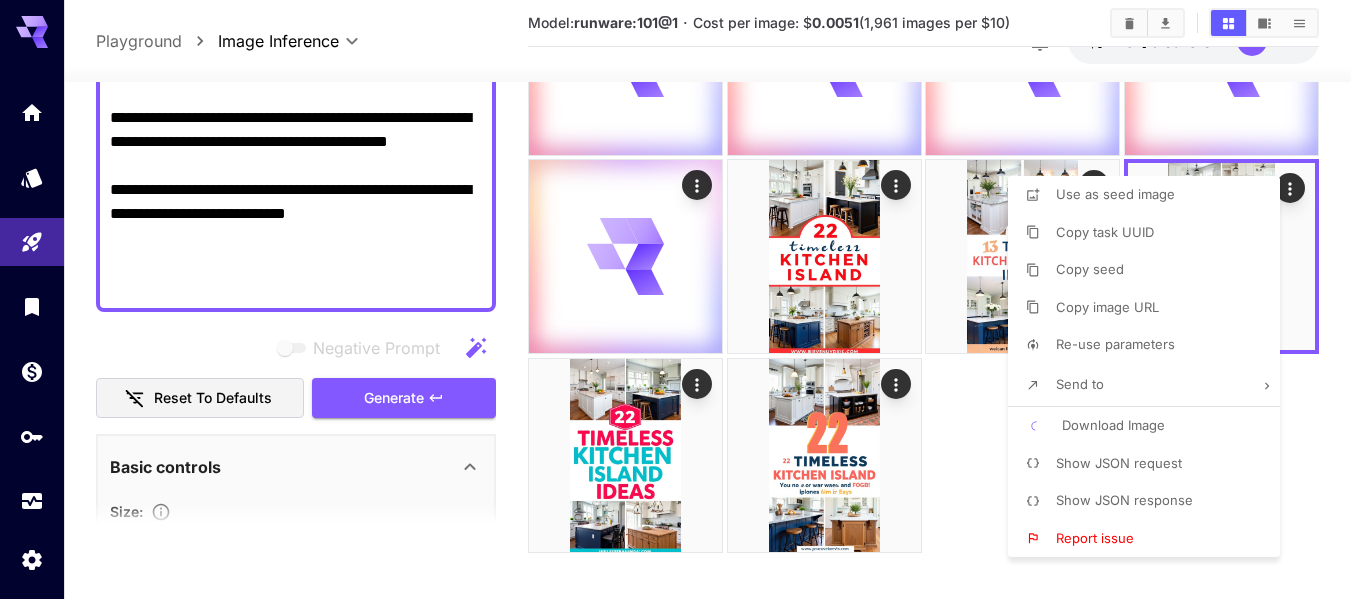 click on "Download Image" at bounding box center [1113, 425] 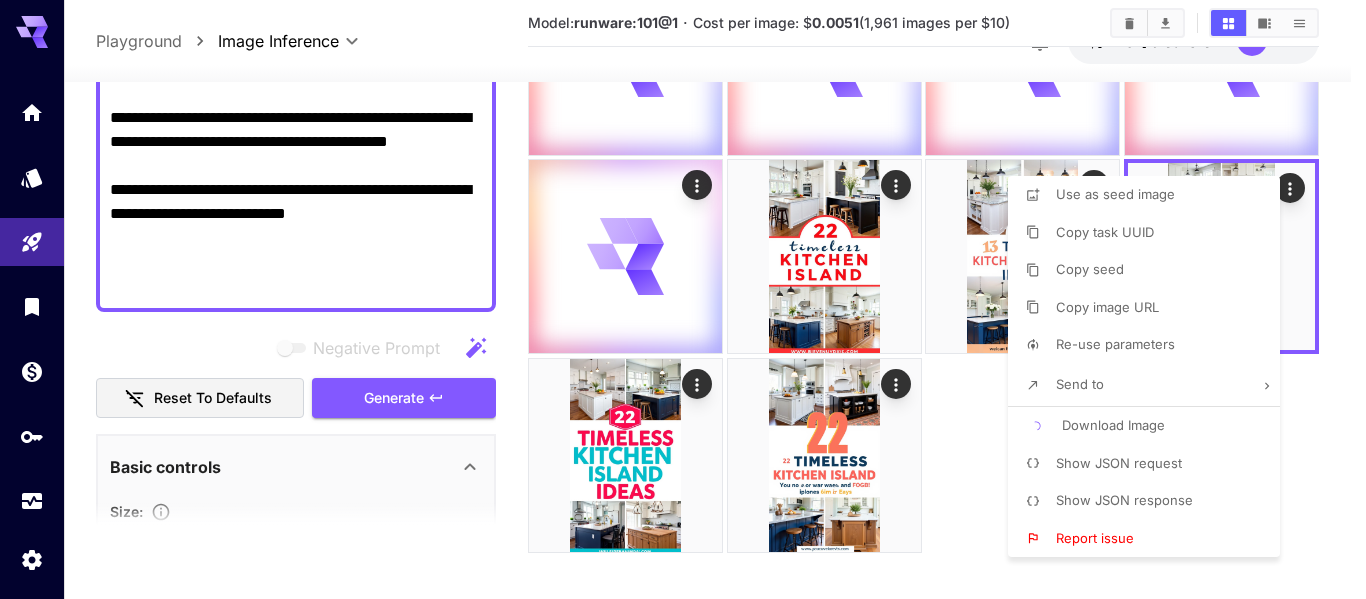 click at bounding box center (683, 299) 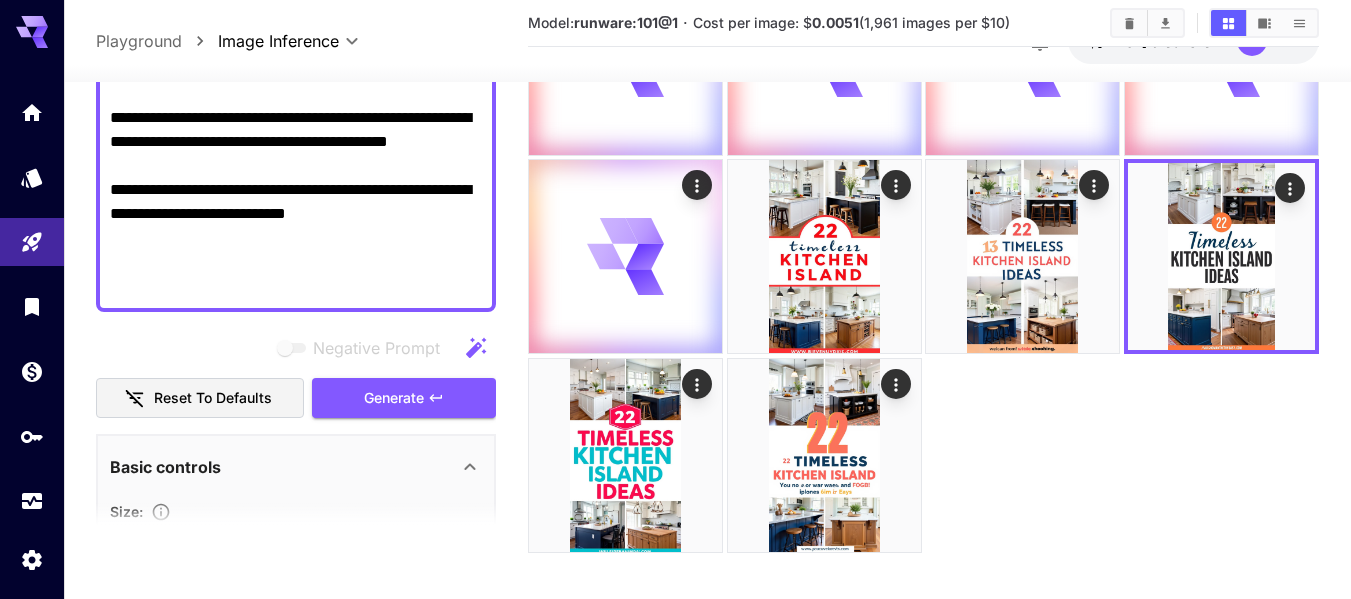 click at bounding box center [923, 257] 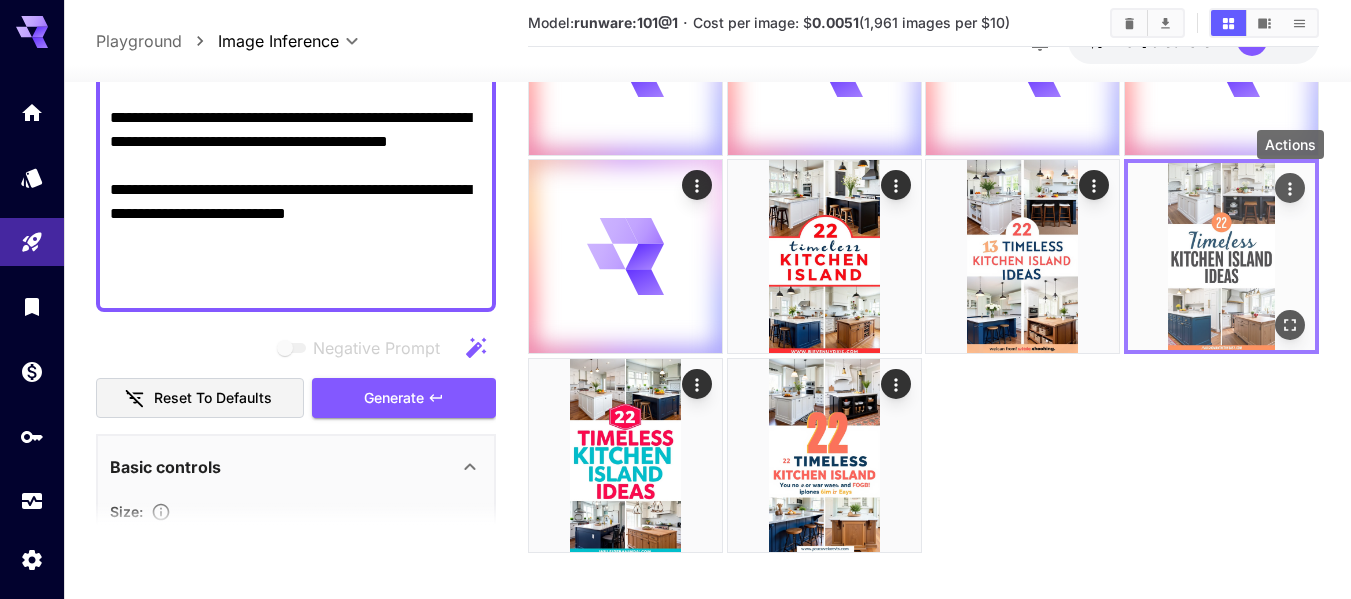 click 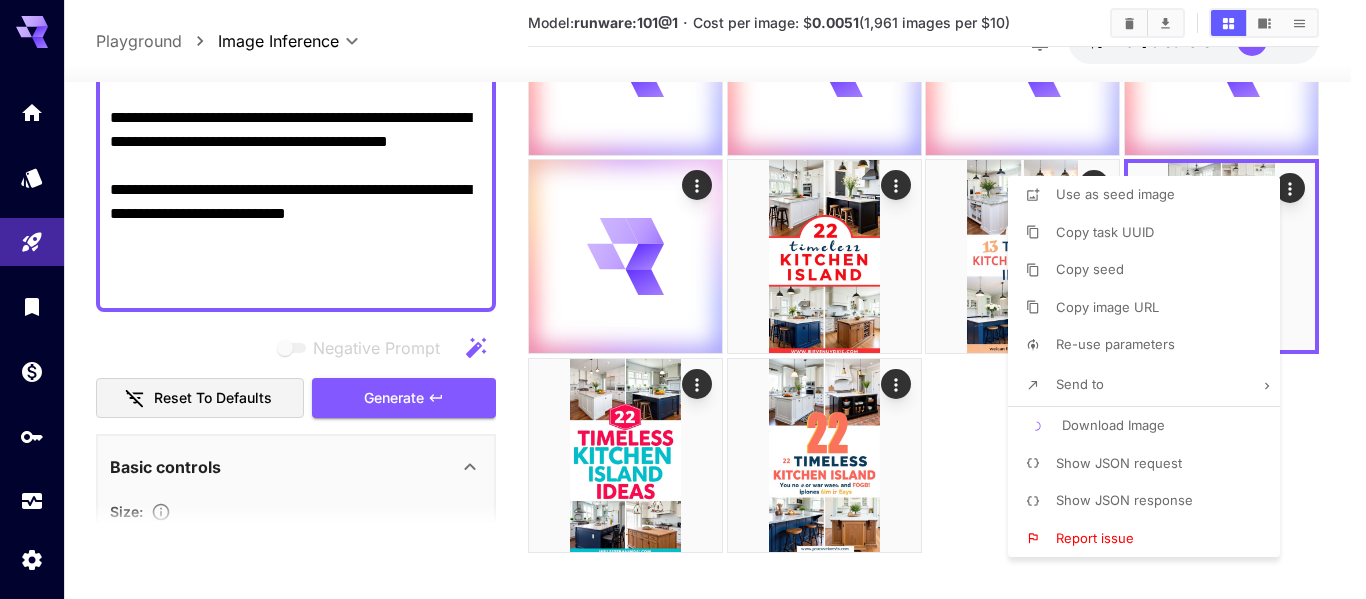 click at bounding box center [683, 299] 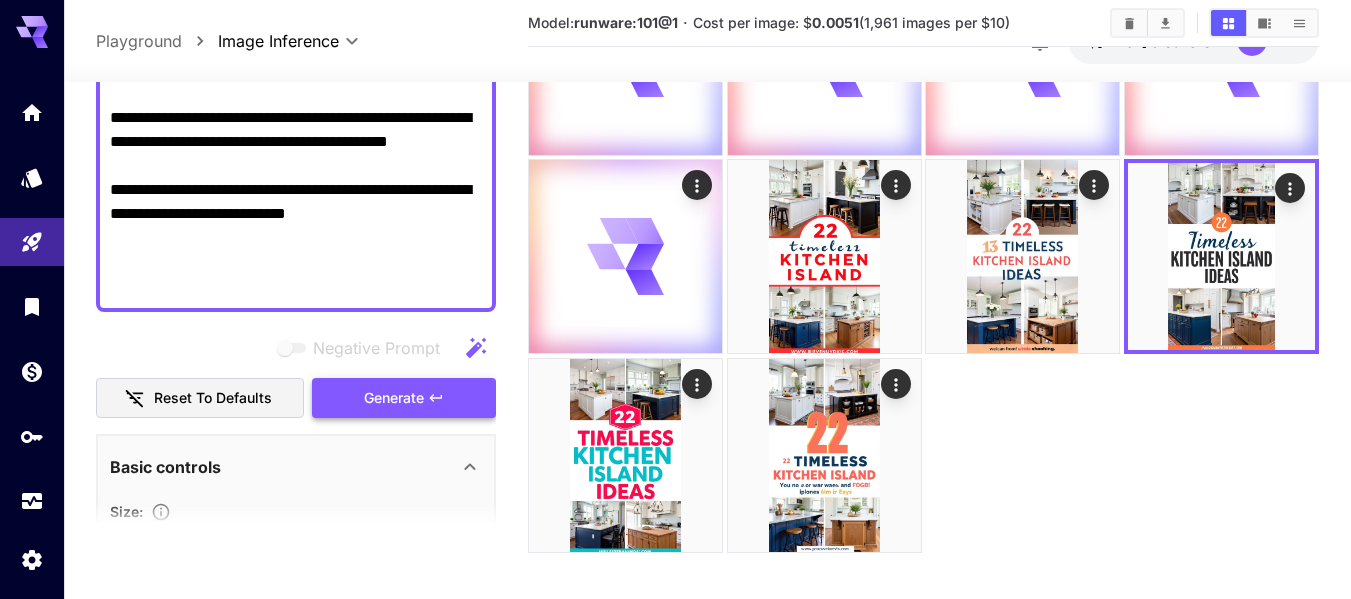 click on "Negative Prompt Reset to defaults Generate" at bounding box center [296, 373] 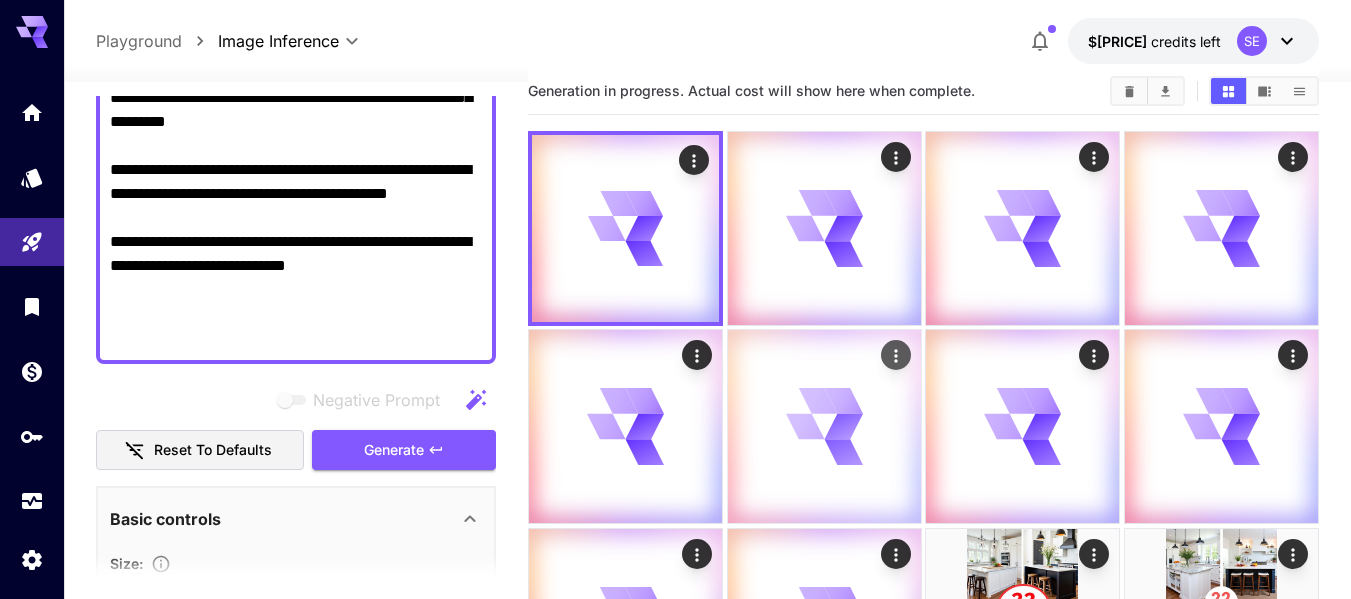 scroll, scrollTop: 0, scrollLeft: 0, axis: both 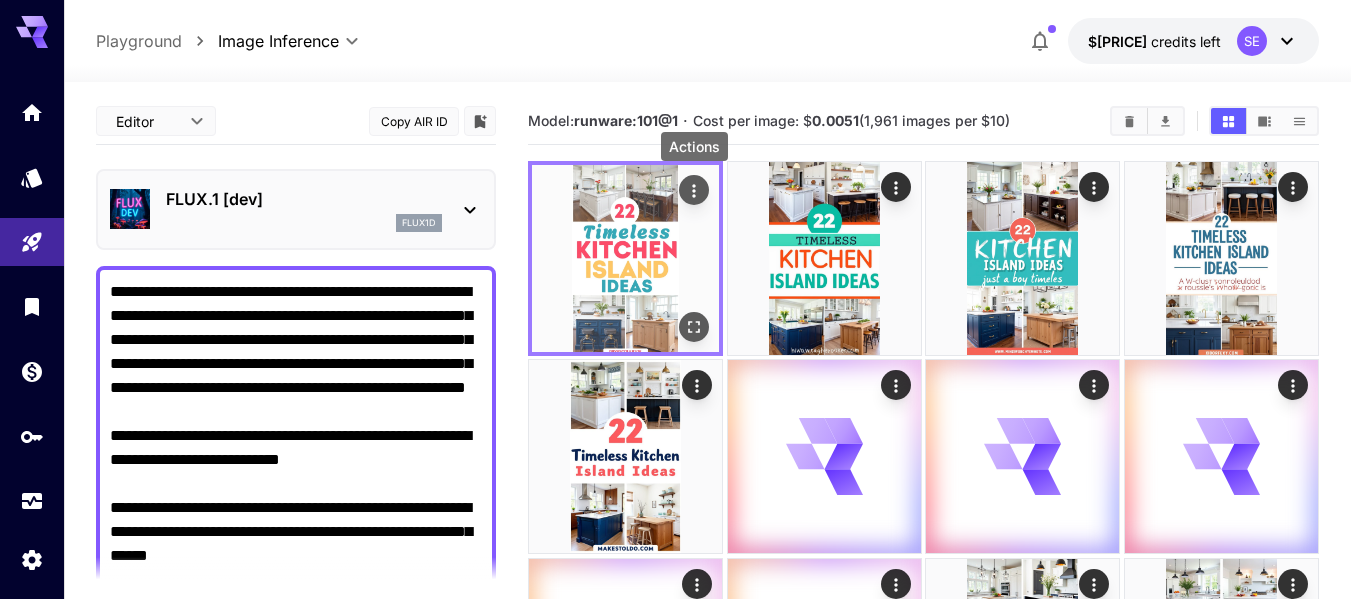 click 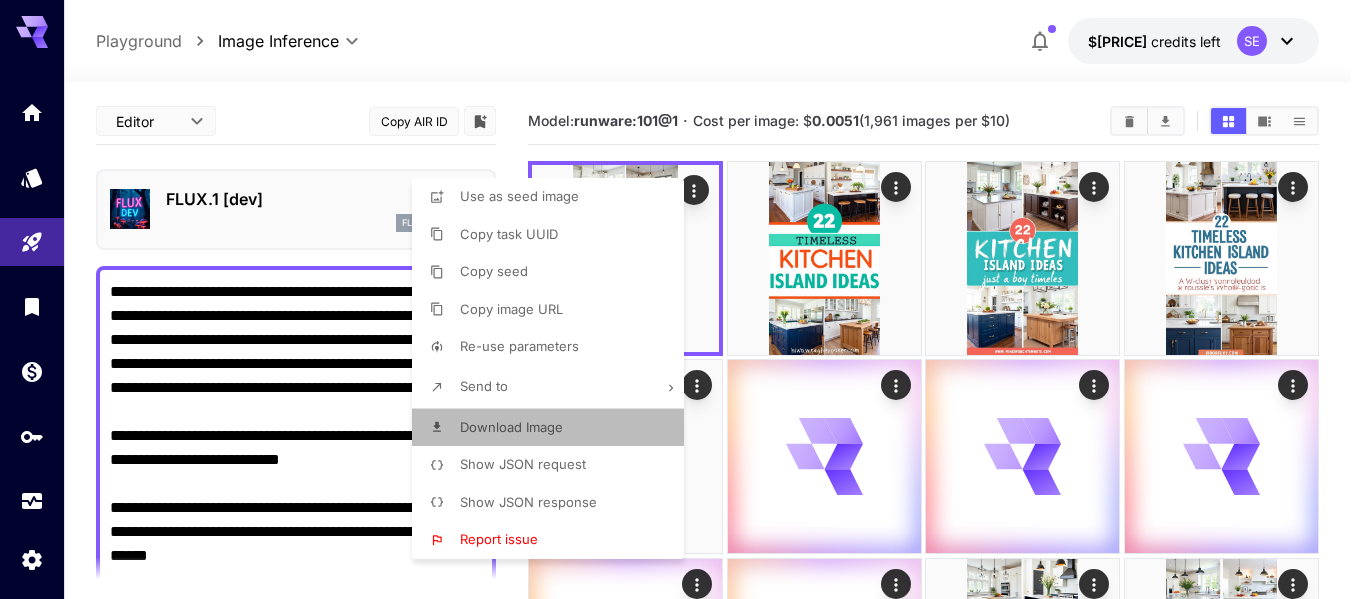 click on "Download Image" at bounding box center (511, 427) 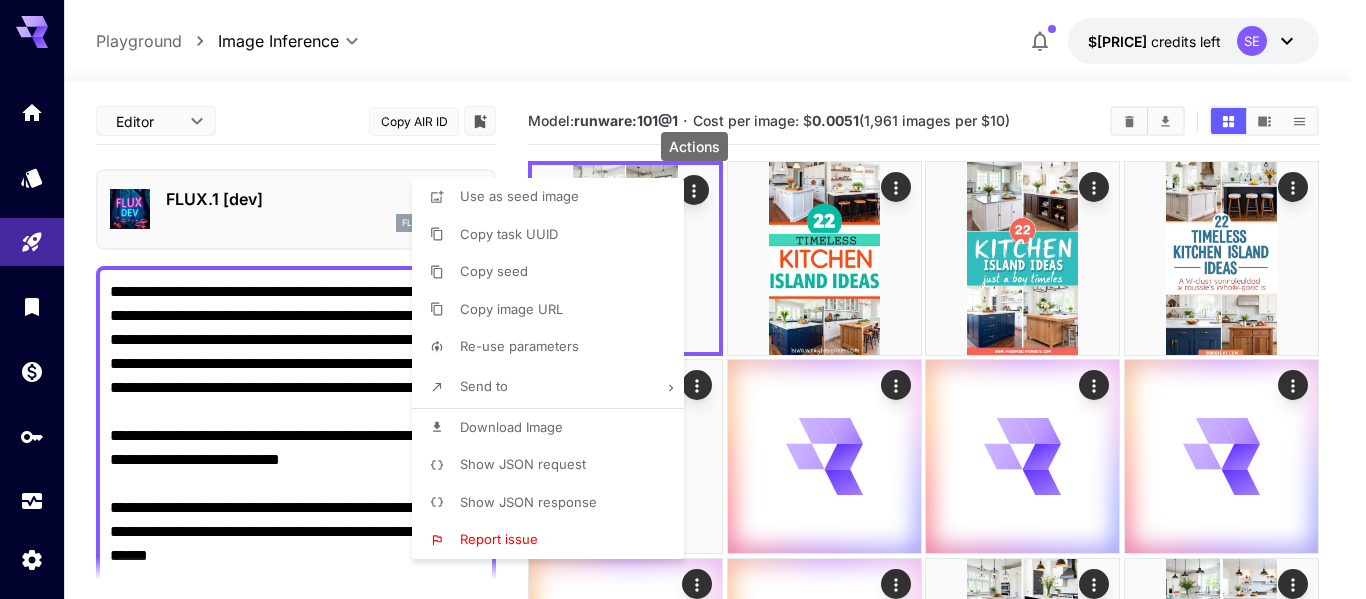 click at bounding box center (683, 299) 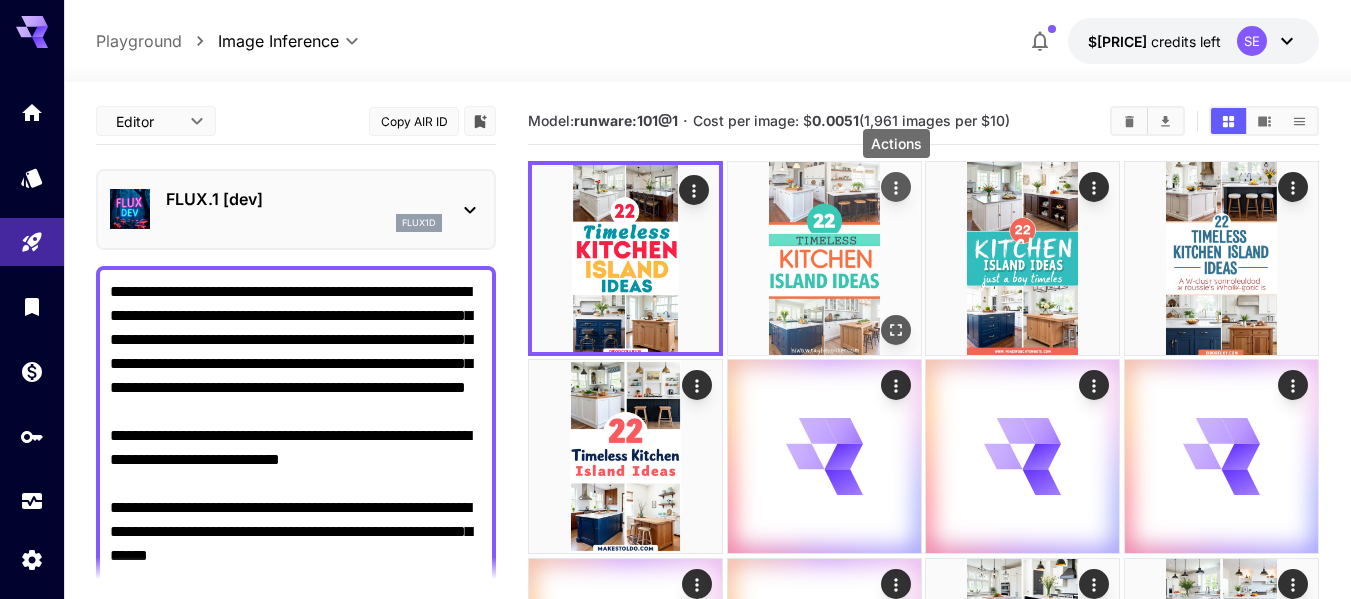 click 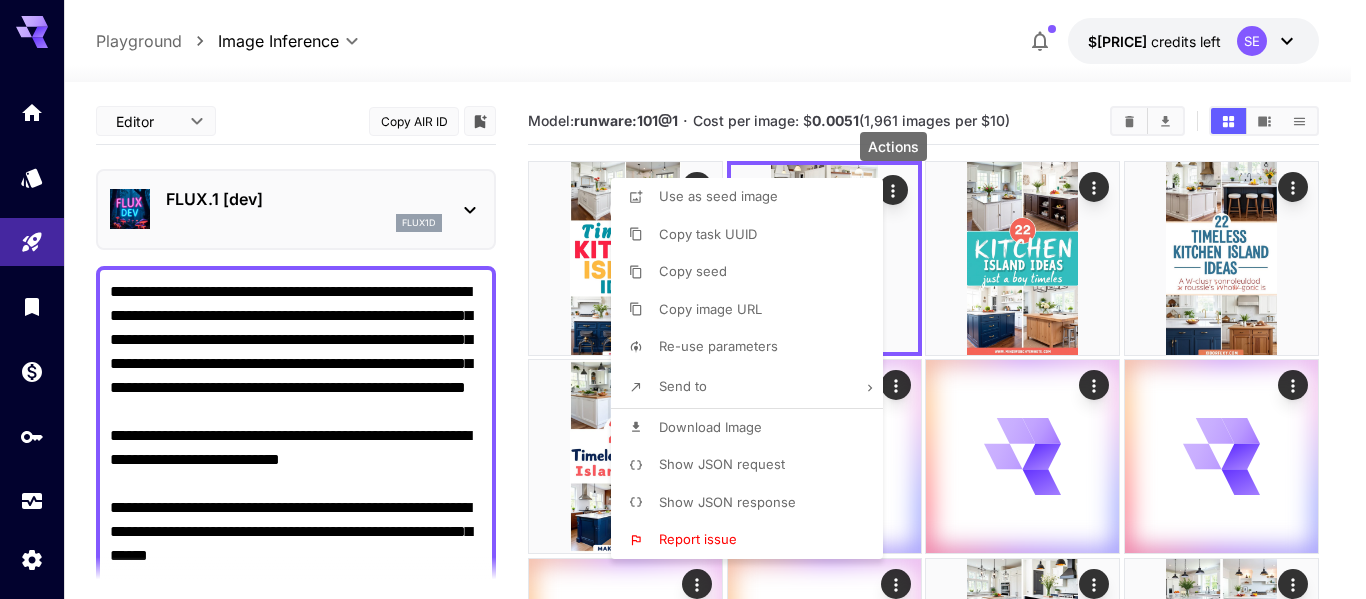 click on "Download Image" at bounding box center (710, 427) 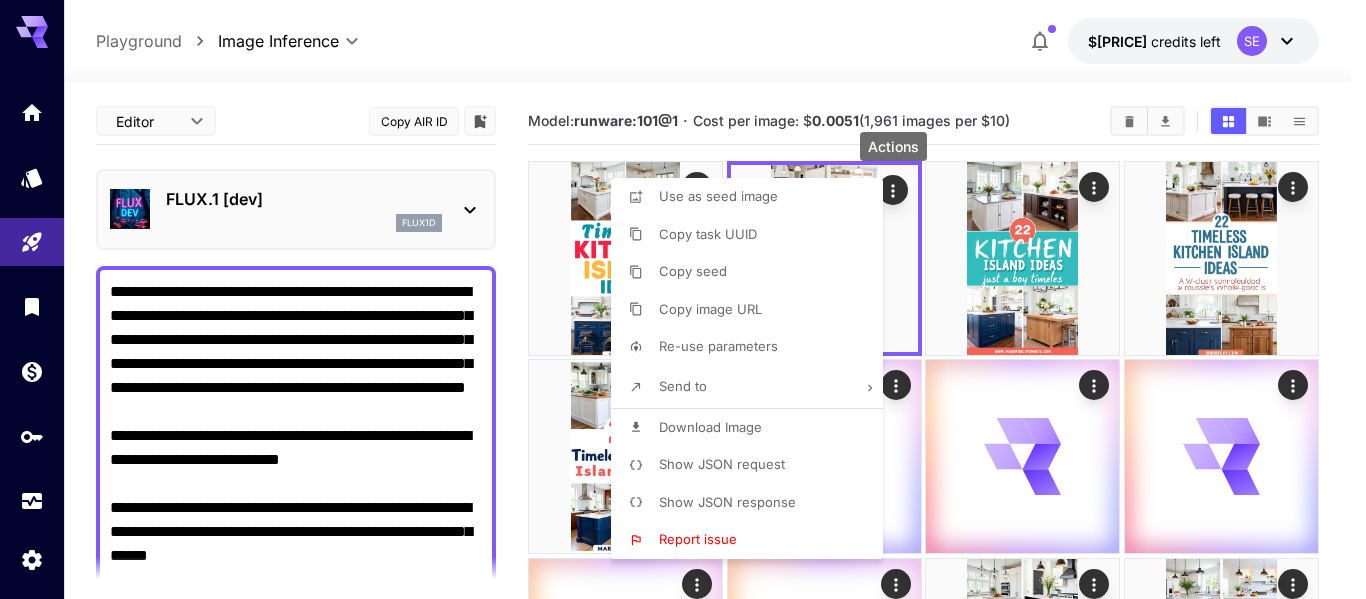 click at bounding box center [683, 299] 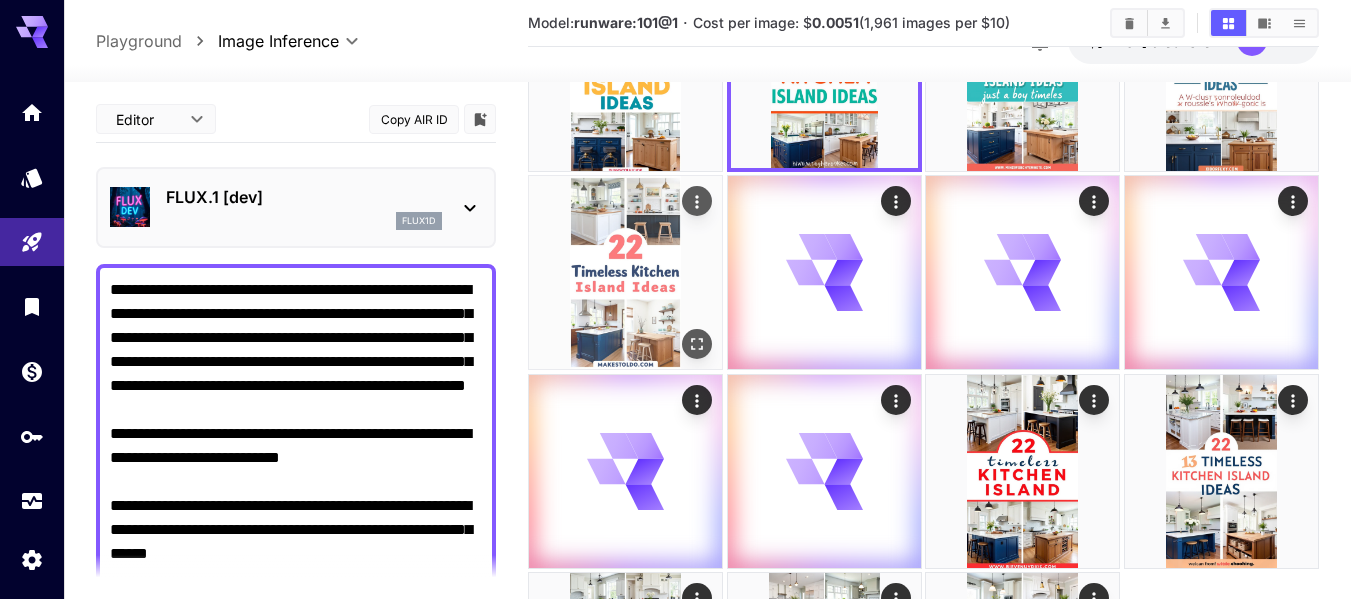 scroll, scrollTop: 200, scrollLeft: 0, axis: vertical 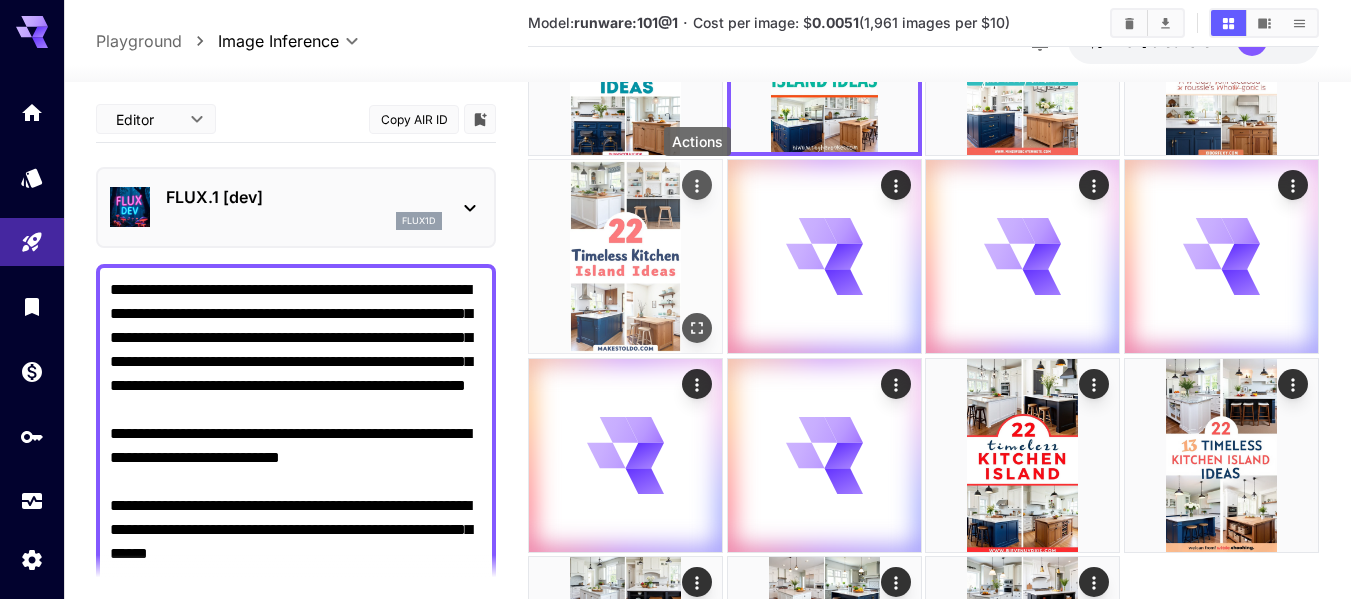 click 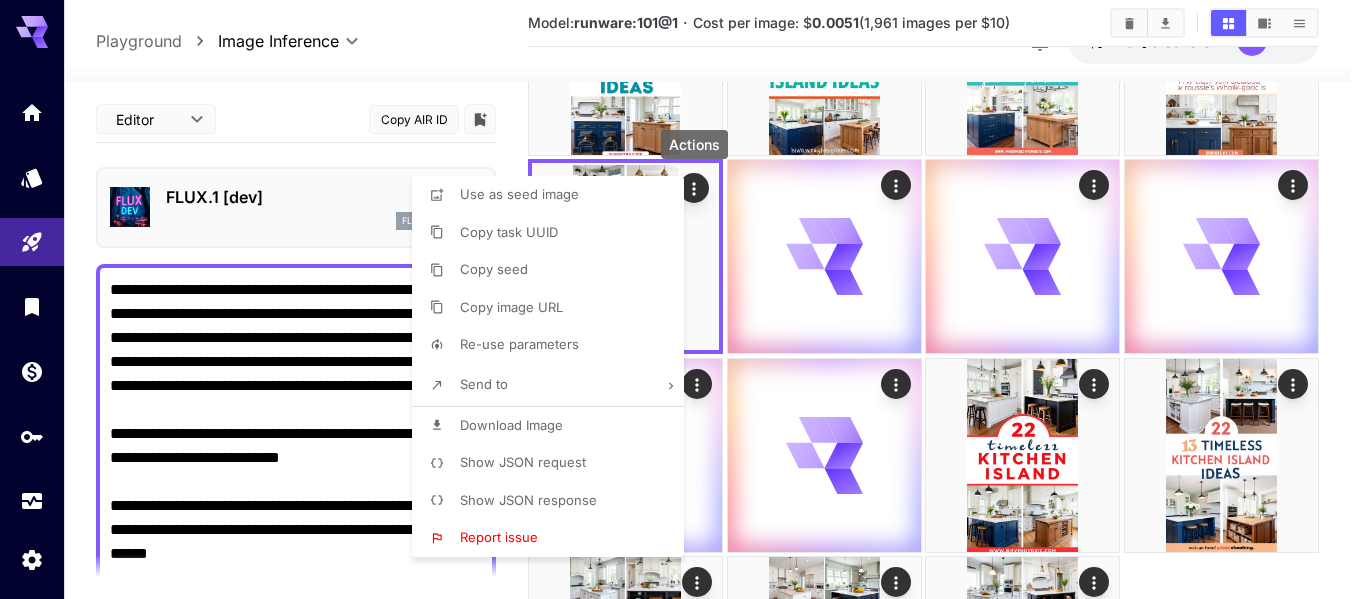 click on "Download Image" at bounding box center [511, 425] 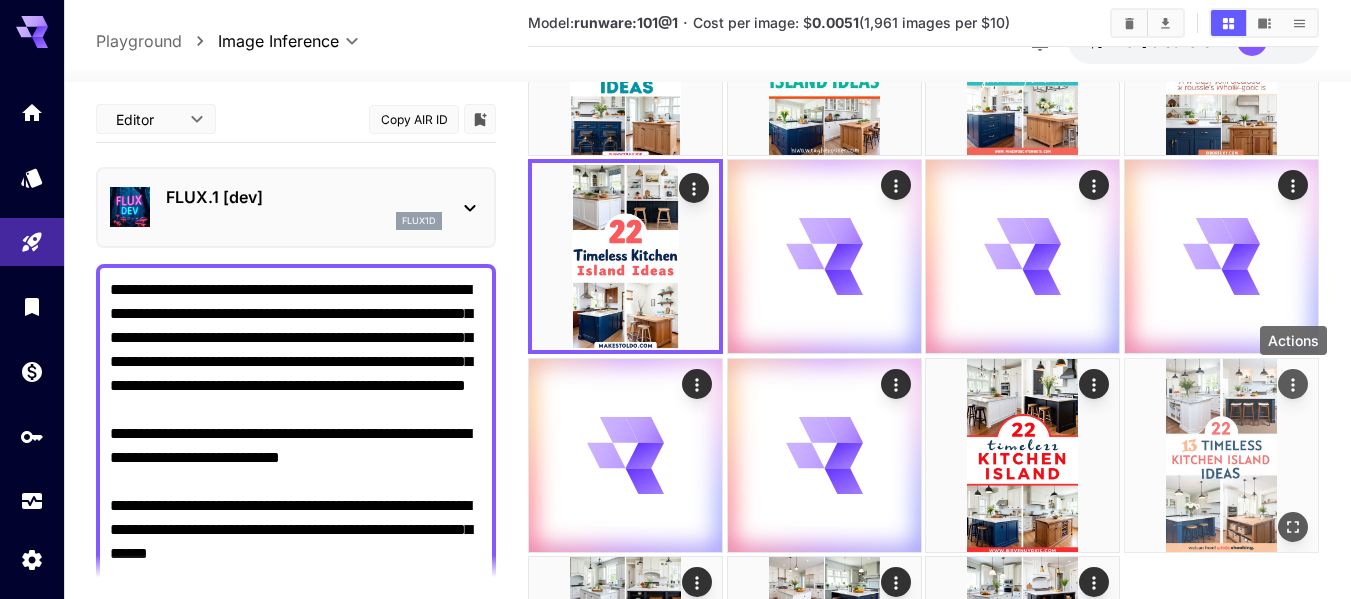 click 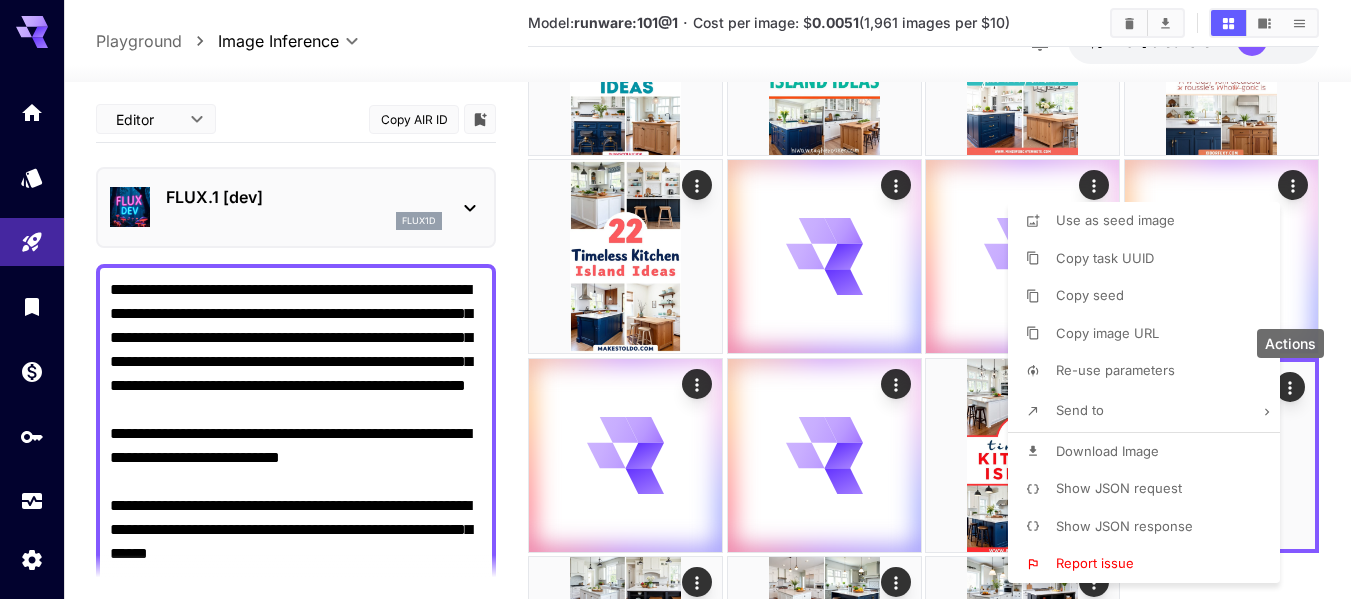 click at bounding box center (683, 299) 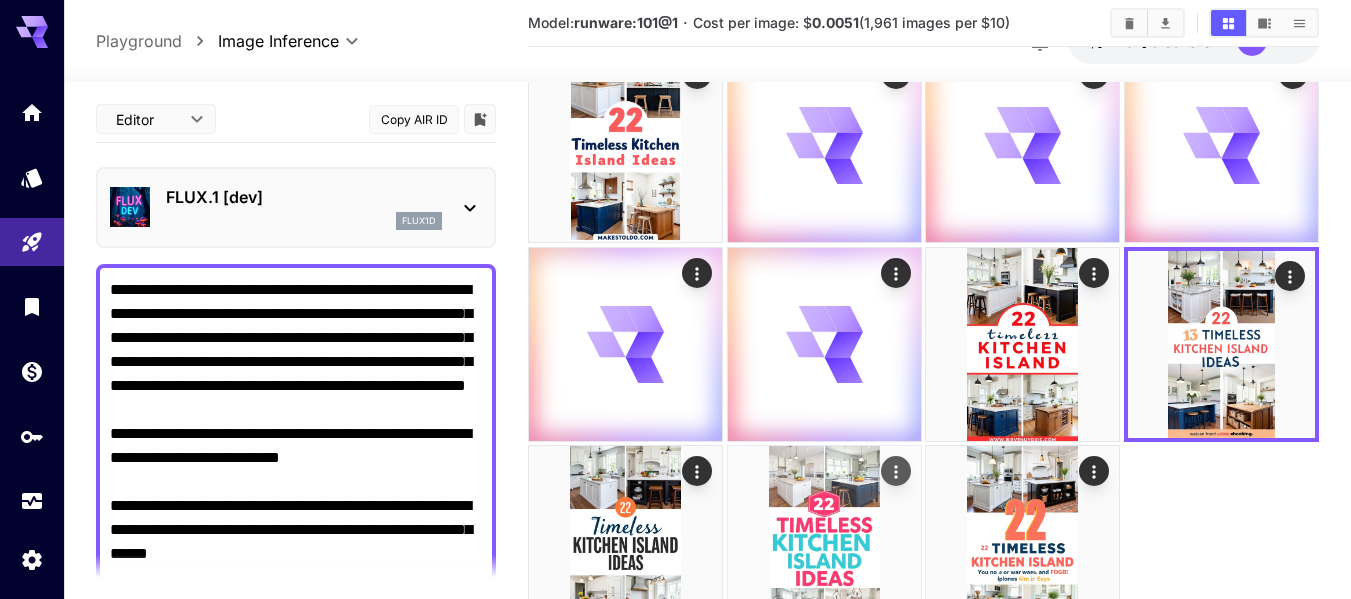 scroll, scrollTop: 413, scrollLeft: 0, axis: vertical 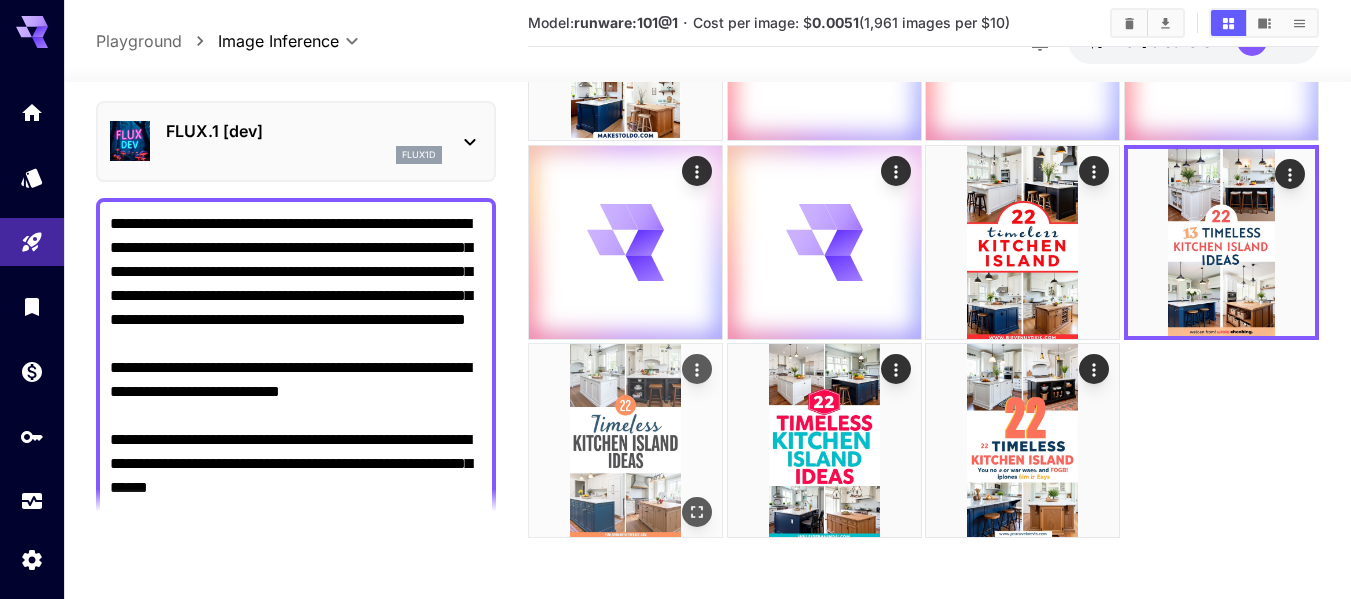 click 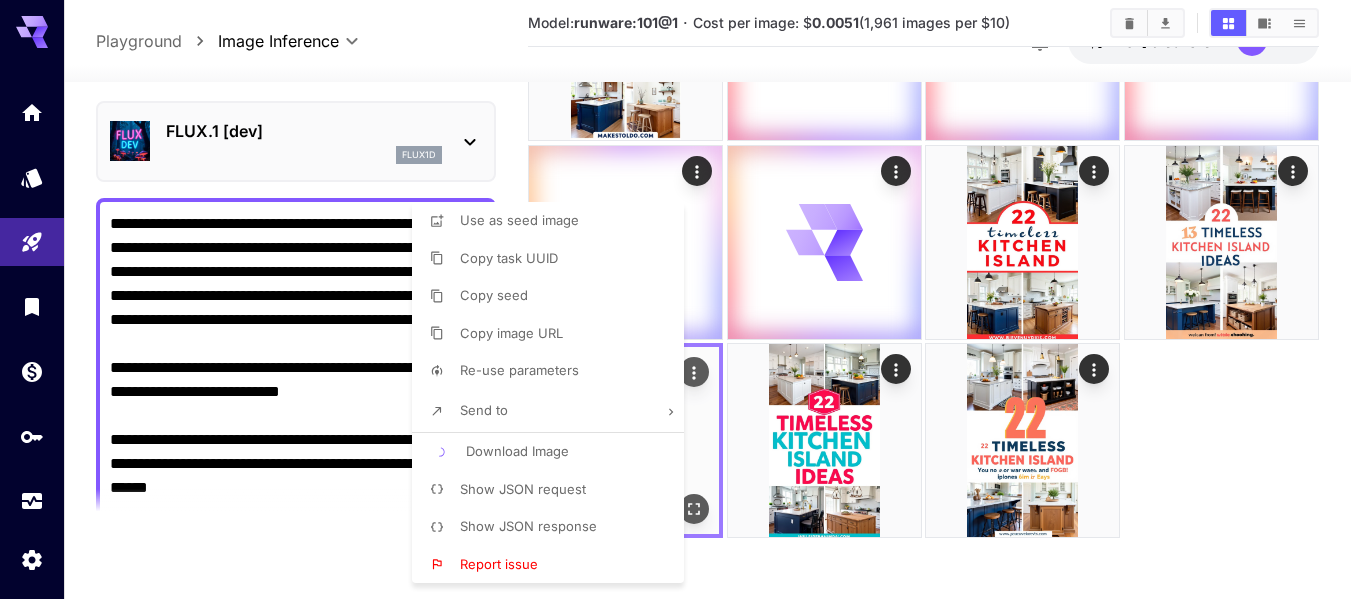 click at bounding box center (683, 299) 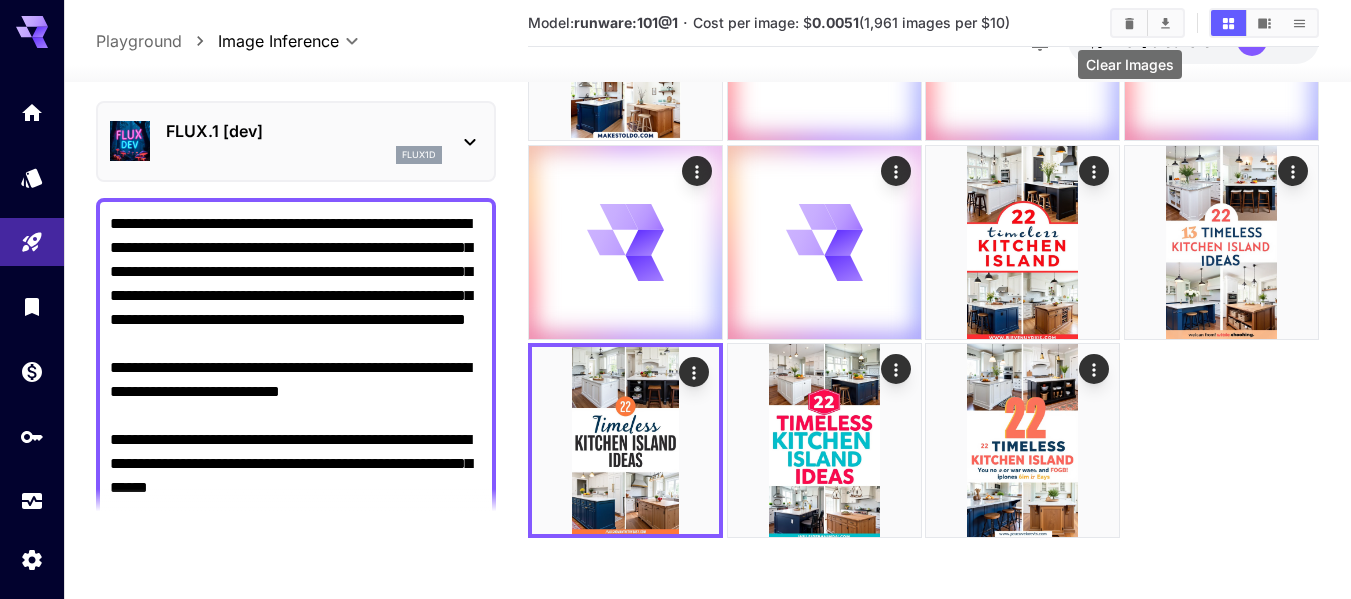click 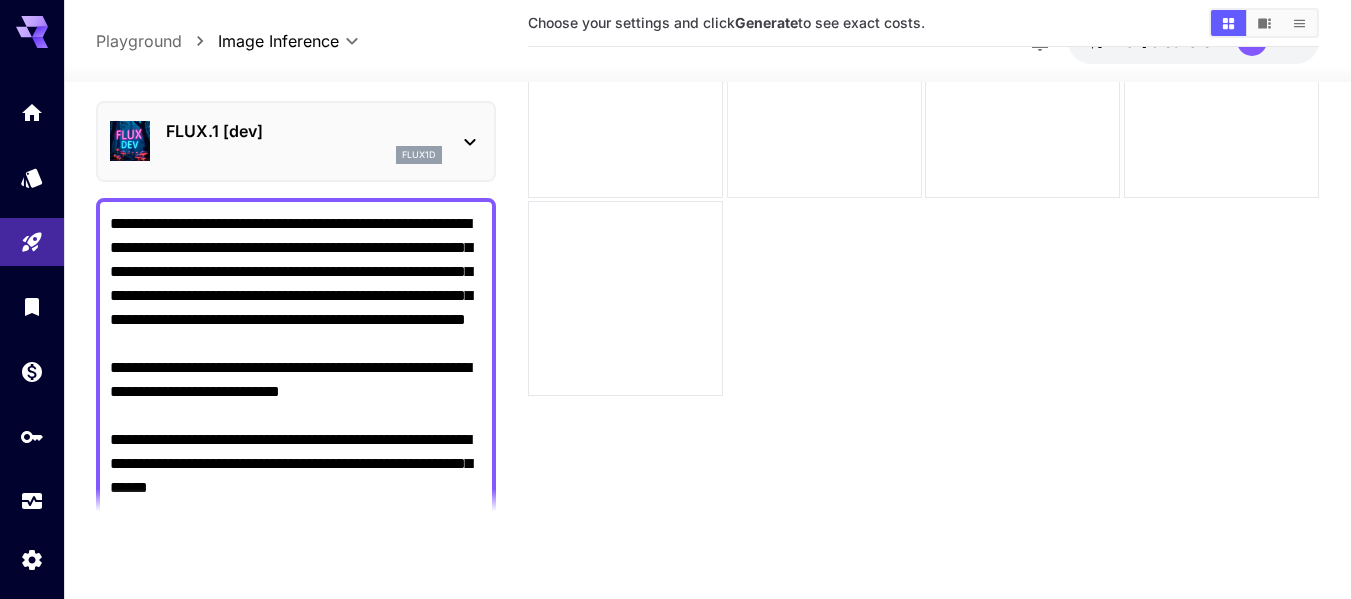 scroll, scrollTop: 158, scrollLeft: 0, axis: vertical 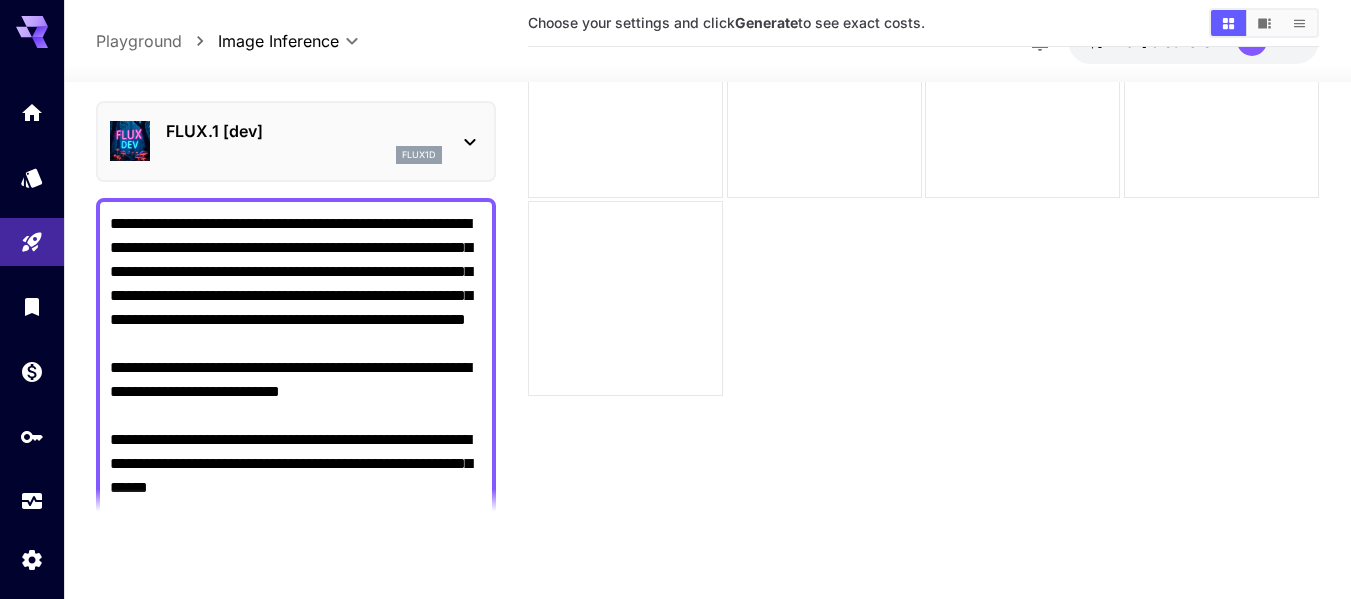 click on "**********" at bounding box center (296, 548) 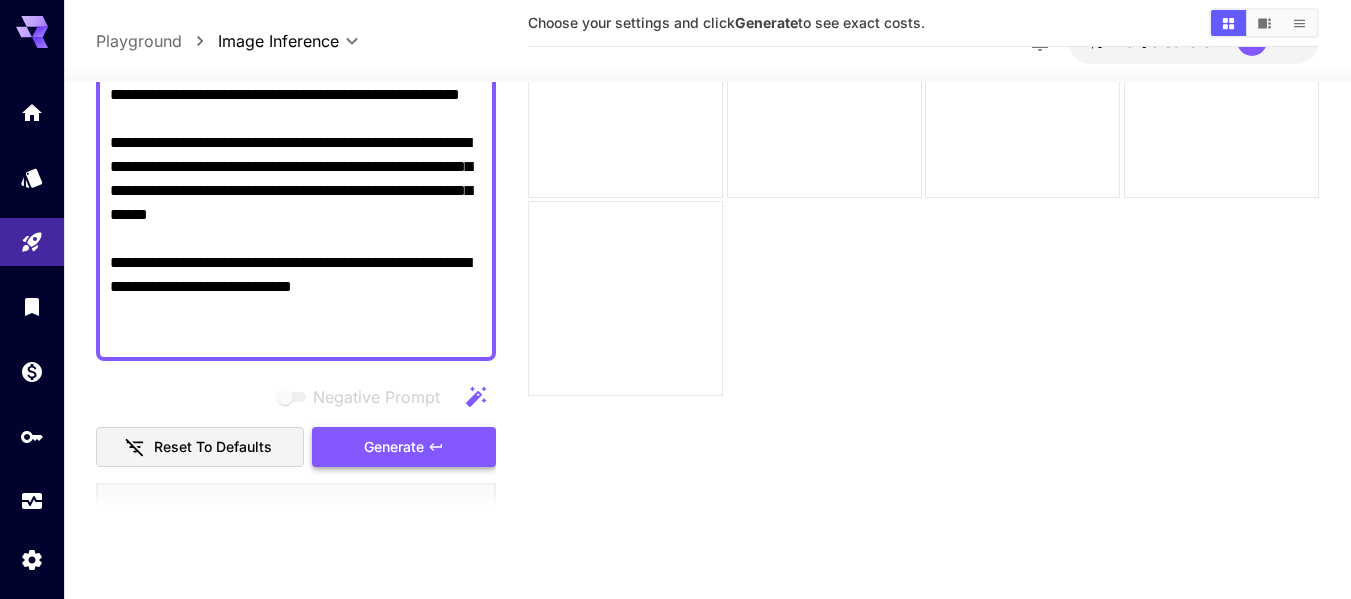 scroll, scrollTop: 522, scrollLeft: 0, axis: vertical 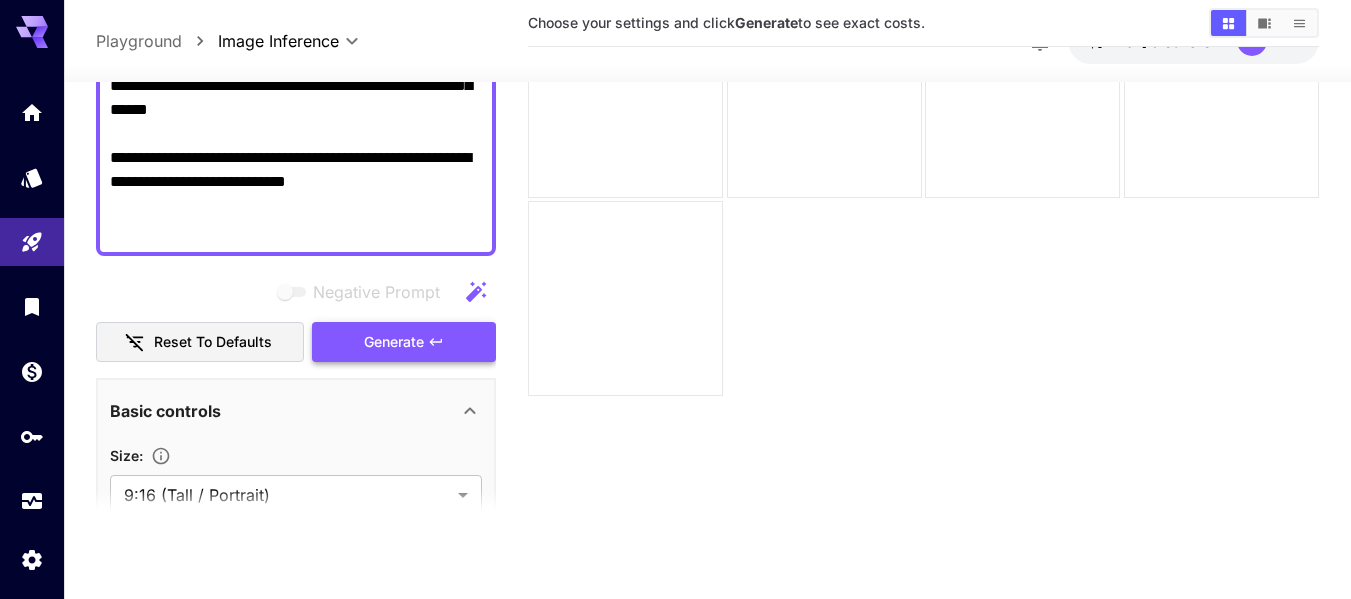click 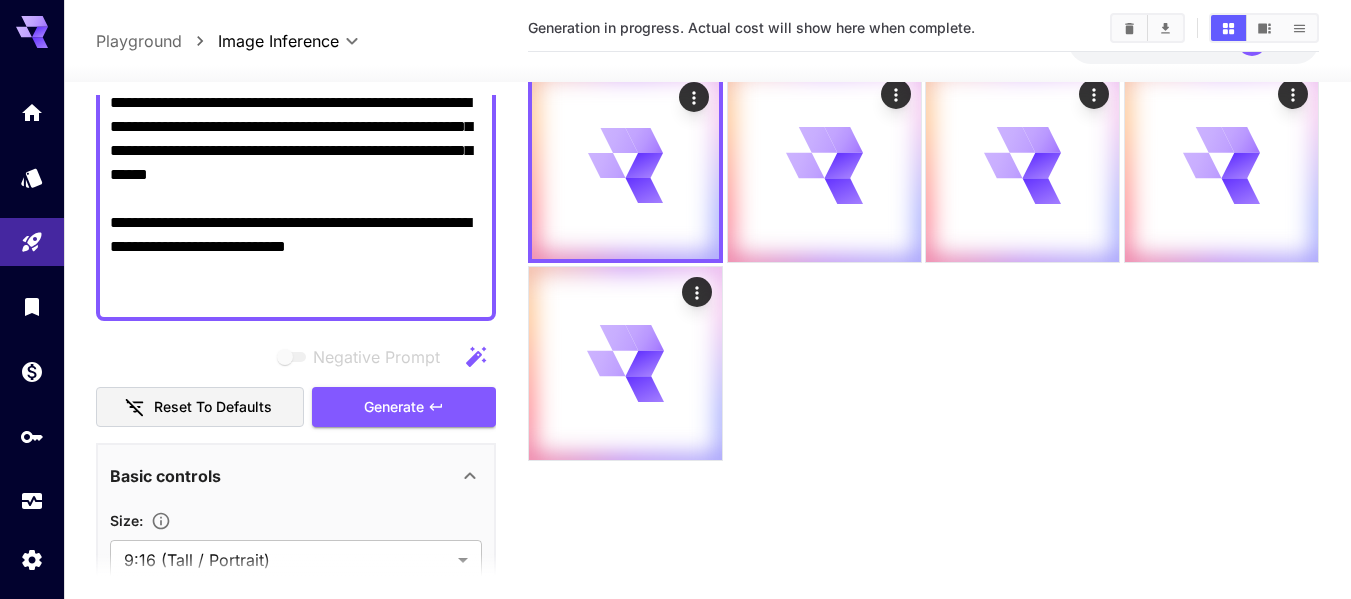 scroll, scrollTop: 0, scrollLeft: 0, axis: both 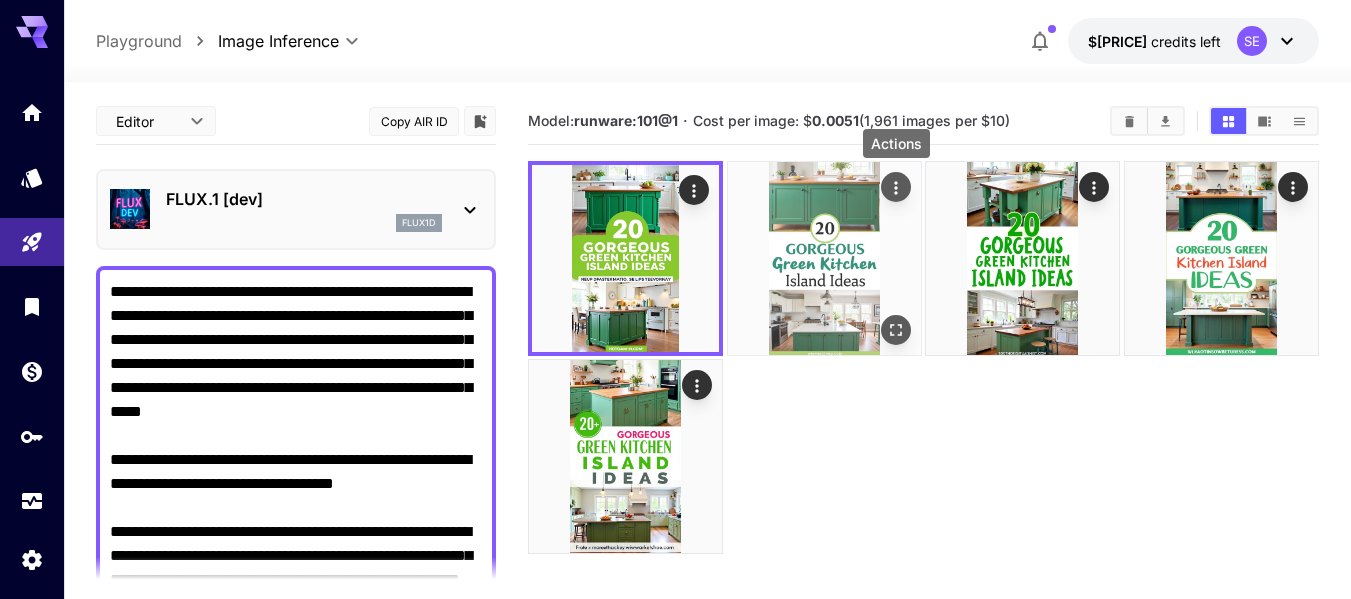 click 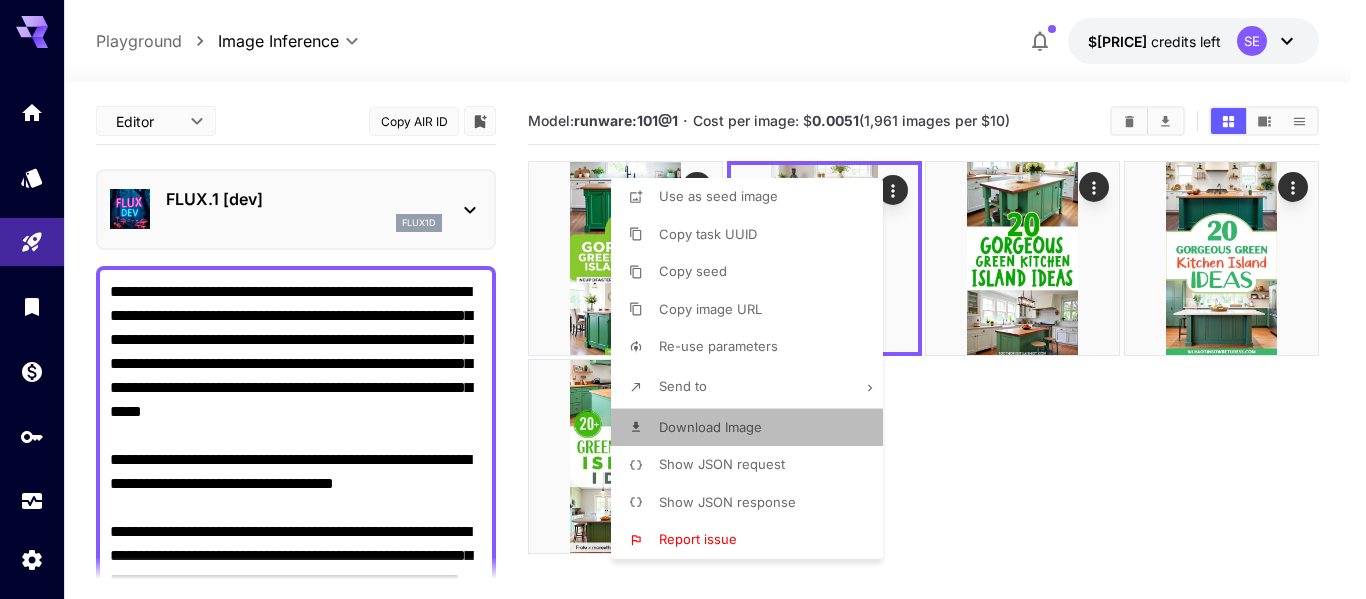 click on "Download Image" at bounding box center [710, 427] 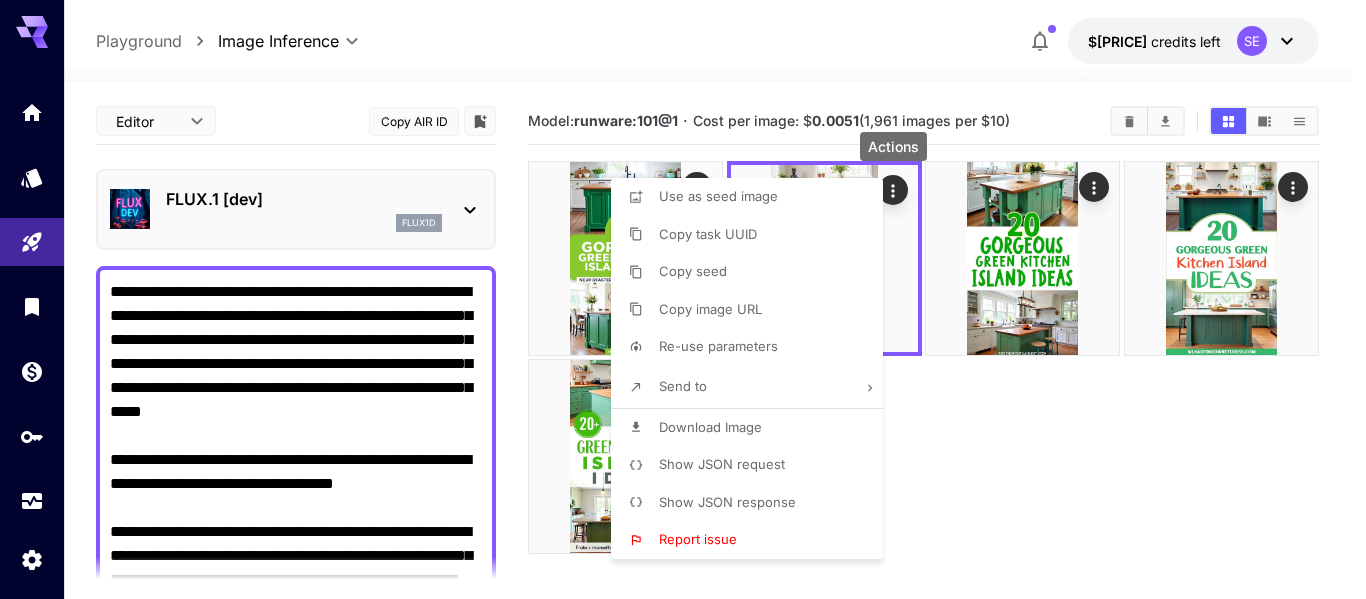 click at bounding box center [683, 299] 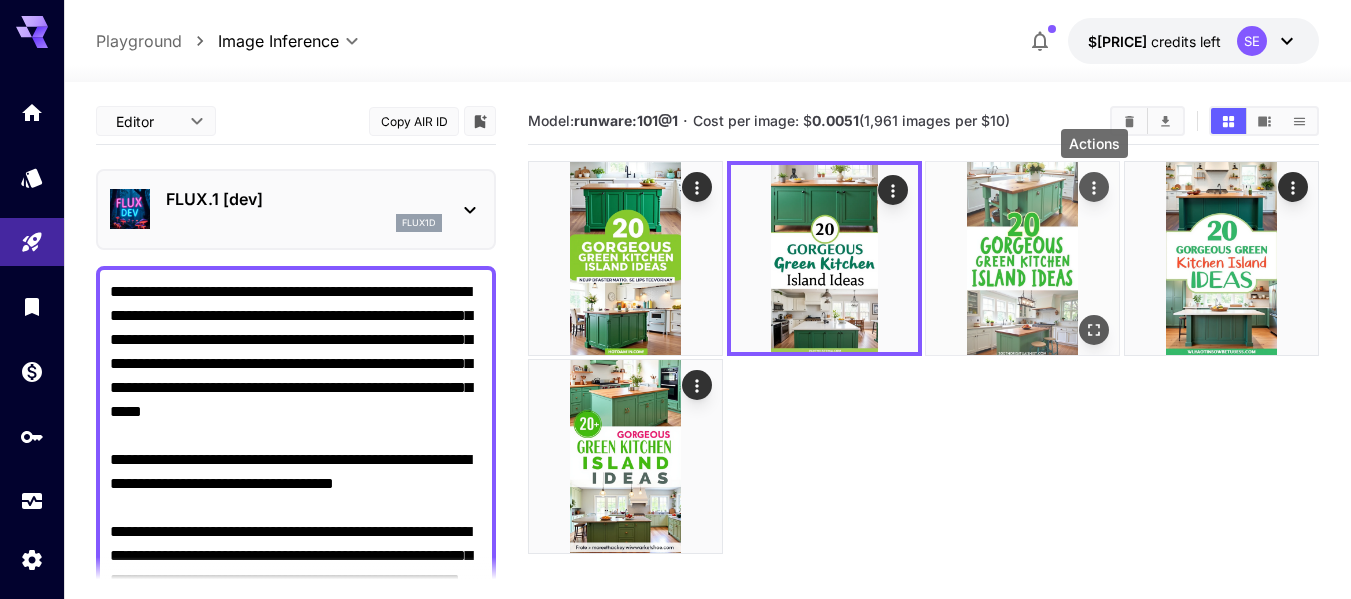 click 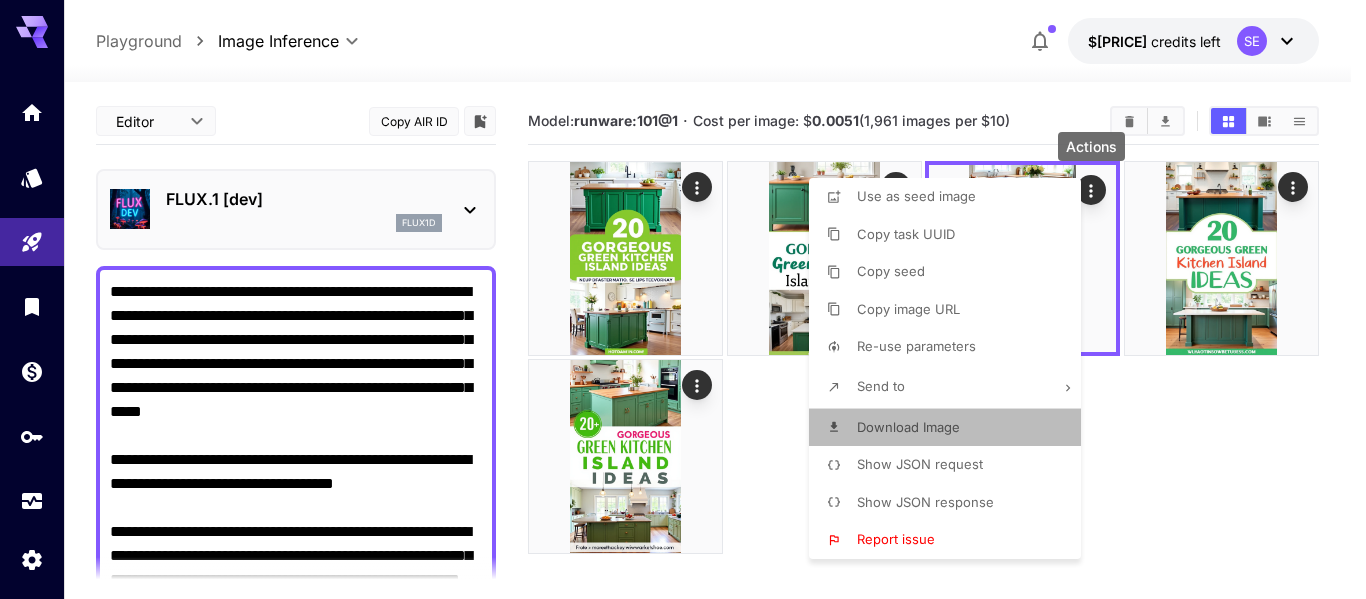 click on "Download Image" at bounding box center [908, 427] 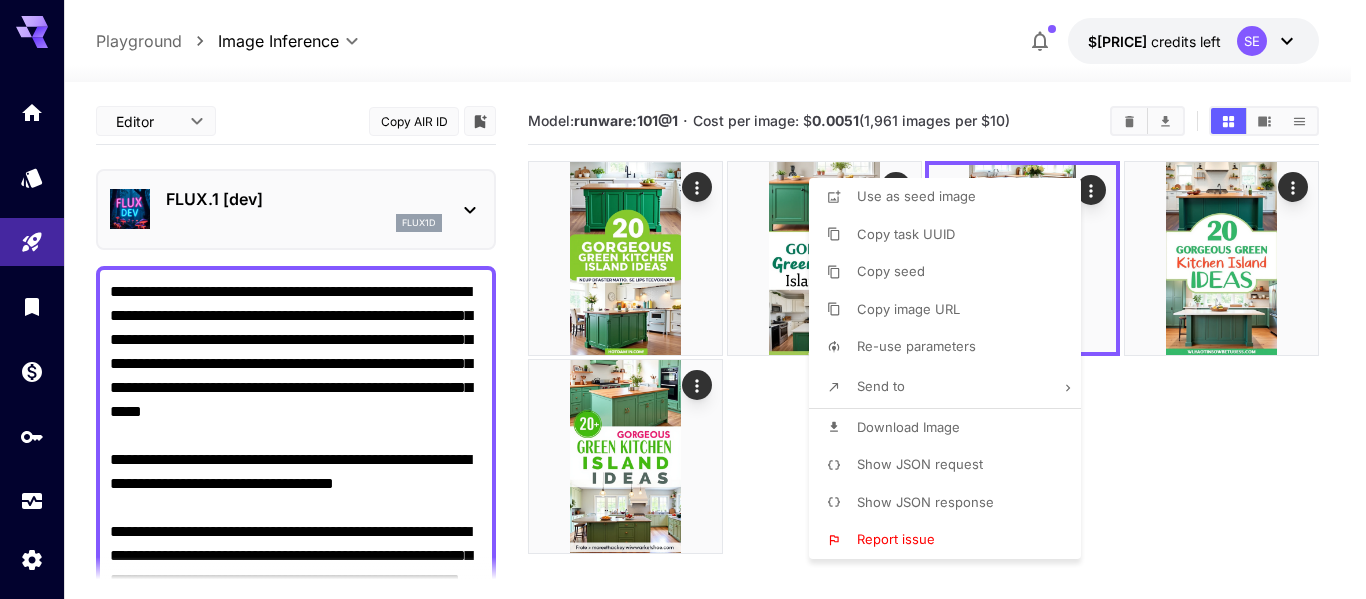 click at bounding box center (683, 299) 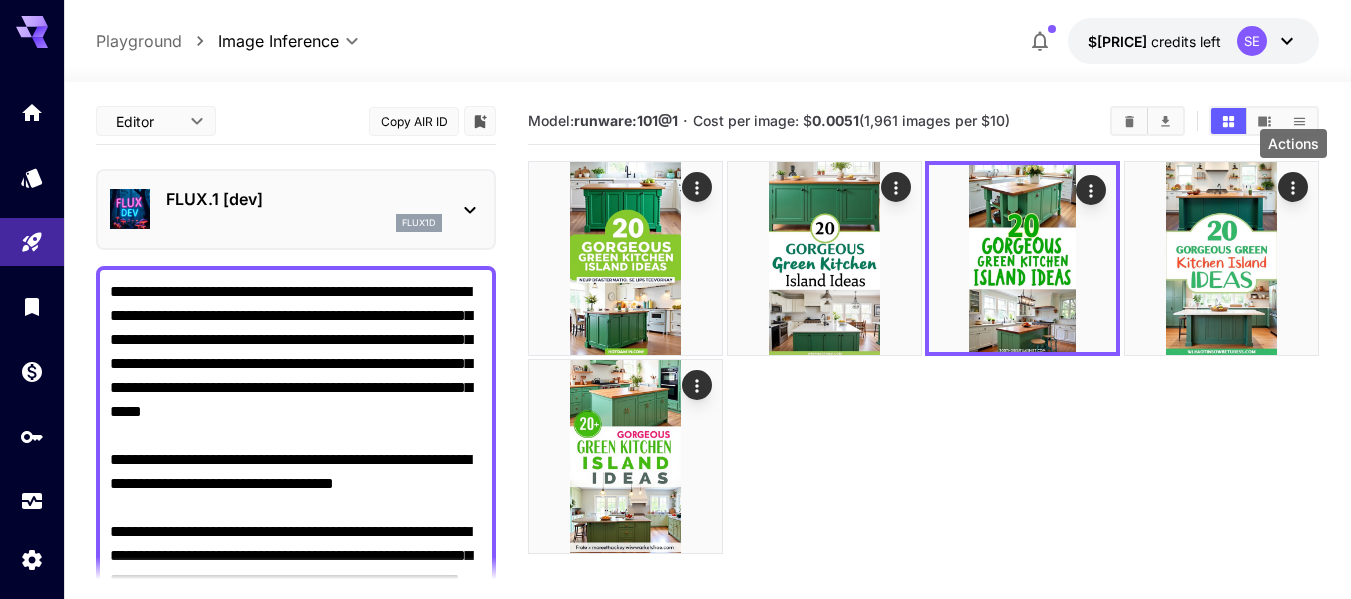 click 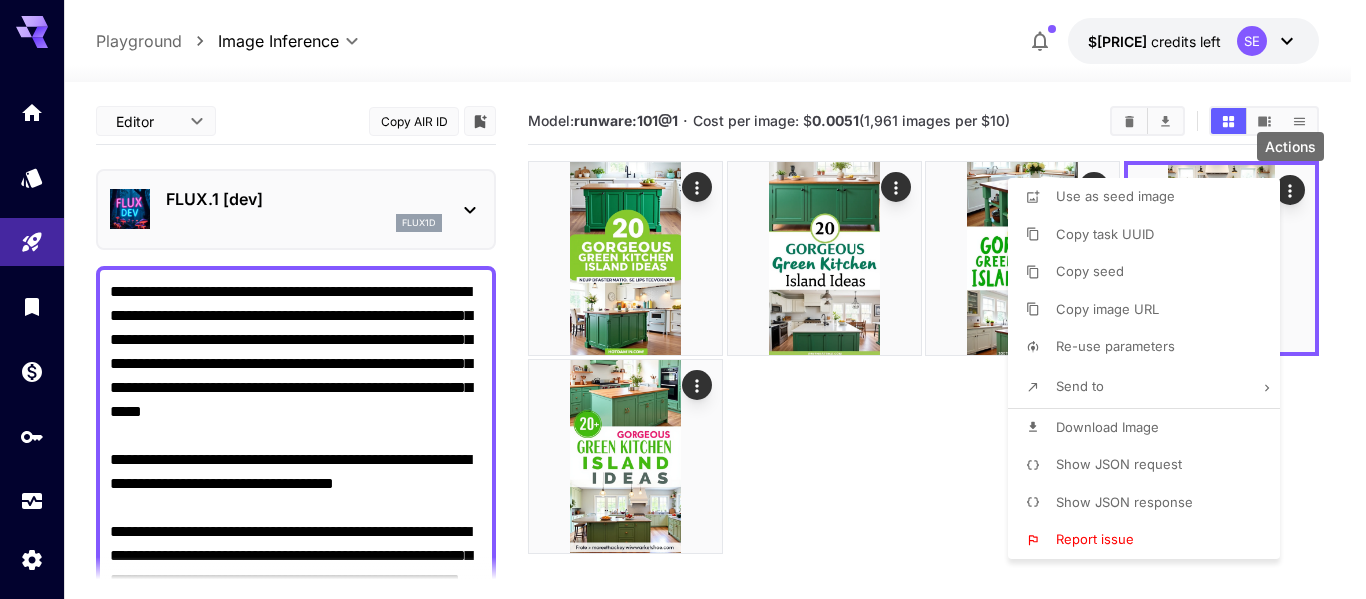 click on "Download Image" at bounding box center (1107, 427) 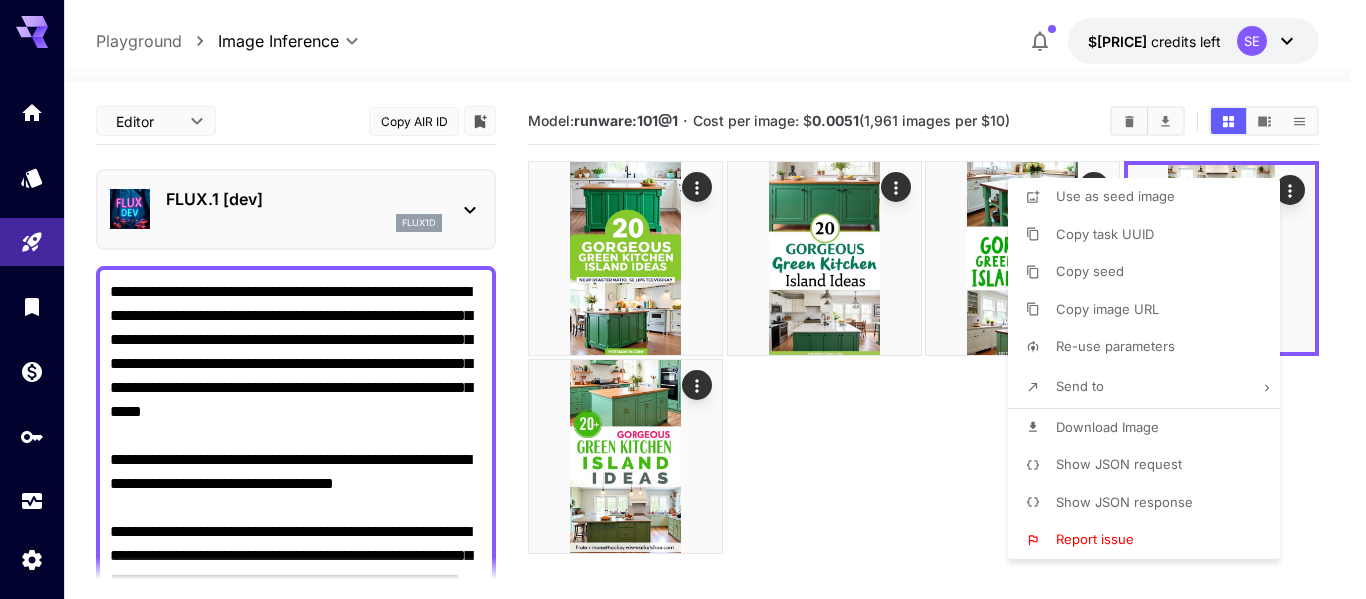 click at bounding box center [683, 299] 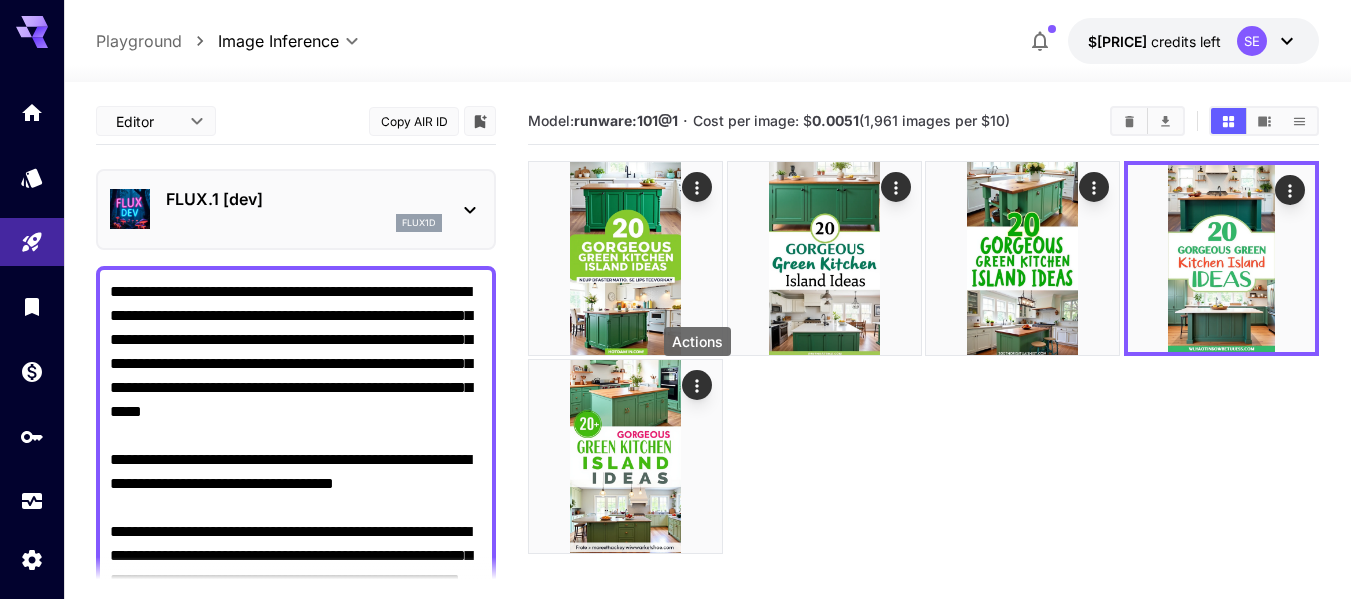 click 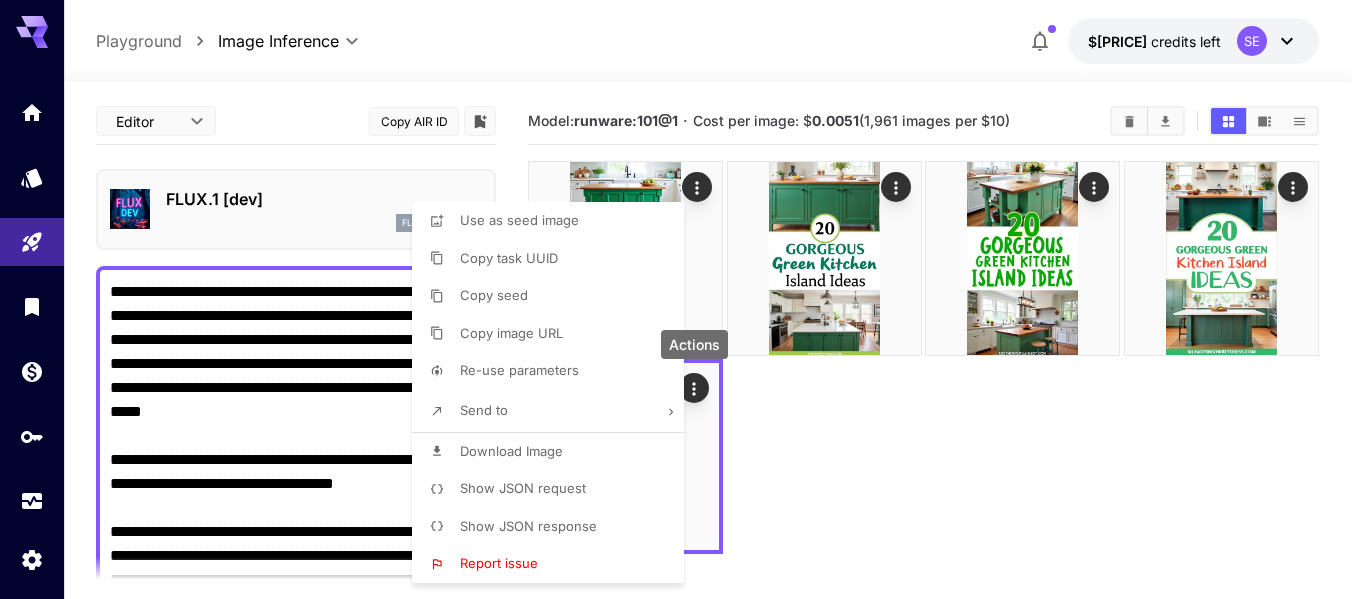 click on "Download Image" at bounding box center (511, 451) 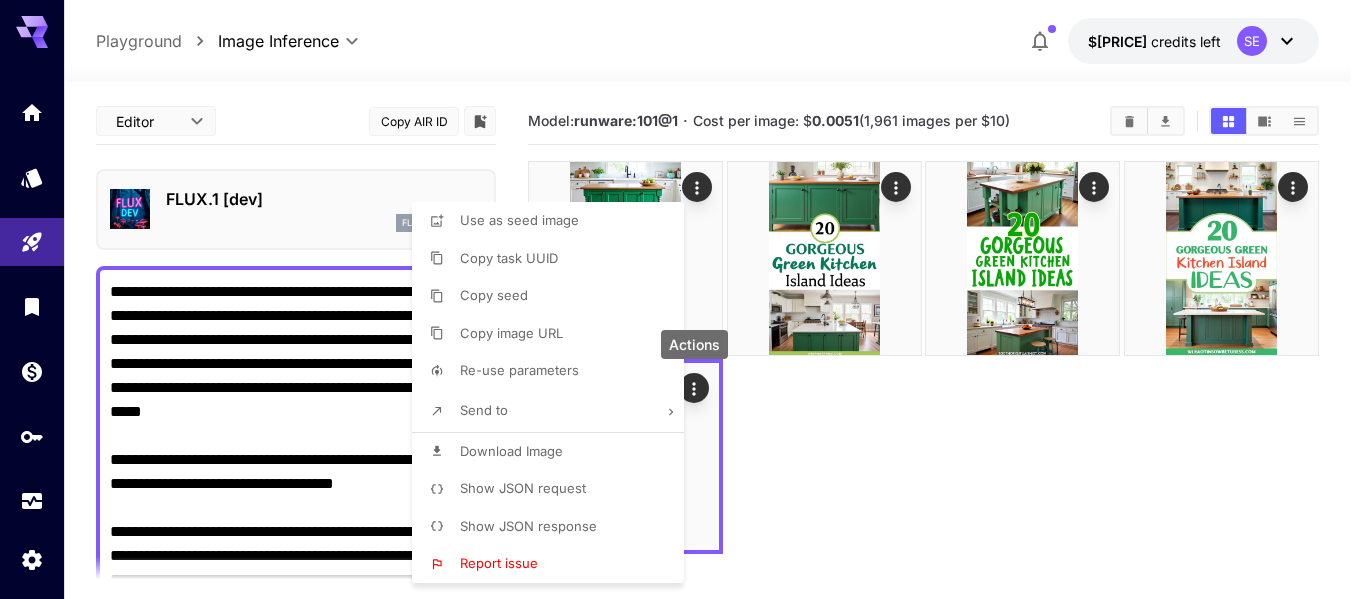 click at bounding box center (683, 299) 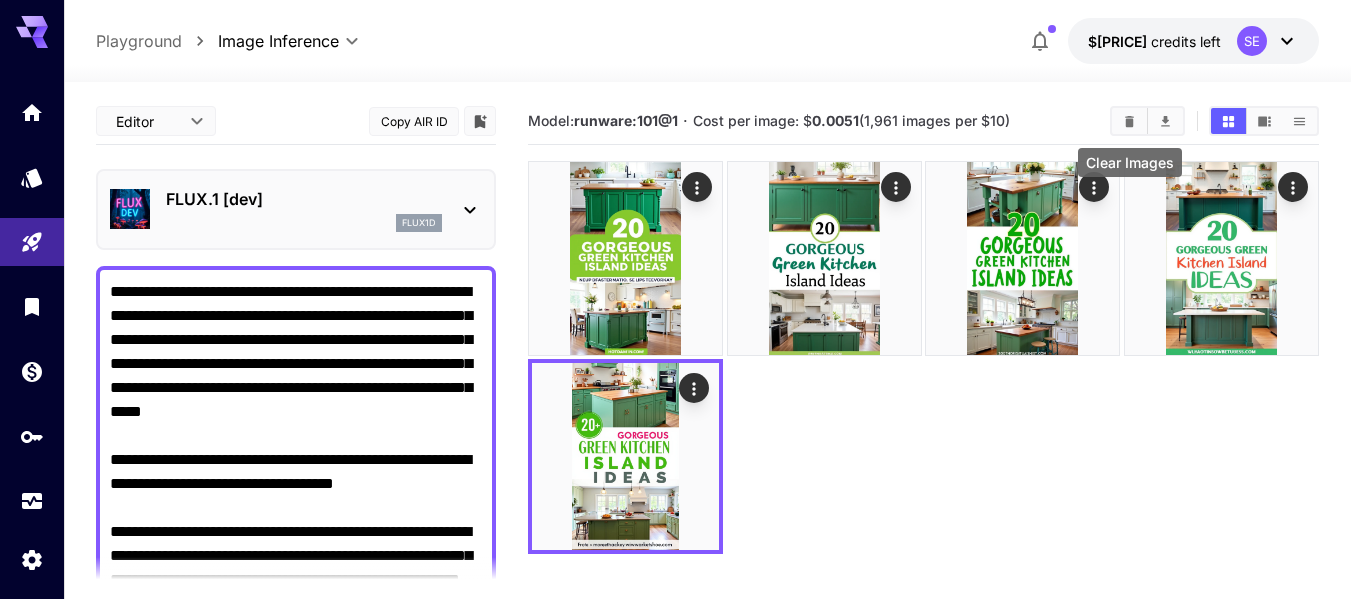 click 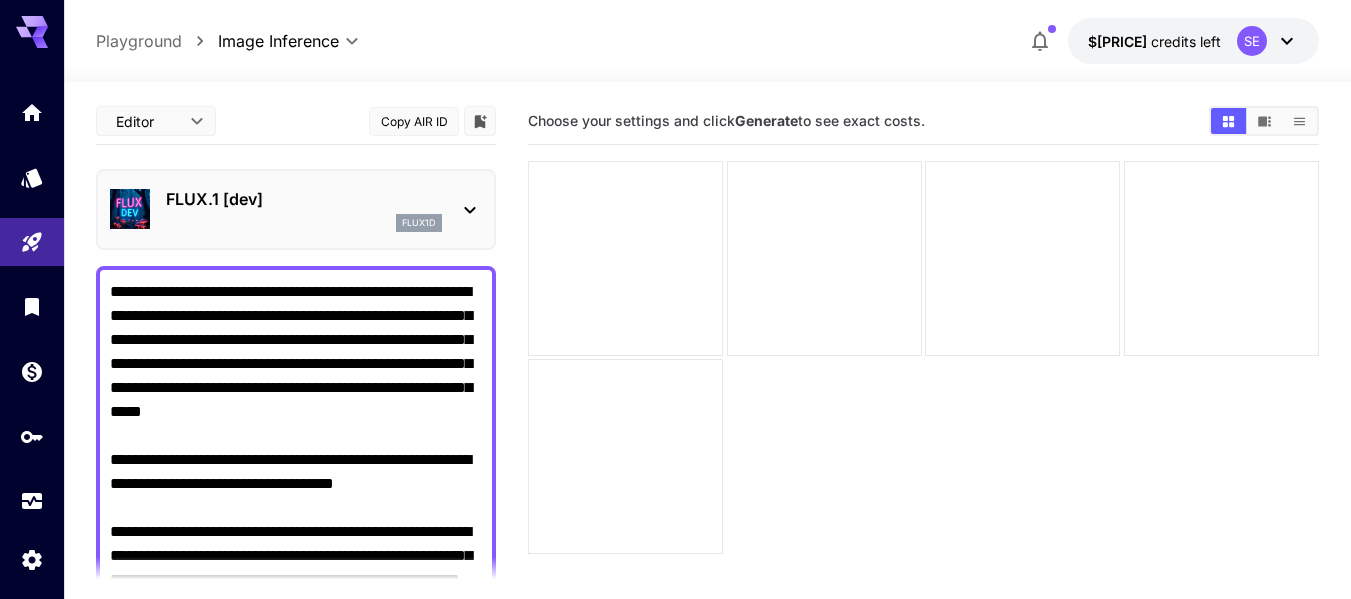 click on "**********" at bounding box center (296, 556) 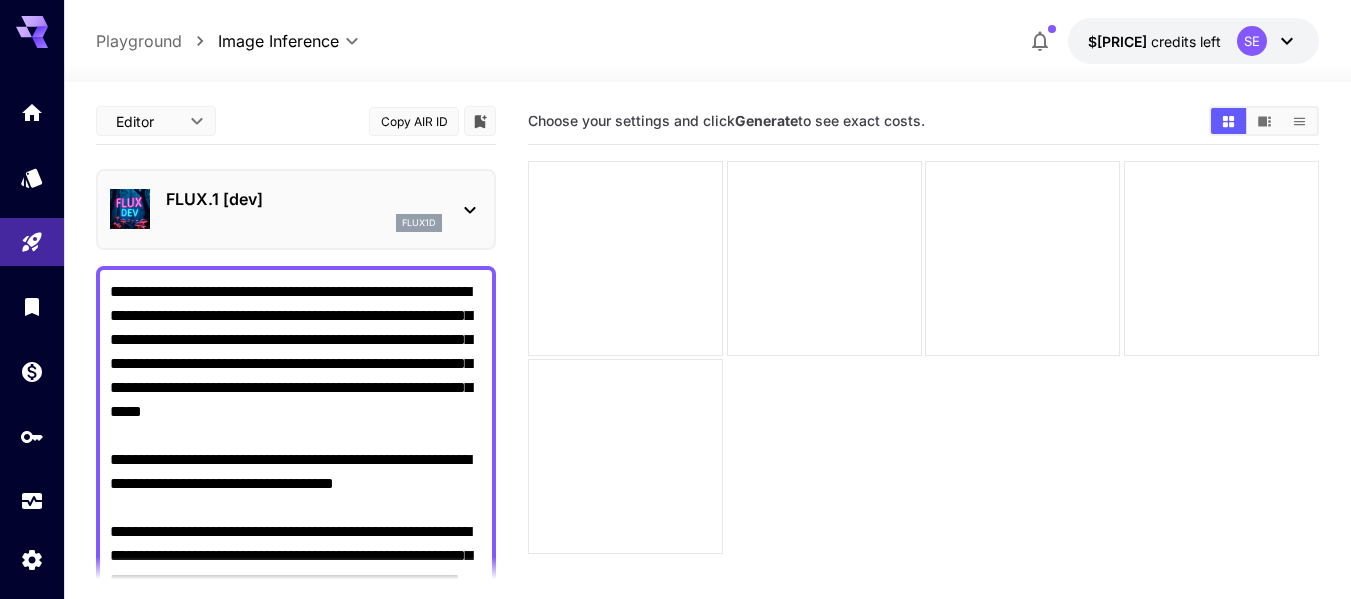 paste on "**********" 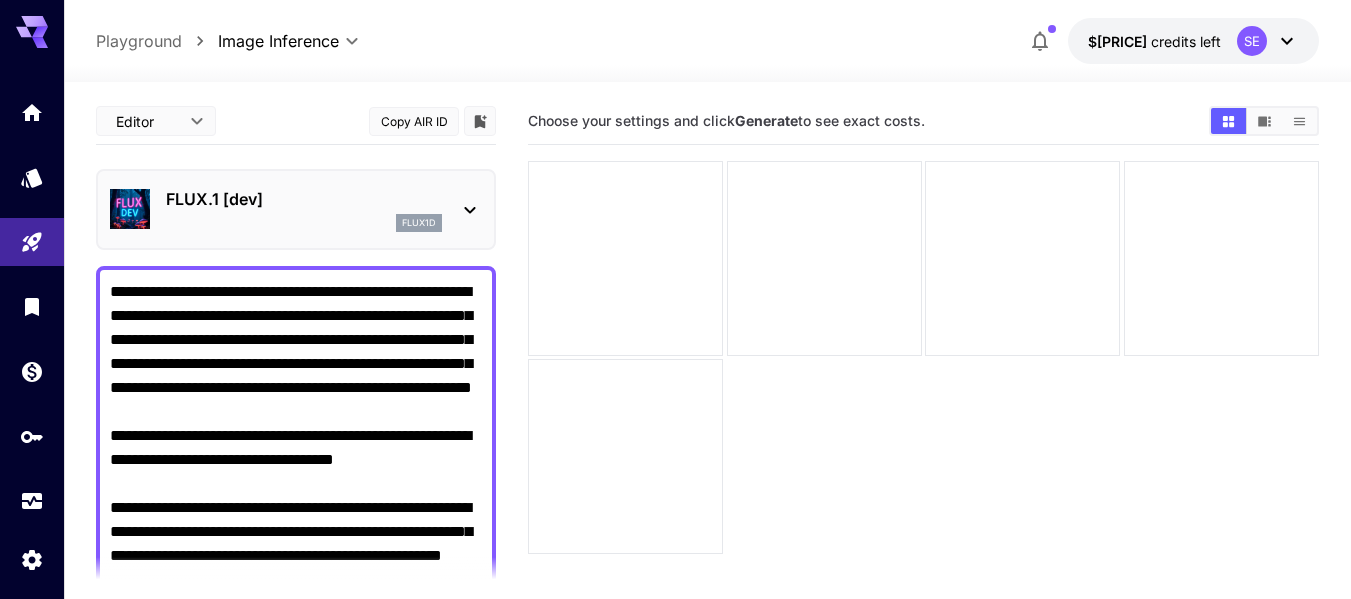 scroll, scrollTop: 8, scrollLeft: 0, axis: vertical 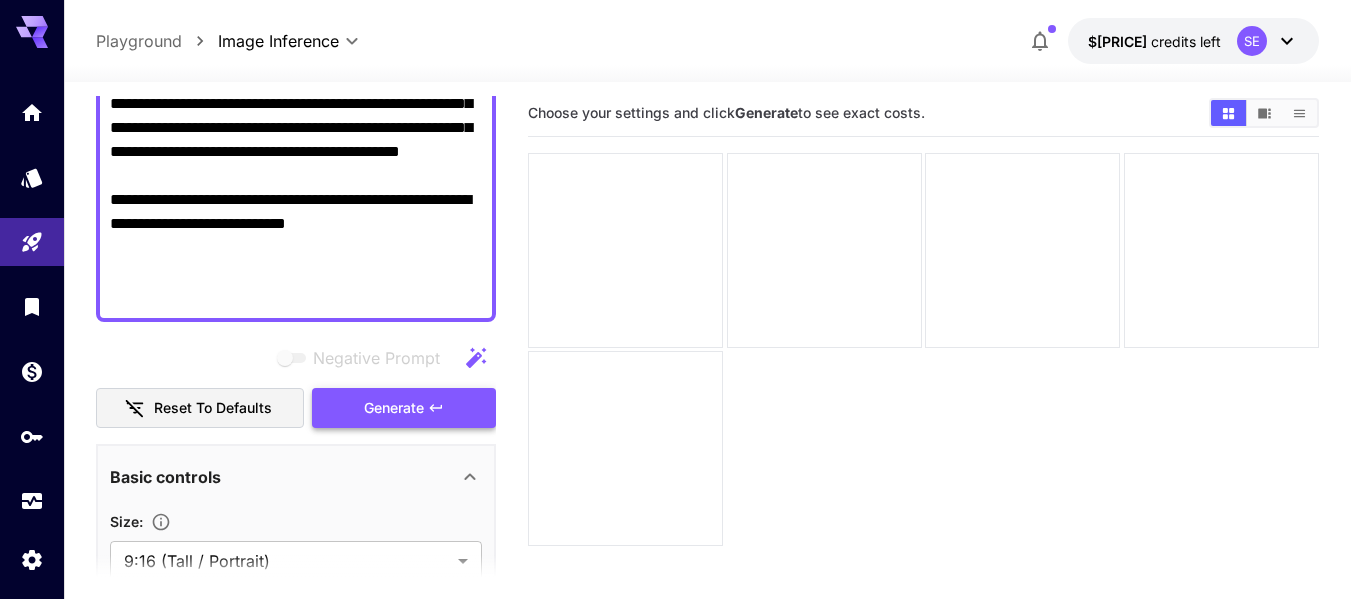 click on "Generate" at bounding box center [394, 408] 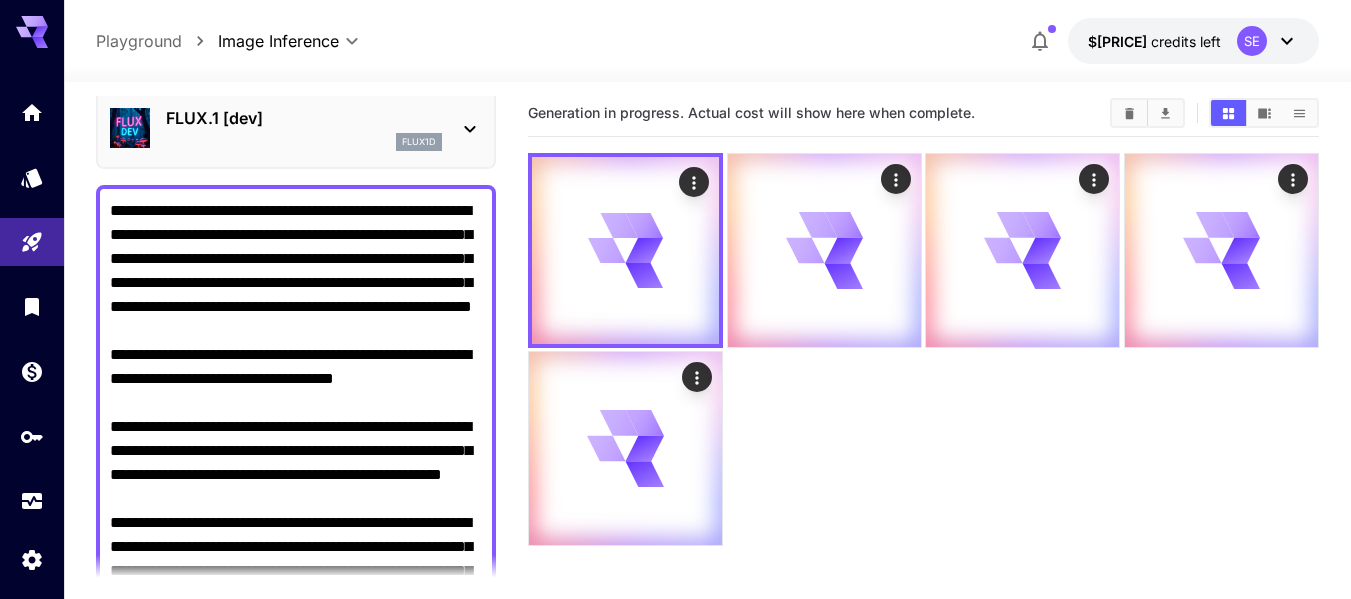scroll, scrollTop: 0, scrollLeft: 0, axis: both 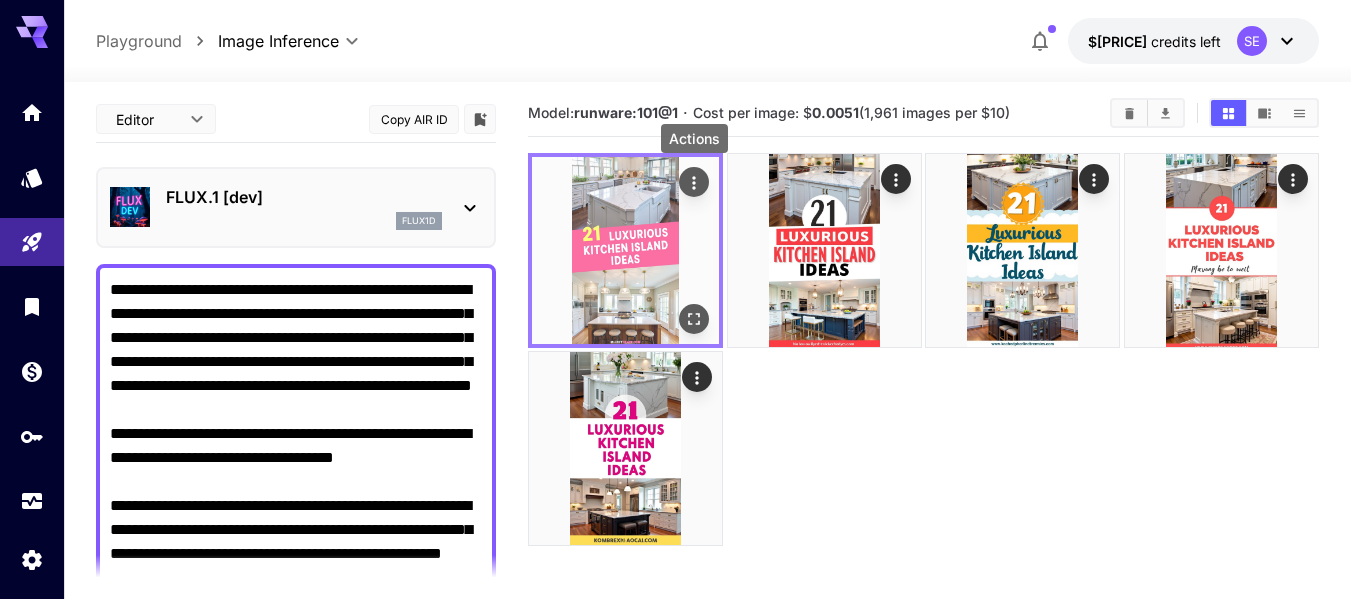 click 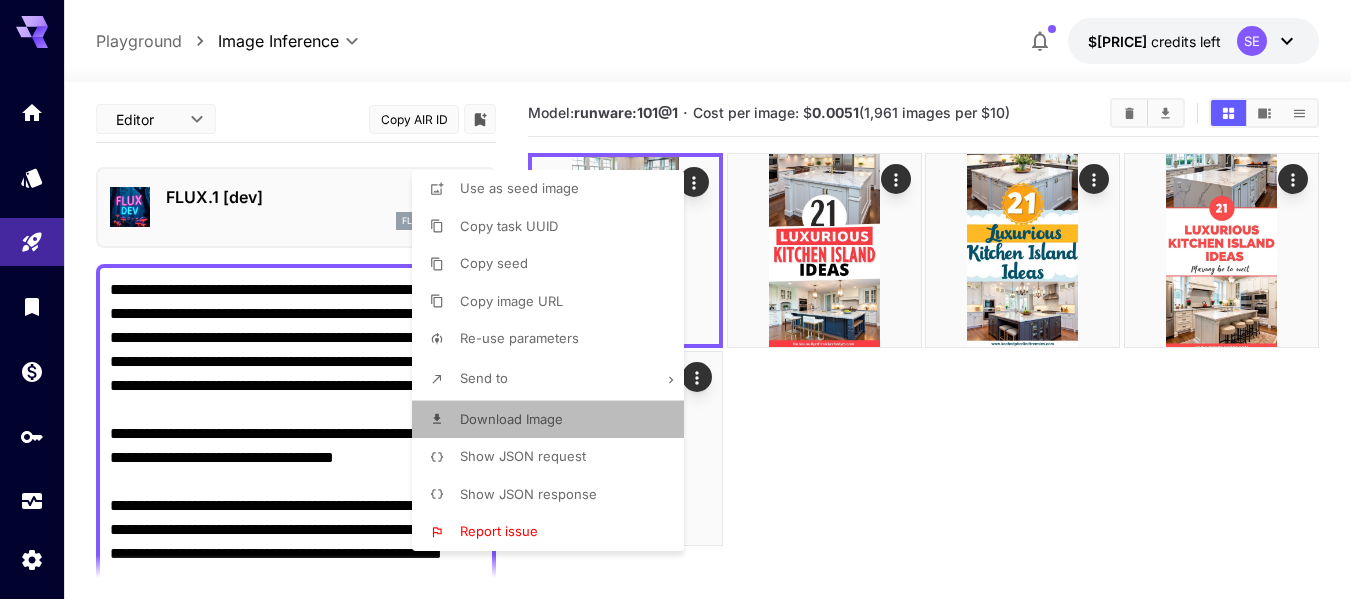 click on "Download Image" at bounding box center [511, 419] 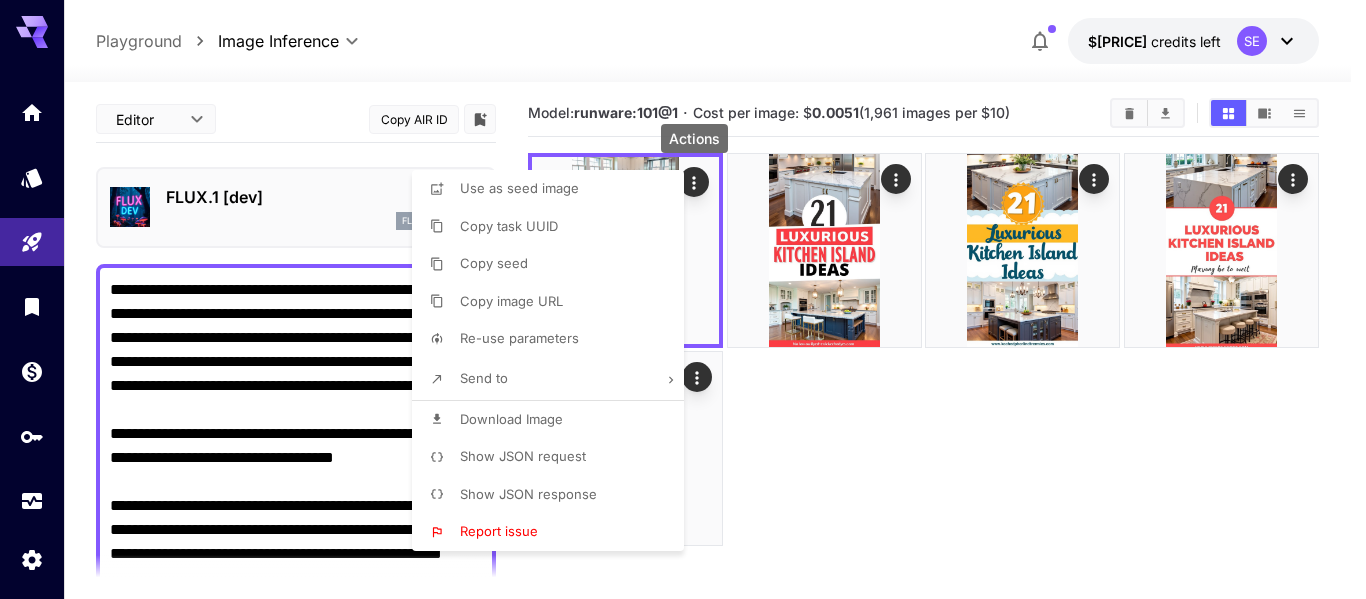 click at bounding box center [683, 299] 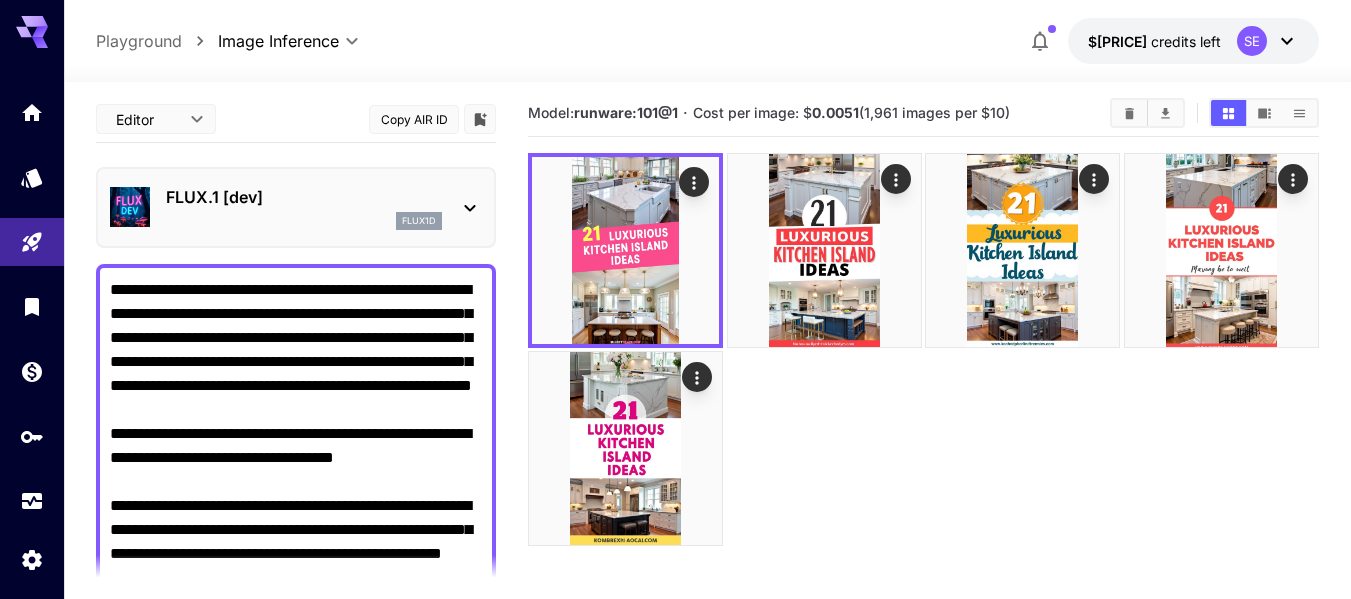 click 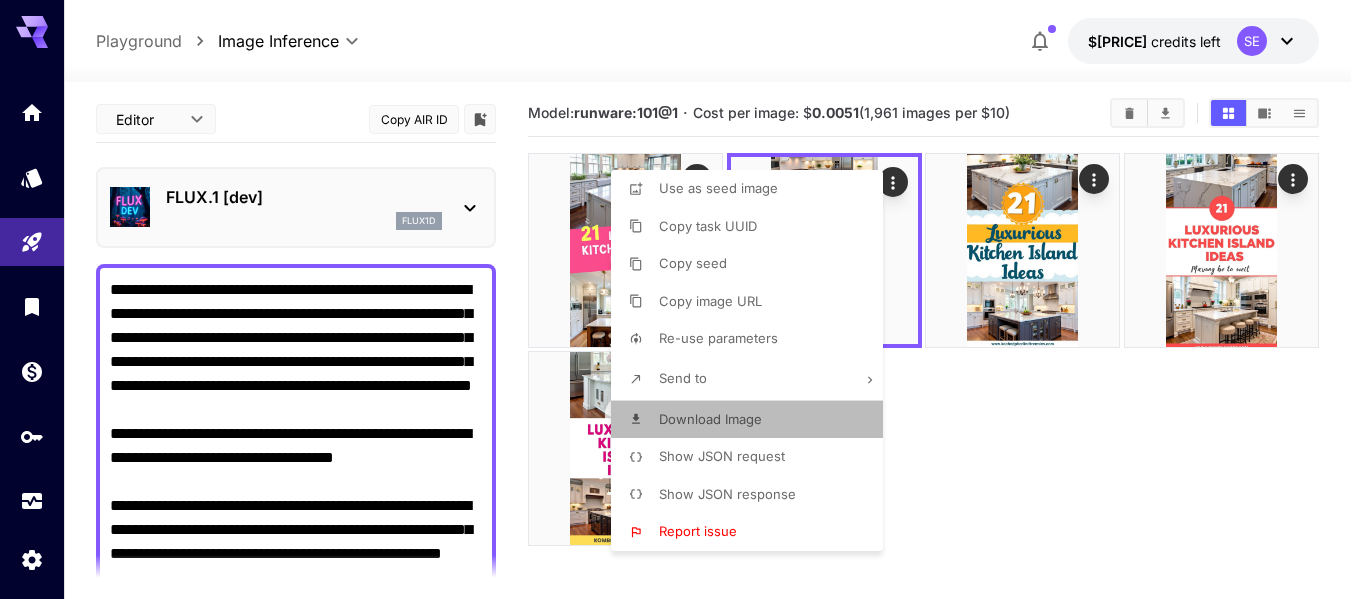 click on "Download Image" at bounding box center [710, 419] 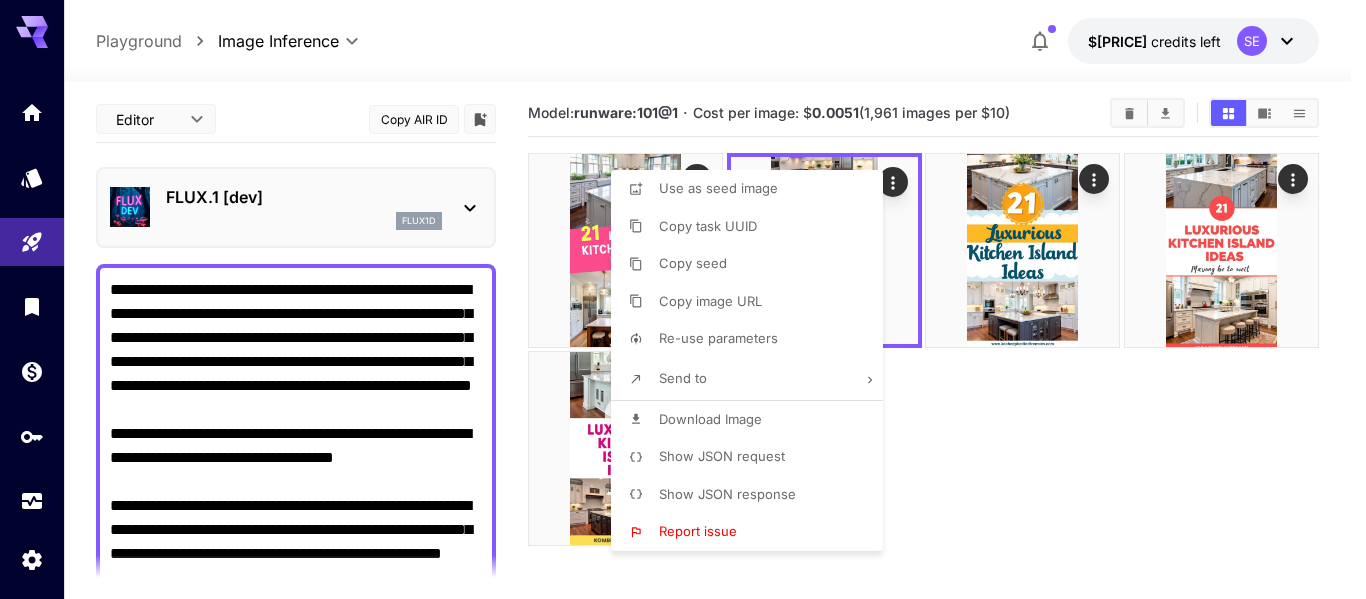click at bounding box center (683, 299) 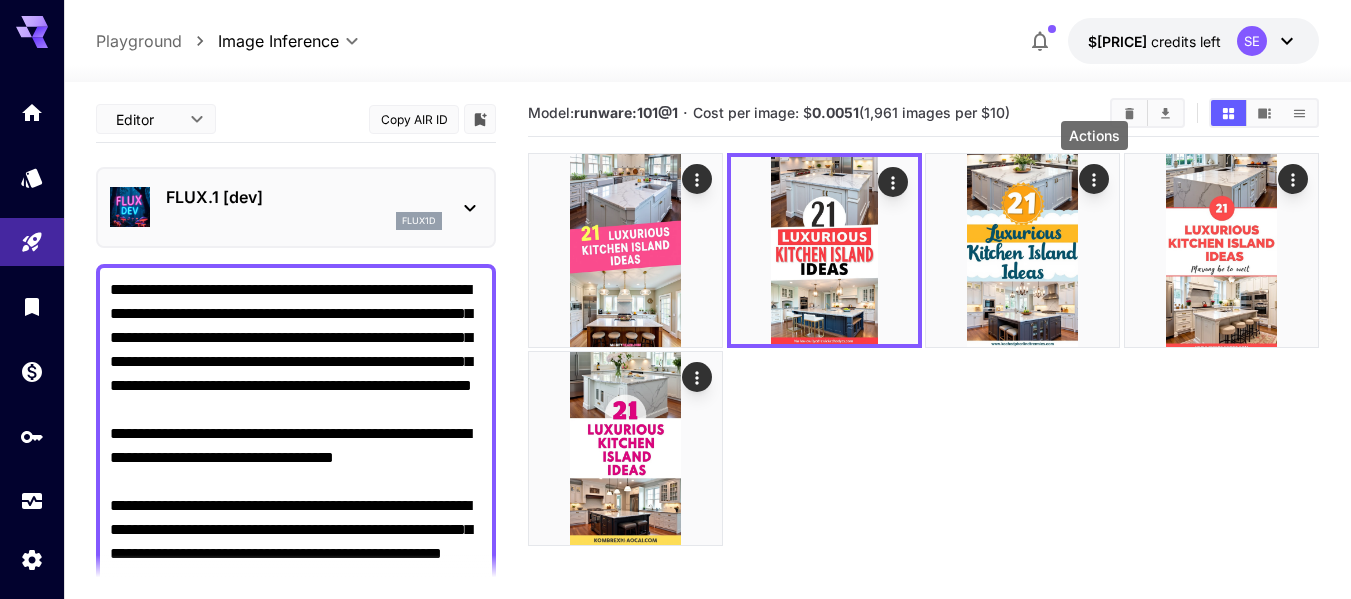 click 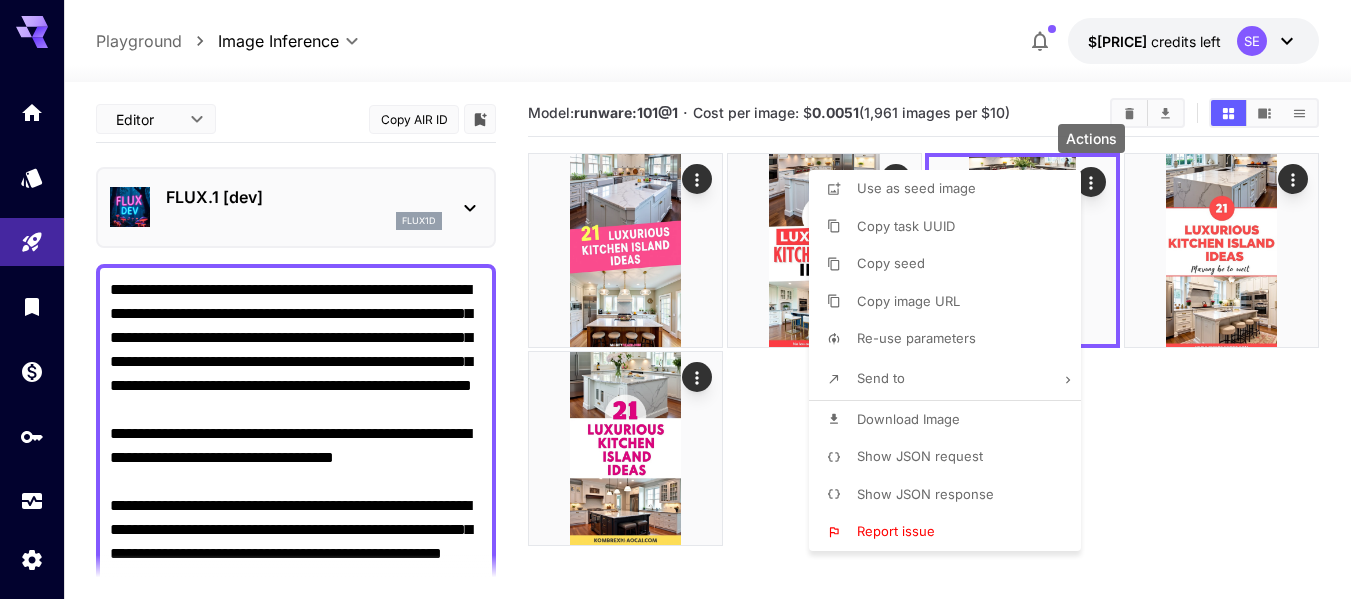 click on "Download Image" at bounding box center (908, 419) 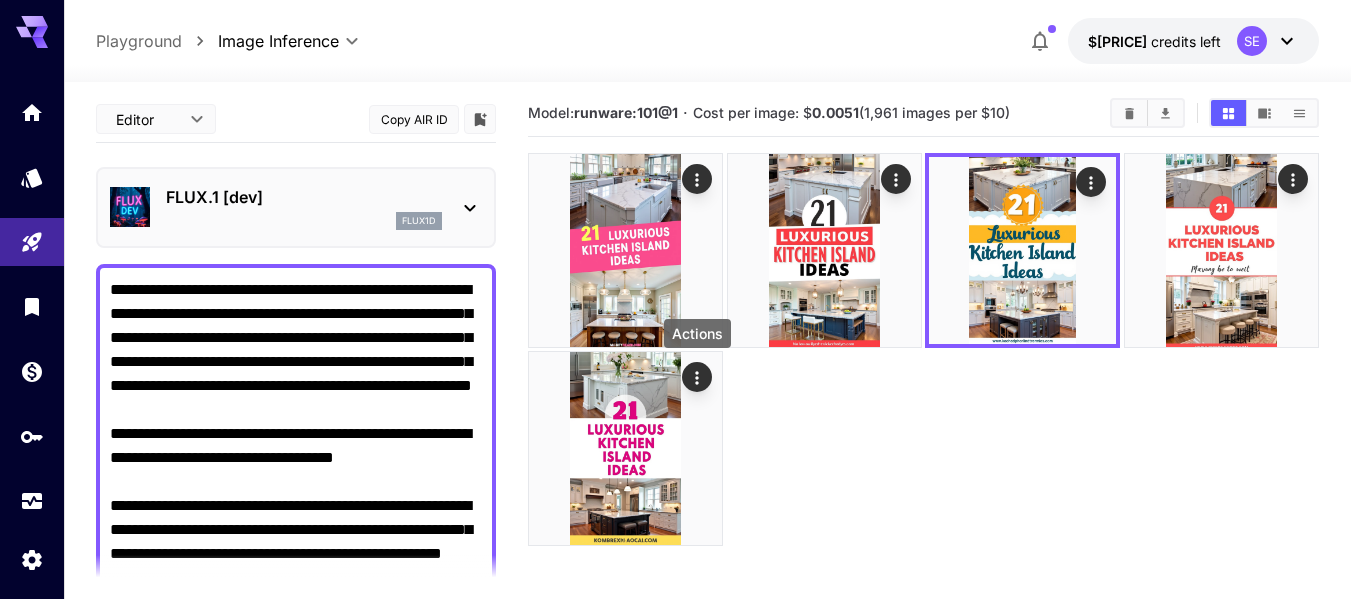 click 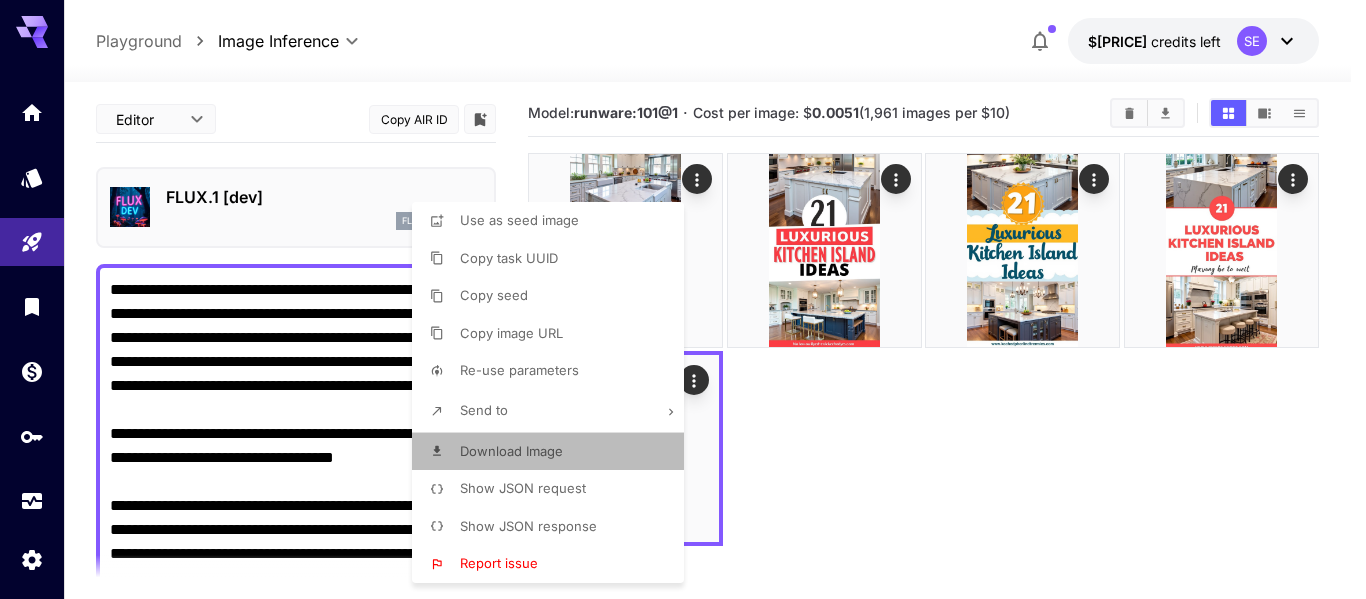 click on "Download Image" at bounding box center [511, 451] 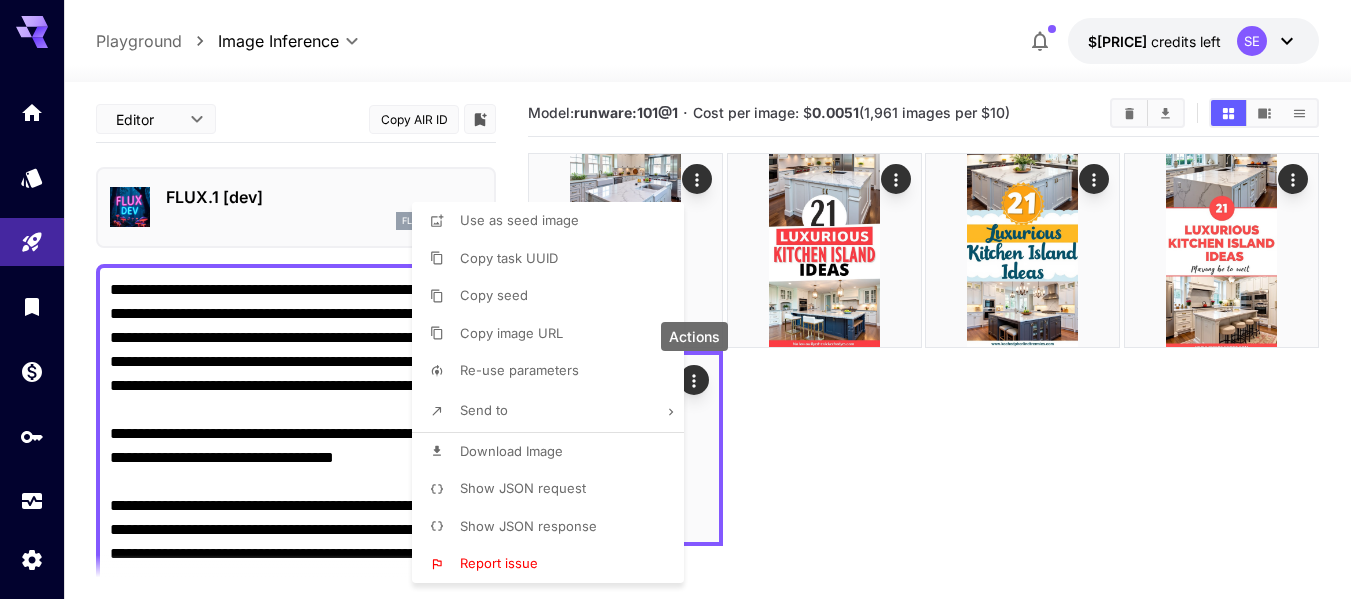 click at bounding box center [683, 299] 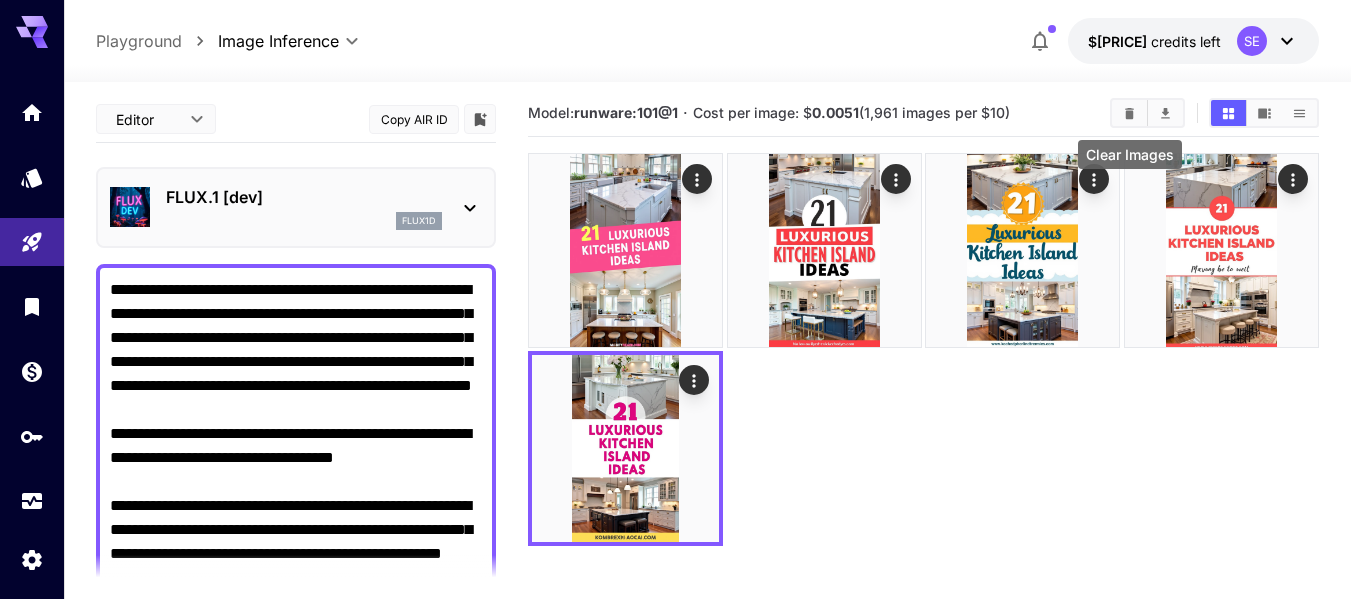 click 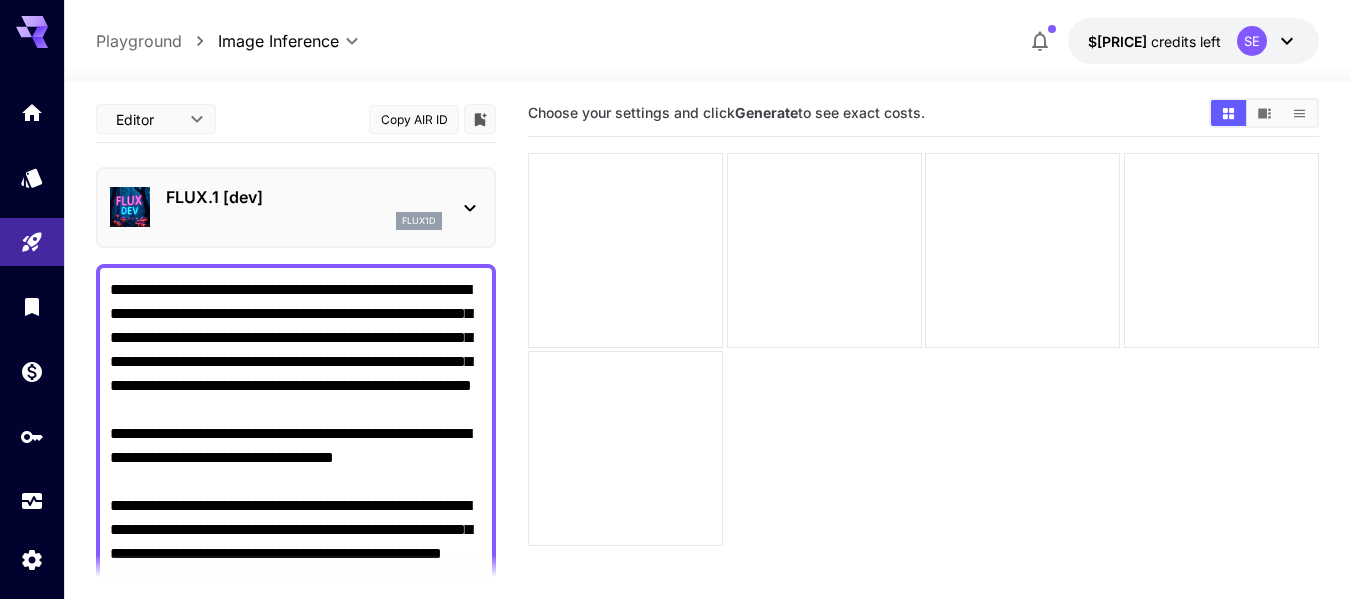 click on "**********" at bounding box center [296, 554] 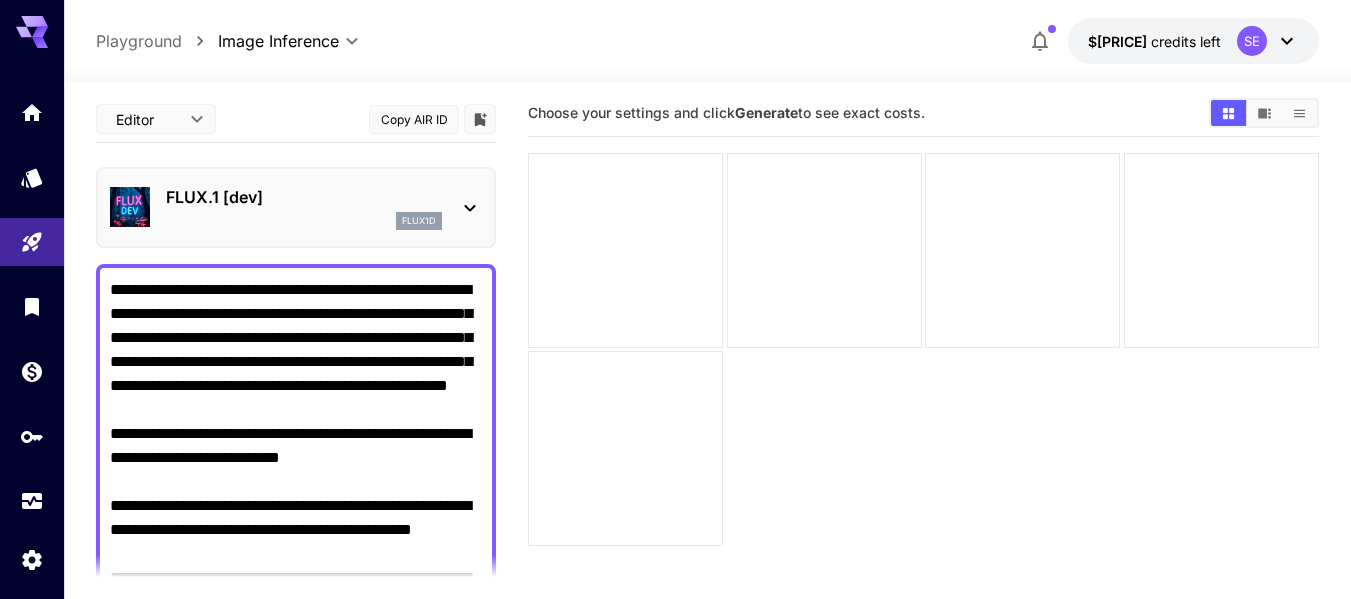scroll, scrollTop: 14, scrollLeft: 0, axis: vertical 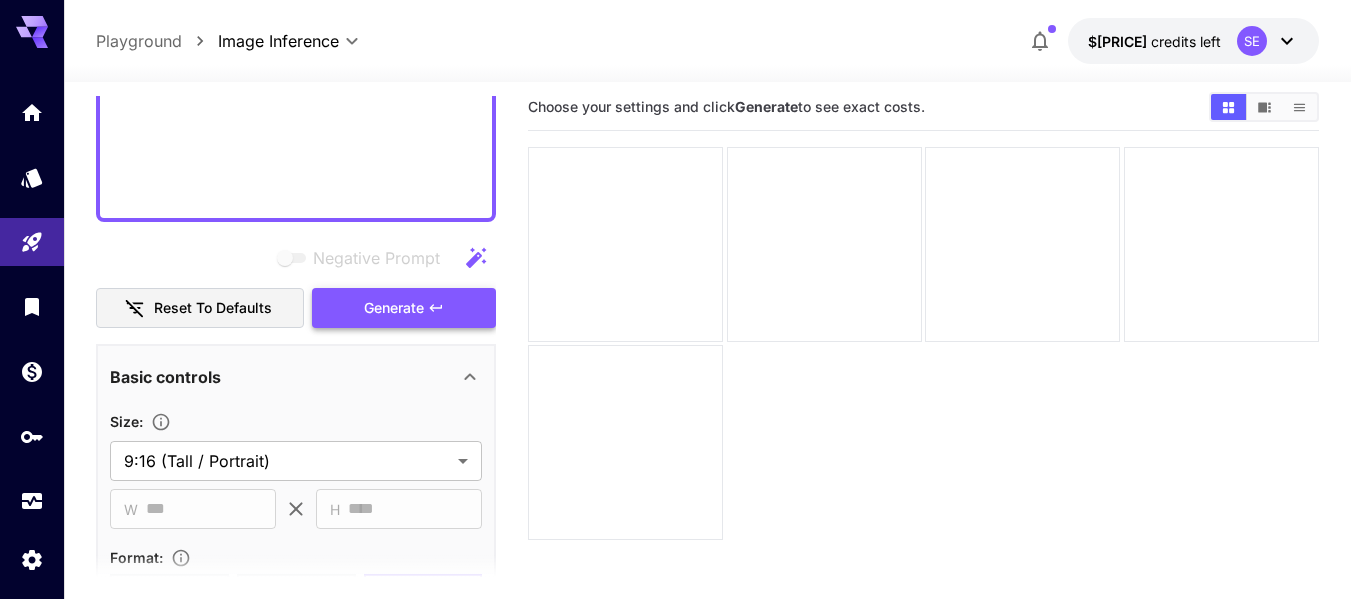 click on "Generate" at bounding box center [394, 308] 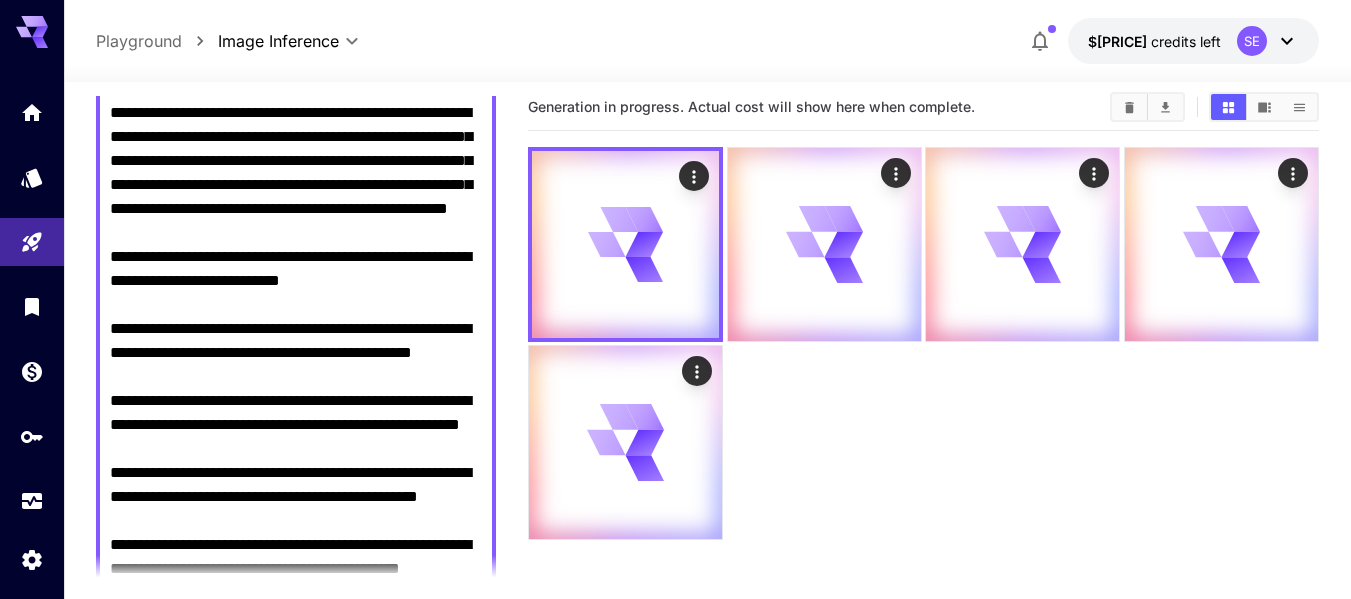 scroll, scrollTop: 142, scrollLeft: 0, axis: vertical 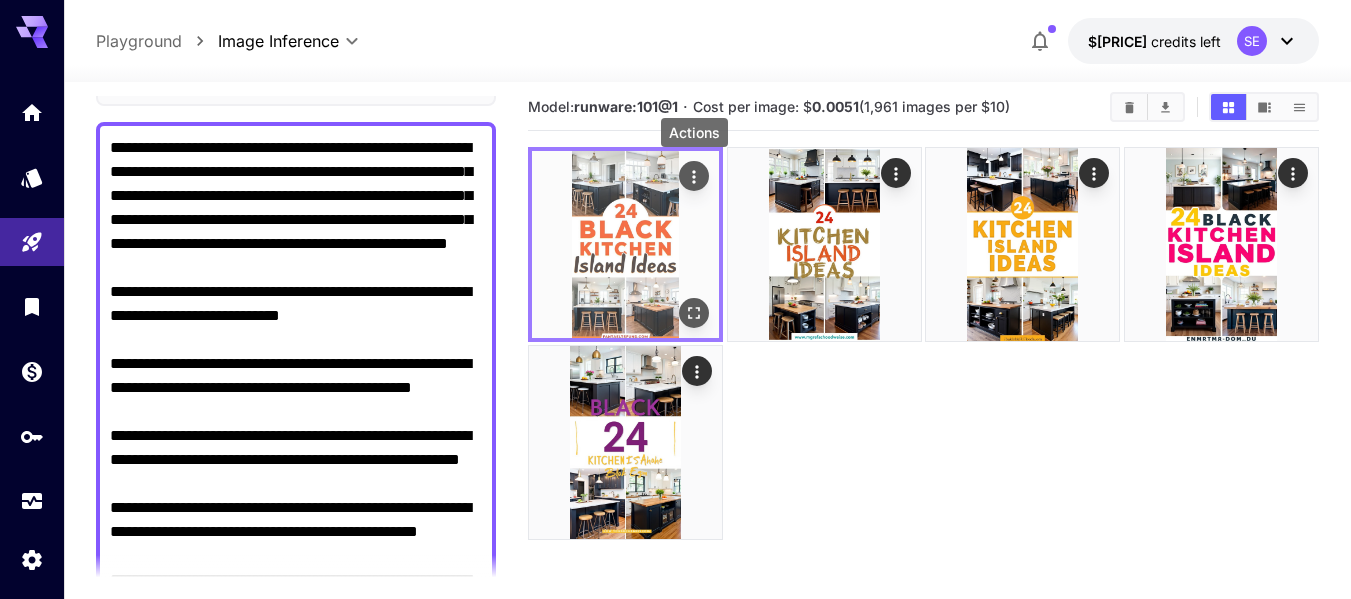click 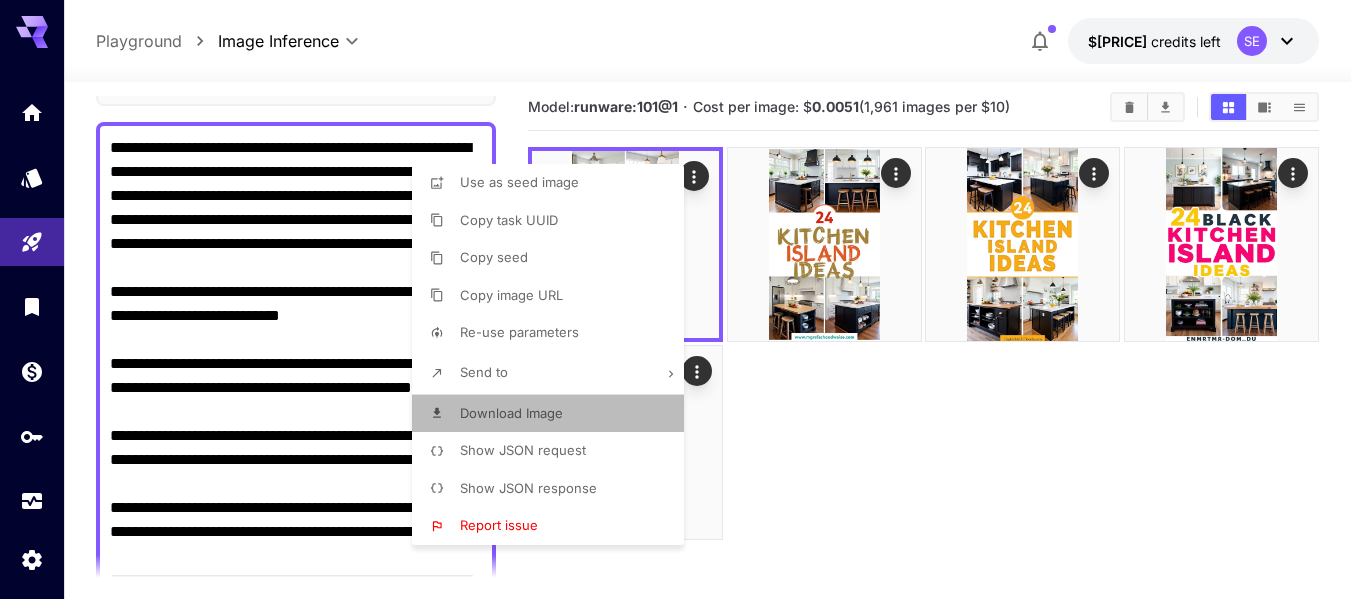 click on "Download Image" at bounding box center [511, 413] 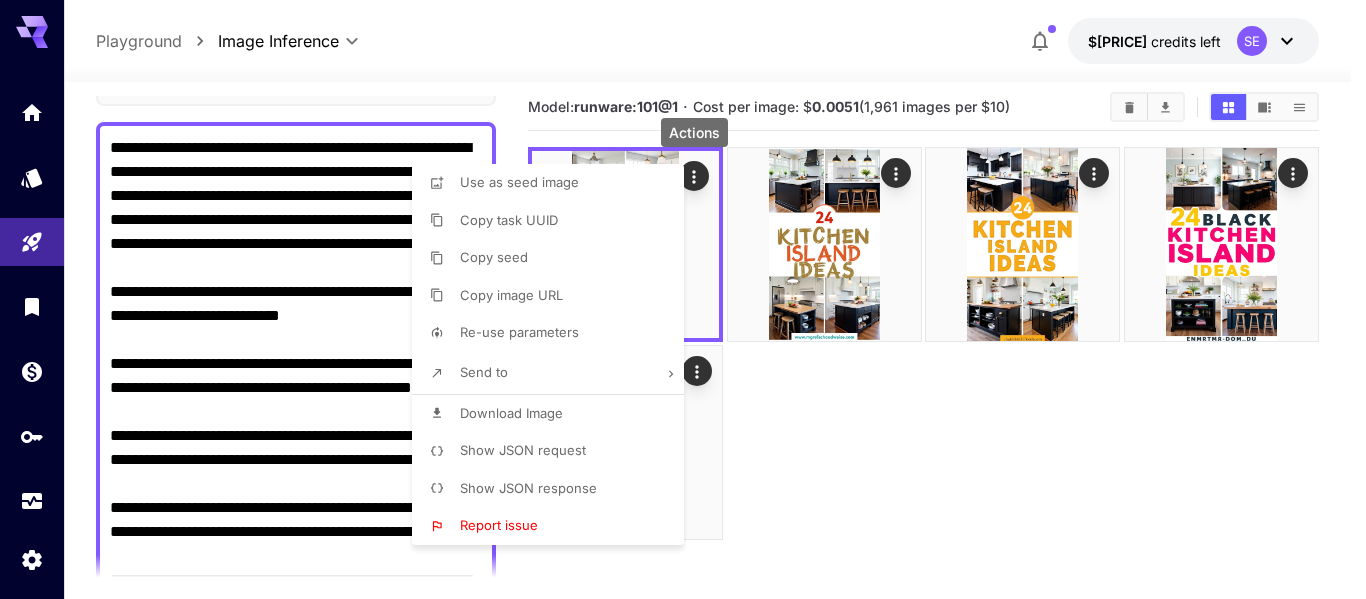 click at bounding box center (683, 299) 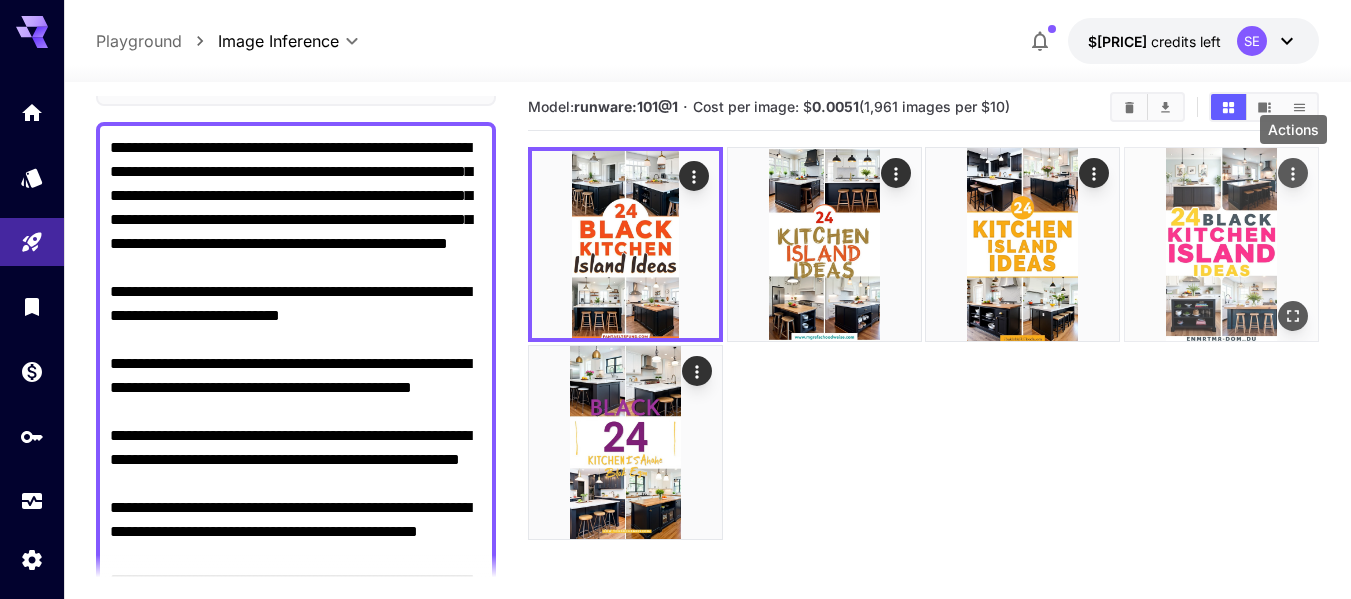 click 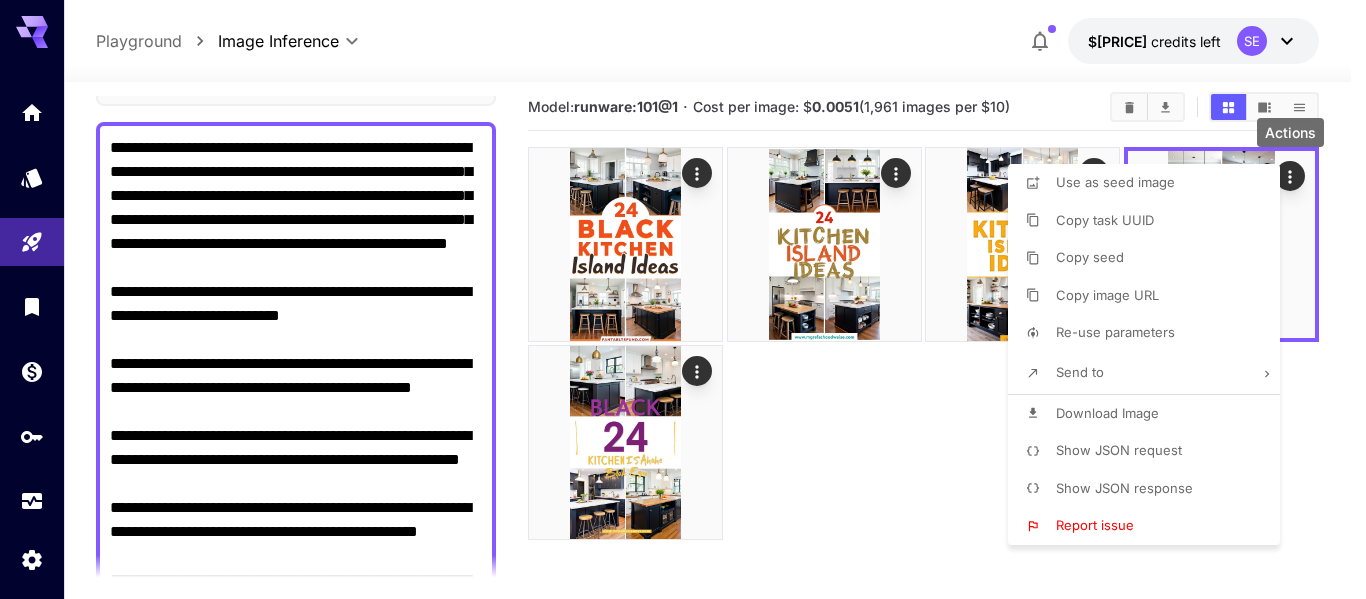 click on "Download Image" at bounding box center [1107, 413] 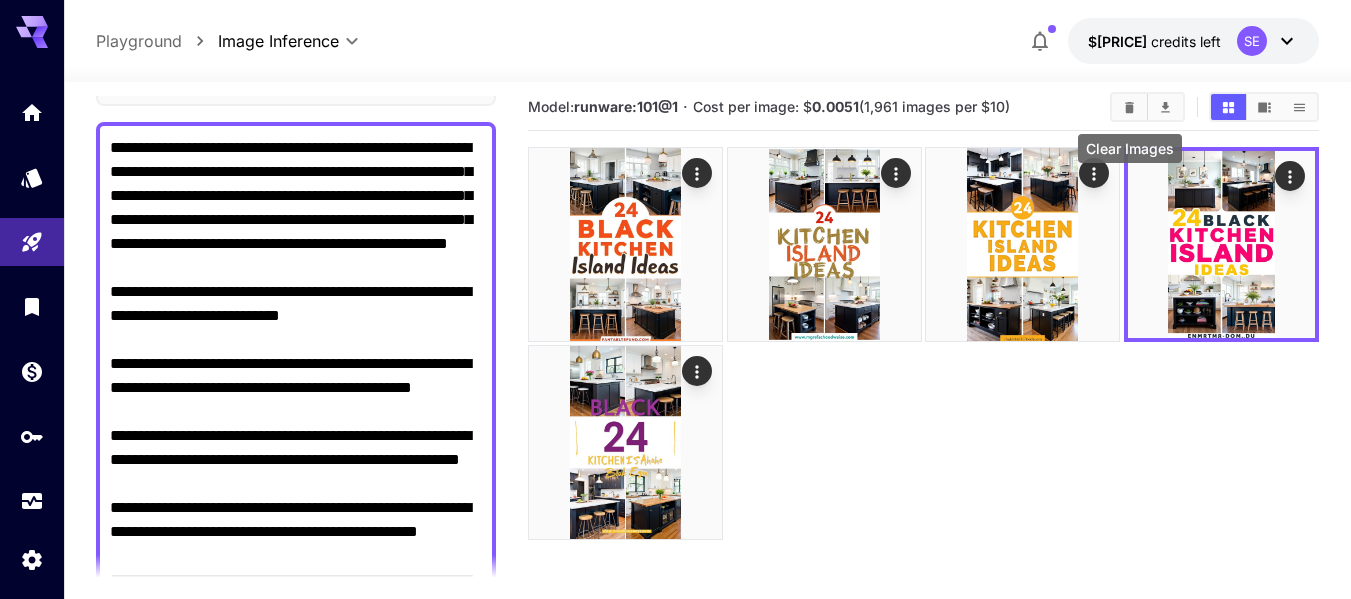 click 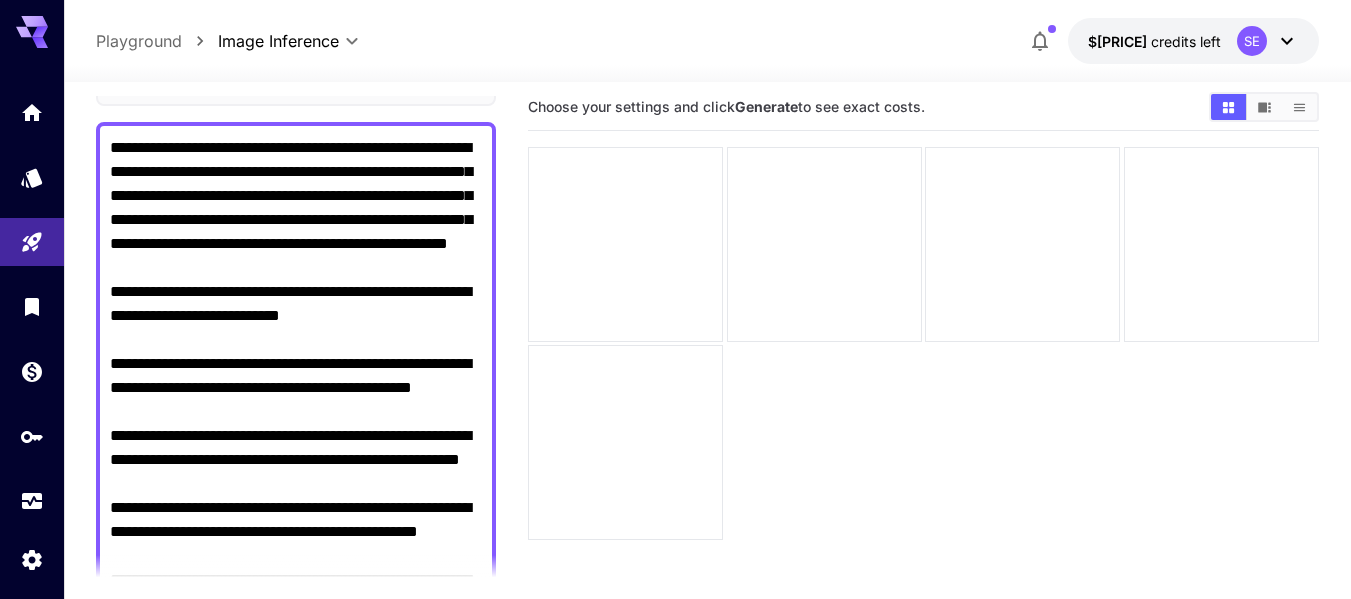 click on "**********" at bounding box center (296, 472) 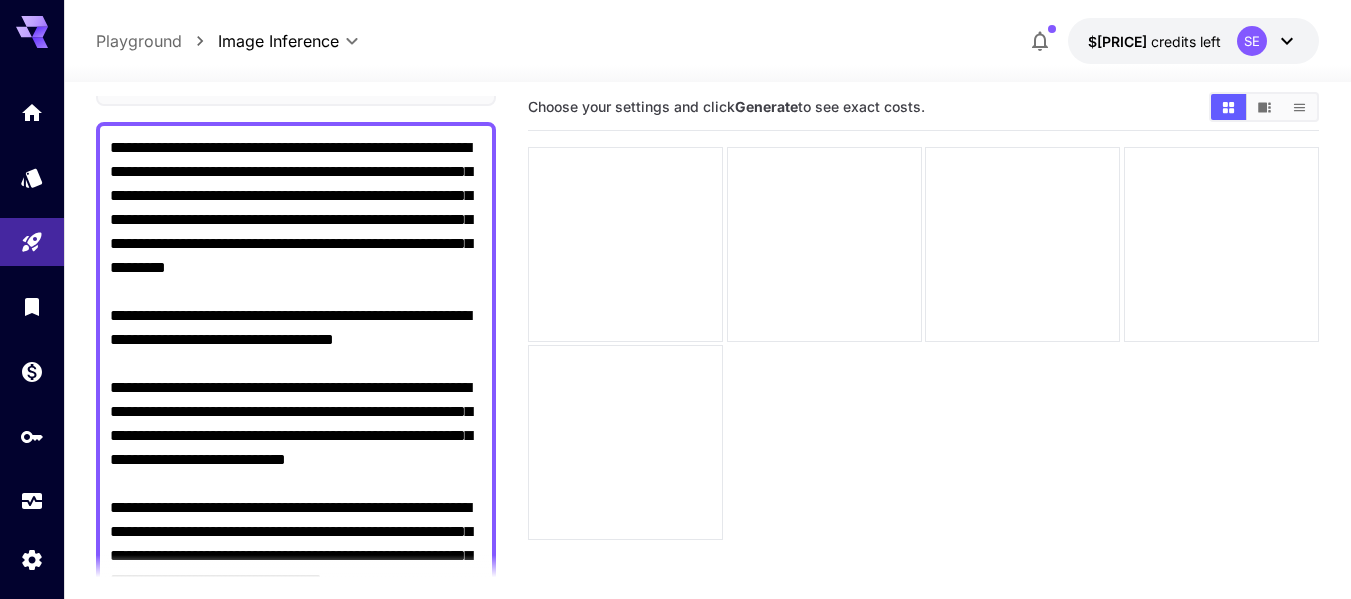 scroll, scrollTop: 20, scrollLeft: 0, axis: vertical 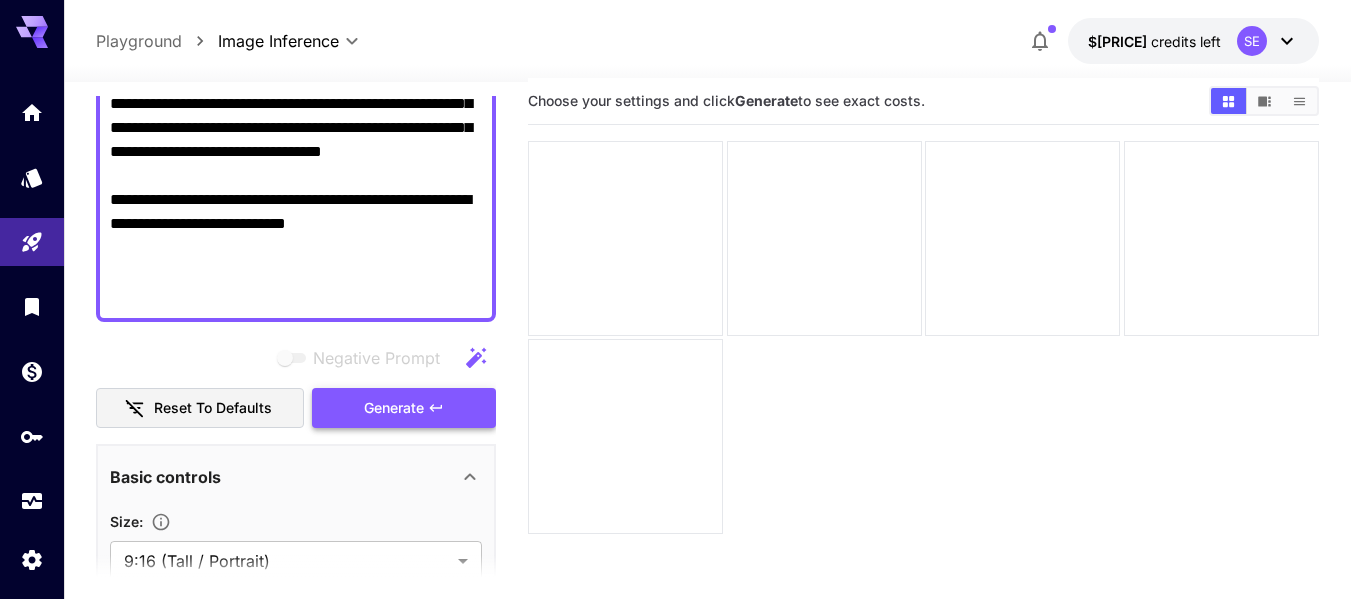 click on "Generate" at bounding box center [394, 408] 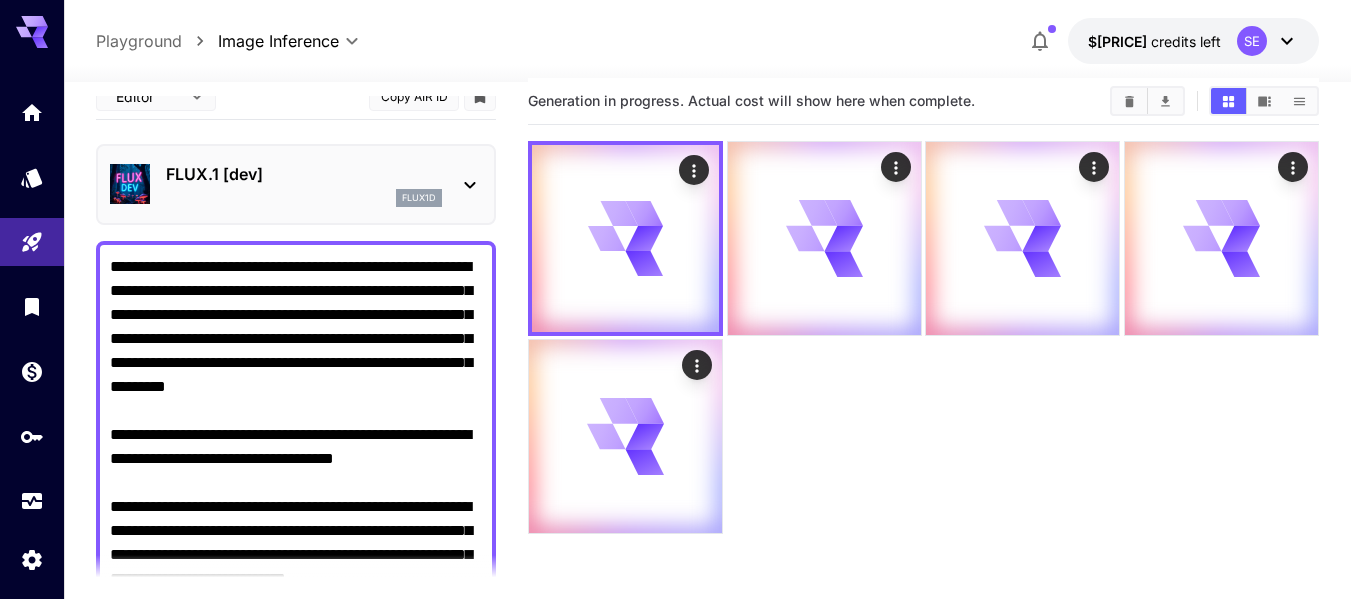 scroll, scrollTop: 0, scrollLeft: 0, axis: both 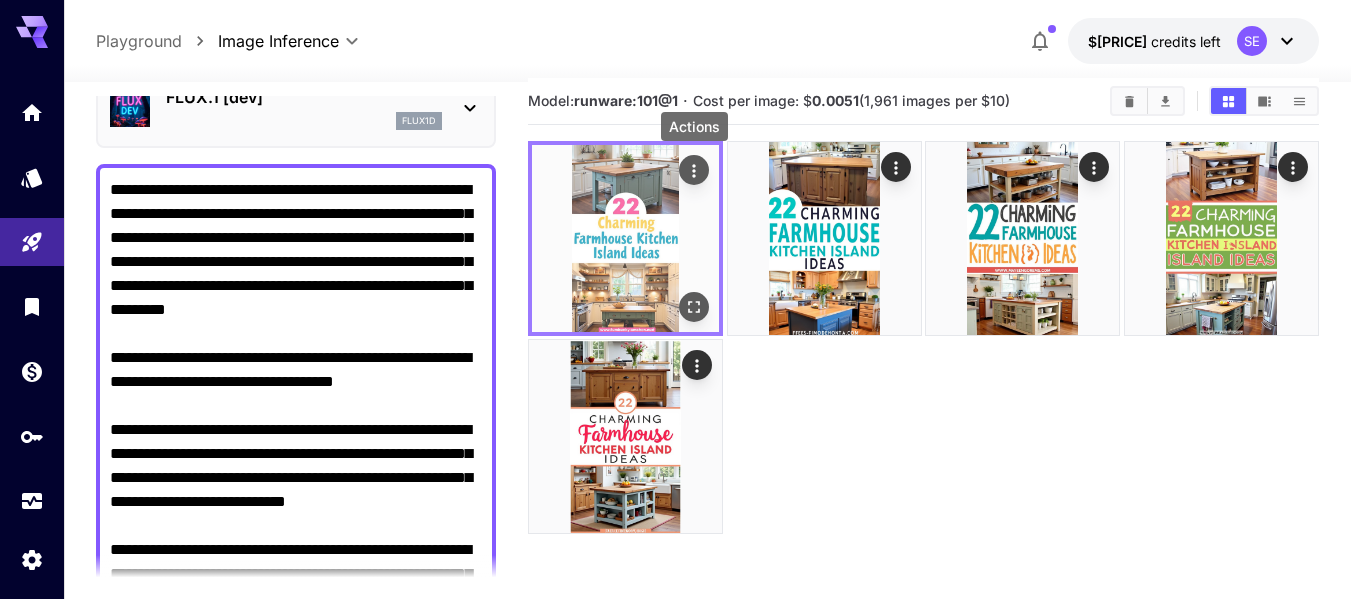 click 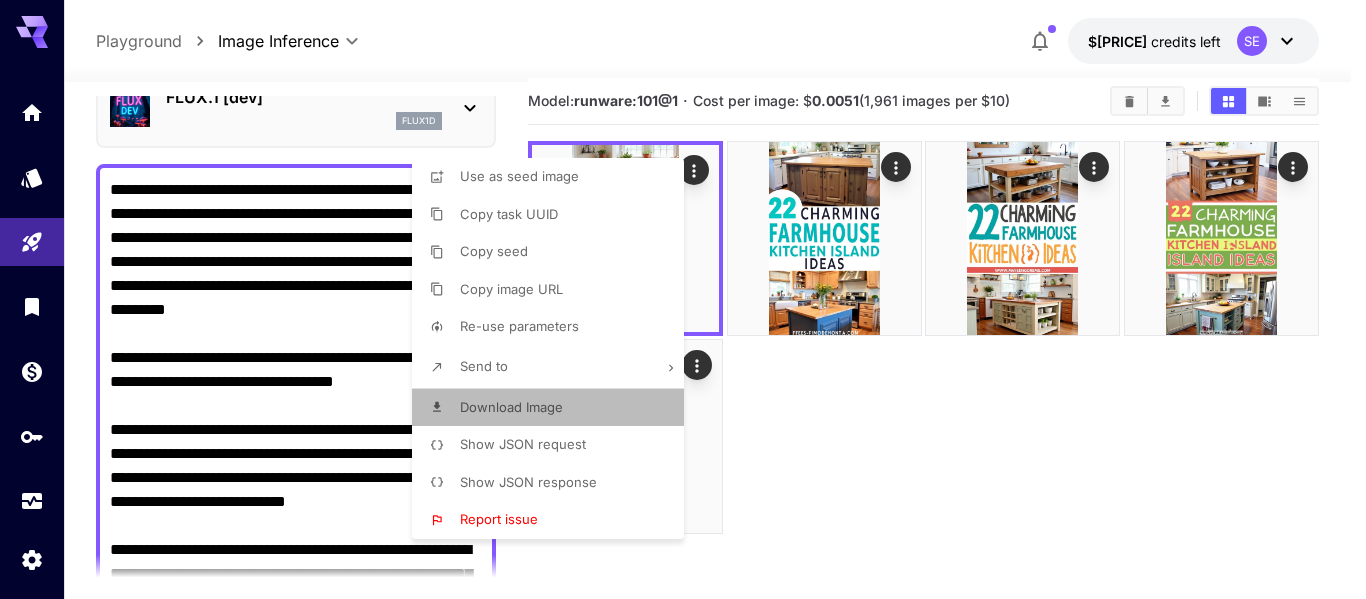 click on "Download Image" at bounding box center [511, 407] 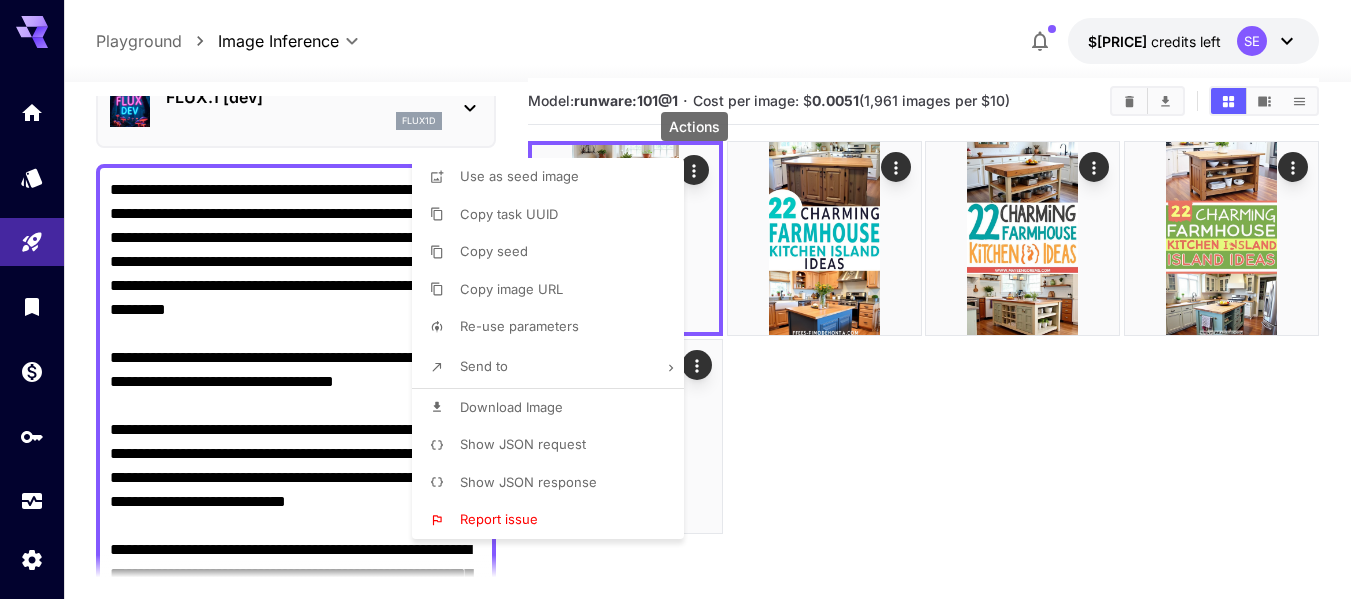 click at bounding box center [683, 299] 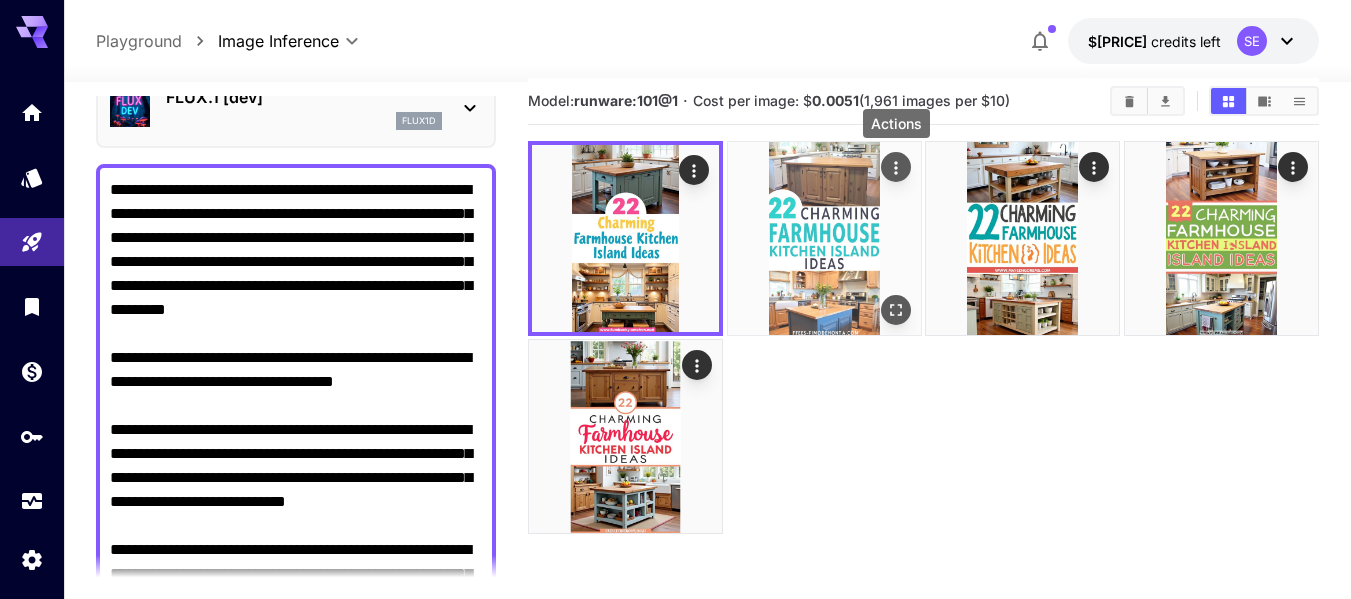 click 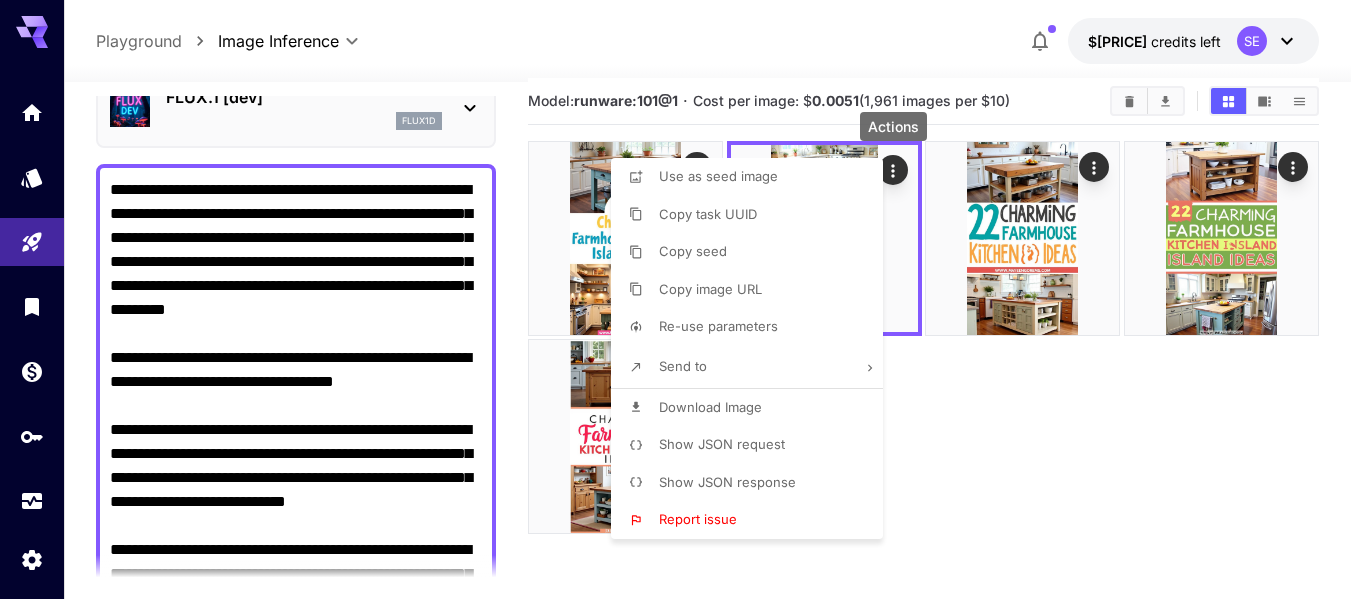 click on "Download Image" at bounding box center [710, 407] 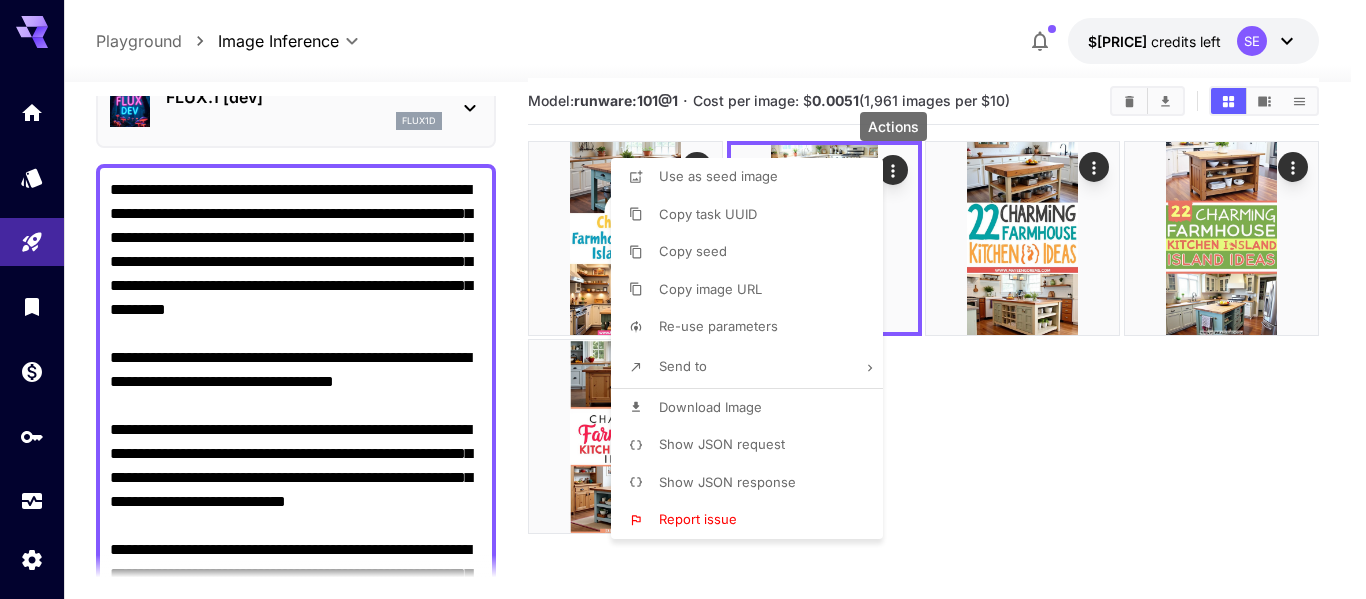 click at bounding box center [683, 299] 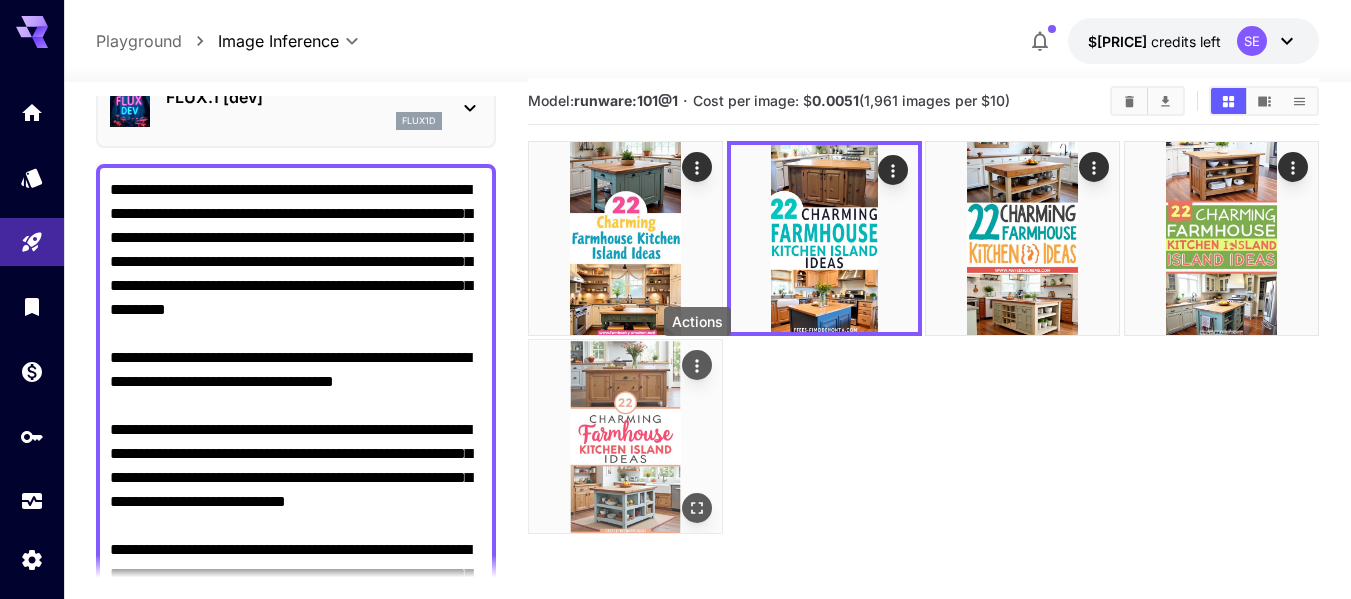 click 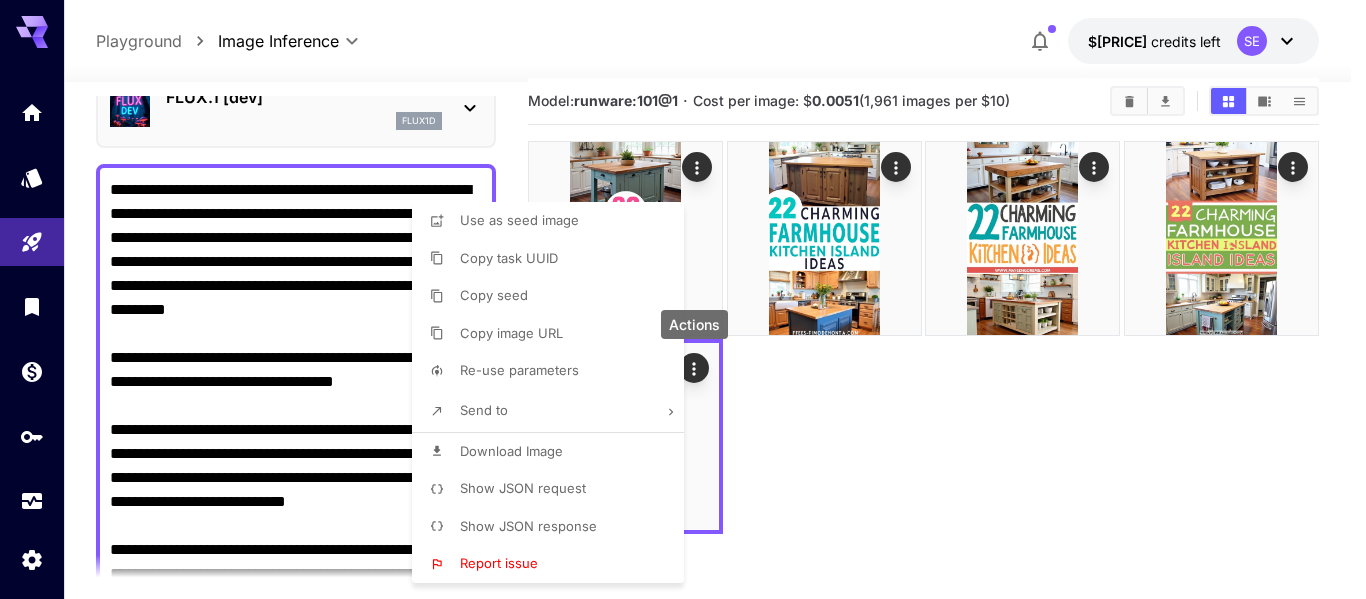 click on "Download Image" at bounding box center [511, 451] 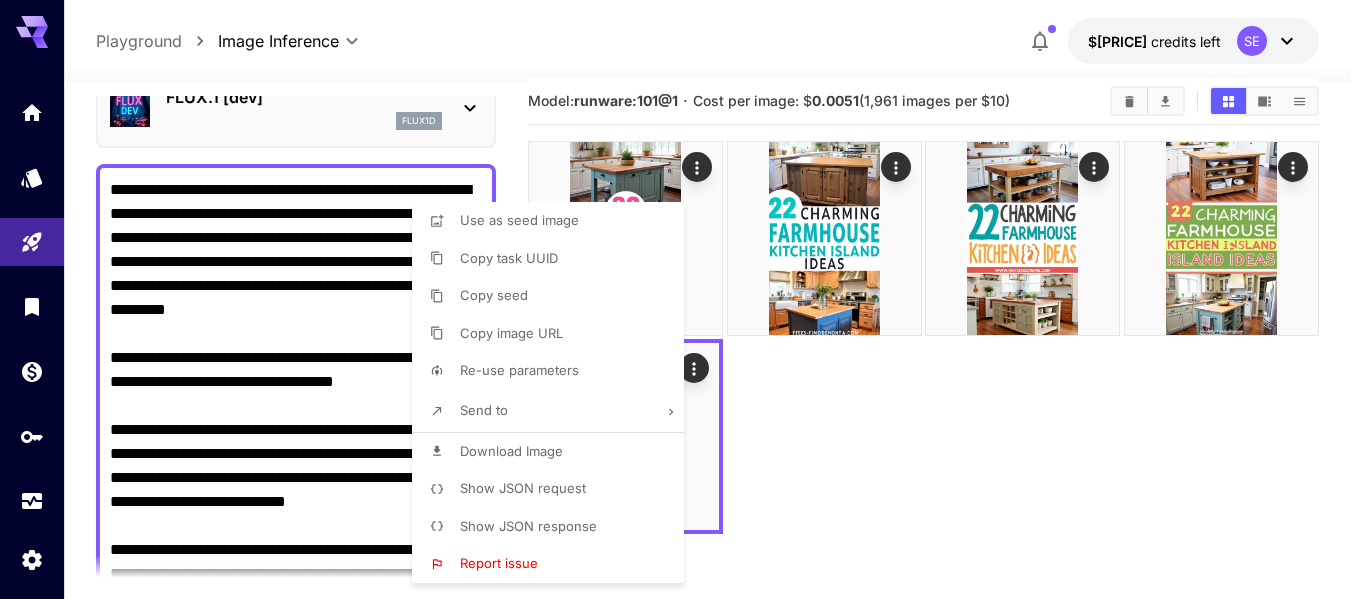 click at bounding box center [683, 299] 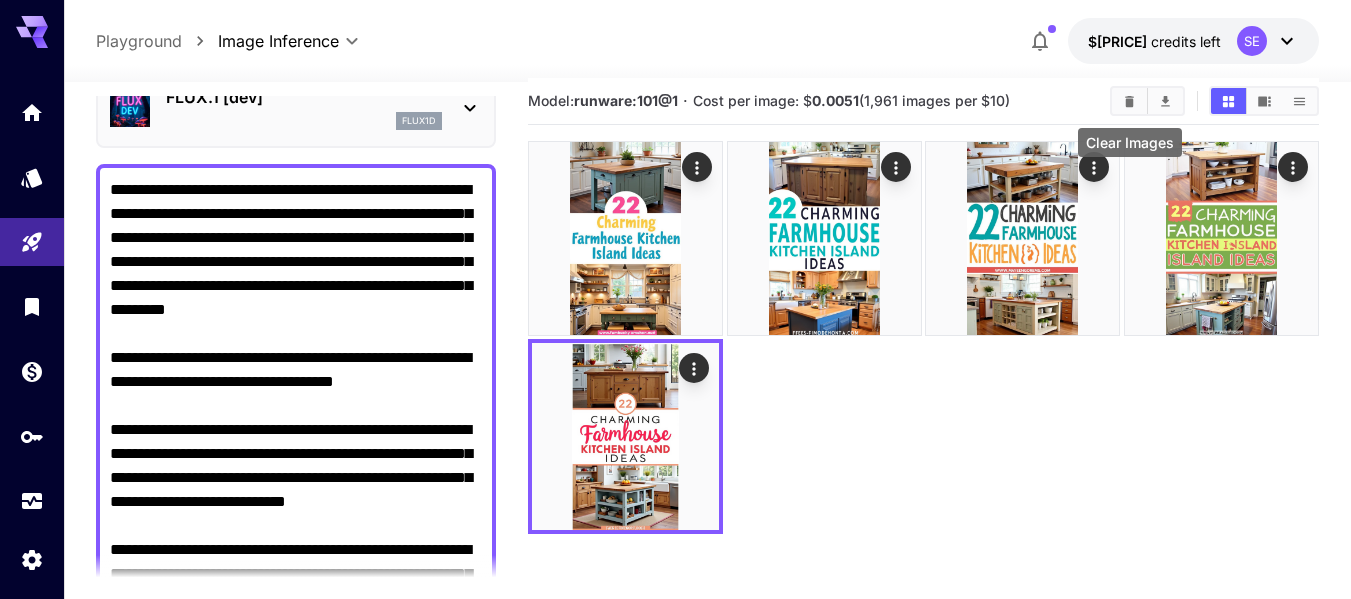 click 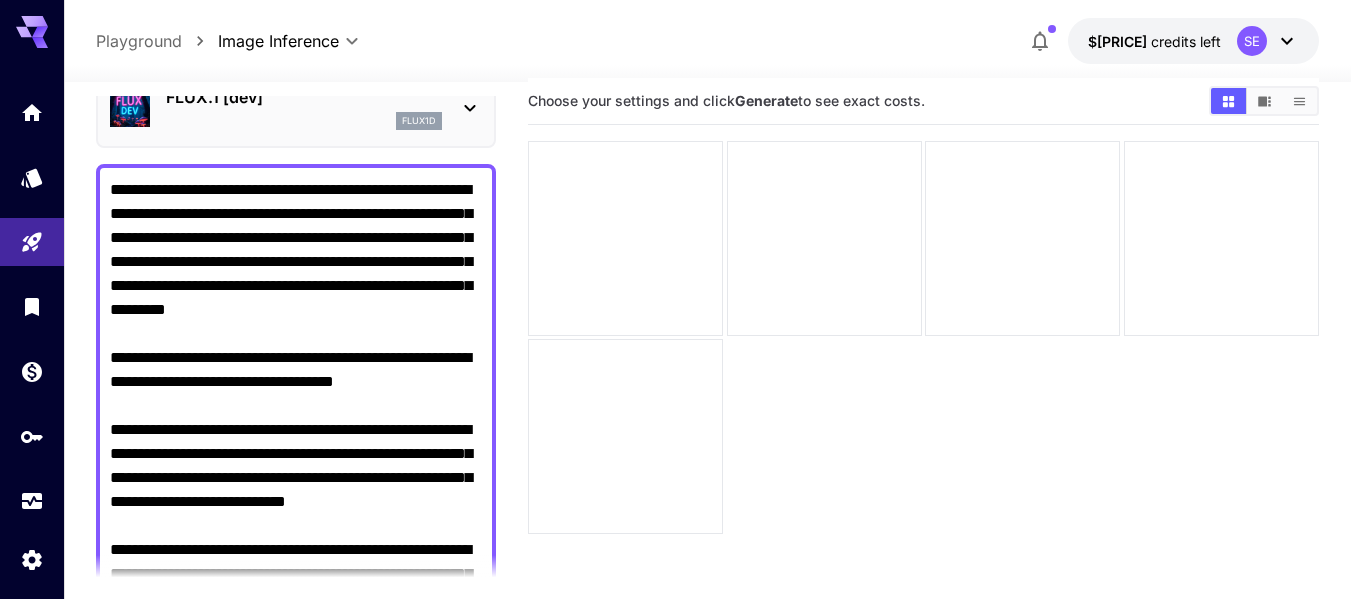 click on "**********" at bounding box center [296, 478] 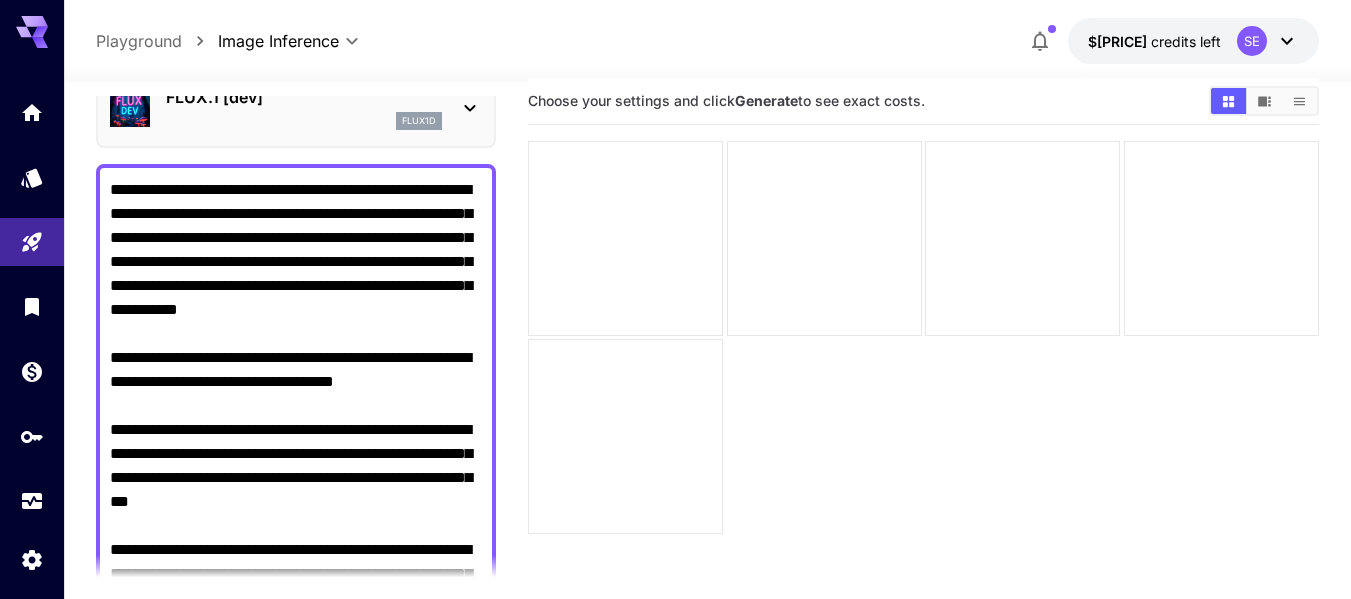scroll, scrollTop: 26, scrollLeft: 0, axis: vertical 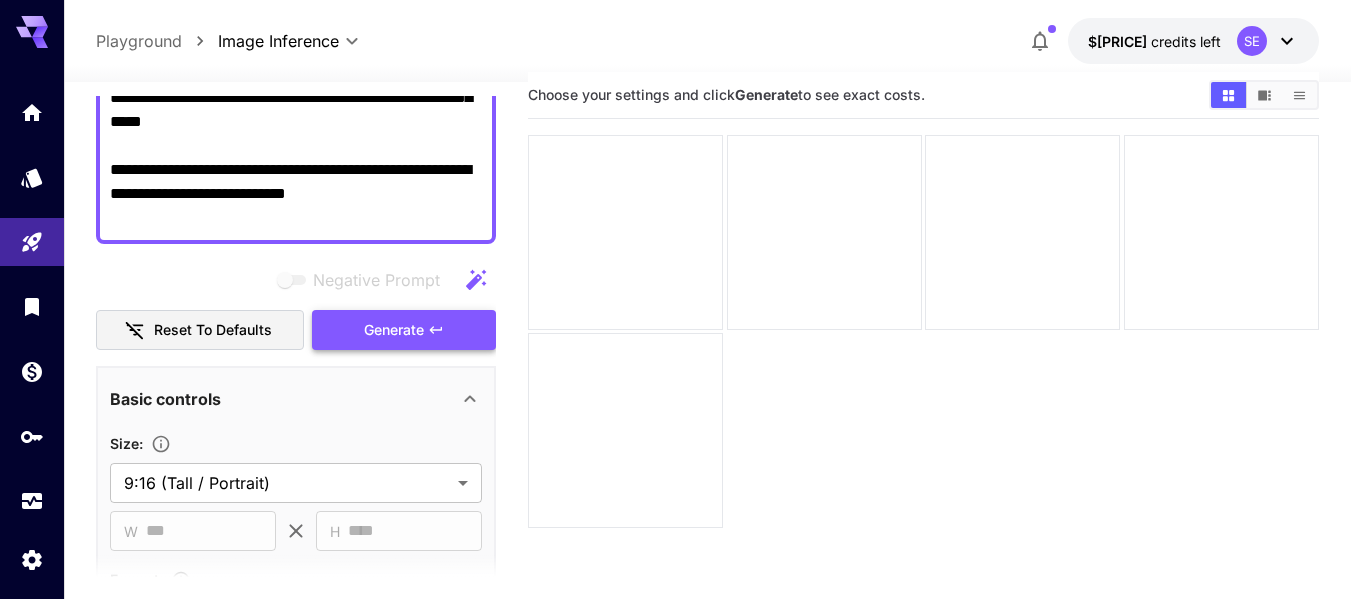click on "Generate" at bounding box center (394, 330) 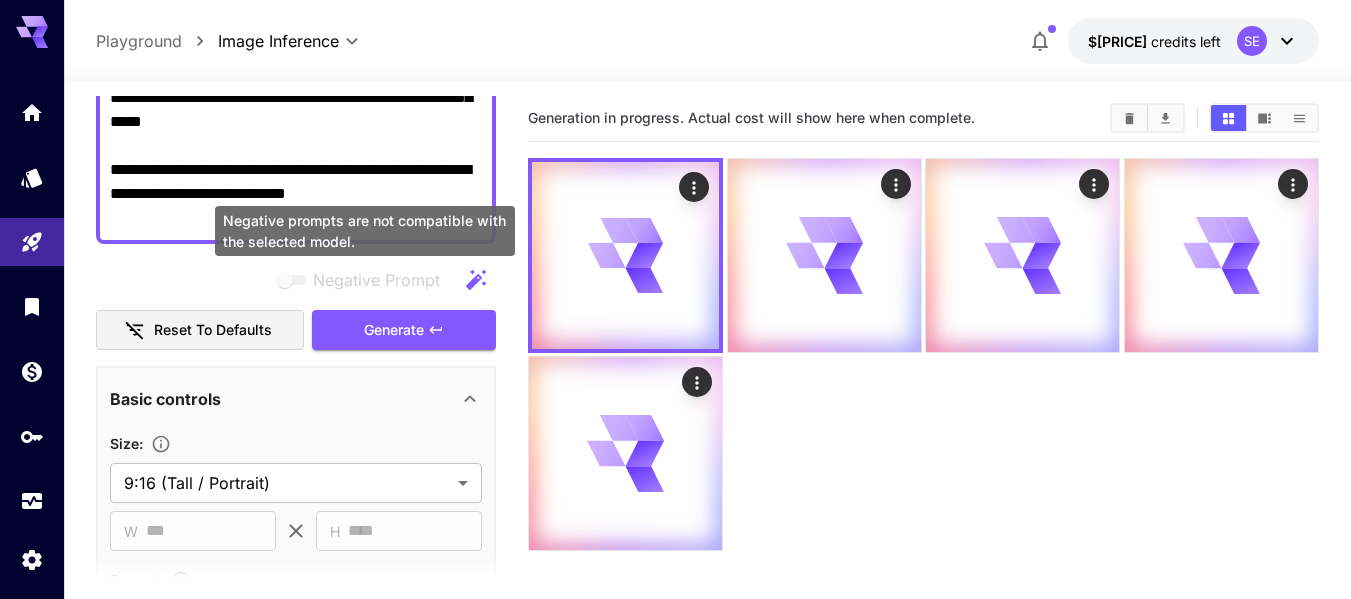 scroll, scrollTop: 0, scrollLeft: 0, axis: both 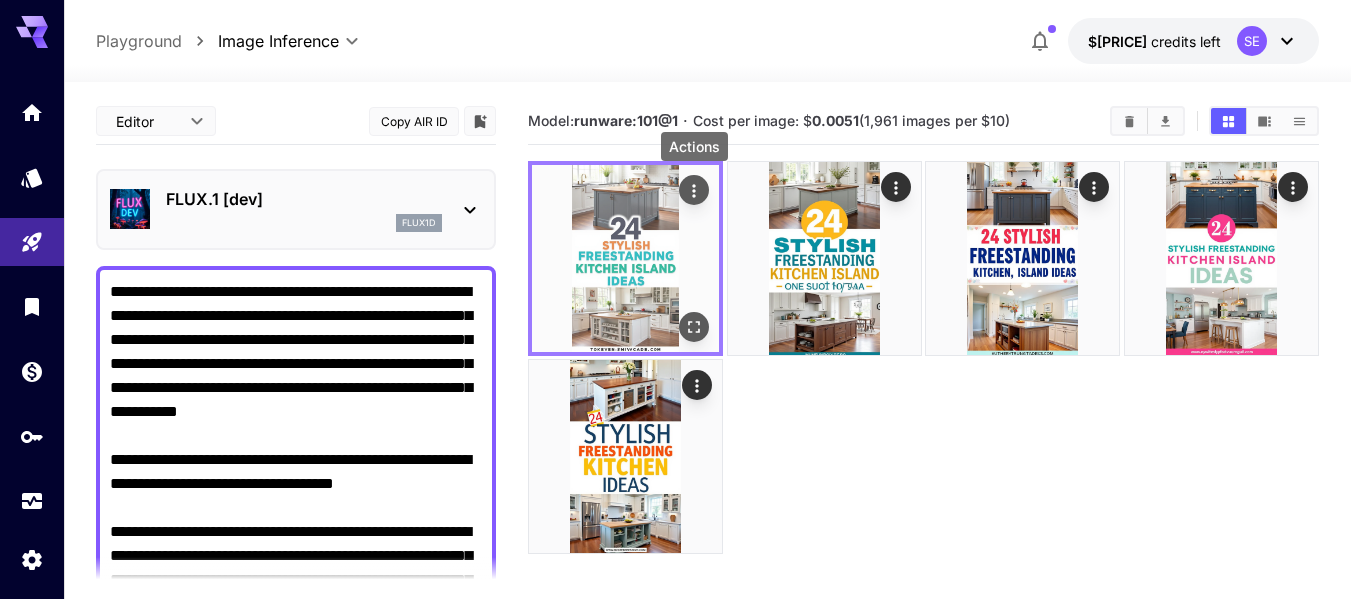 click 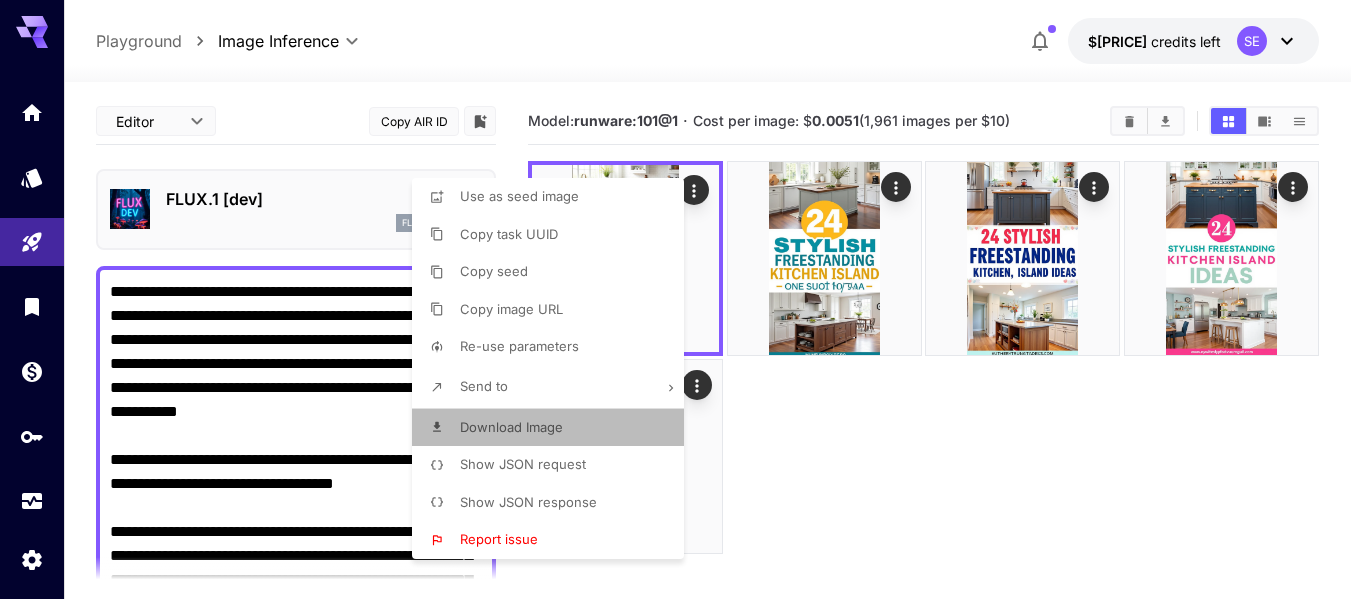 click on "Download Image" at bounding box center [511, 427] 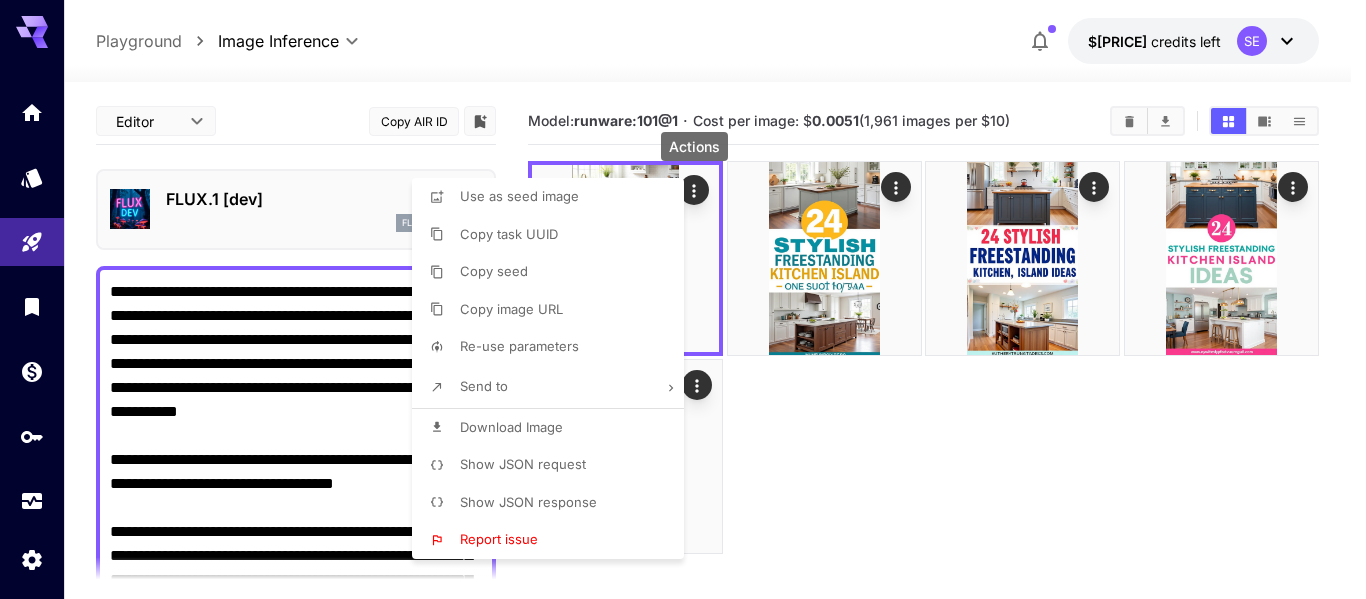 click at bounding box center [683, 299] 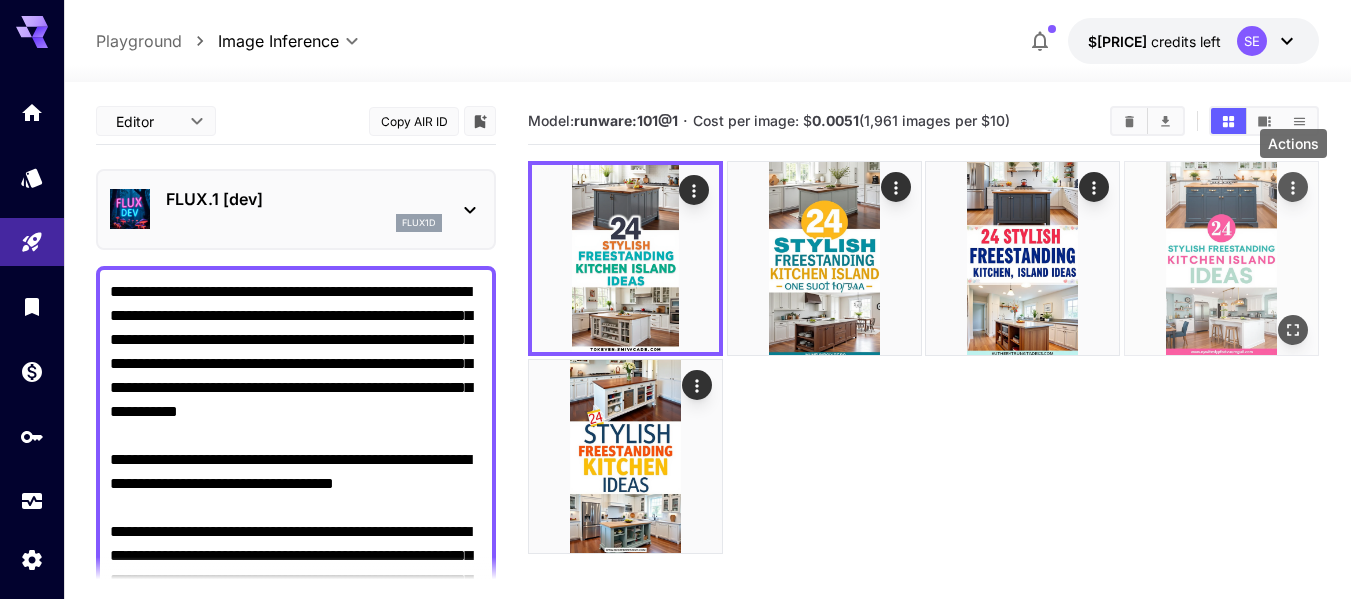 click 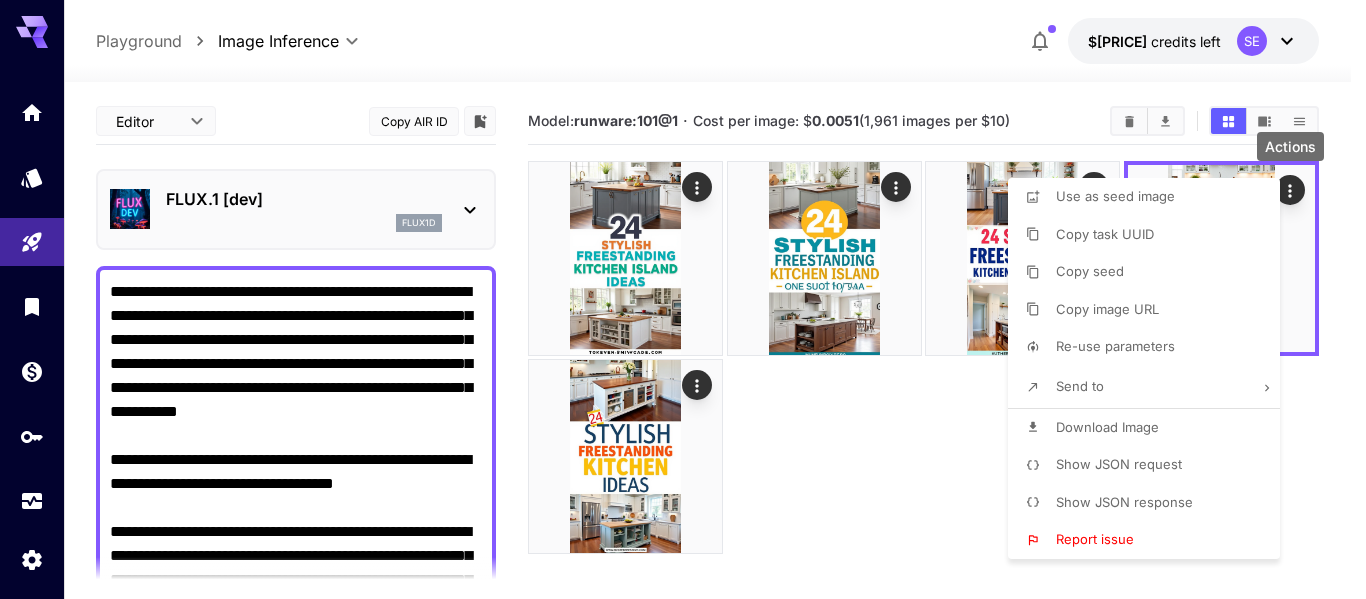 click on "Download Image" at bounding box center (1107, 427) 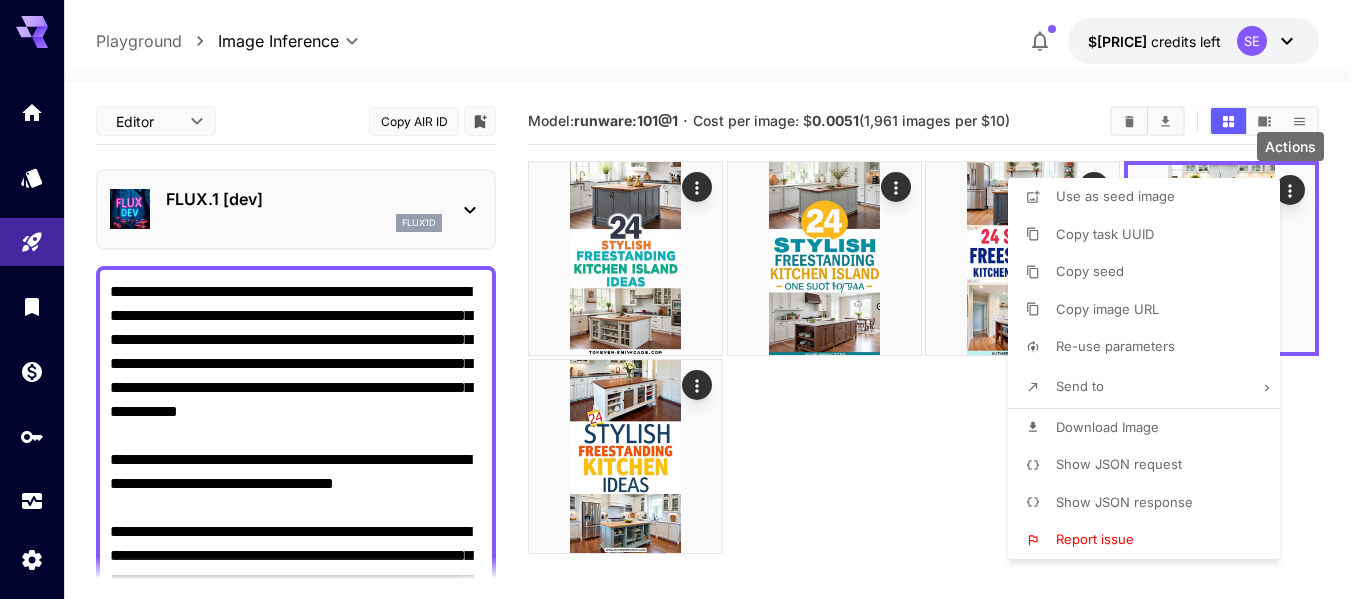 click at bounding box center (683, 299) 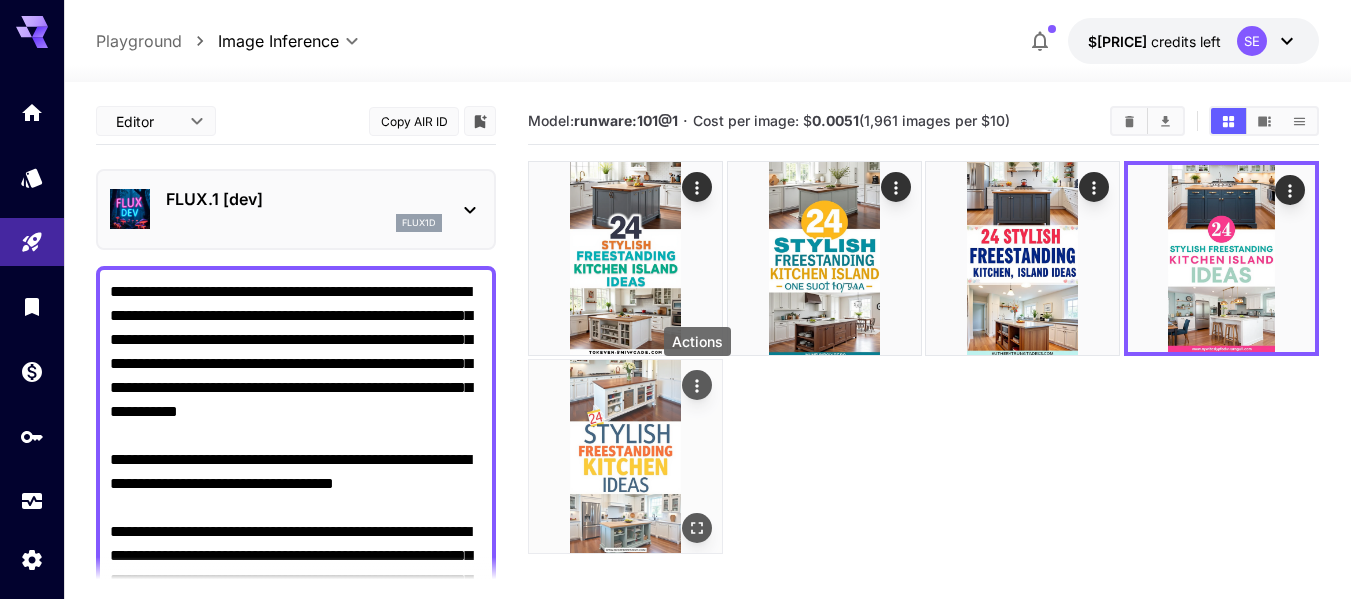 click 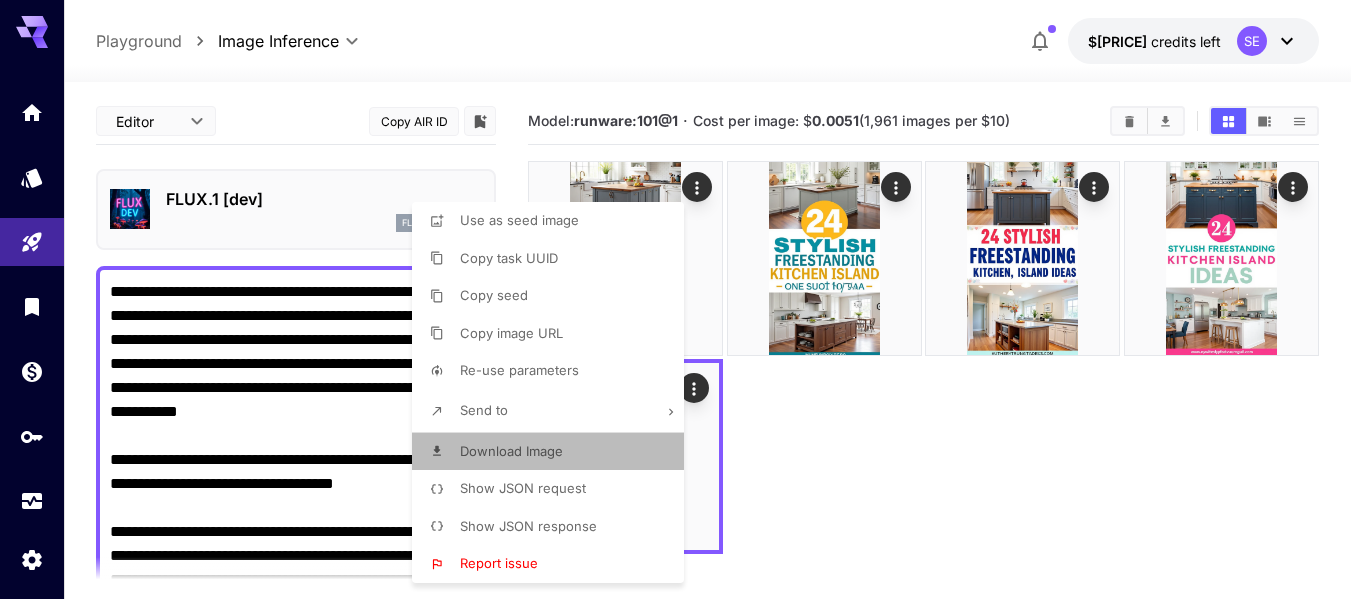 click on "Download Image" at bounding box center (511, 451) 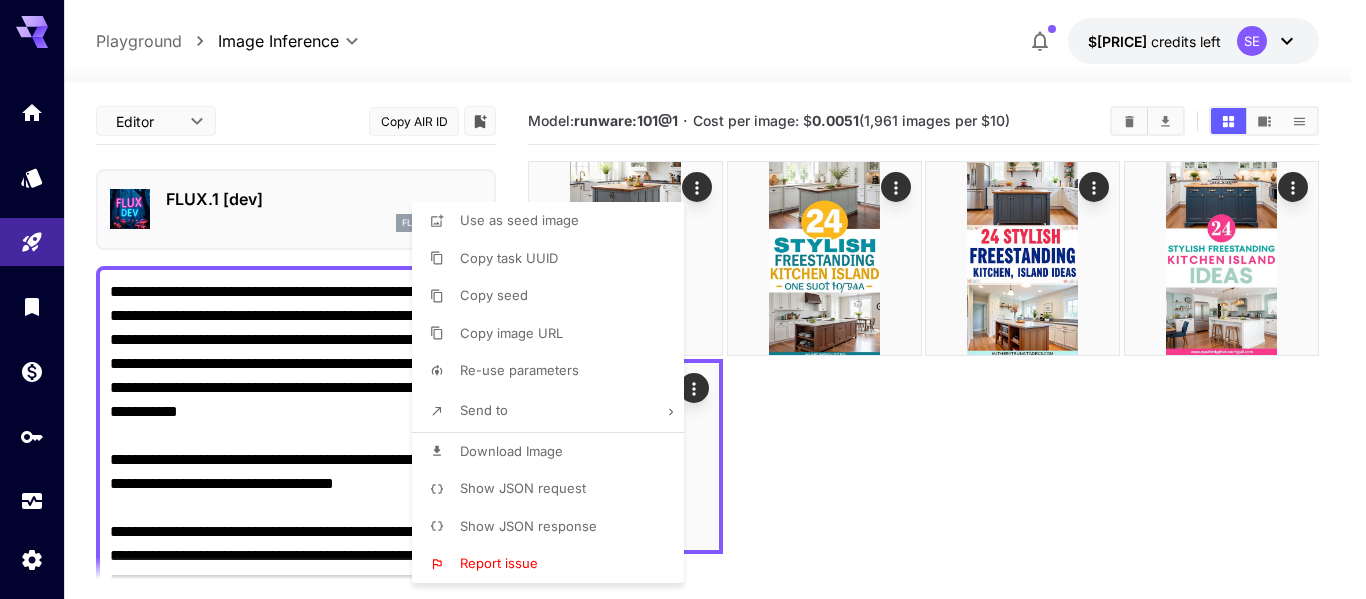 click at bounding box center [683, 299] 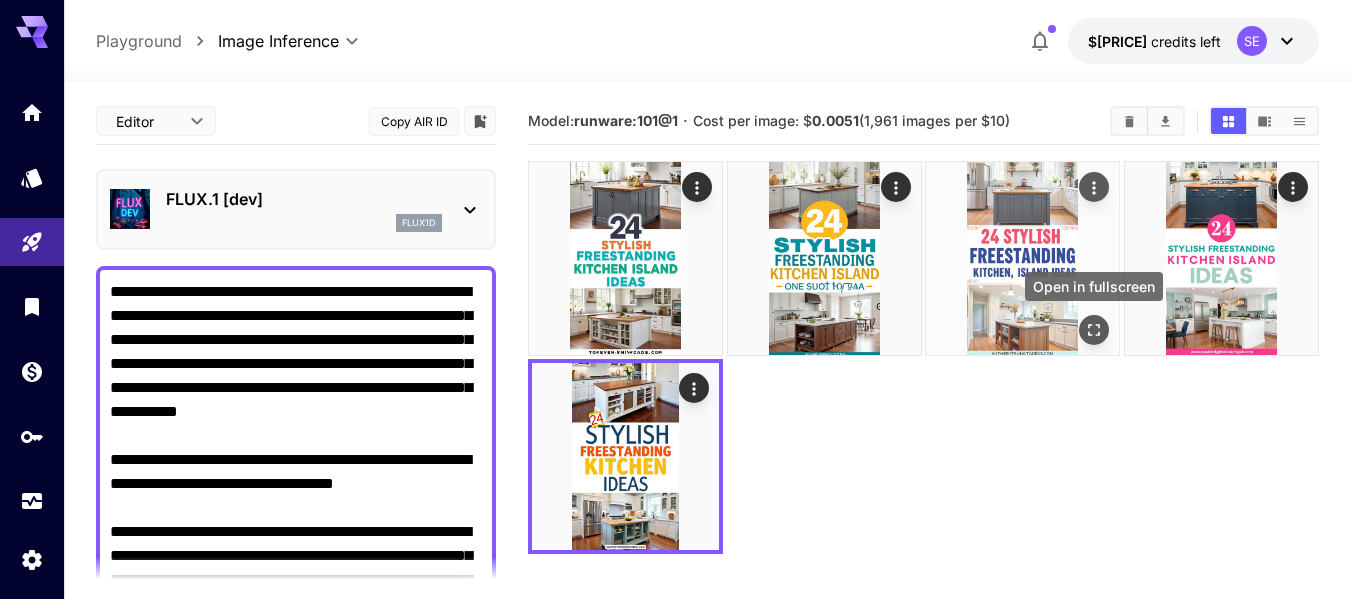 click 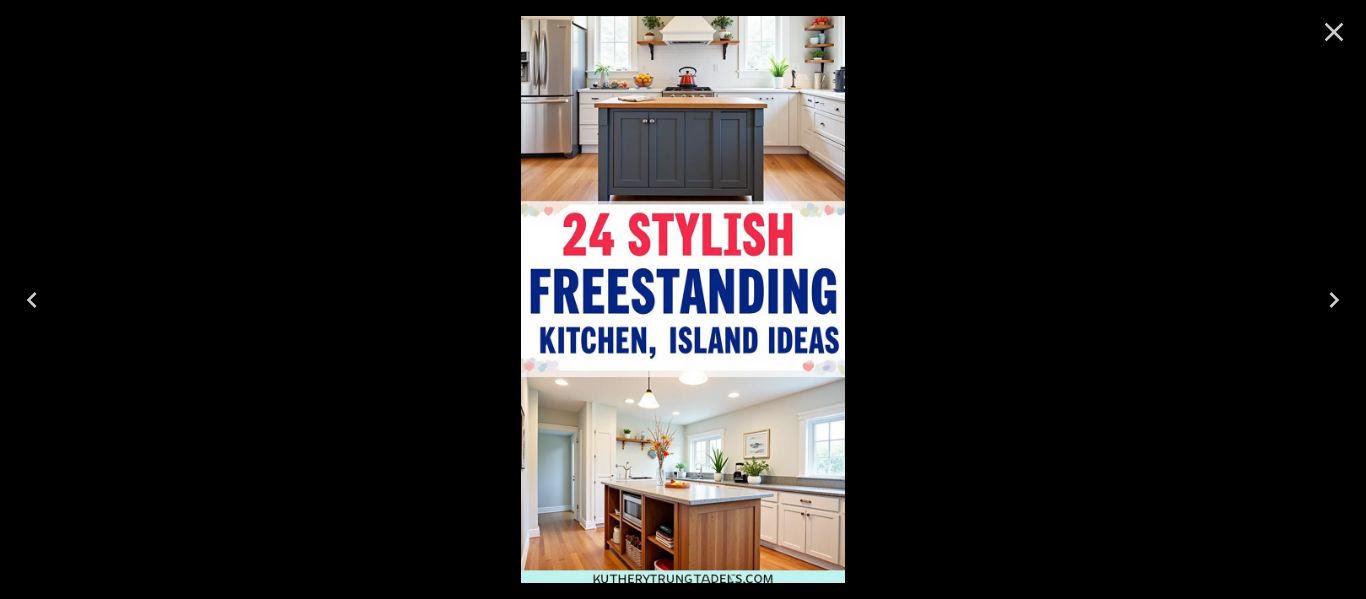 click 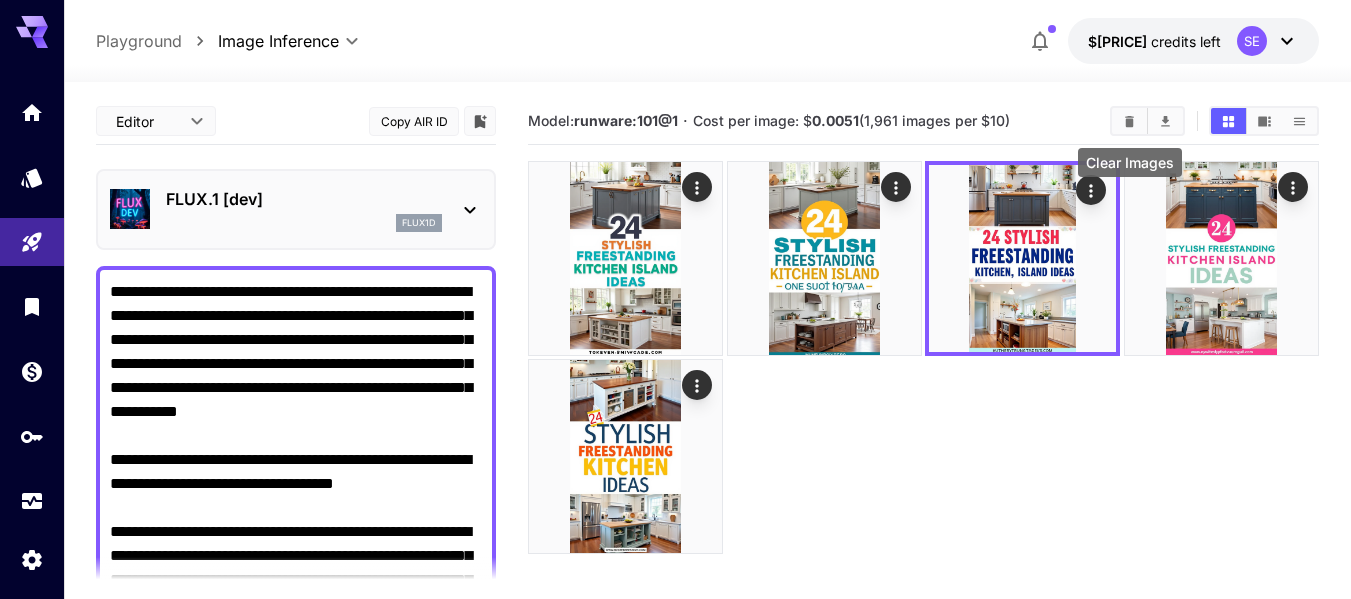 click 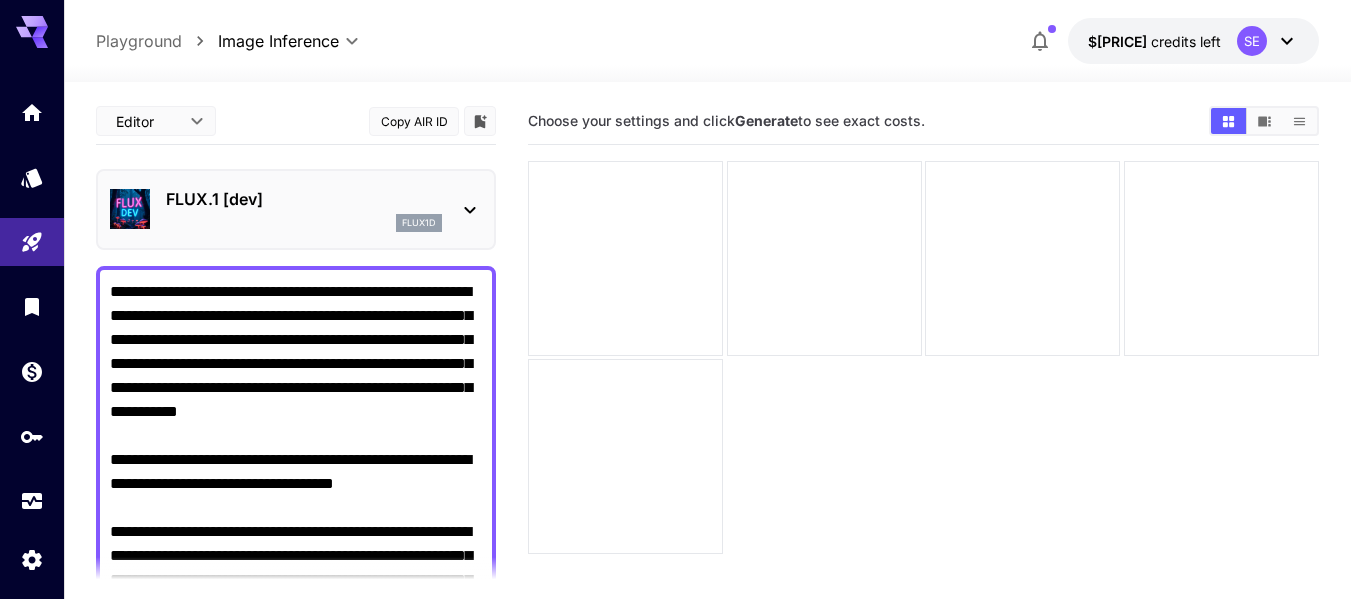 scroll, scrollTop: 100, scrollLeft: 0, axis: vertical 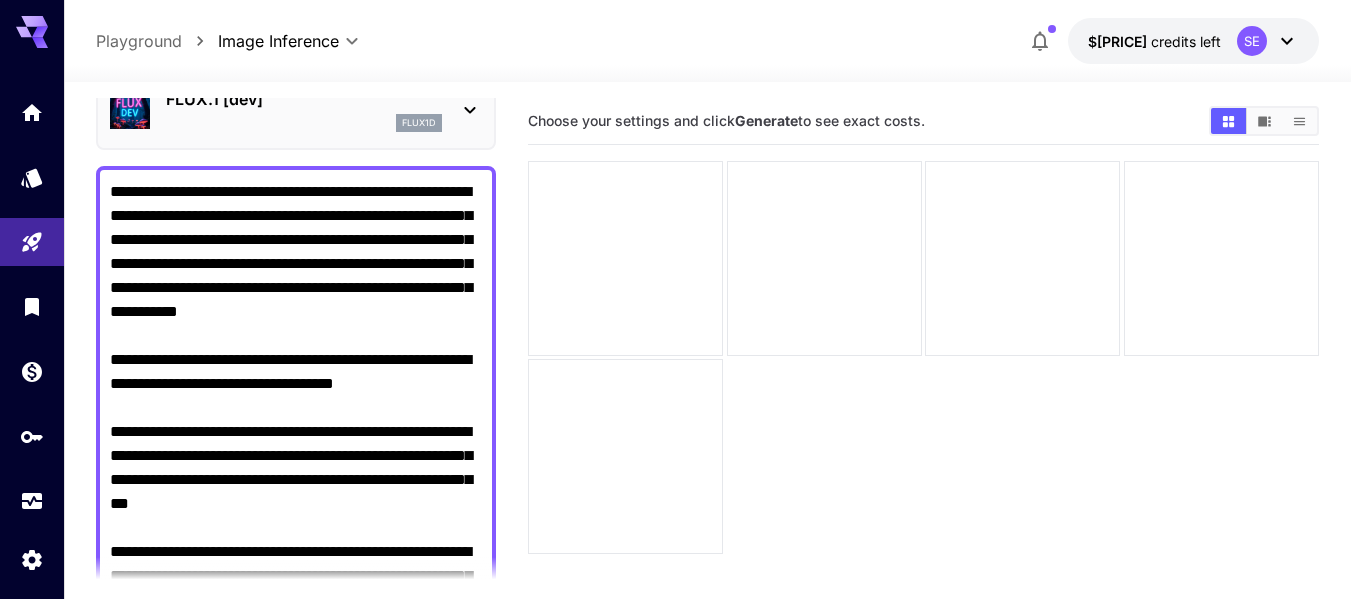 click on "**********" at bounding box center (296, 456) 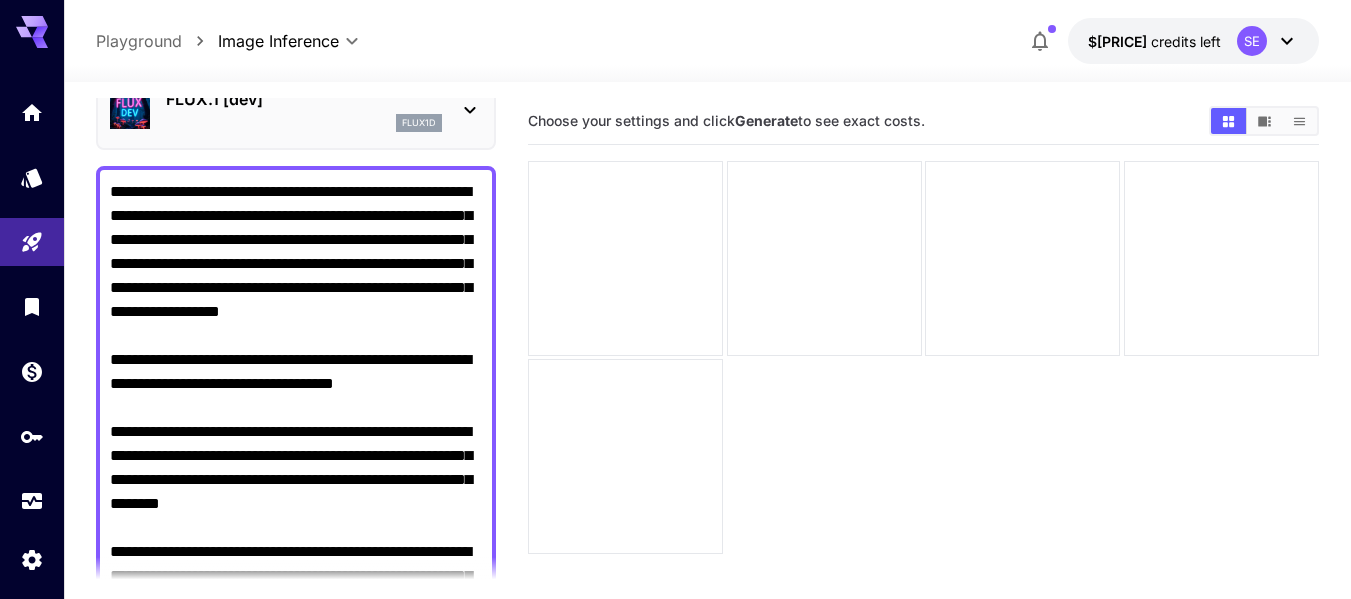 scroll, scrollTop: 8, scrollLeft: 0, axis: vertical 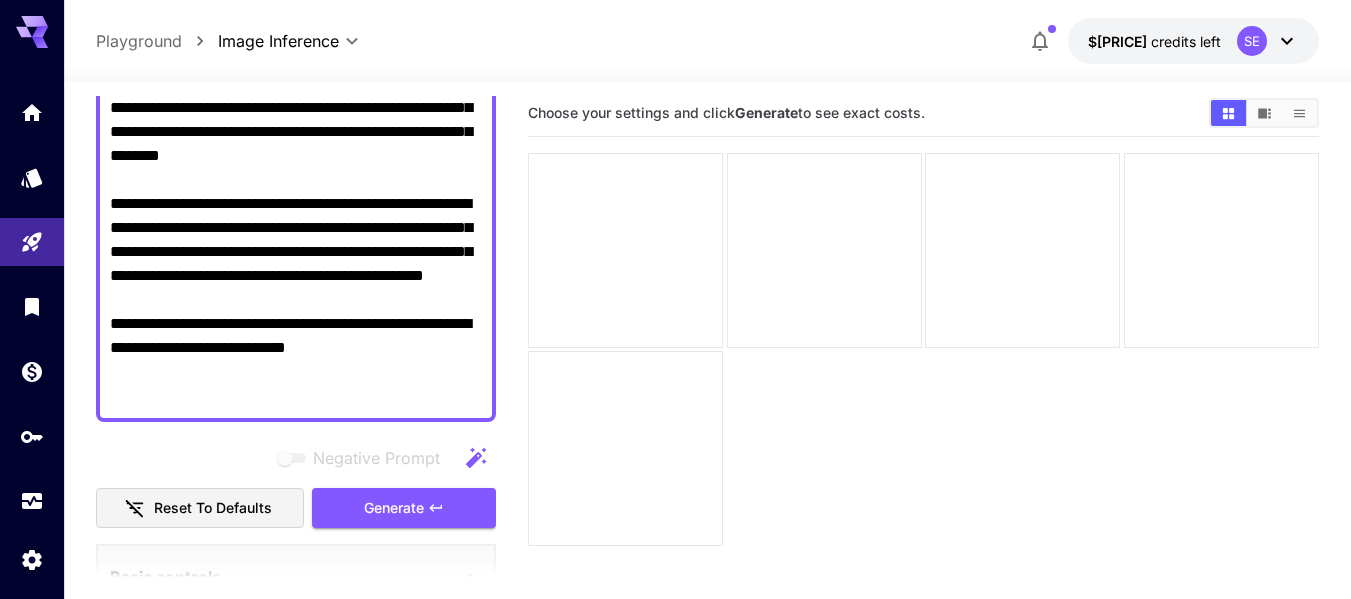 type on "**********" 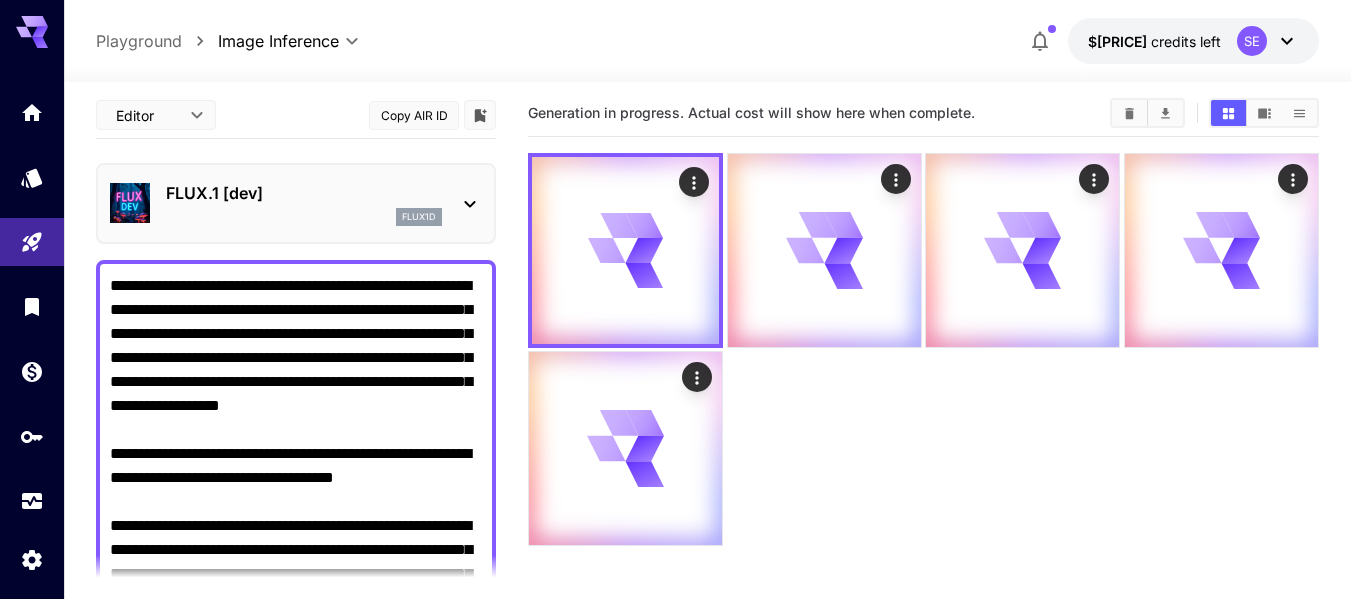 scroll, scrollTop: 0, scrollLeft: 0, axis: both 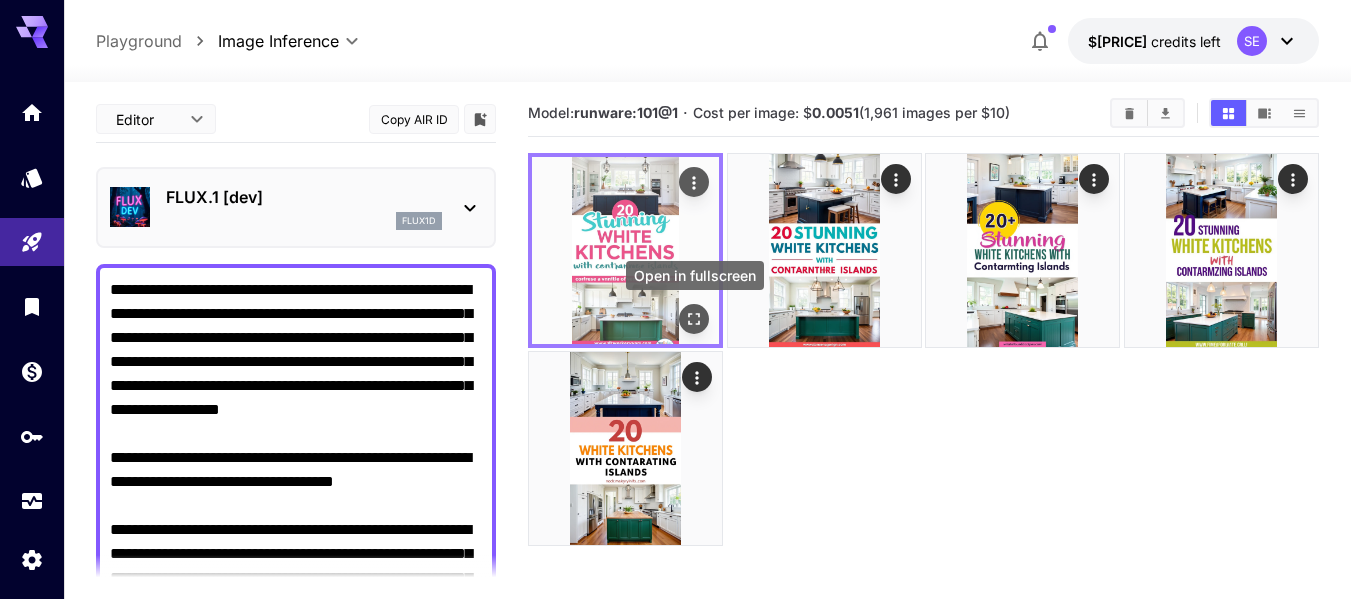 click 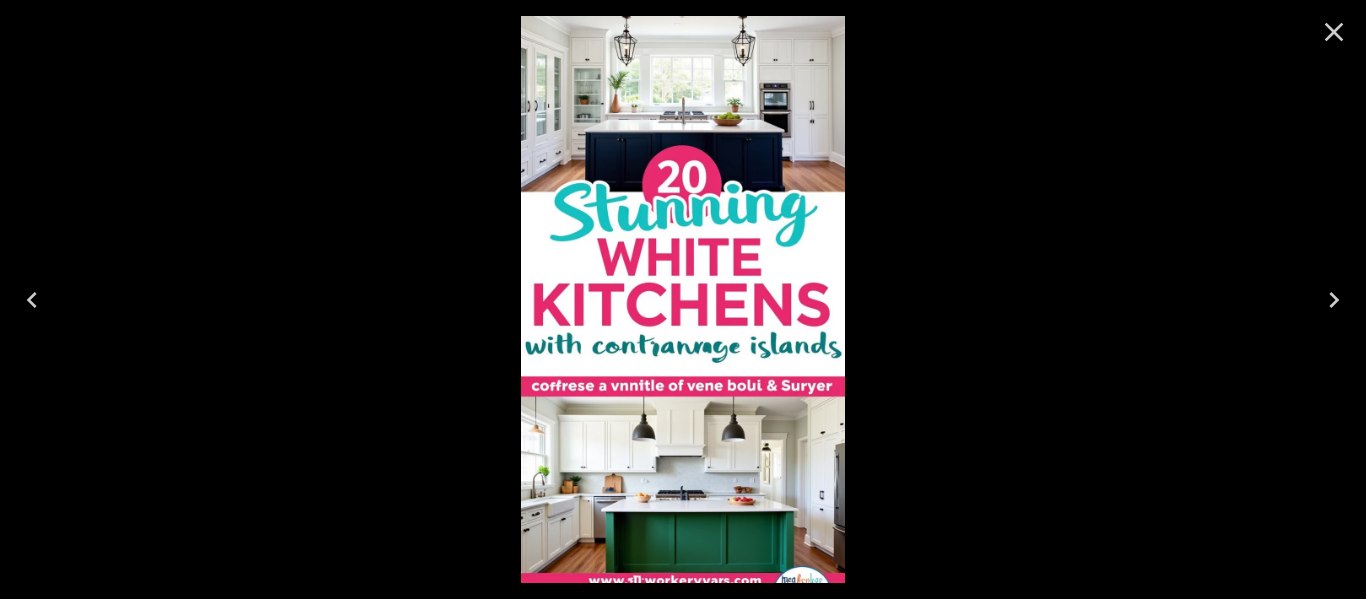click 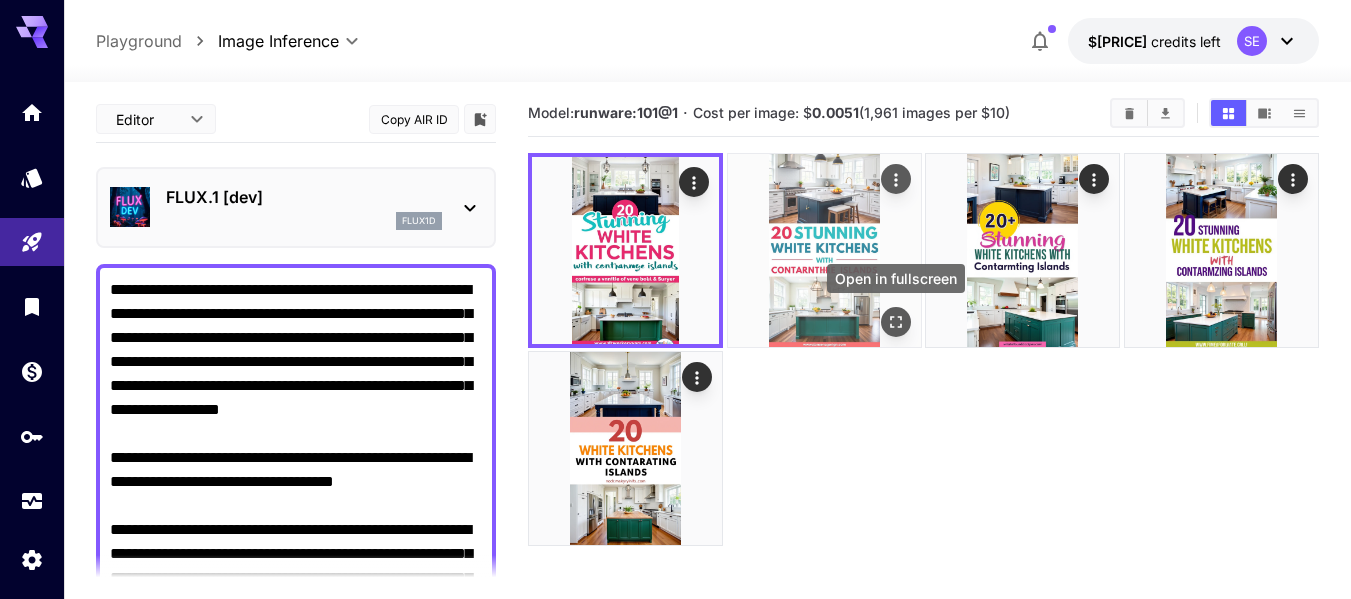 click 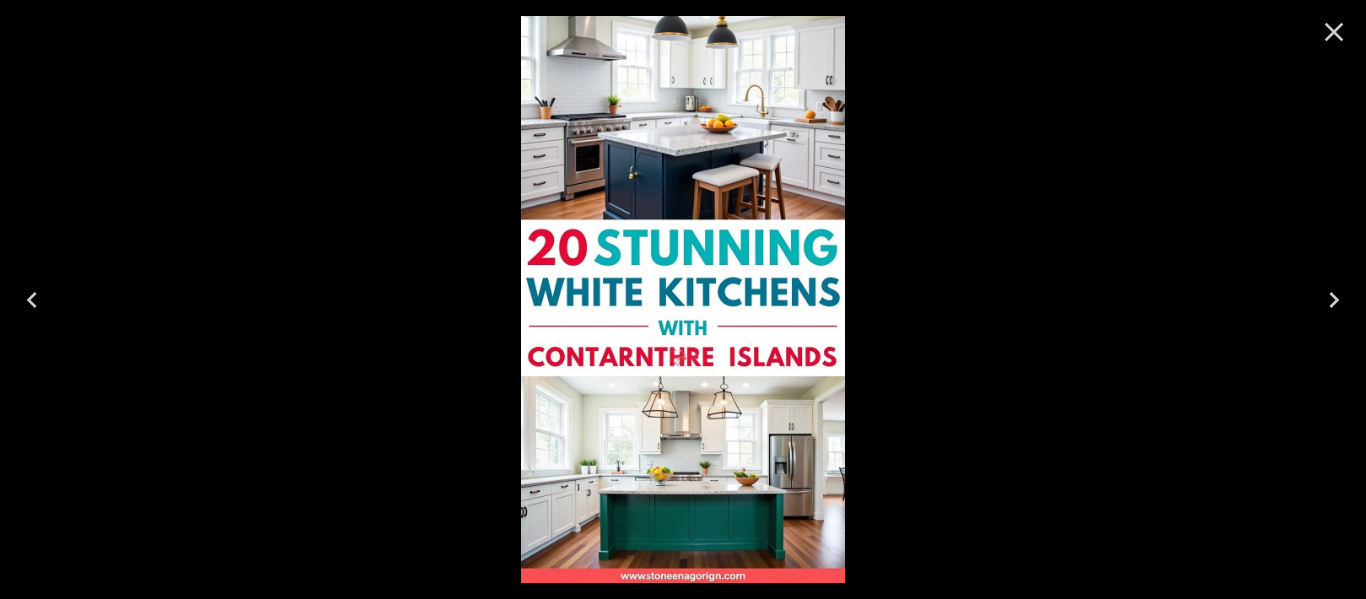 click 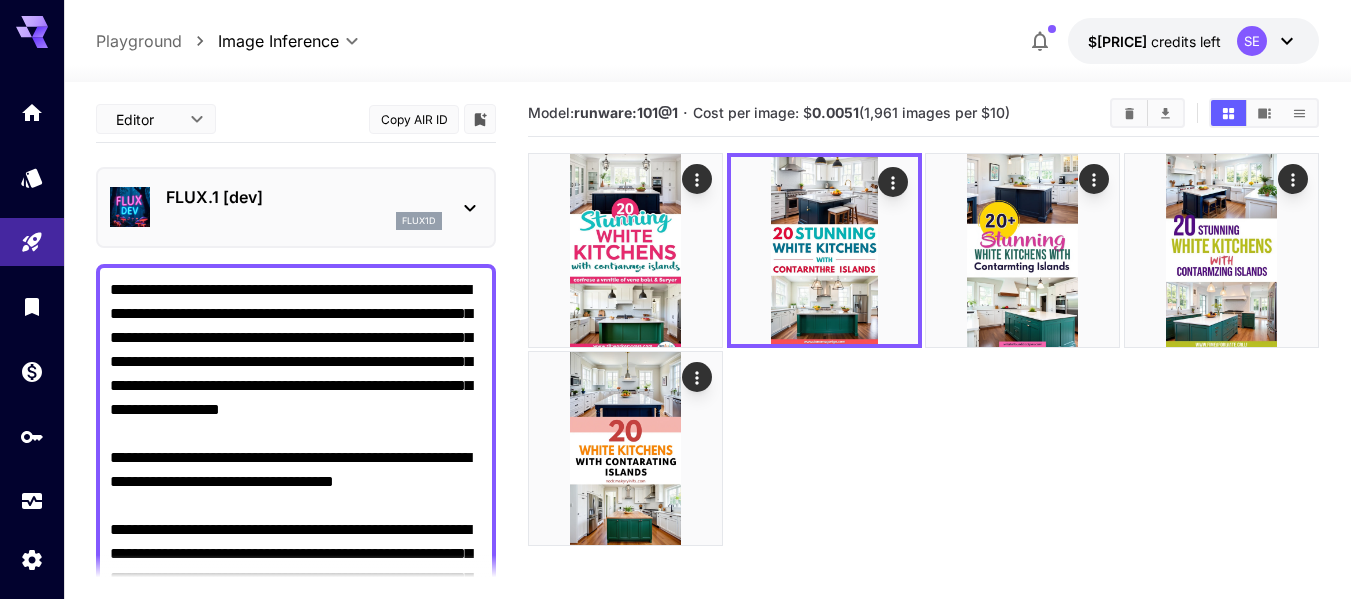 scroll, scrollTop: 108, scrollLeft: 0, axis: vertical 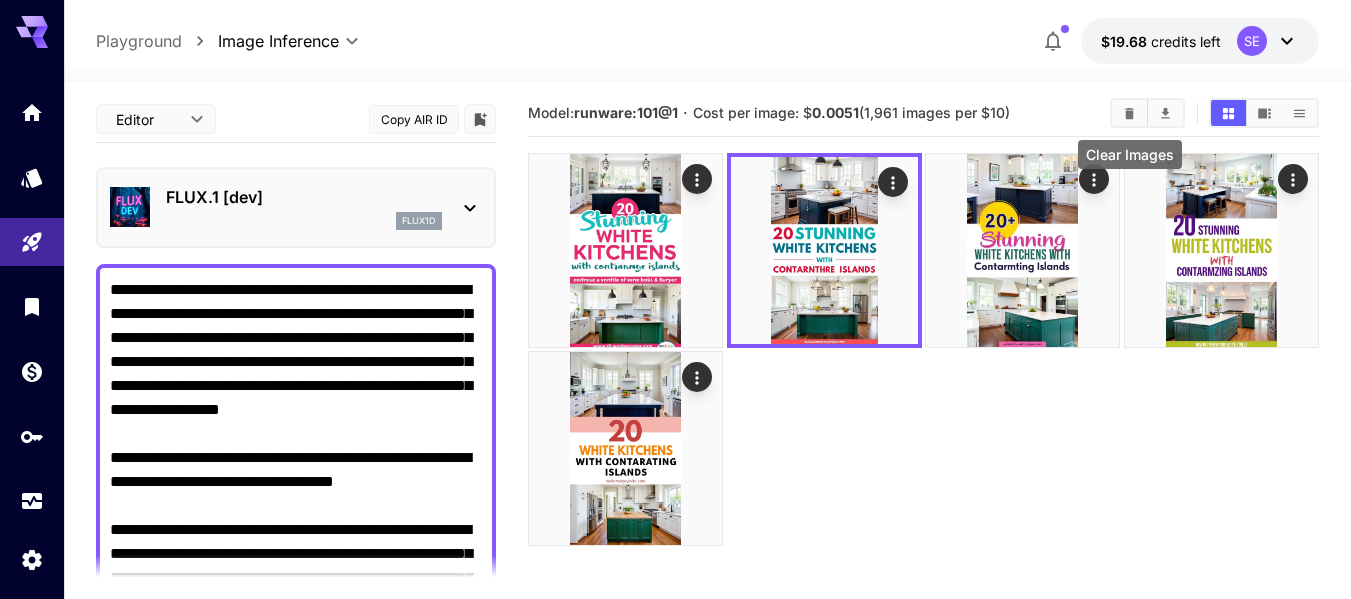 click 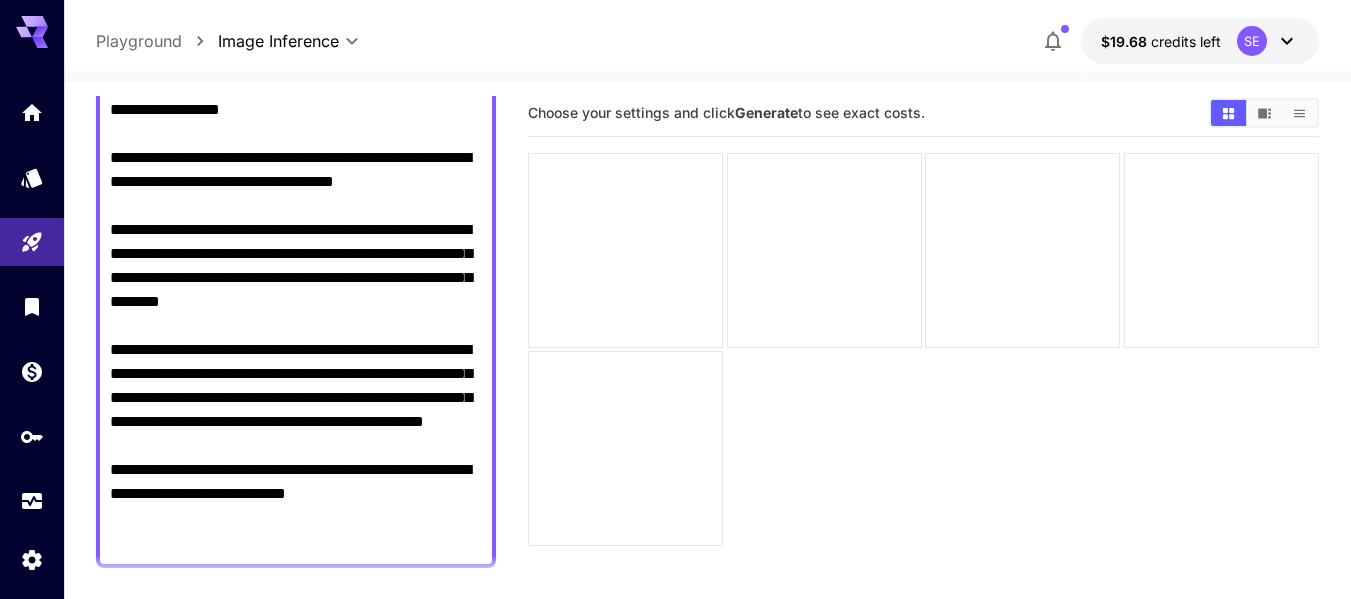 scroll, scrollTop: 500, scrollLeft: 0, axis: vertical 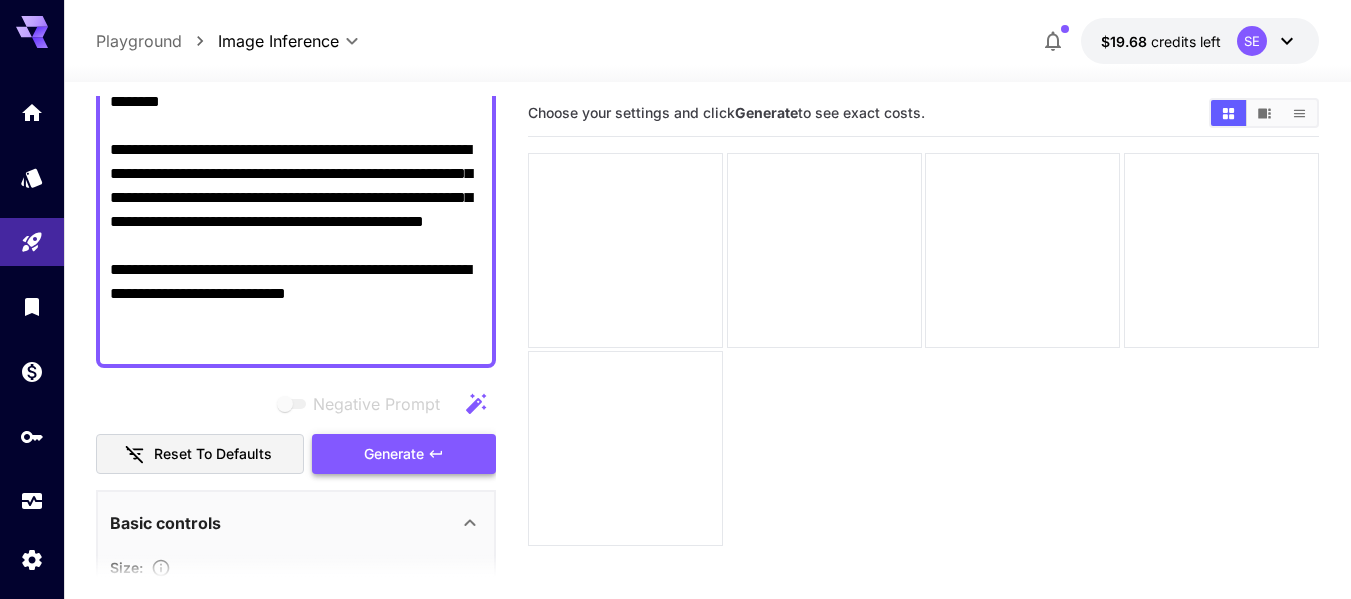 click on "Generate" at bounding box center (394, 454) 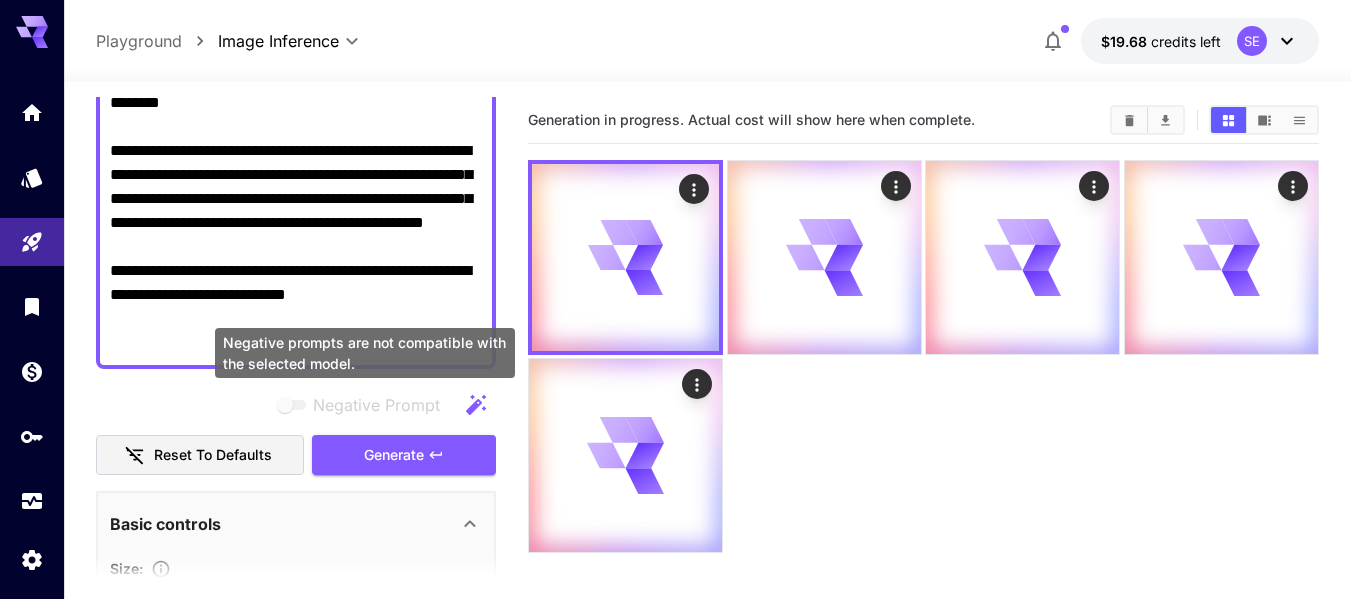 scroll, scrollTop: 0, scrollLeft: 0, axis: both 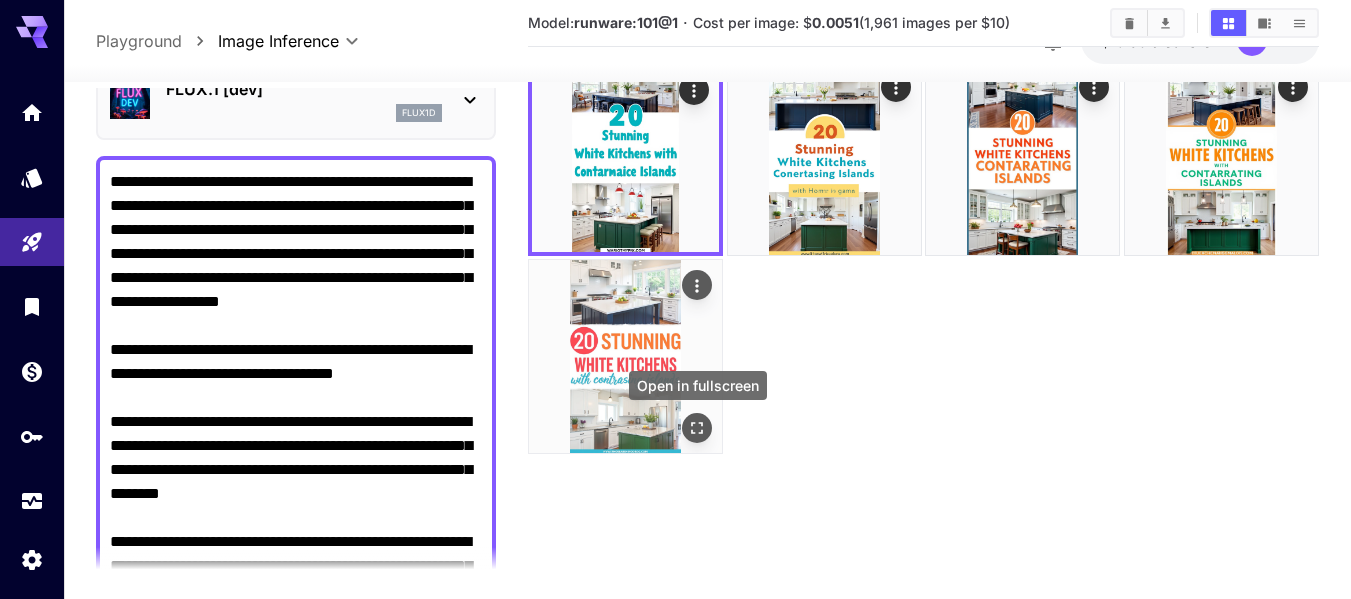 click 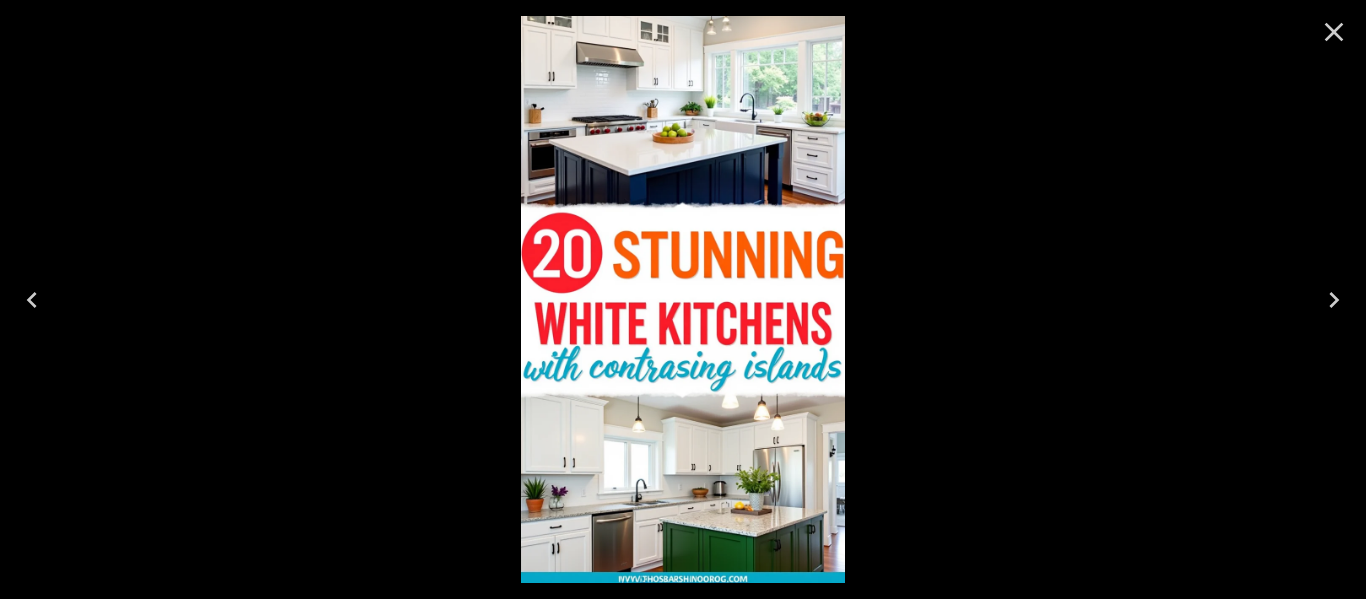 drag, startPoint x: 1327, startPoint y: 39, endPoint x: 1061, endPoint y: 113, distance: 276.10144 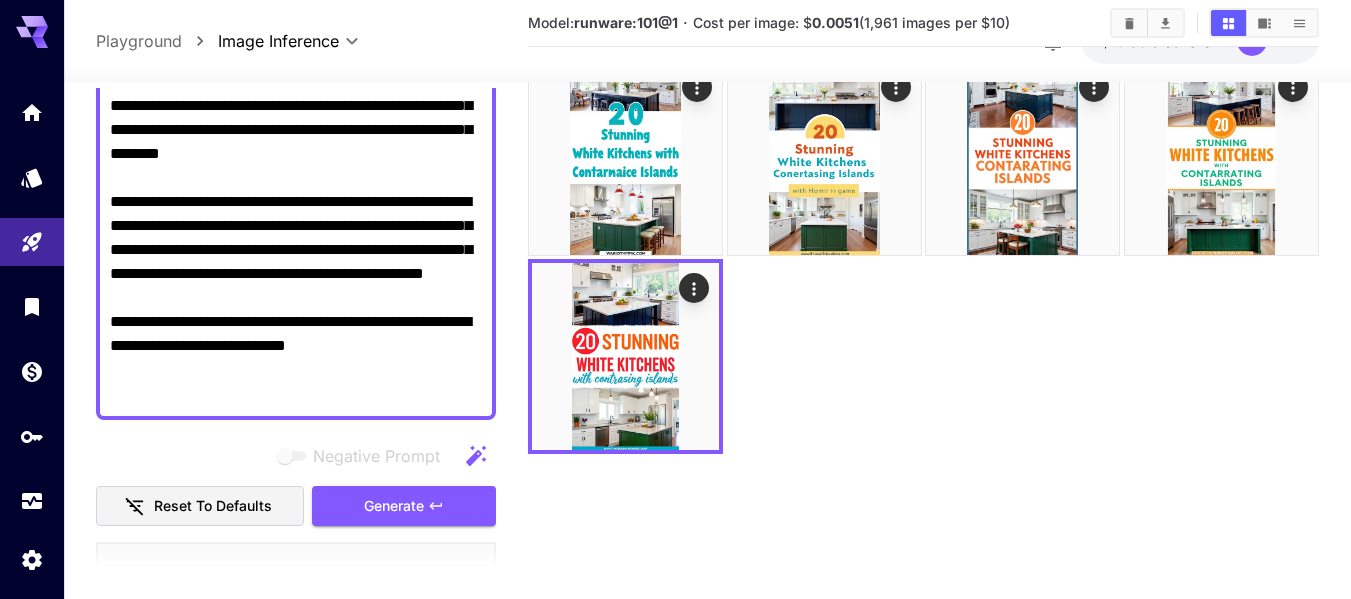 scroll, scrollTop: 500, scrollLeft: 0, axis: vertical 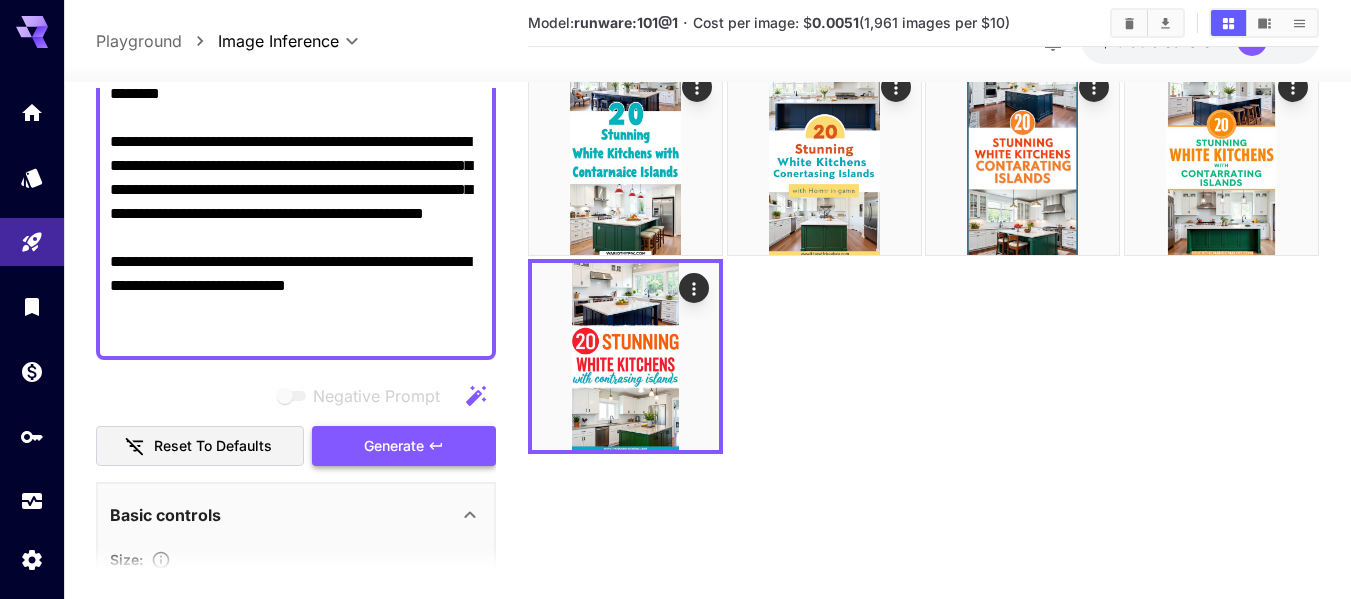 click on "Generate" at bounding box center (404, 446) 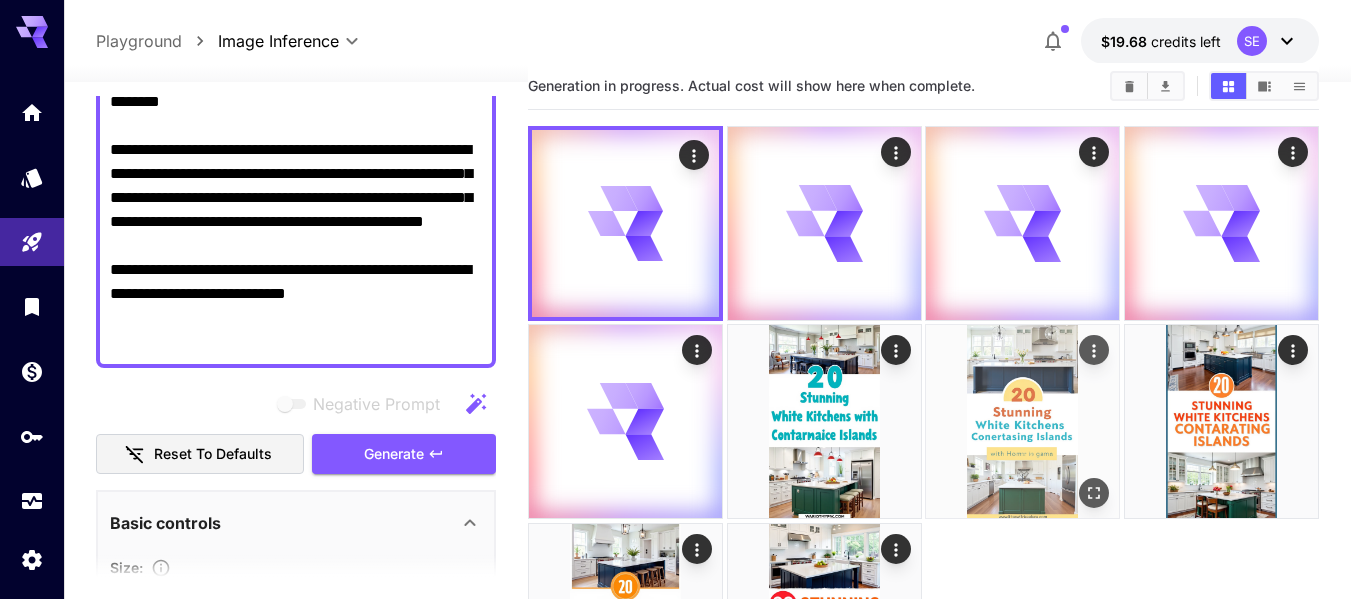 scroll, scrollTop: 0, scrollLeft: 0, axis: both 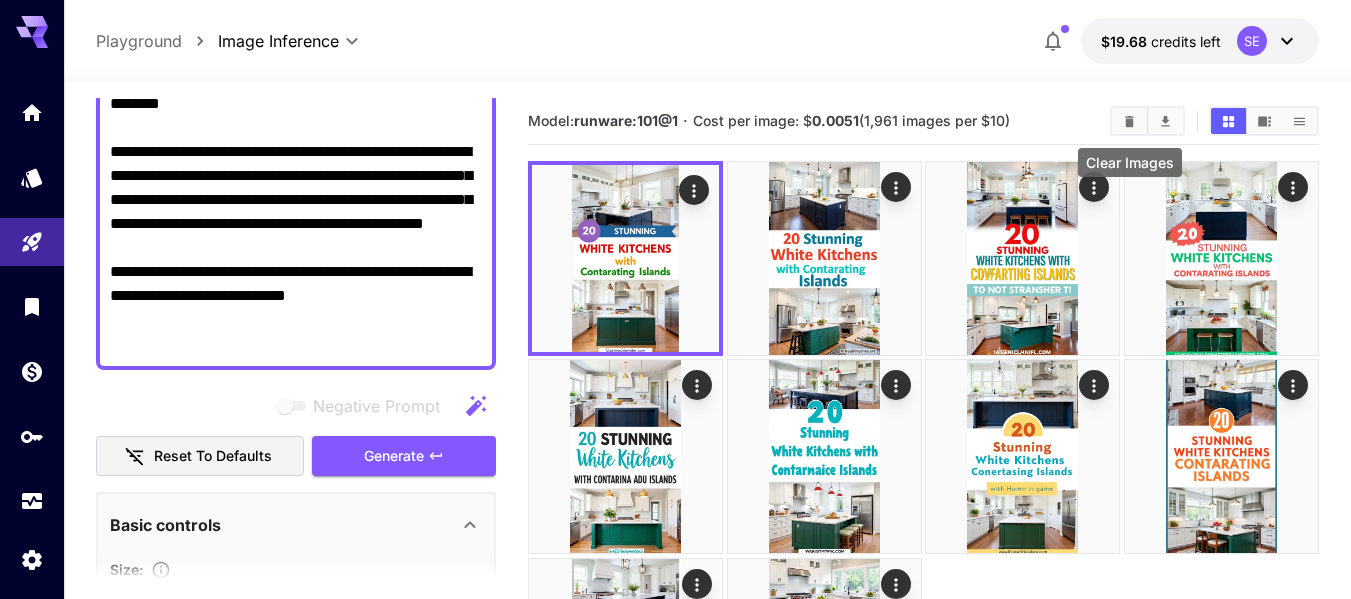 click at bounding box center [1129, 121] 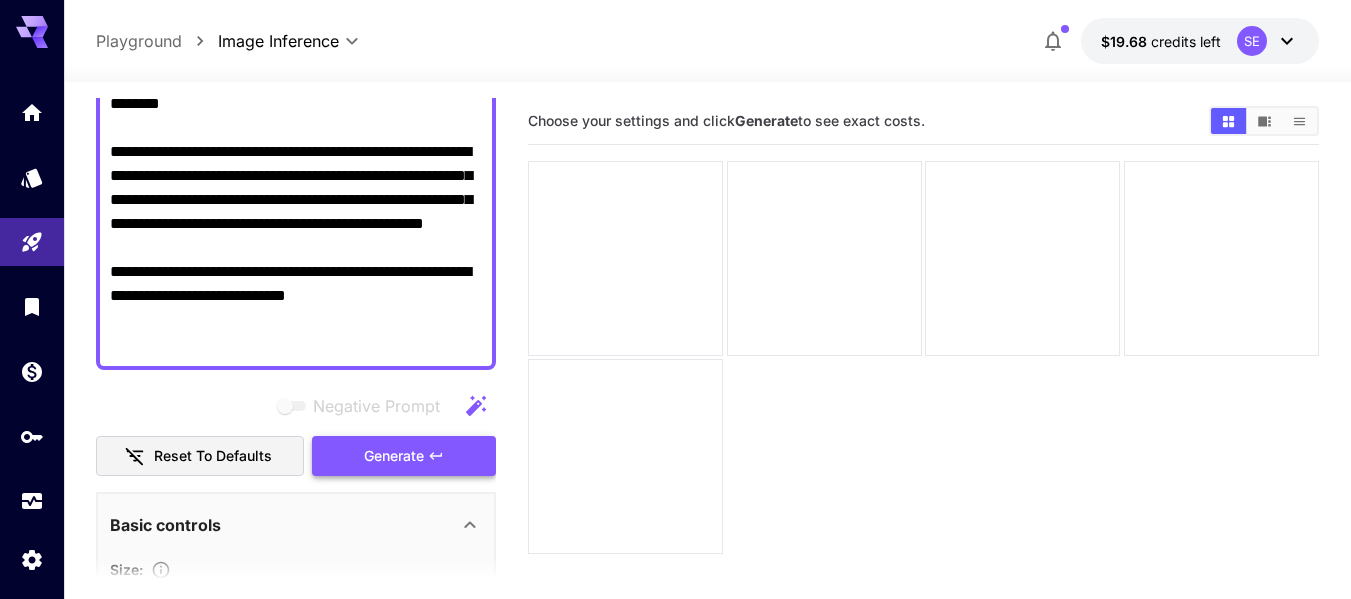 click on "Generate" at bounding box center (394, 456) 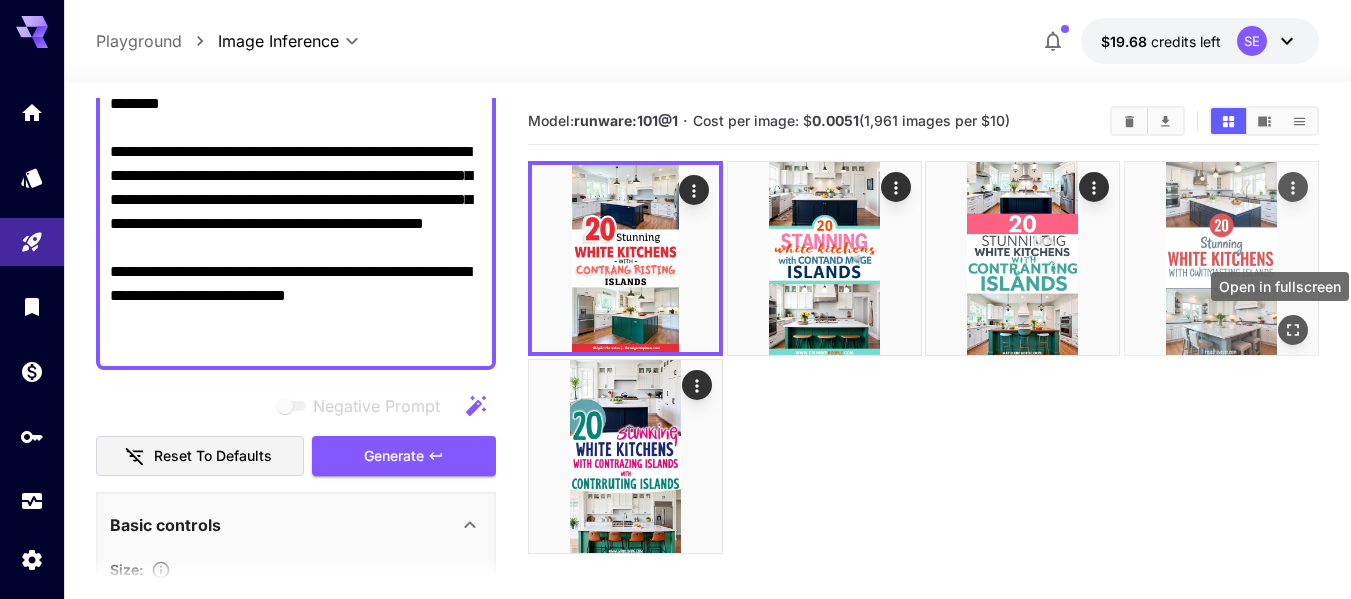 click 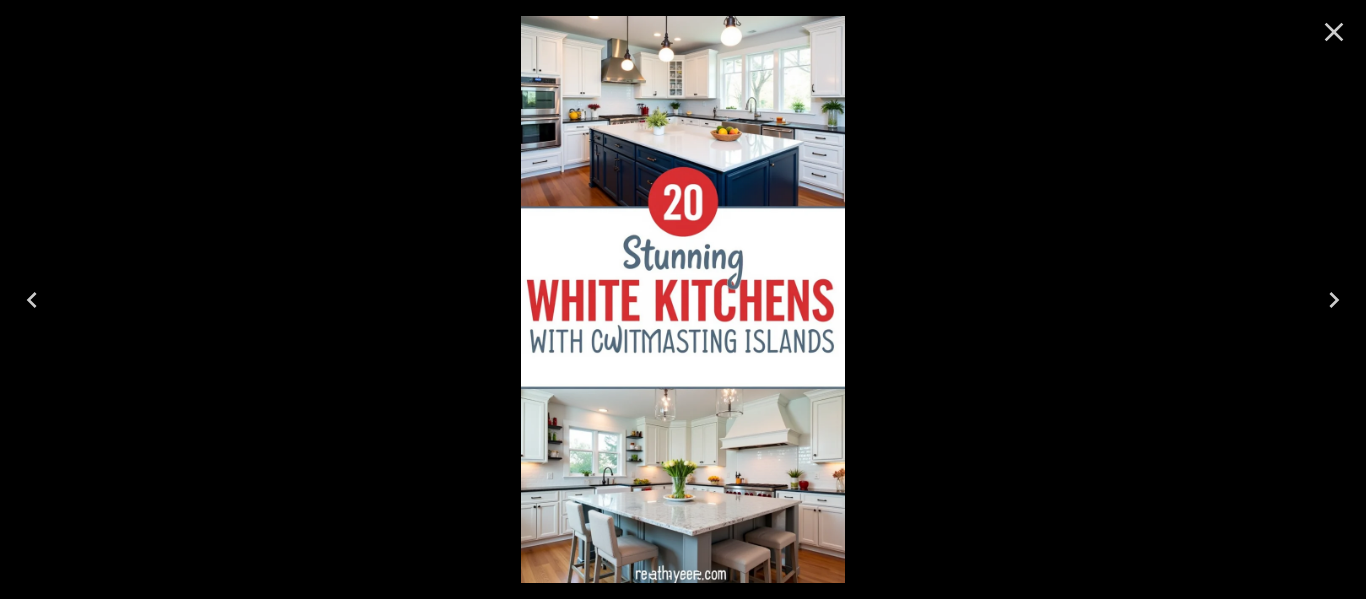 click 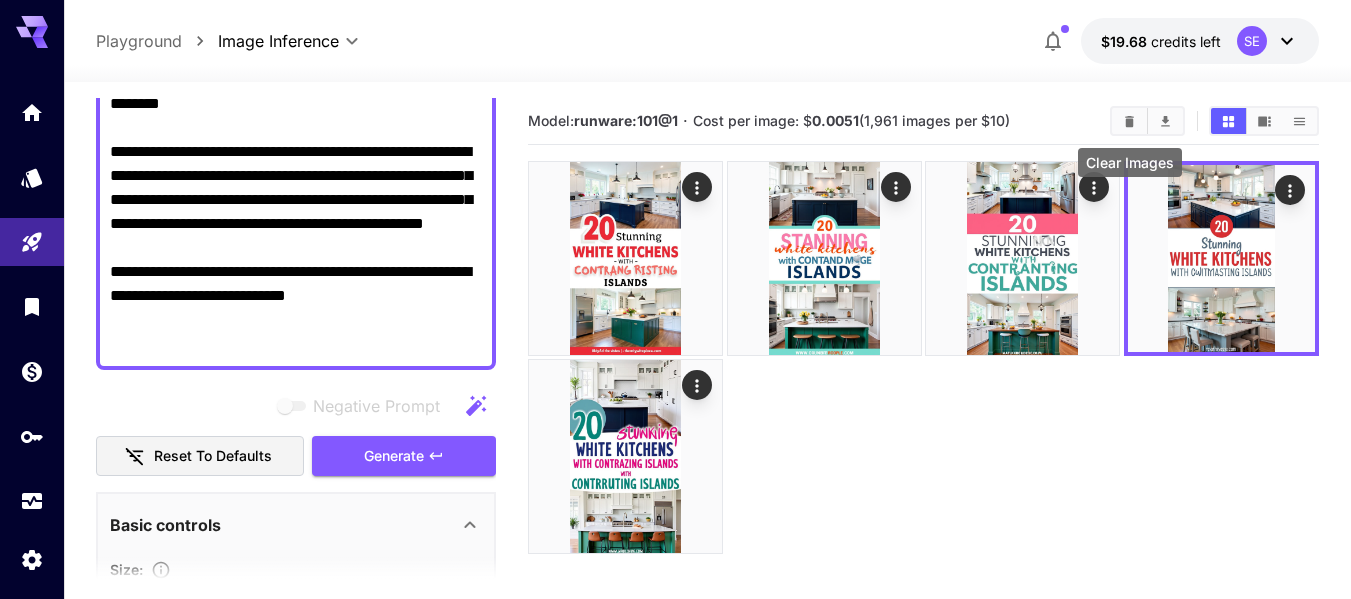 click 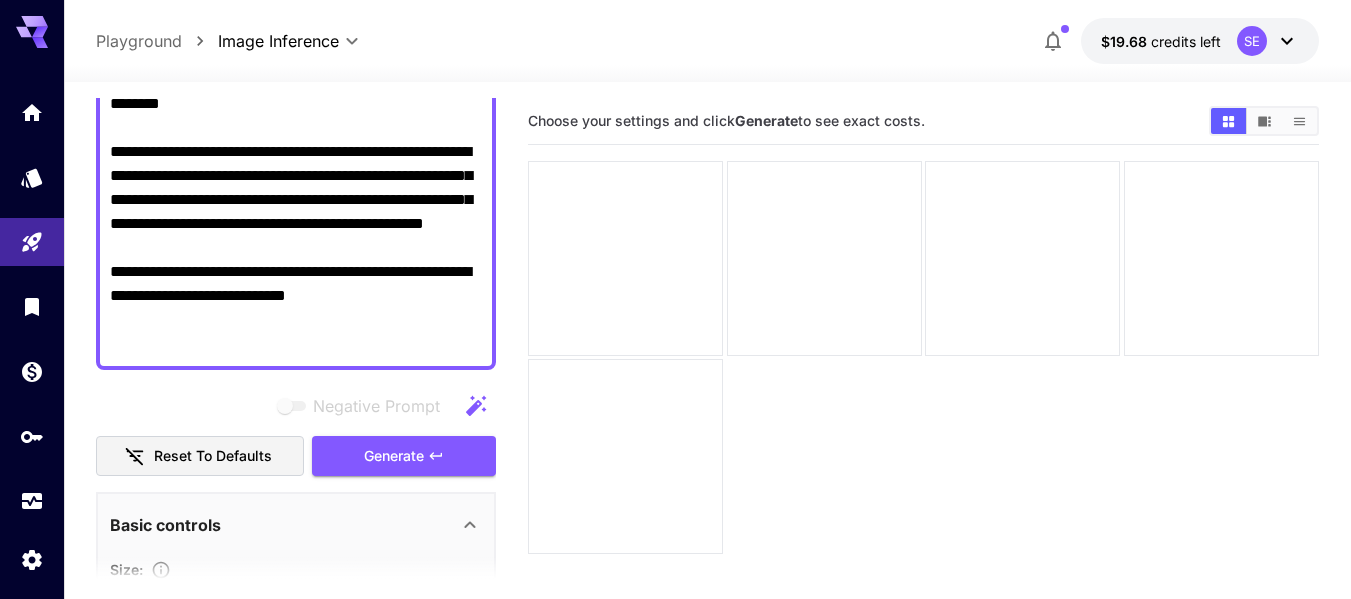 click on "**********" at bounding box center (296, 68) 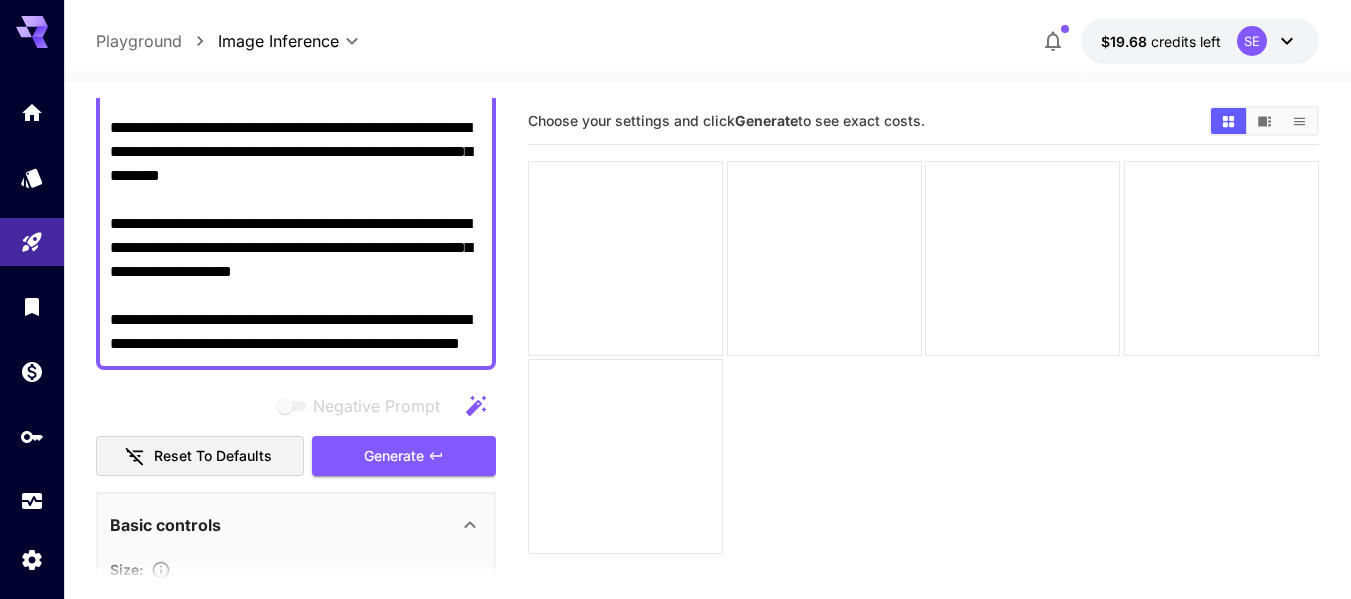scroll, scrollTop: 8, scrollLeft: 0, axis: vertical 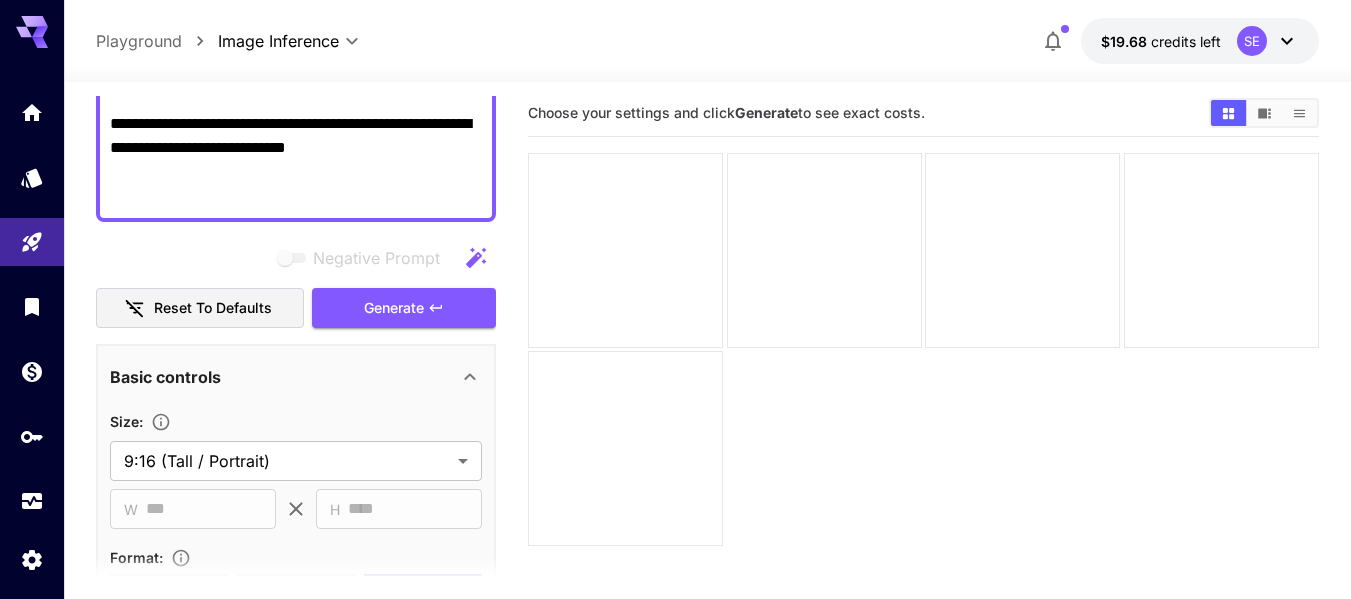 drag, startPoint x: 400, startPoint y: 315, endPoint x: 388, endPoint y: 258, distance: 58.249462 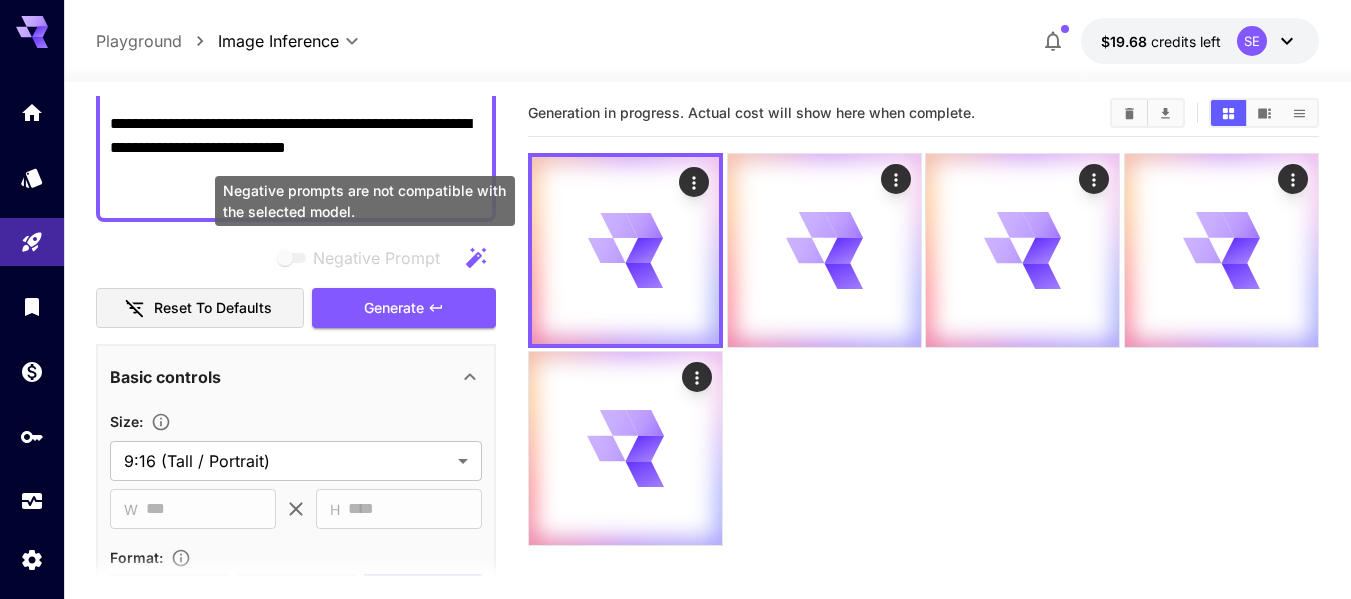 scroll, scrollTop: 0, scrollLeft: 0, axis: both 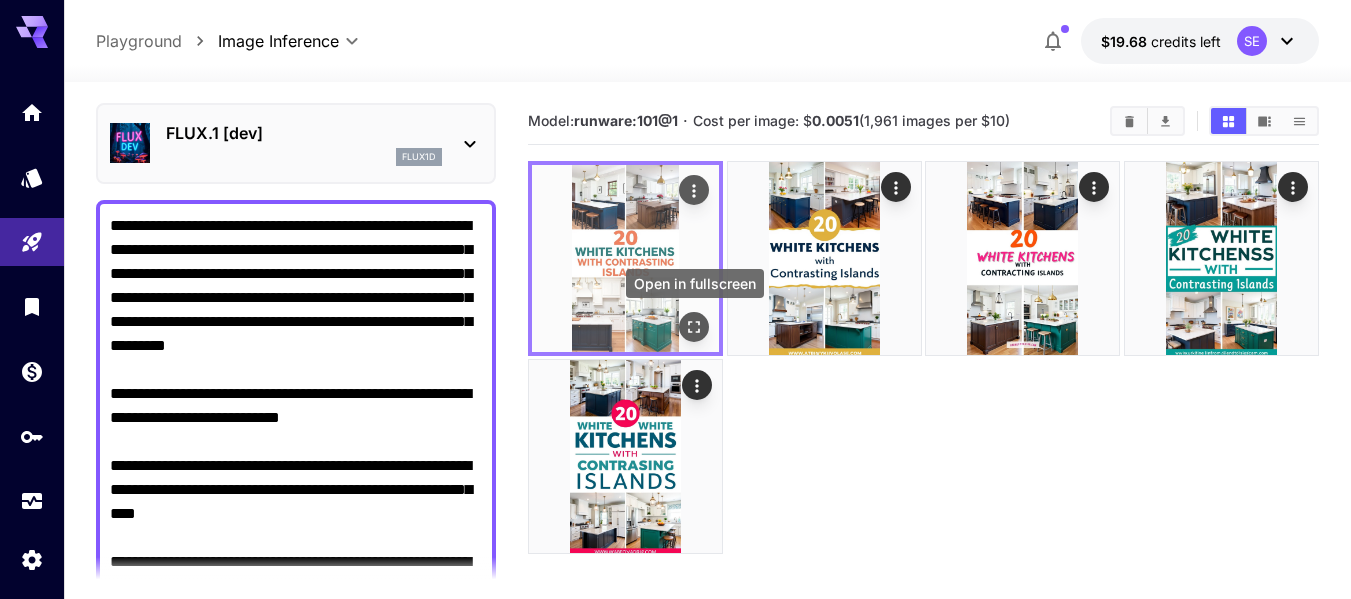 click 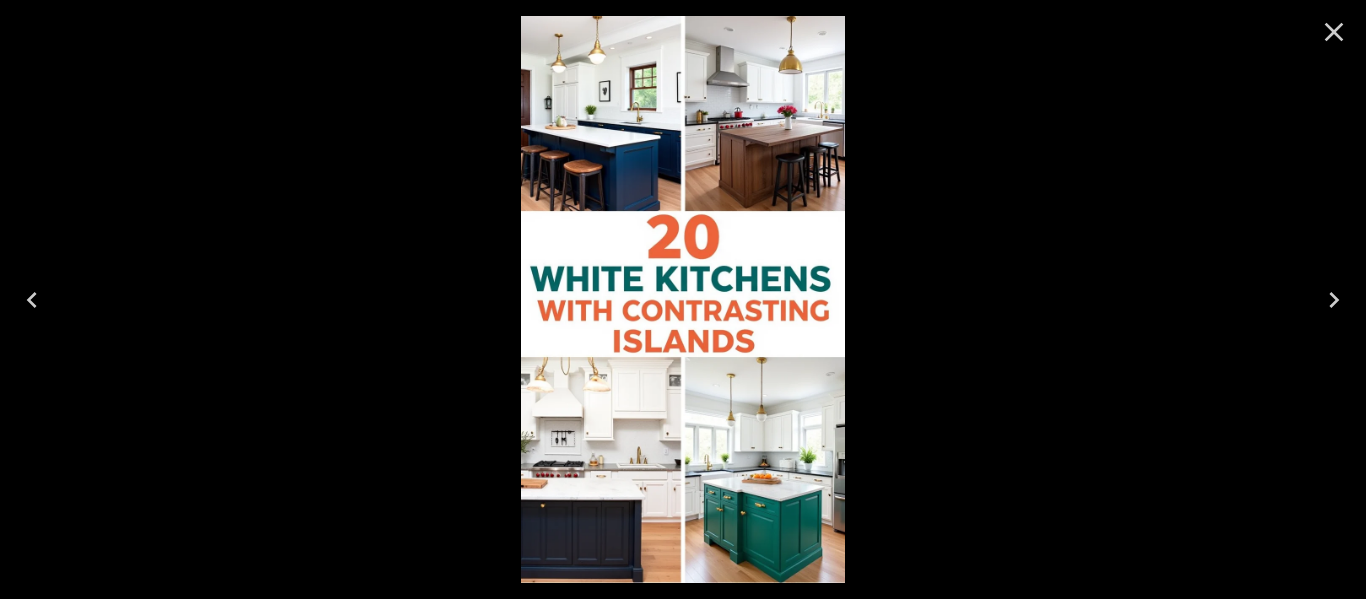 click 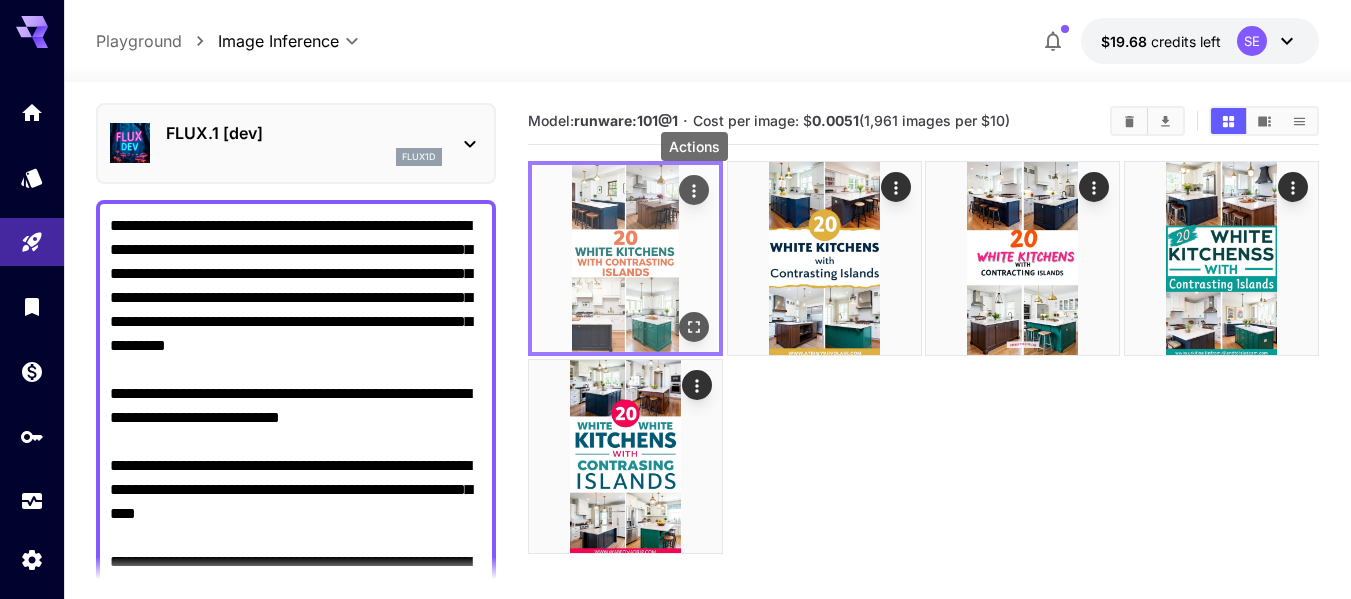 click 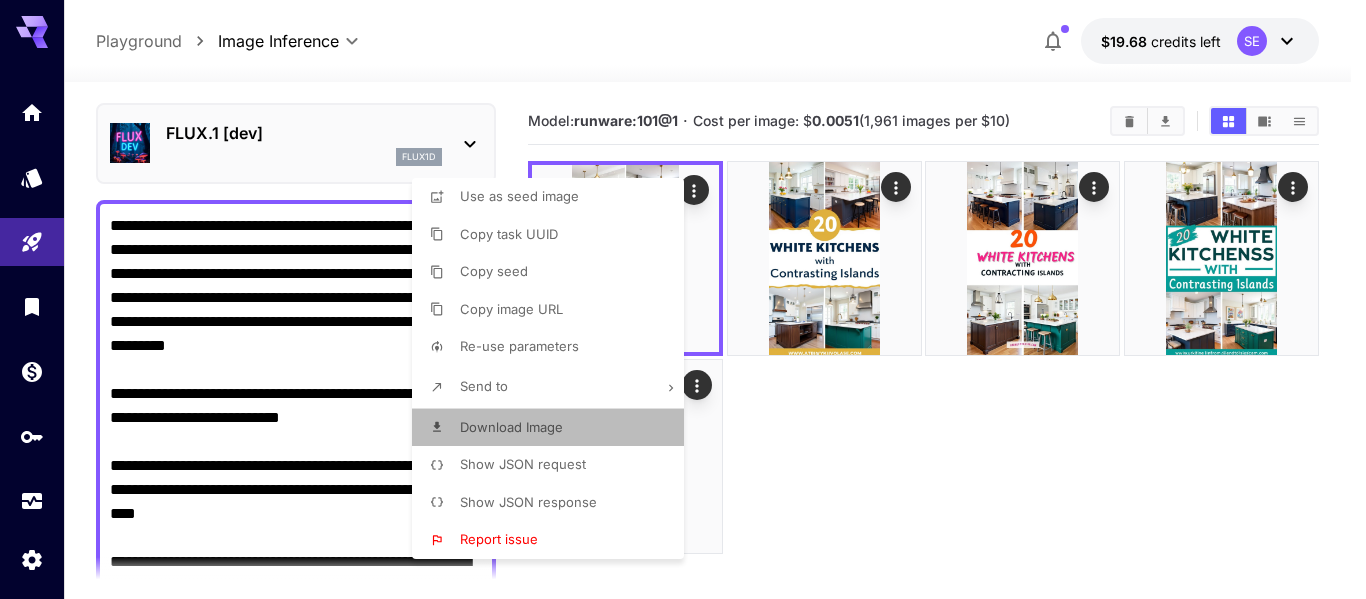 click on "Download Image" at bounding box center (511, 427) 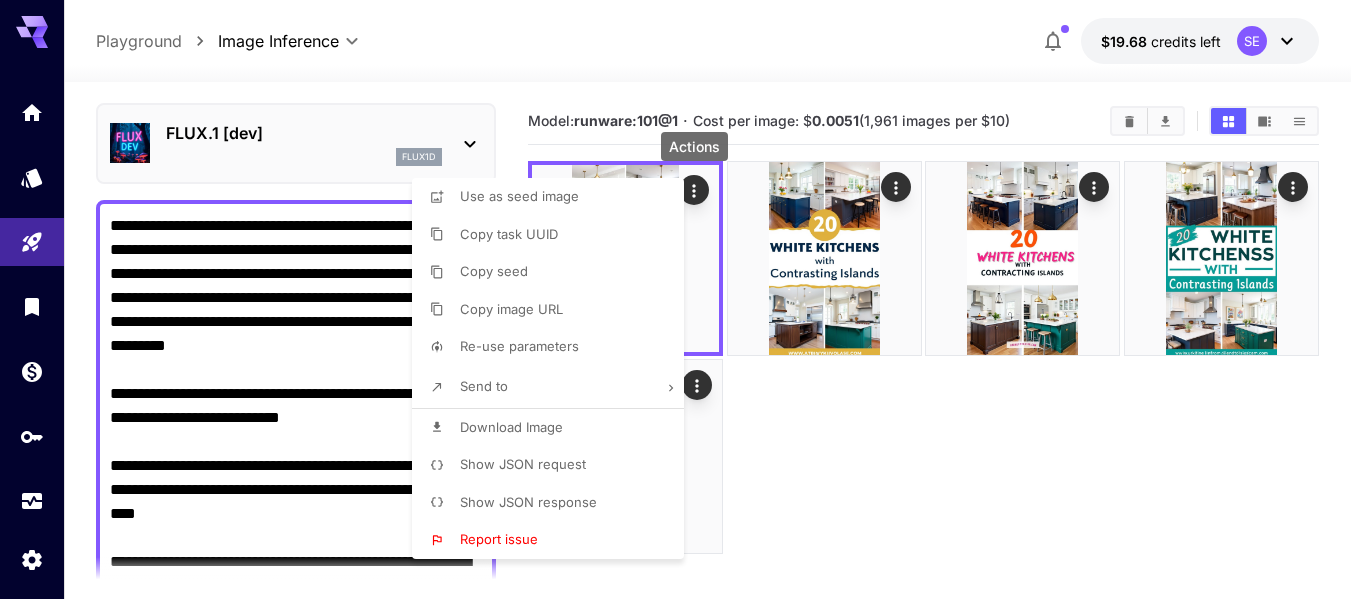 click at bounding box center [683, 299] 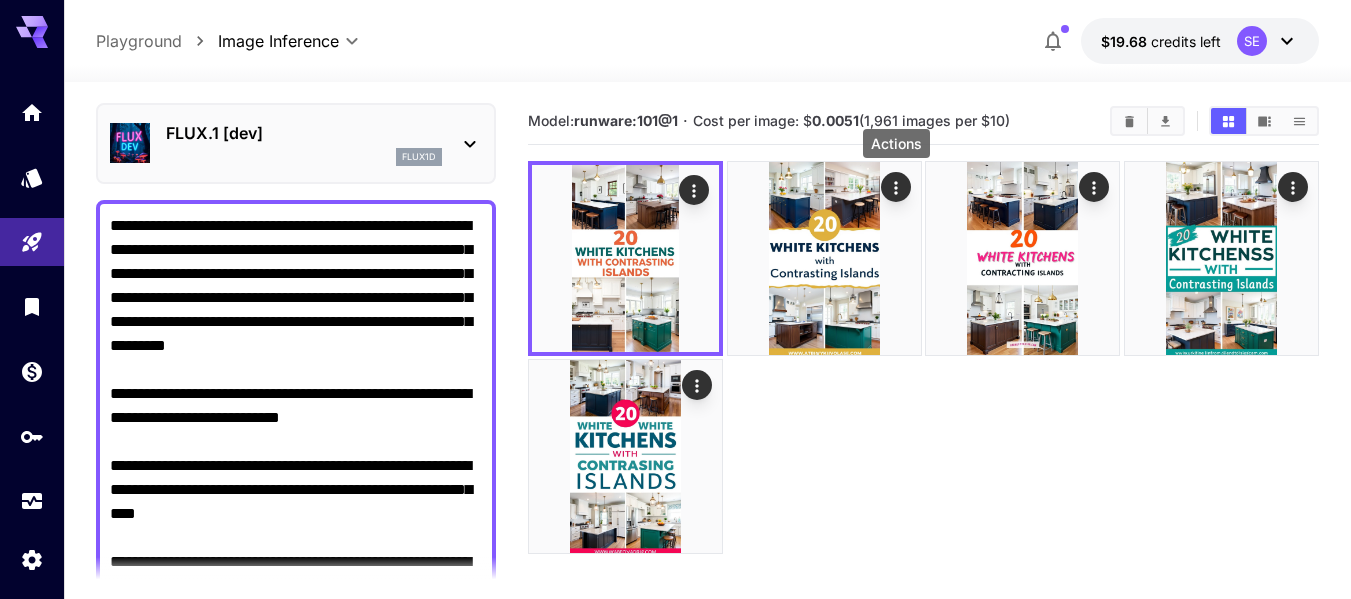 click 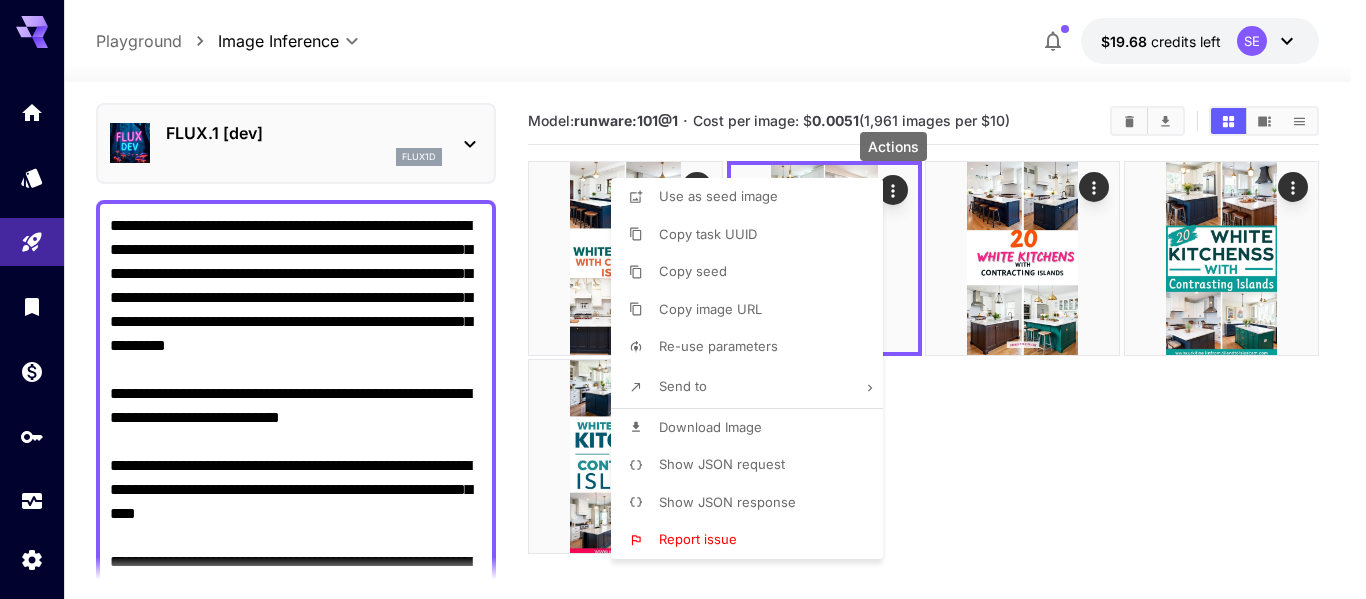 click on "Download Image" at bounding box center [710, 427] 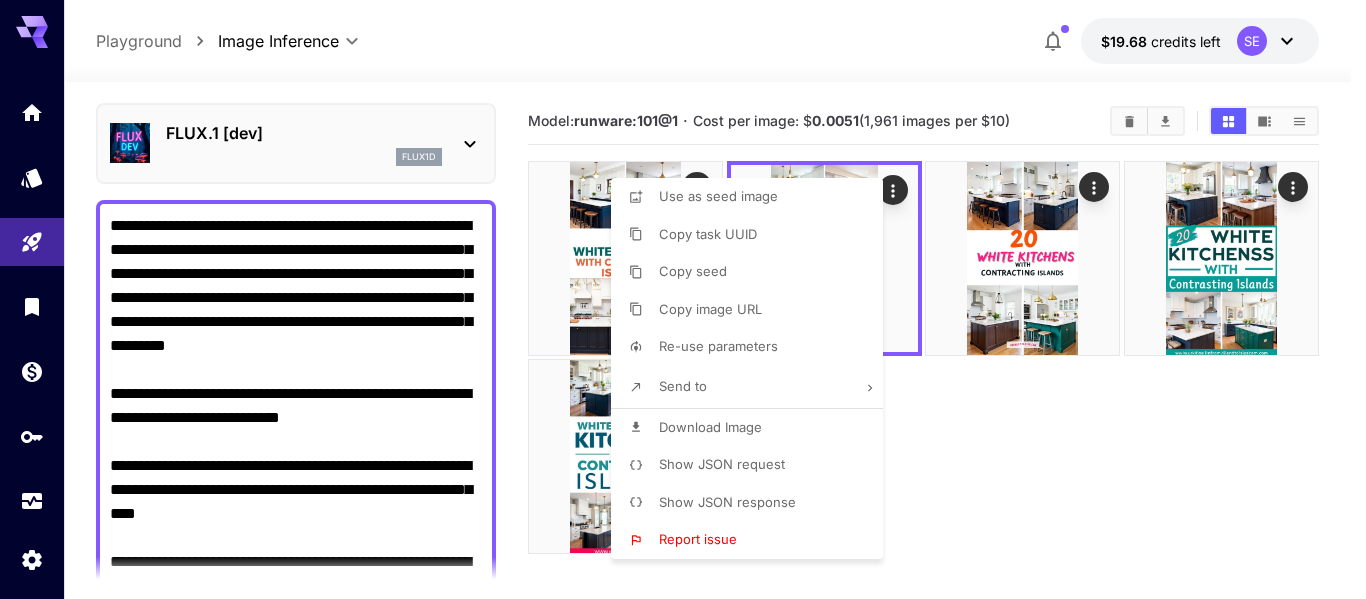 click at bounding box center (683, 299) 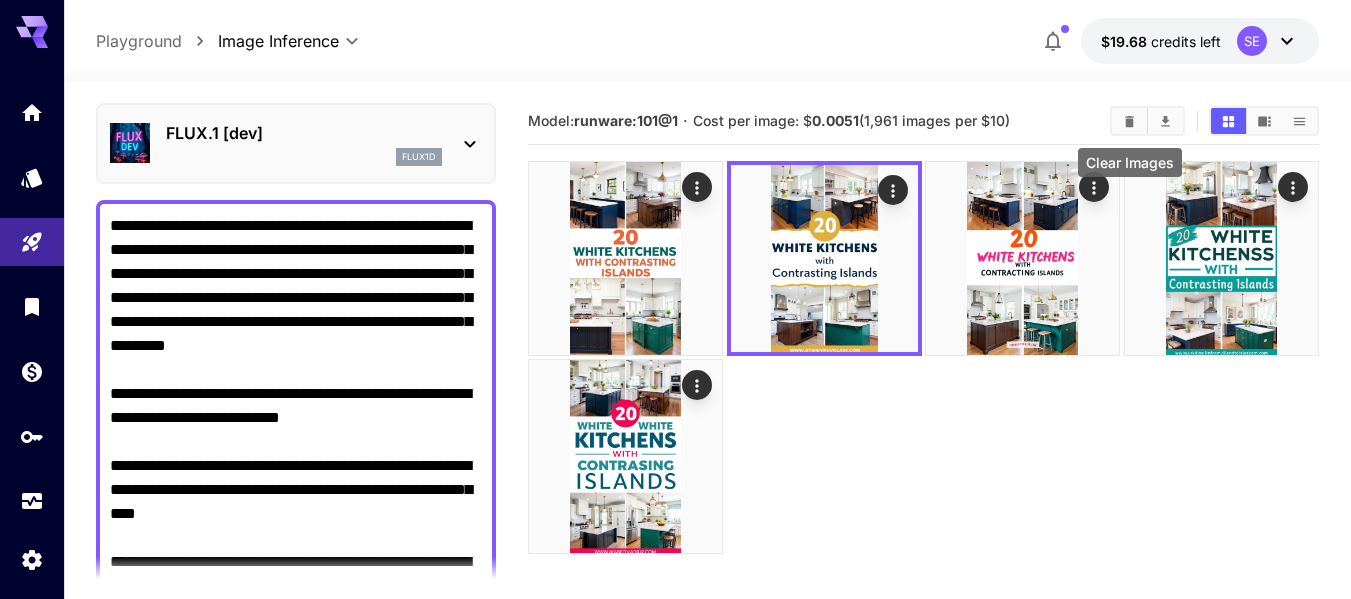click 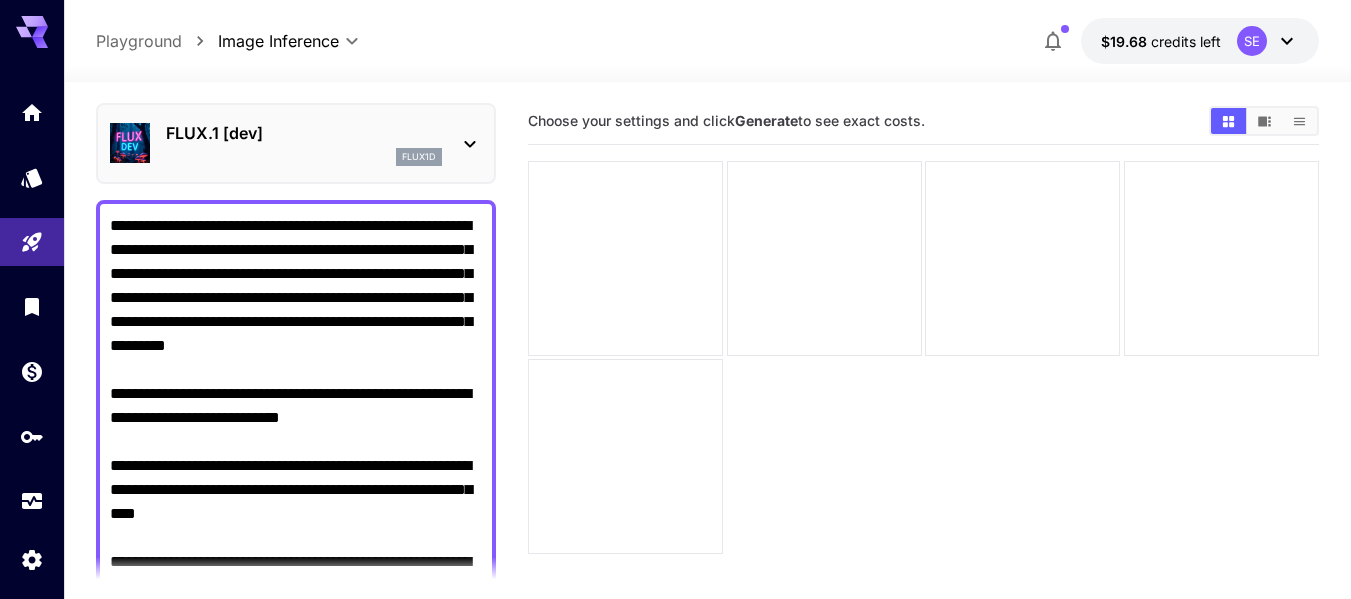 click on "**********" at bounding box center [296, 562] 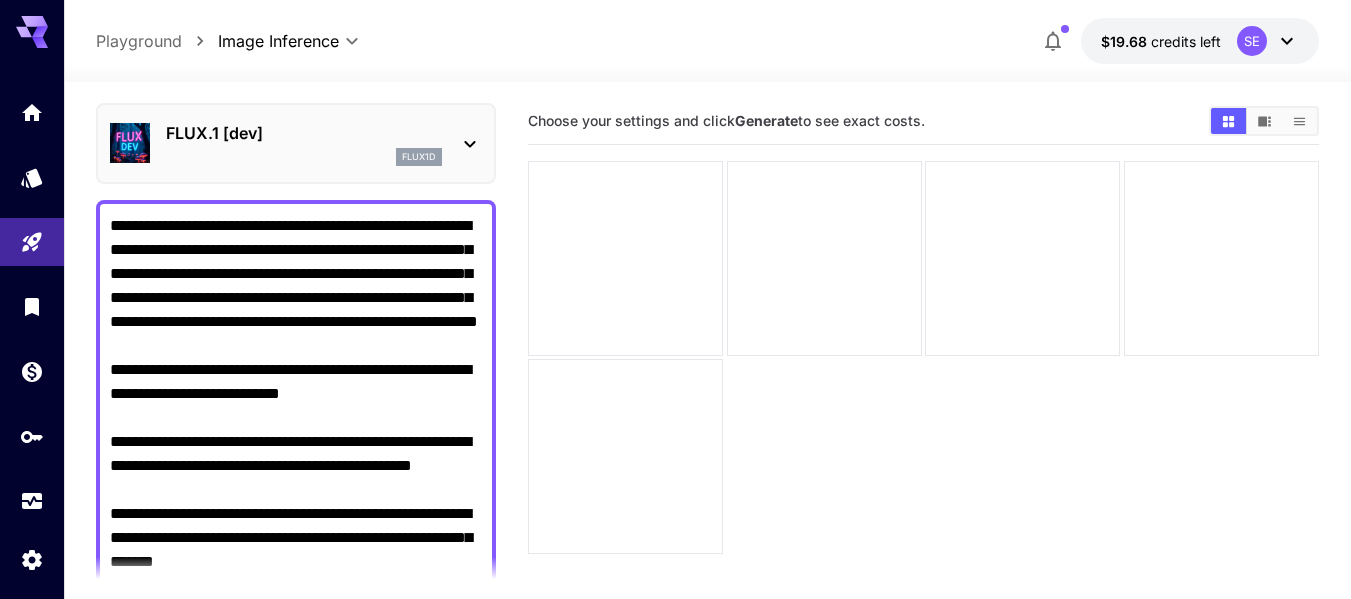 scroll, scrollTop: 8, scrollLeft: 0, axis: vertical 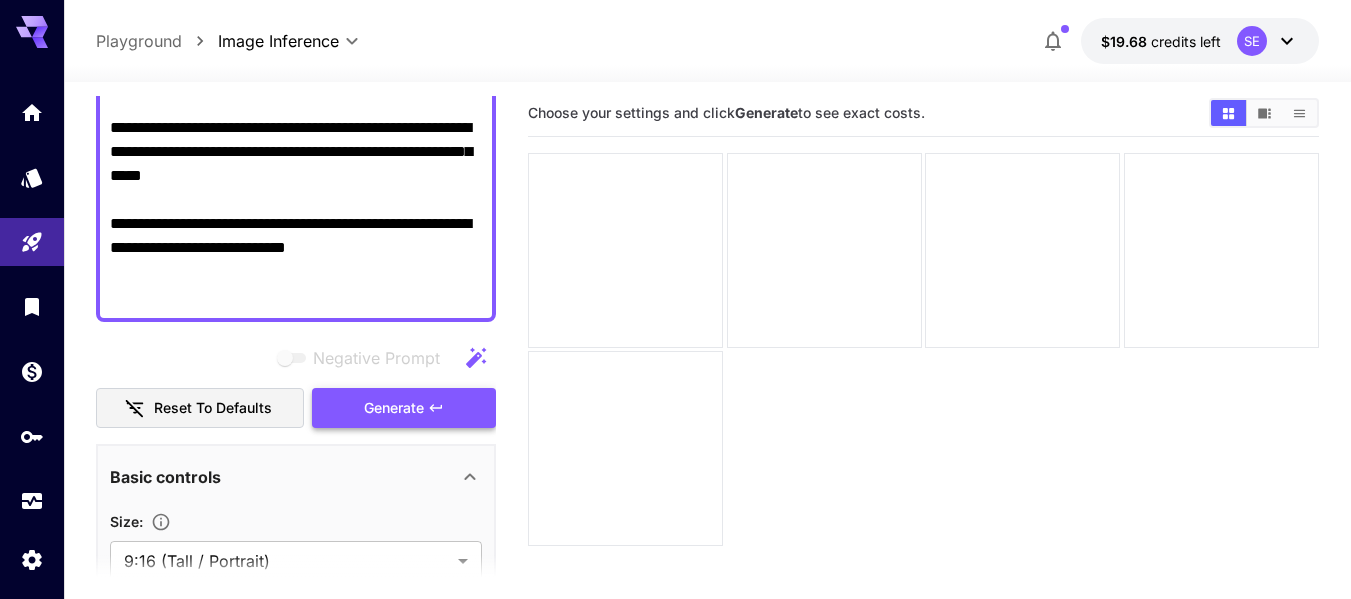 click on "Generate" at bounding box center [394, 408] 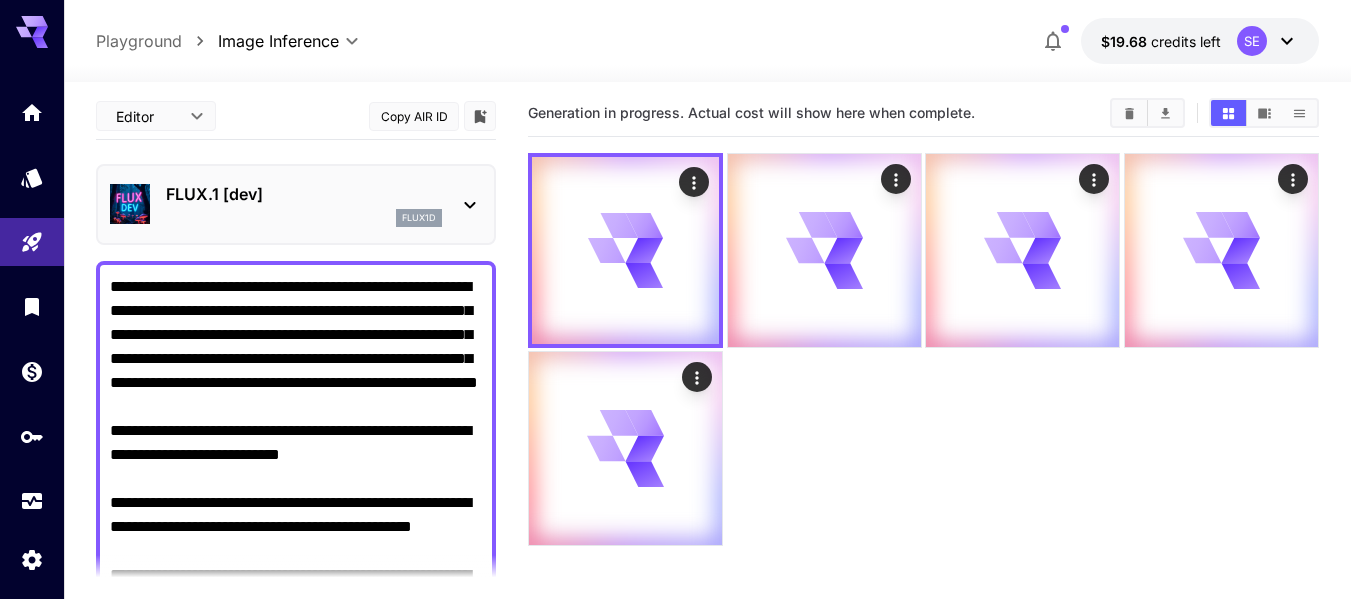 scroll, scrollTop: 0, scrollLeft: 0, axis: both 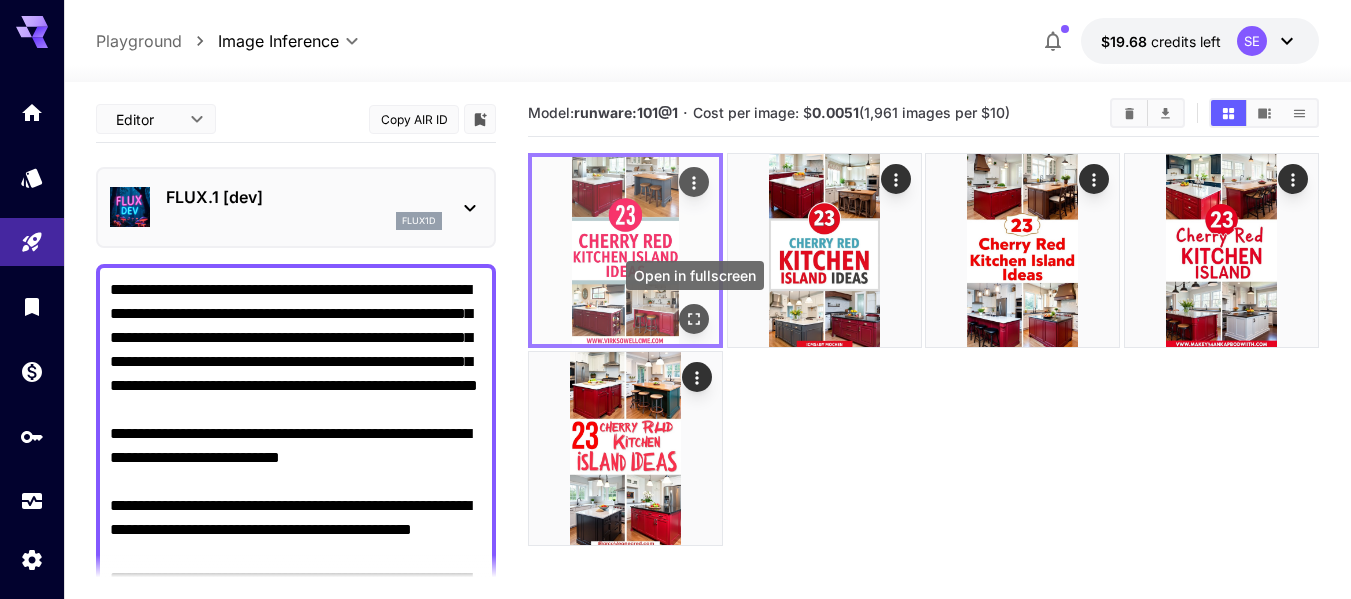 click 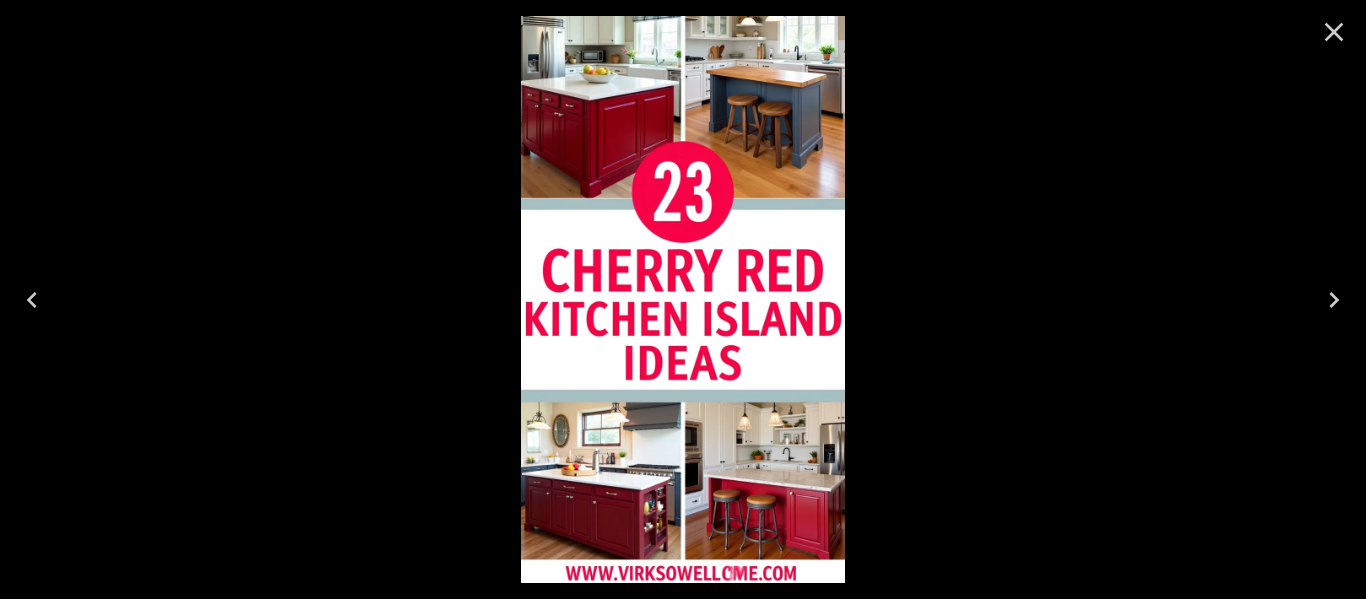 click 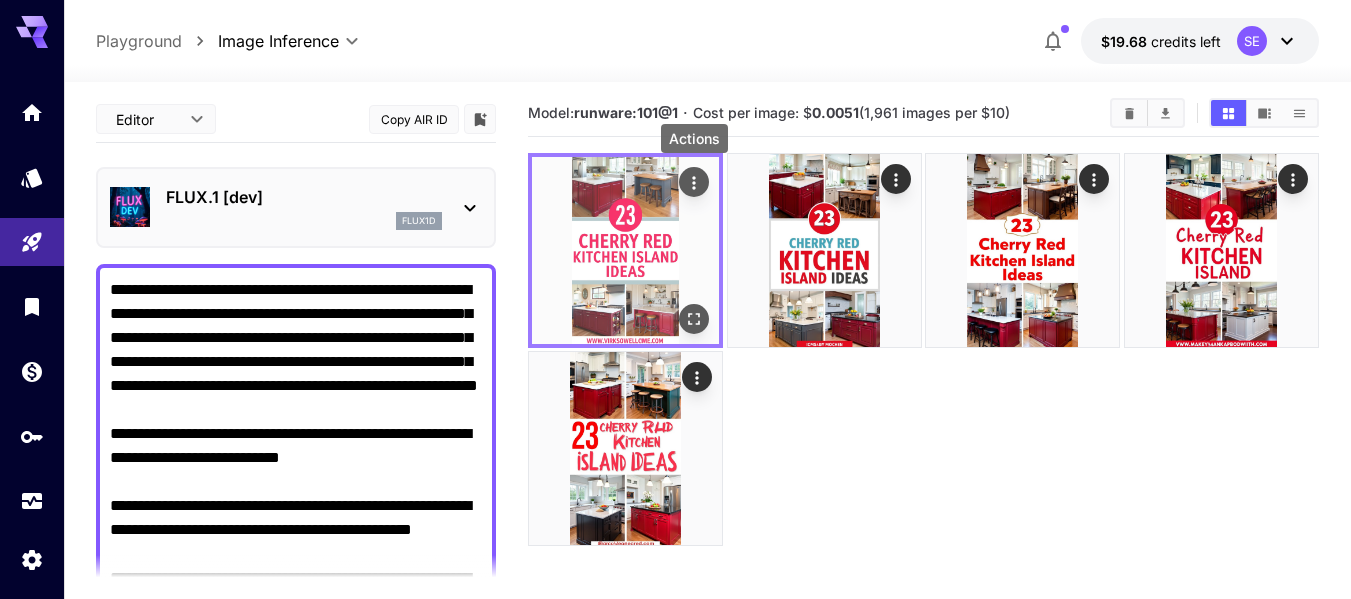 click 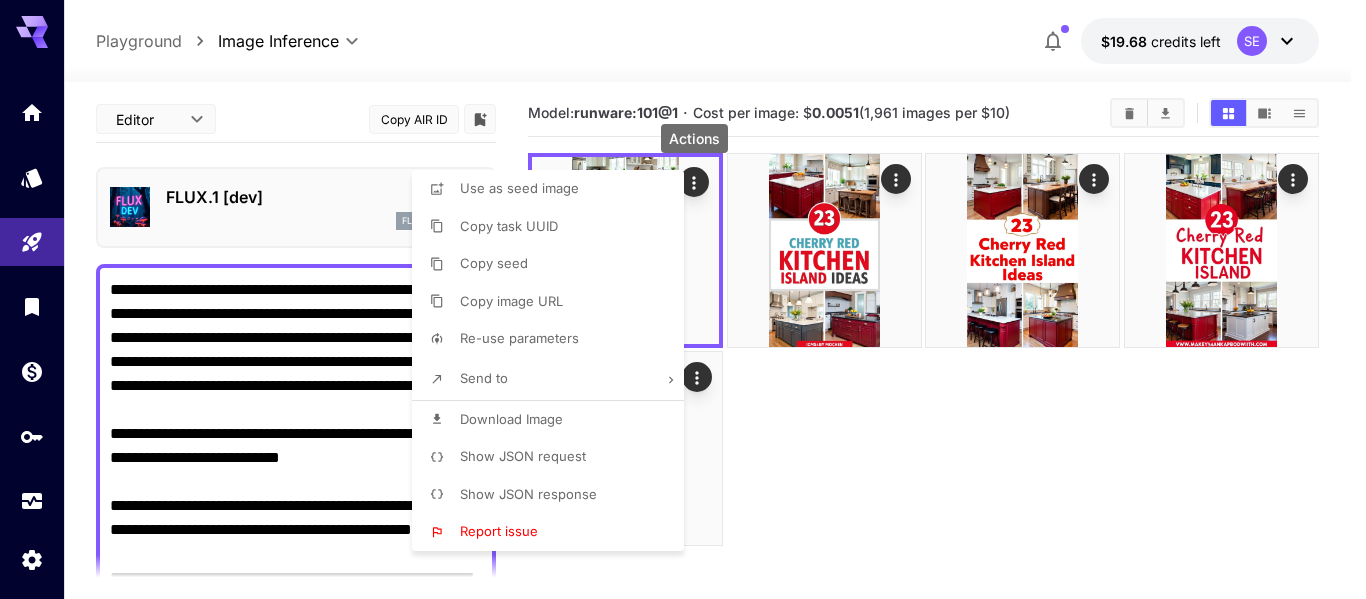 click on "Download Image" at bounding box center [511, 419] 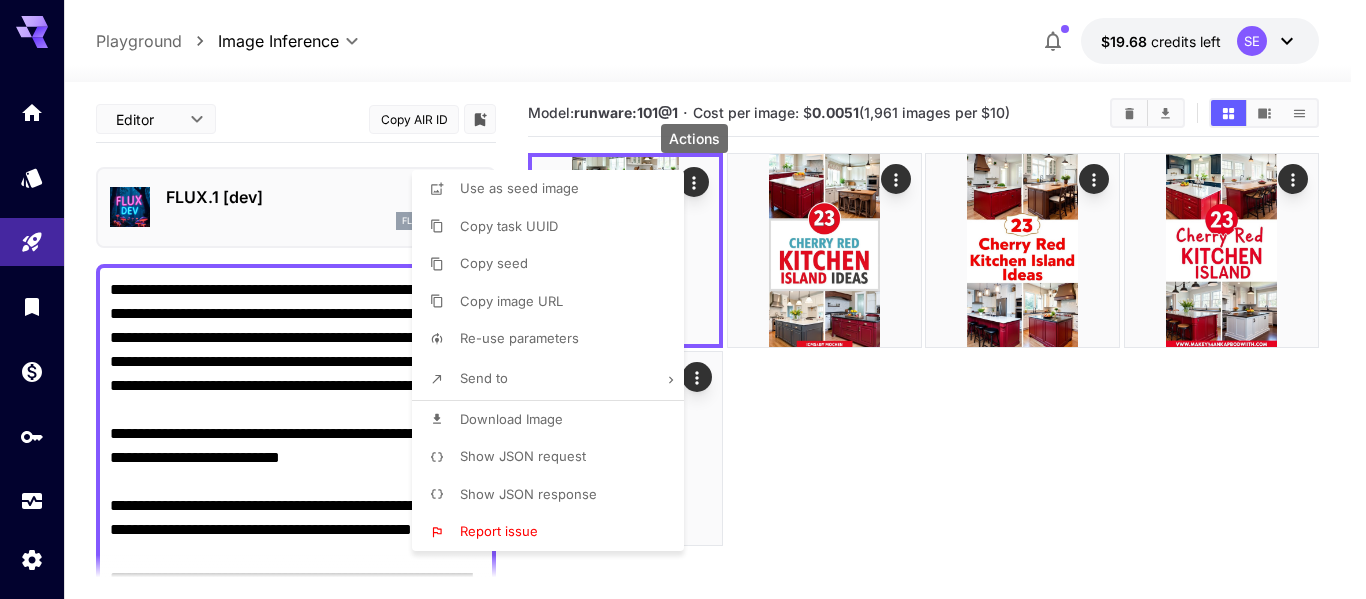 click at bounding box center (683, 299) 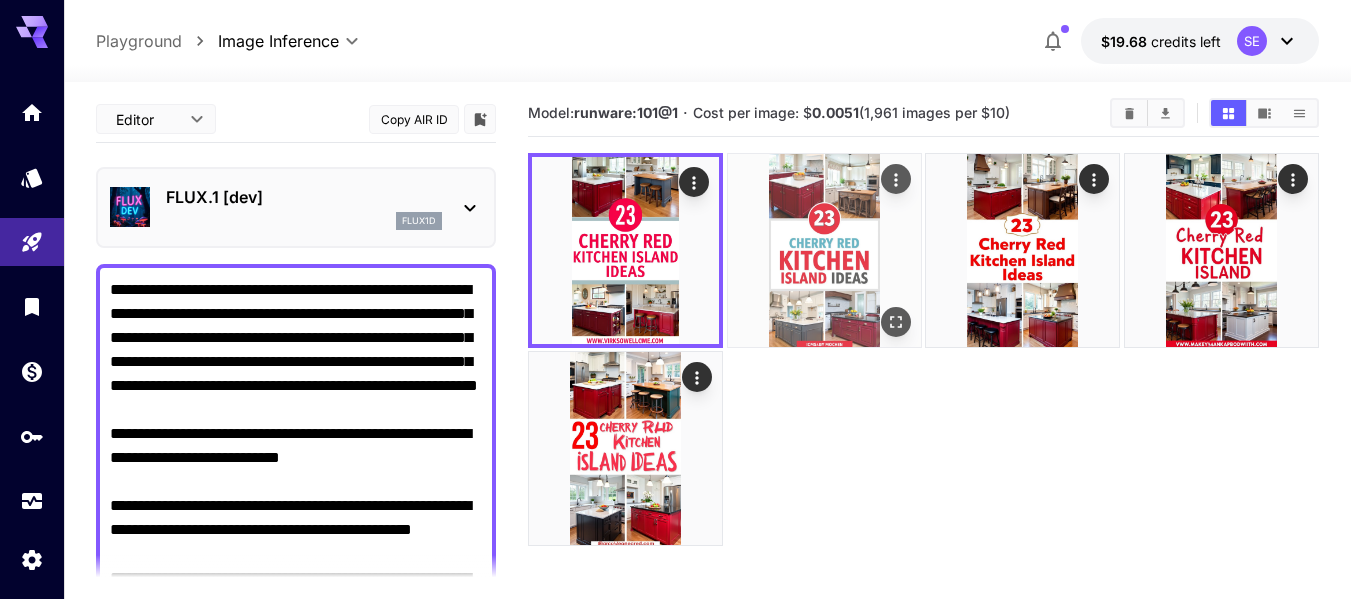 click 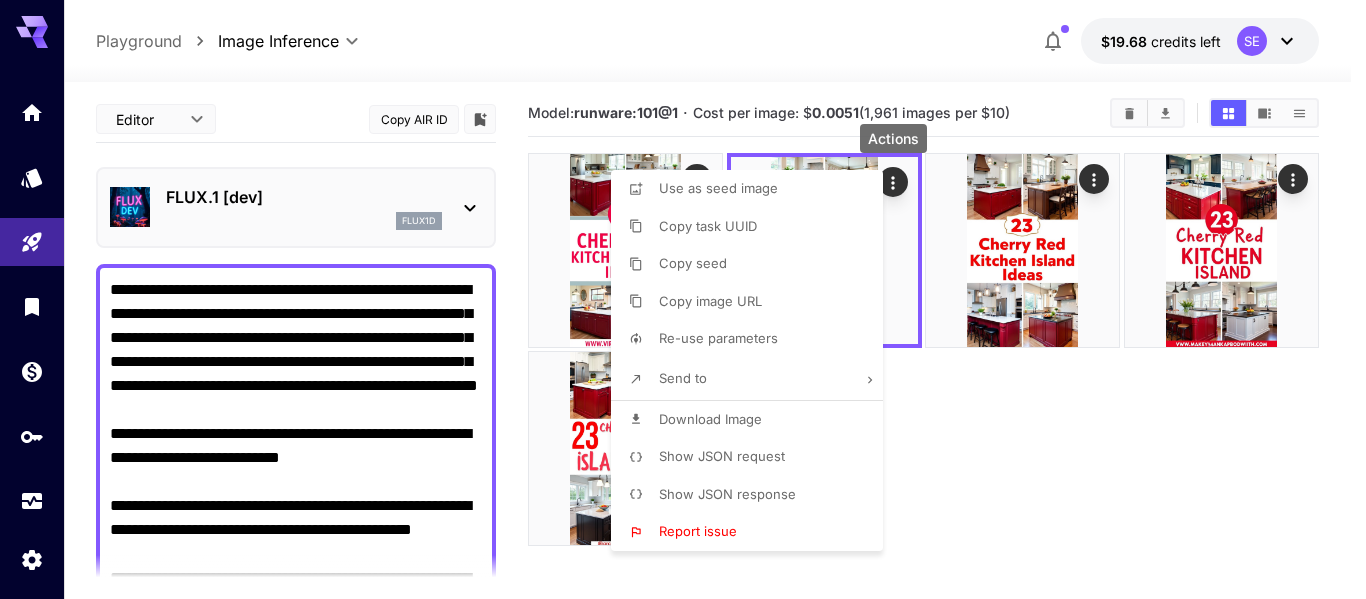 click on "Download Image" at bounding box center (710, 419) 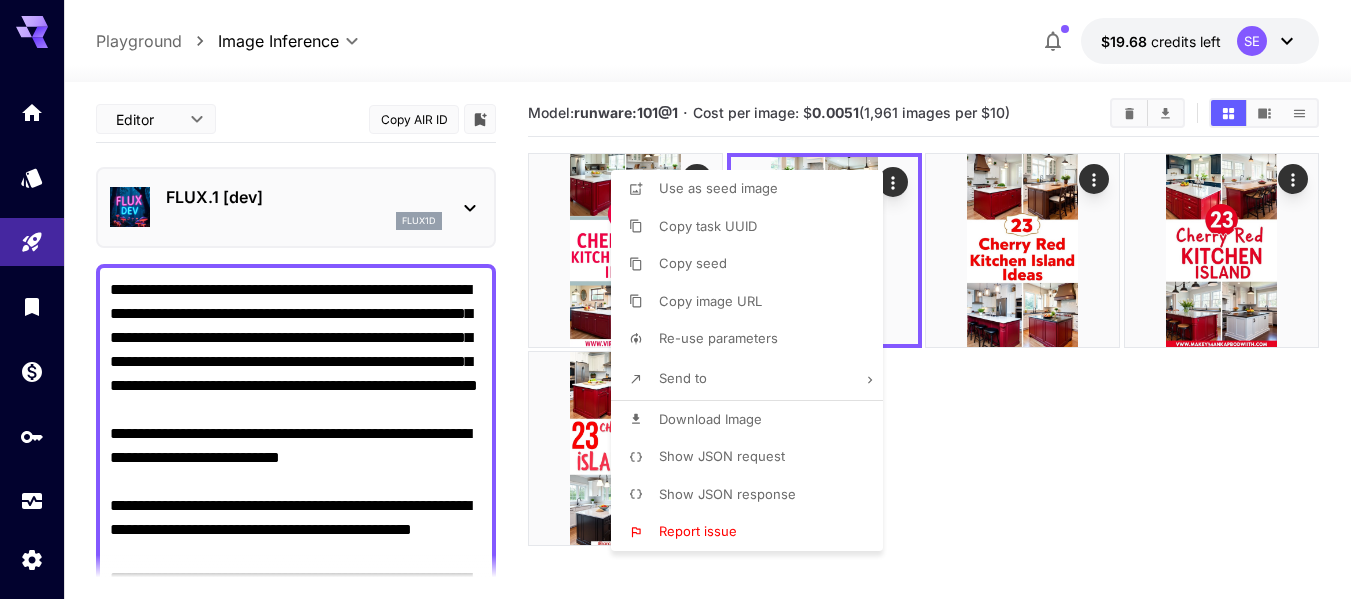 click at bounding box center [683, 299] 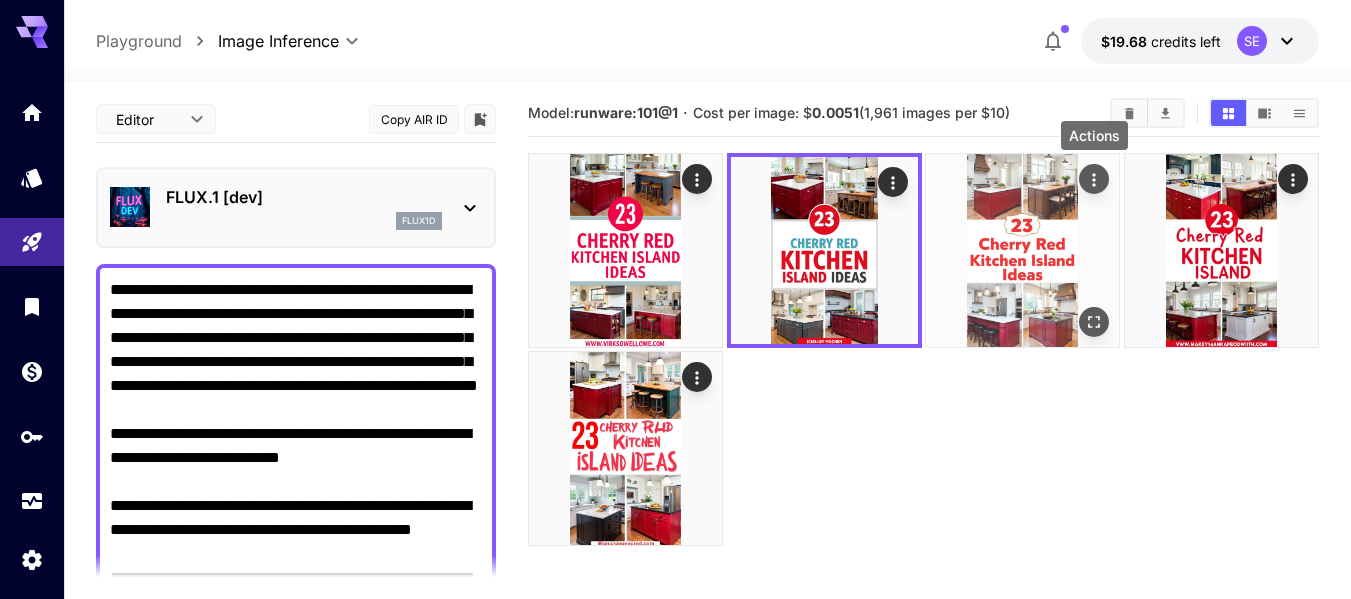 click 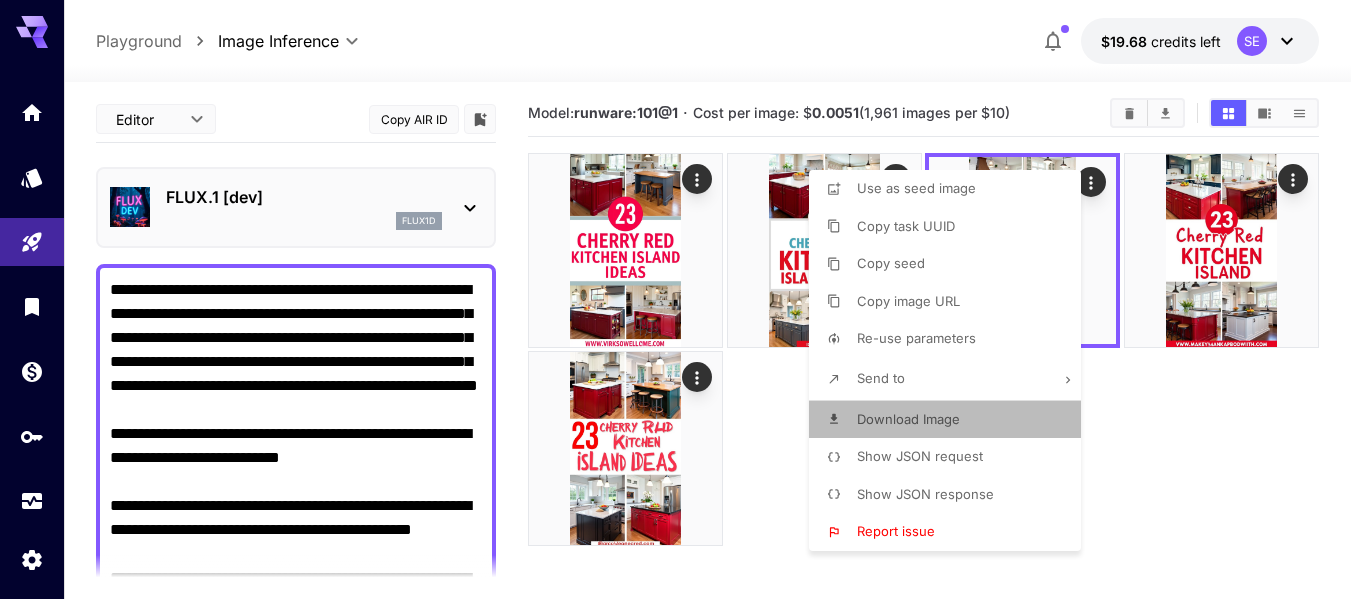 click on "Download Image" at bounding box center (908, 419) 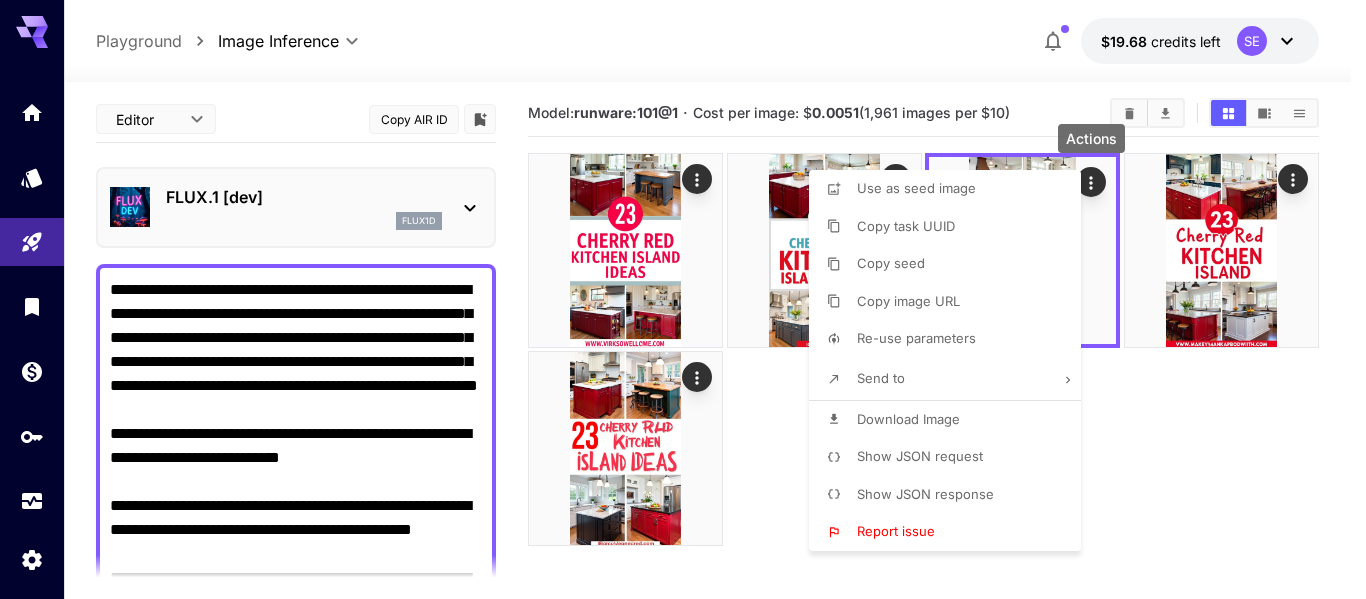 click at bounding box center [683, 299] 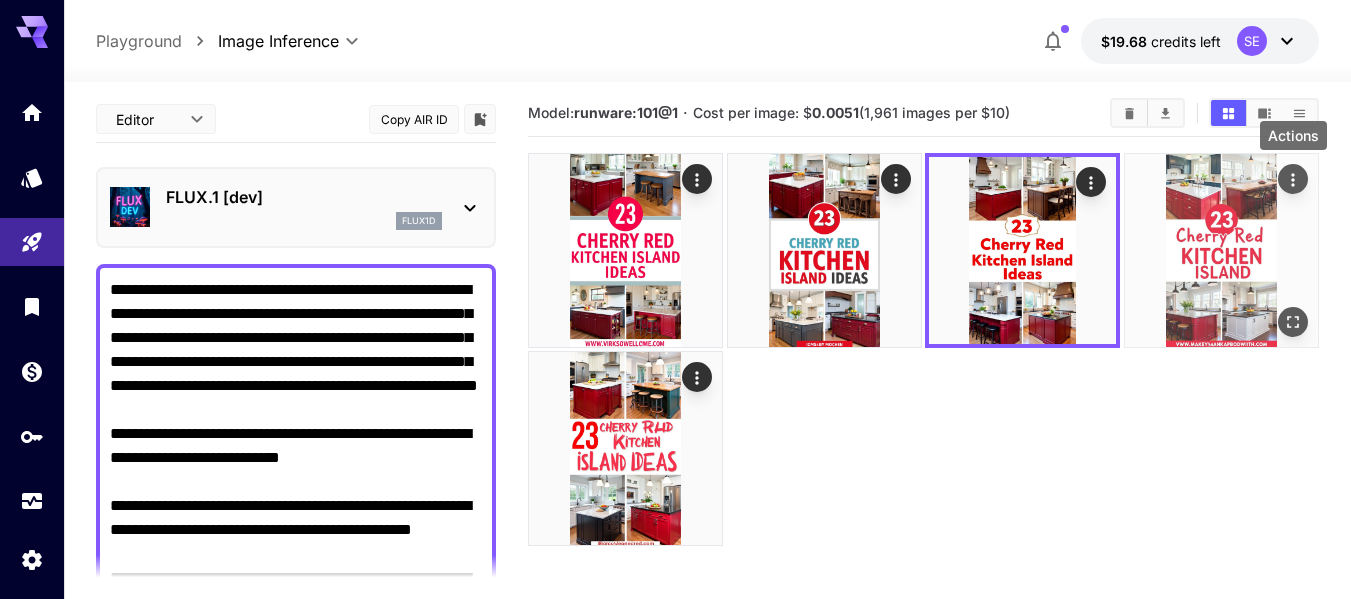 click 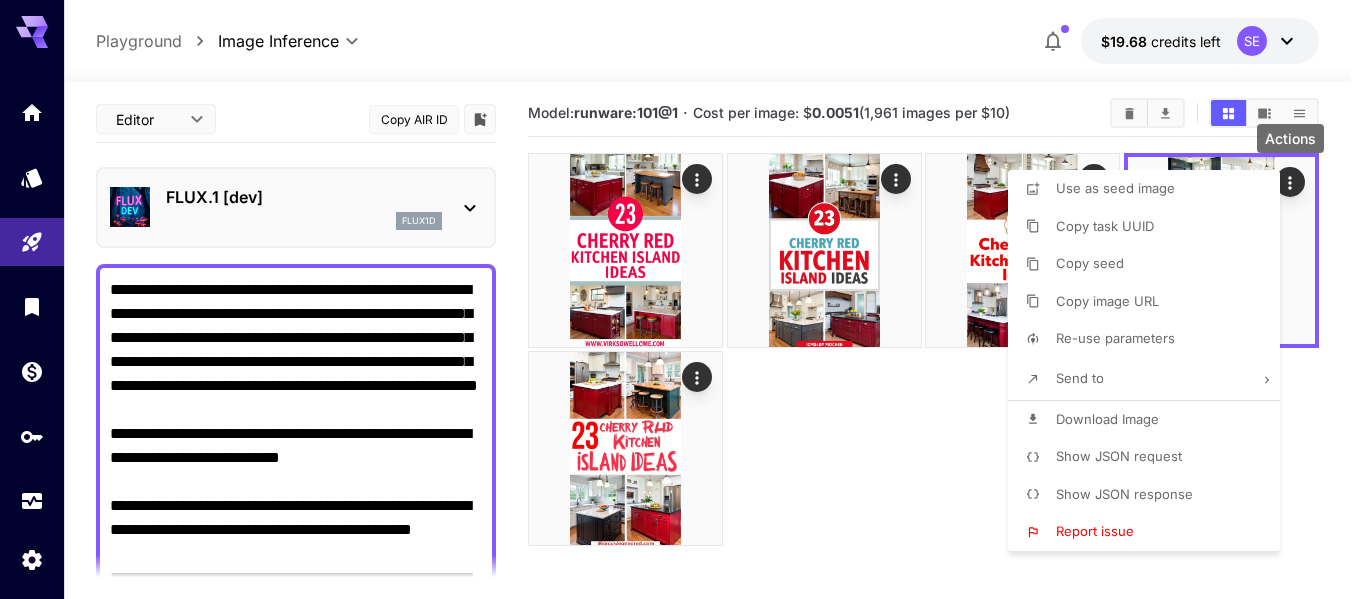 click on "Download Image" at bounding box center [1107, 419] 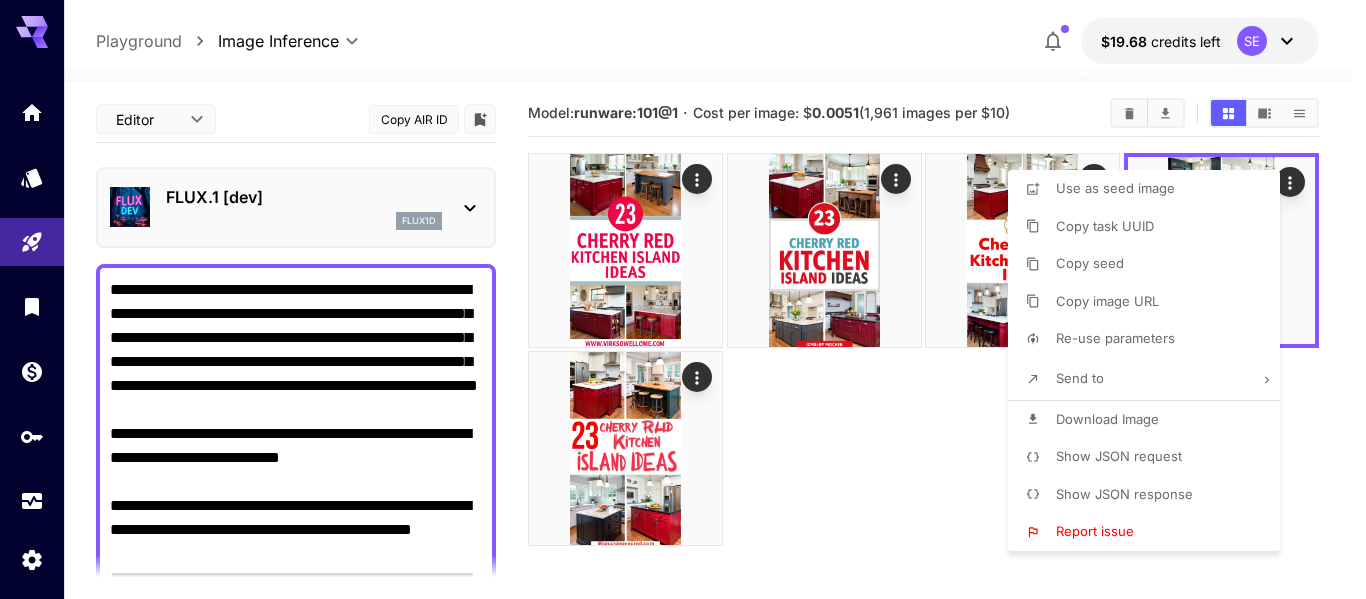 click at bounding box center [683, 299] 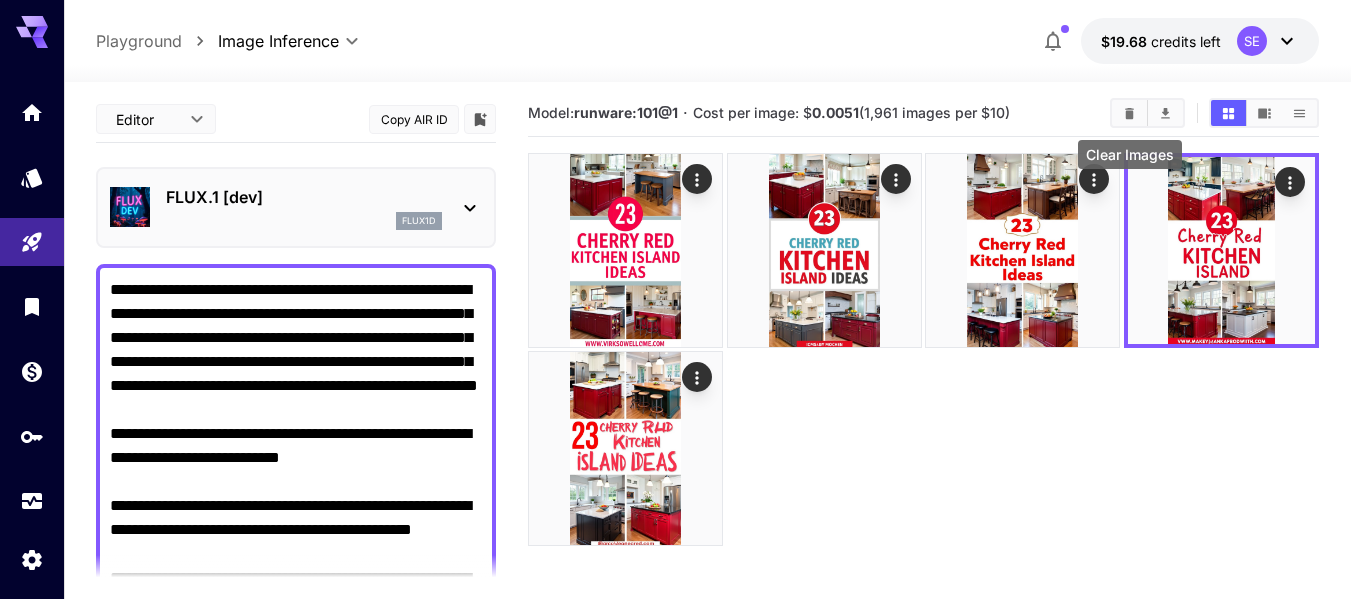 click 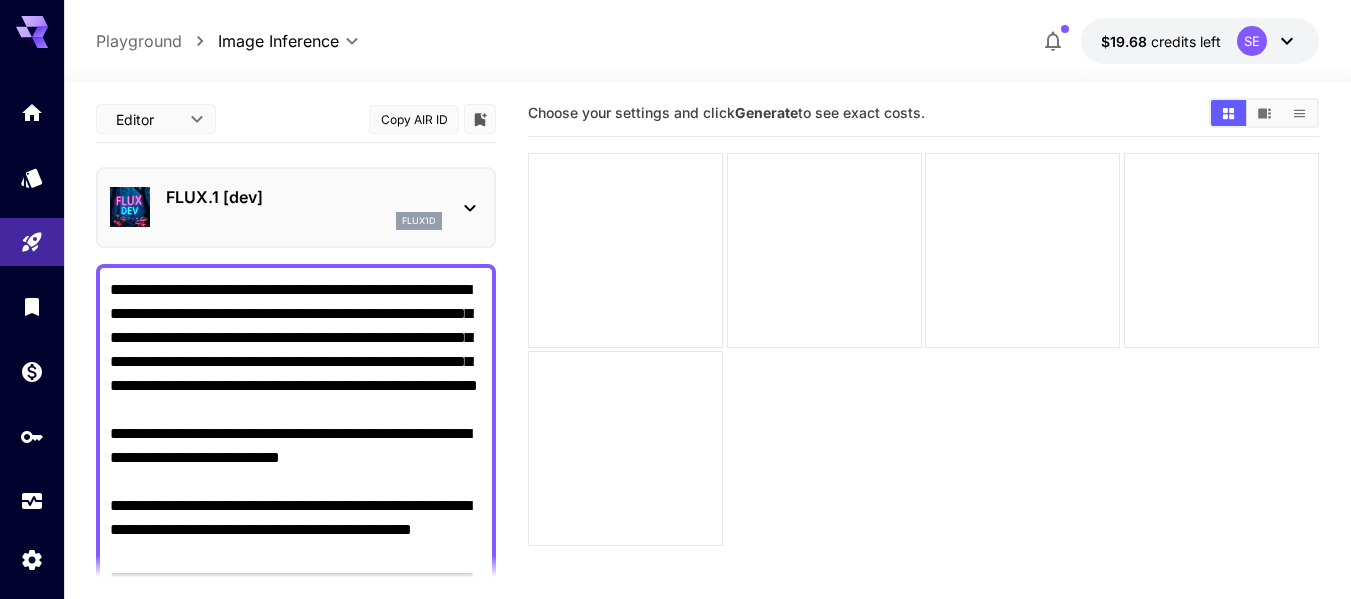 click on "**********" at bounding box center (296, 614) 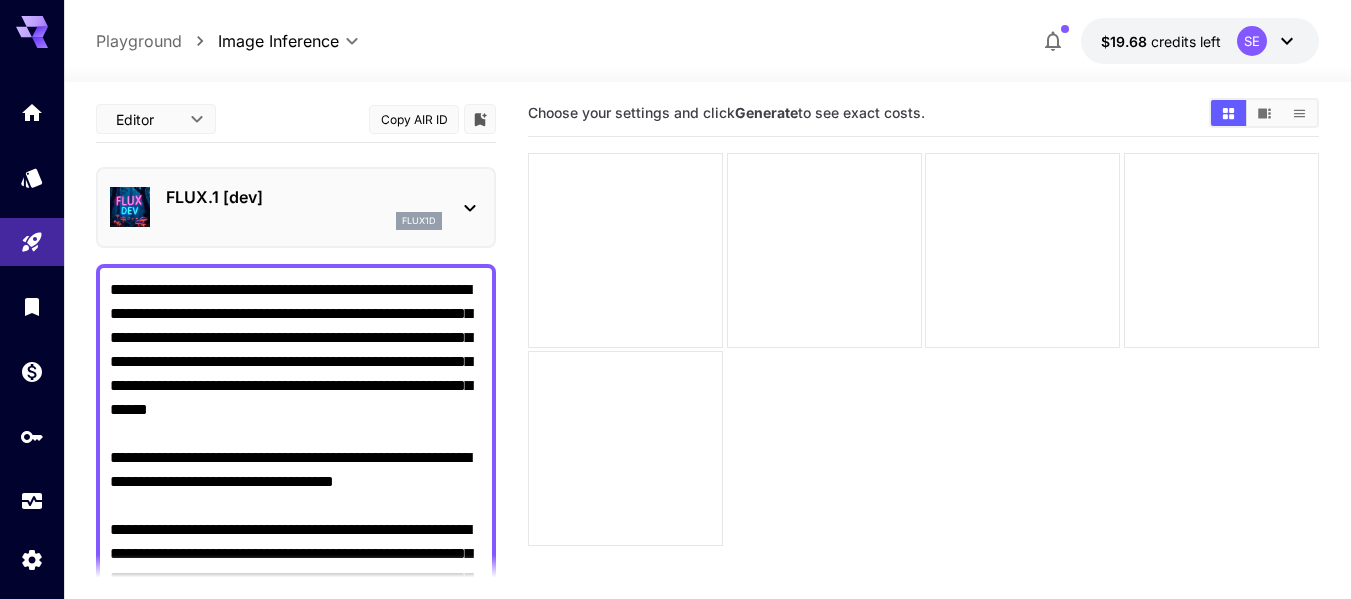 scroll, scrollTop: 14, scrollLeft: 0, axis: vertical 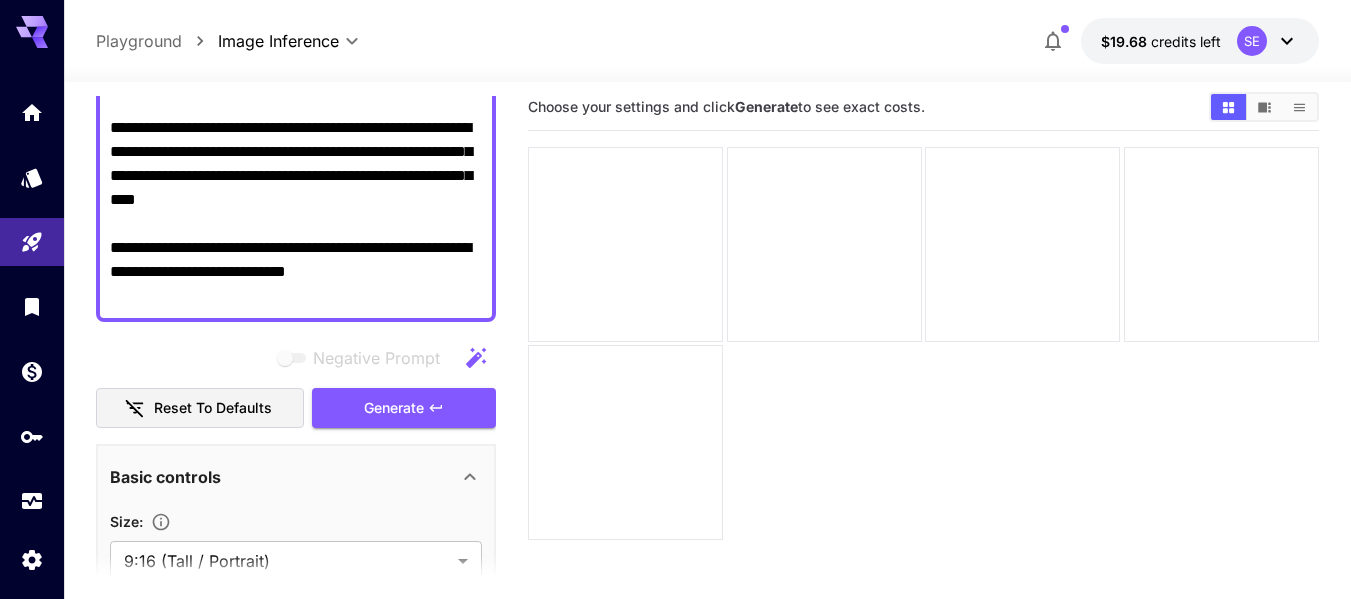 type on "**********" 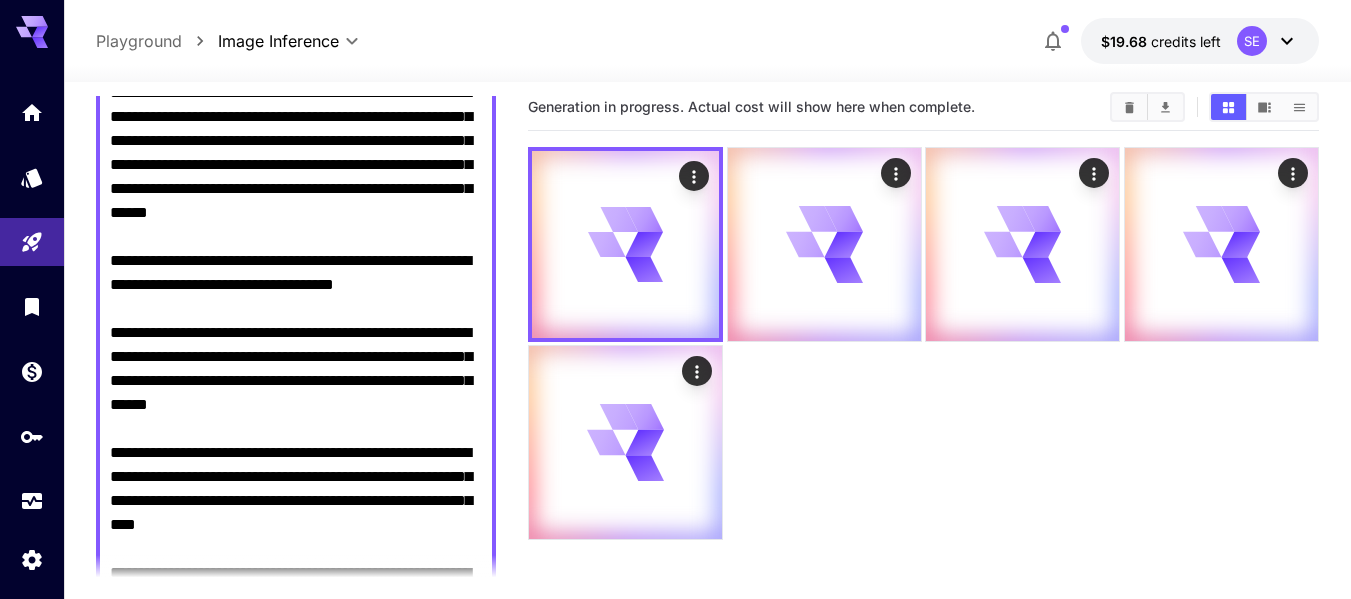 scroll, scrollTop: 122, scrollLeft: 0, axis: vertical 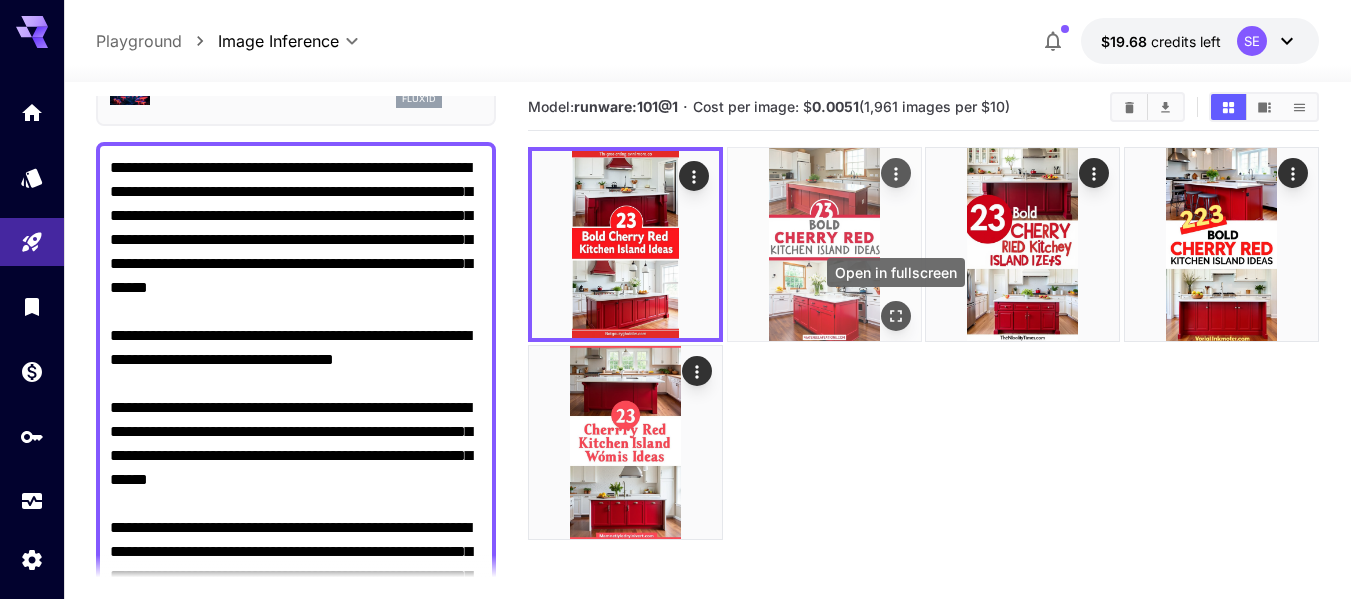 click at bounding box center [896, 316] 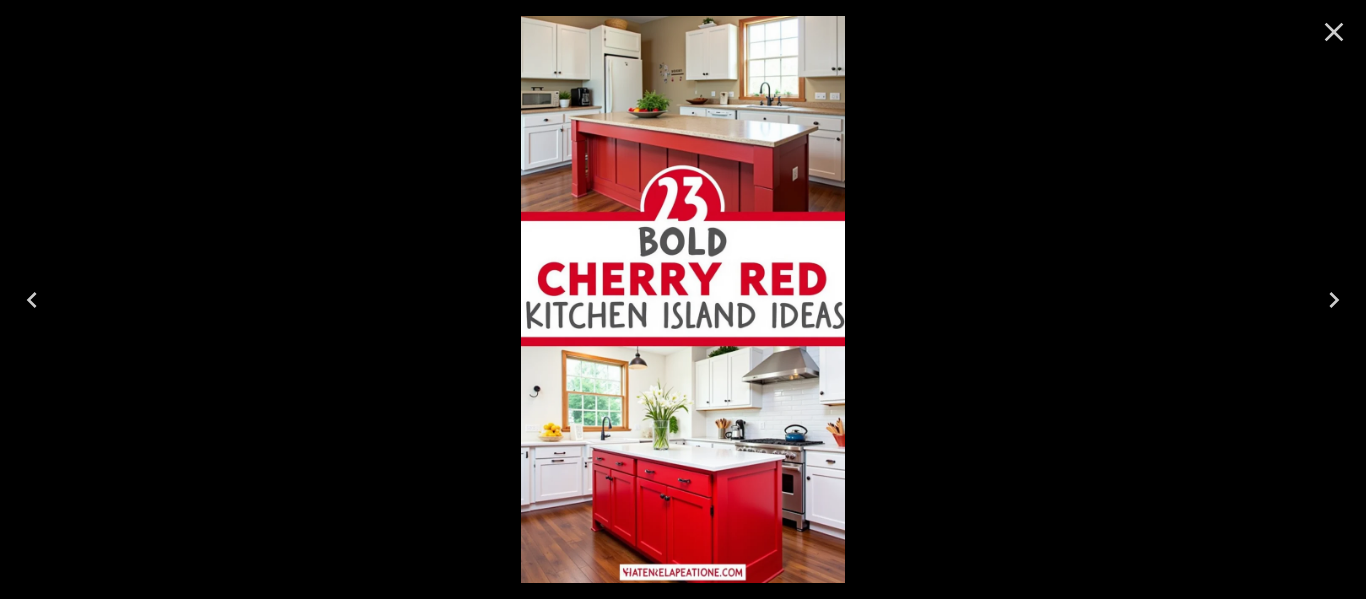 click 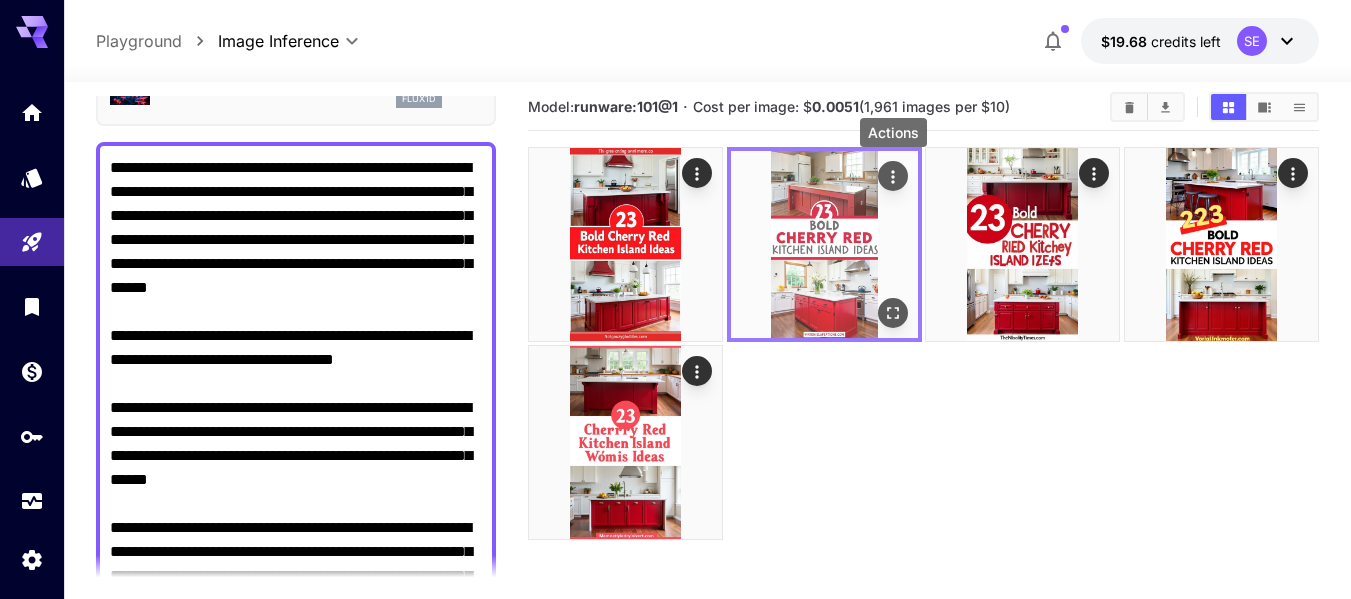 click 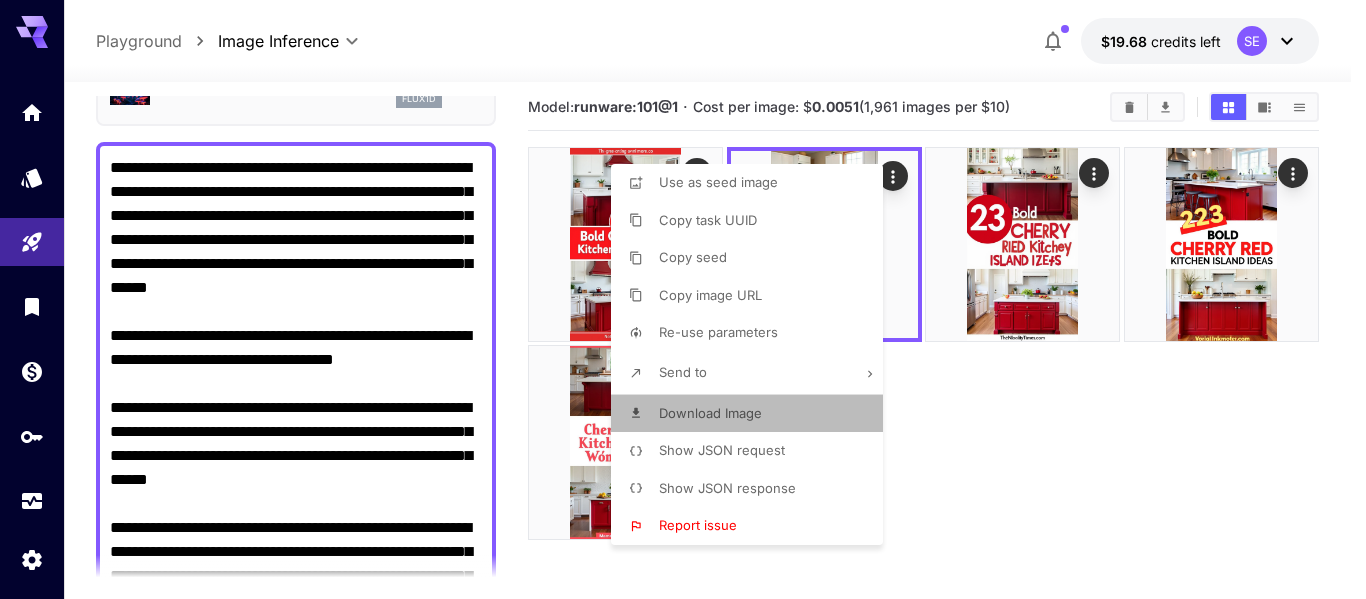click on "Download Image" at bounding box center [710, 413] 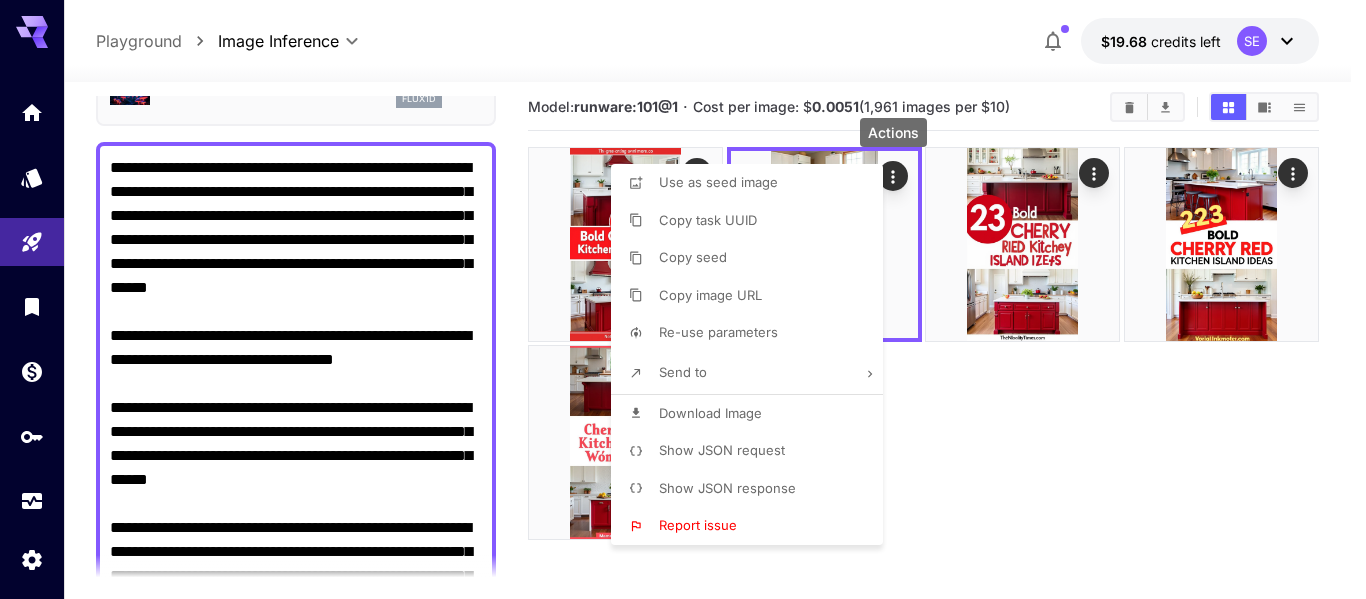 click at bounding box center [683, 299] 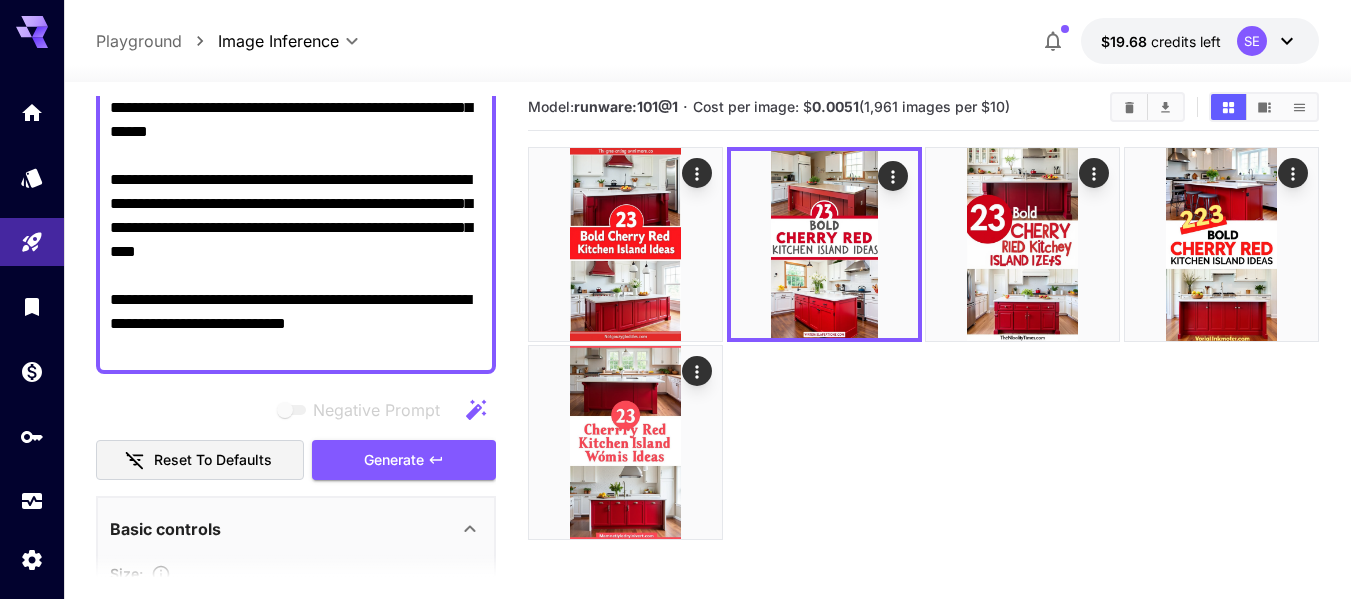 scroll, scrollTop: 522, scrollLeft: 0, axis: vertical 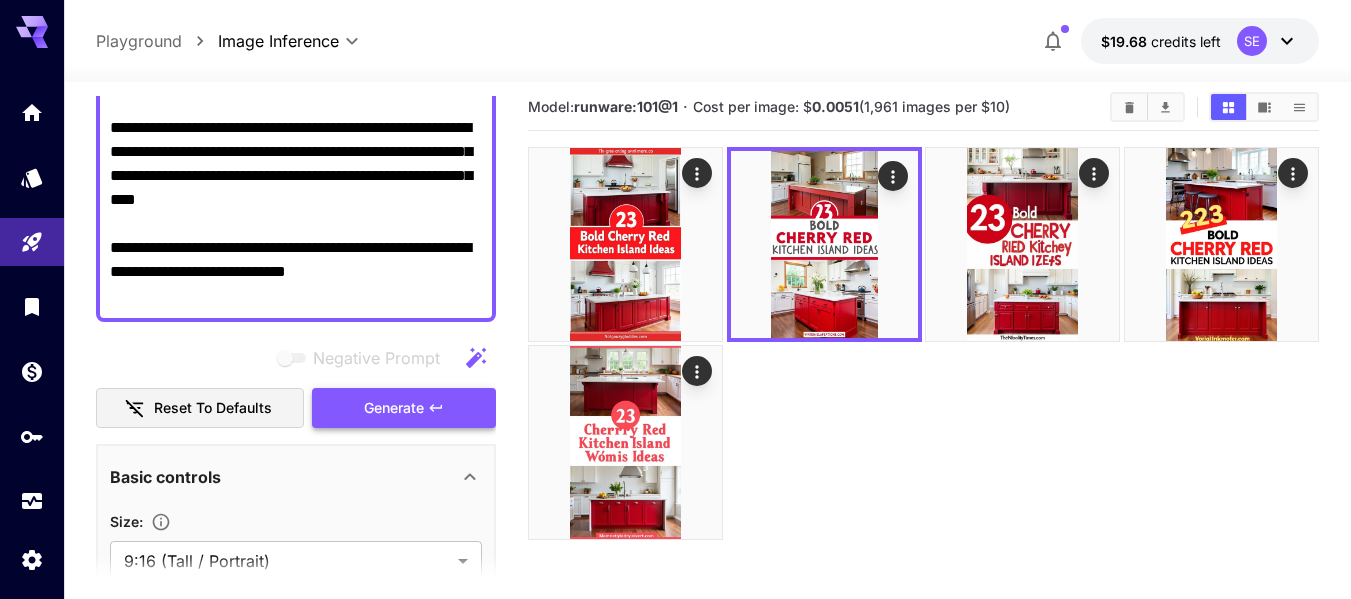 click on "Generate" at bounding box center (394, 408) 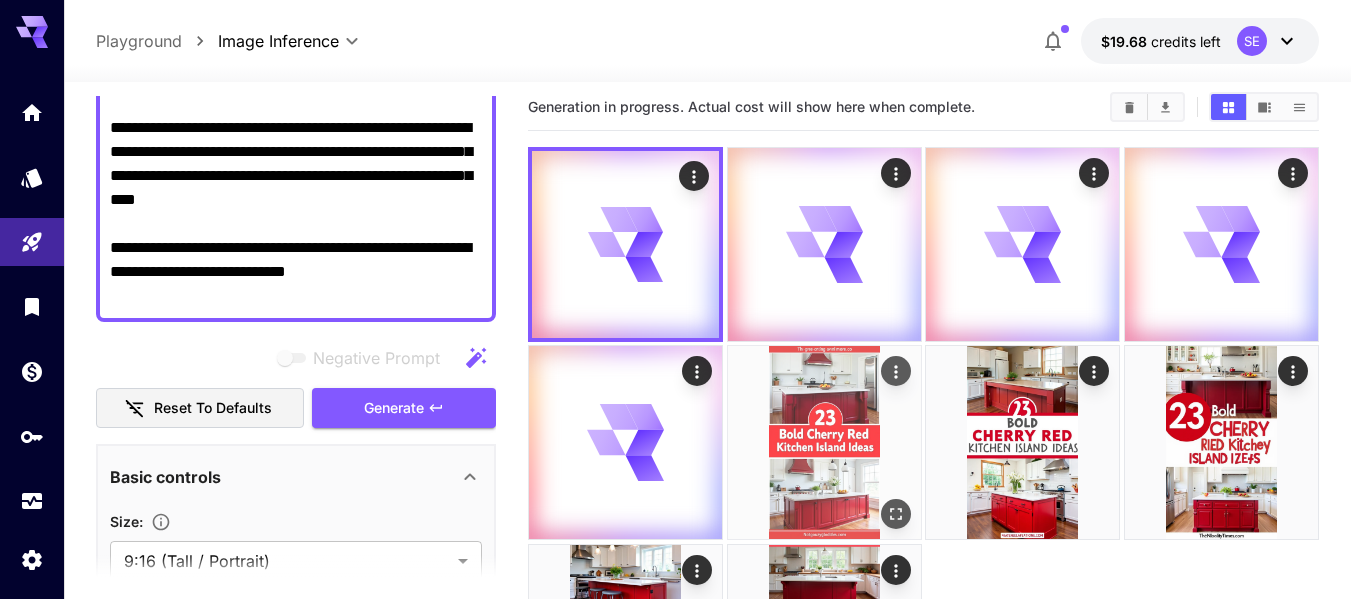 click at bounding box center [896, 515] 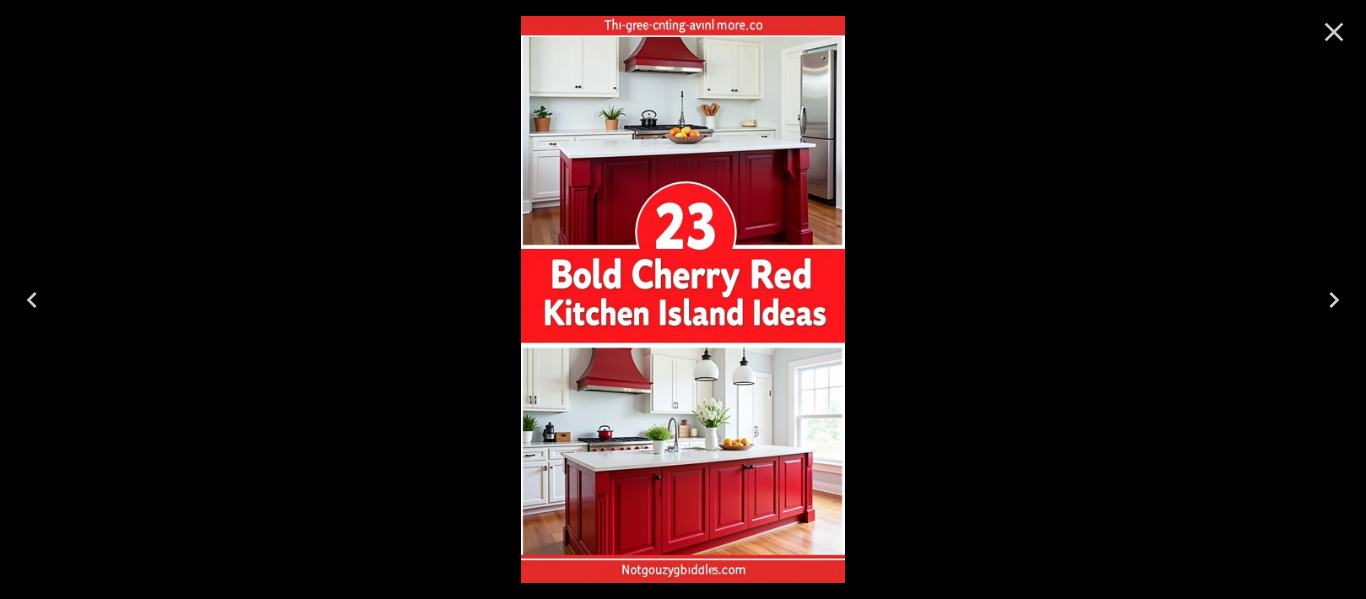 click 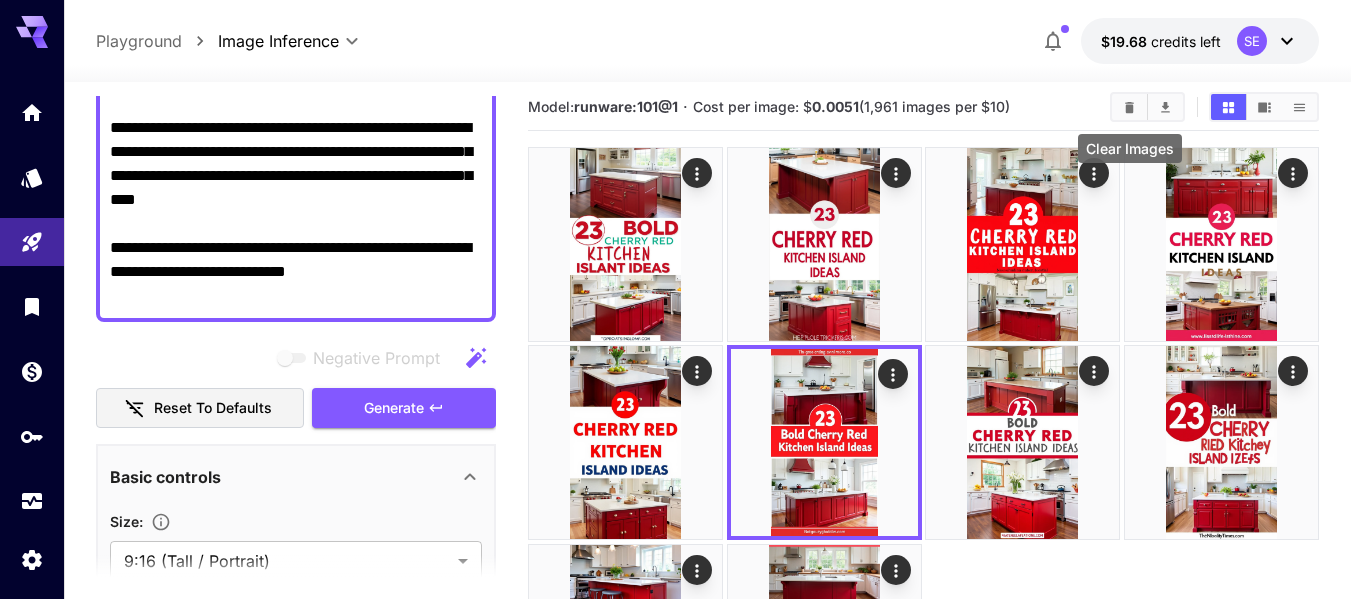 click 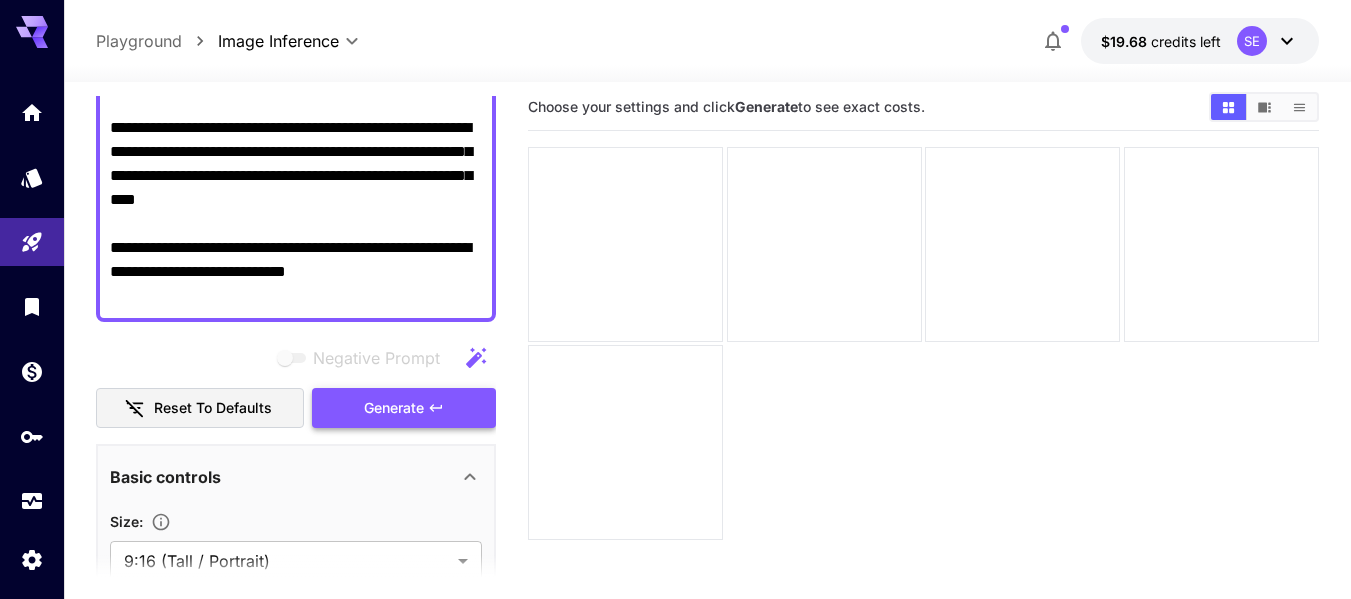 click on "Generate" at bounding box center [404, 408] 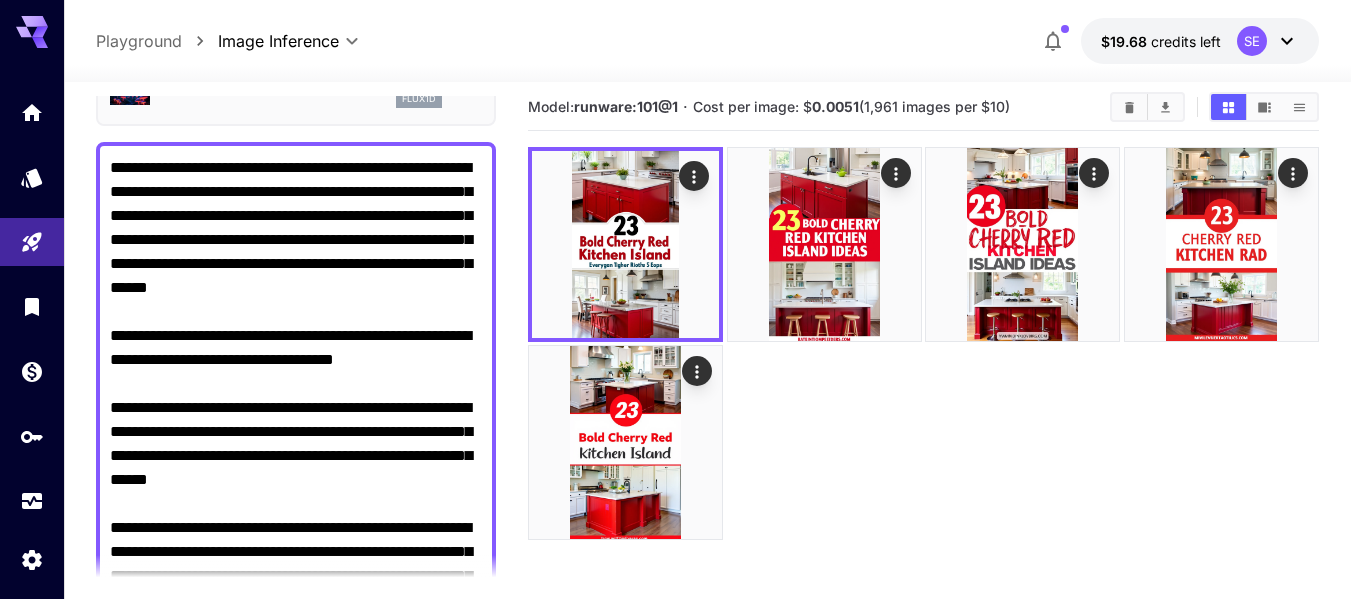 scroll, scrollTop: 22, scrollLeft: 0, axis: vertical 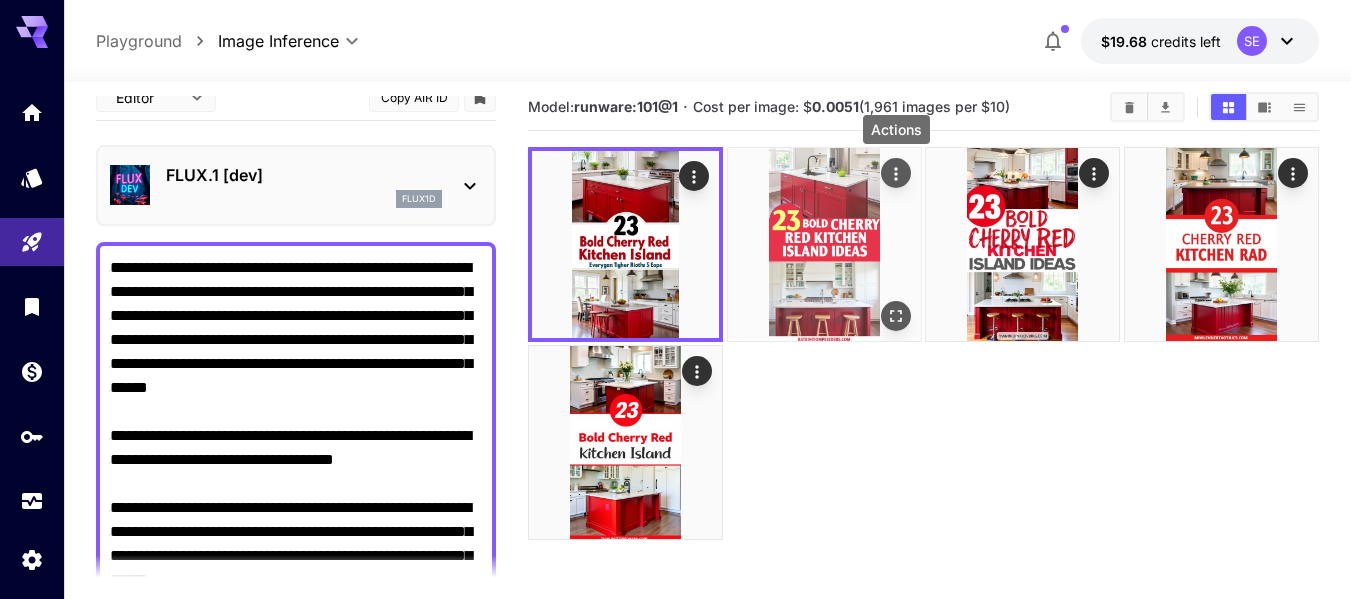 click 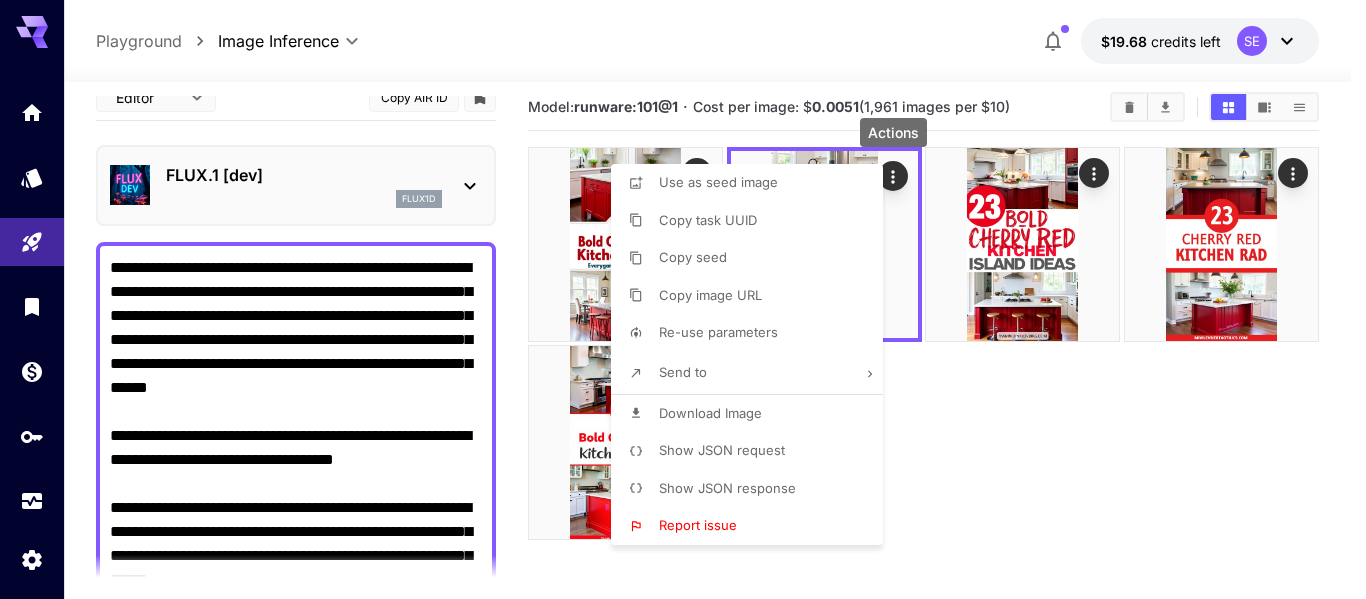 click on "Download Image" at bounding box center [710, 413] 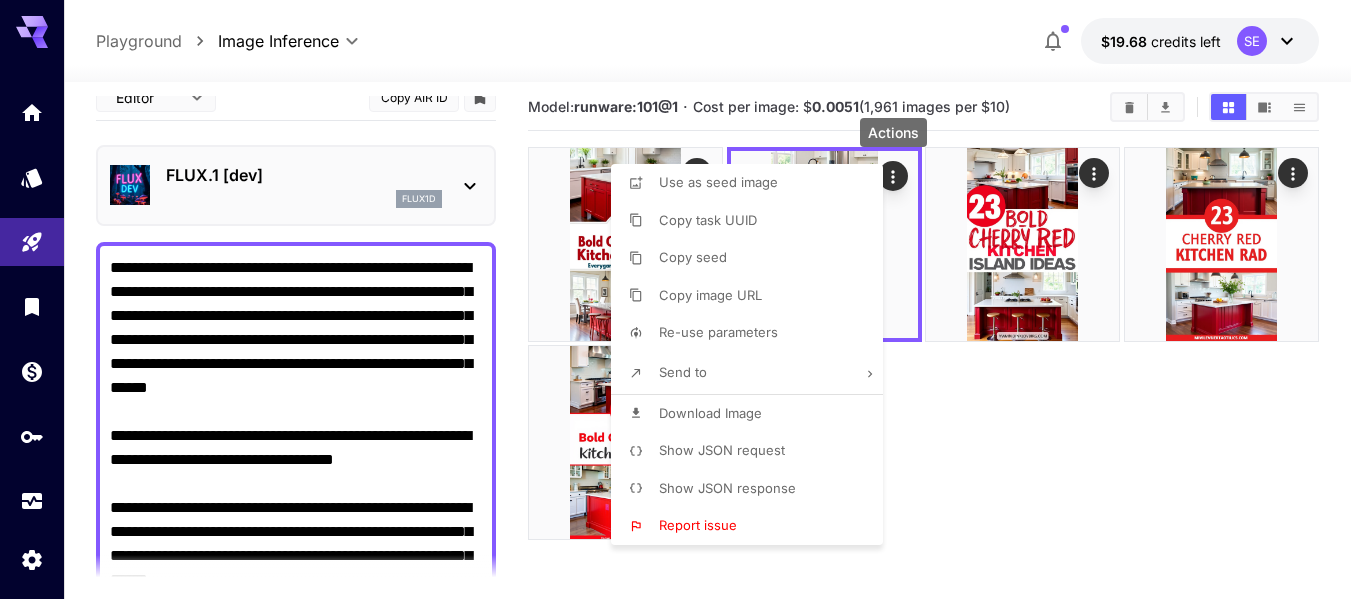click at bounding box center (683, 299) 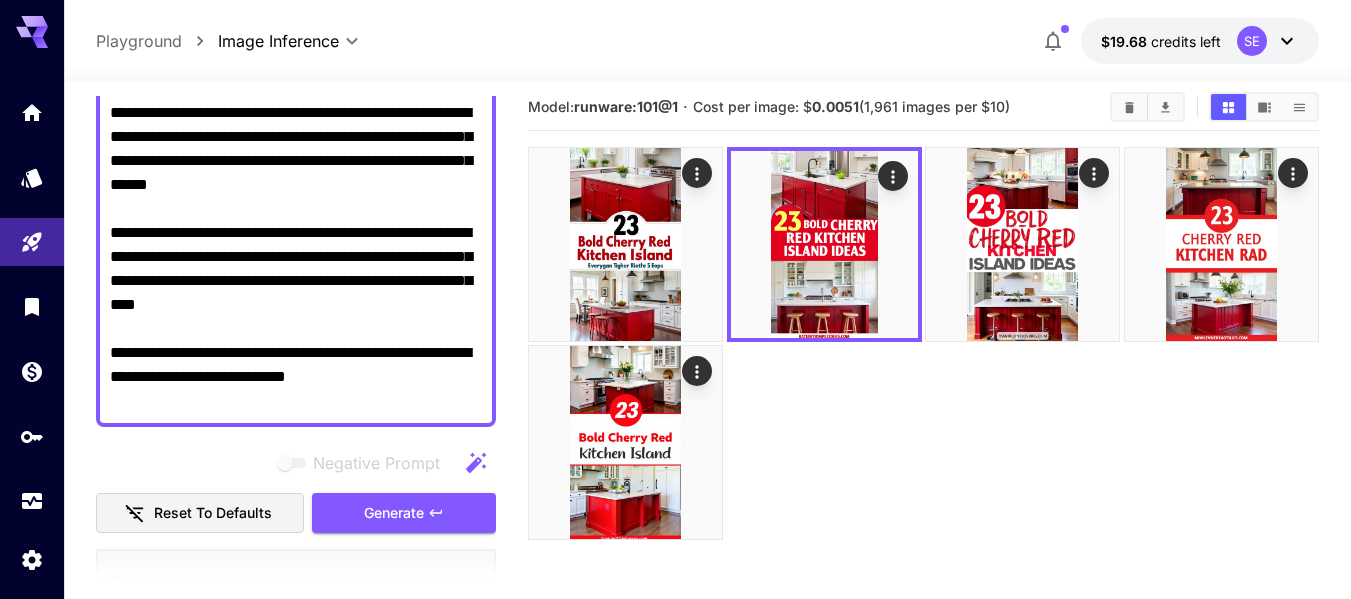 scroll, scrollTop: 422, scrollLeft: 0, axis: vertical 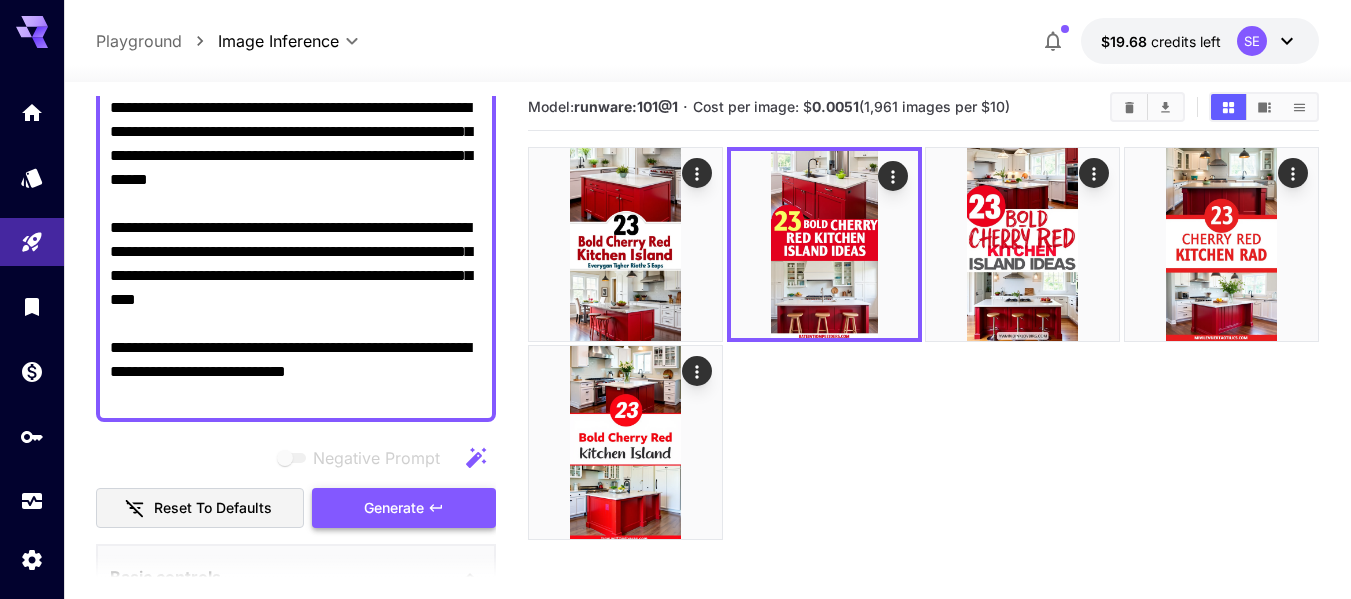 click on "Generate" at bounding box center (394, 508) 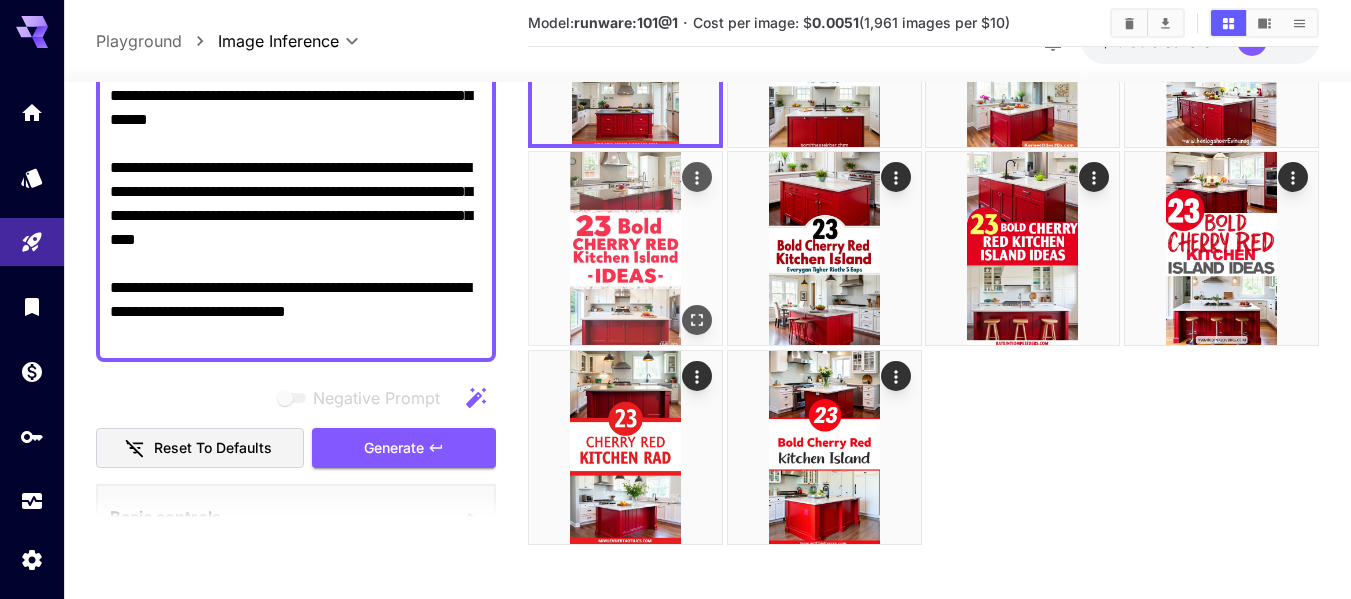 scroll, scrollTop: 214, scrollLeft: 0, axis: vertical 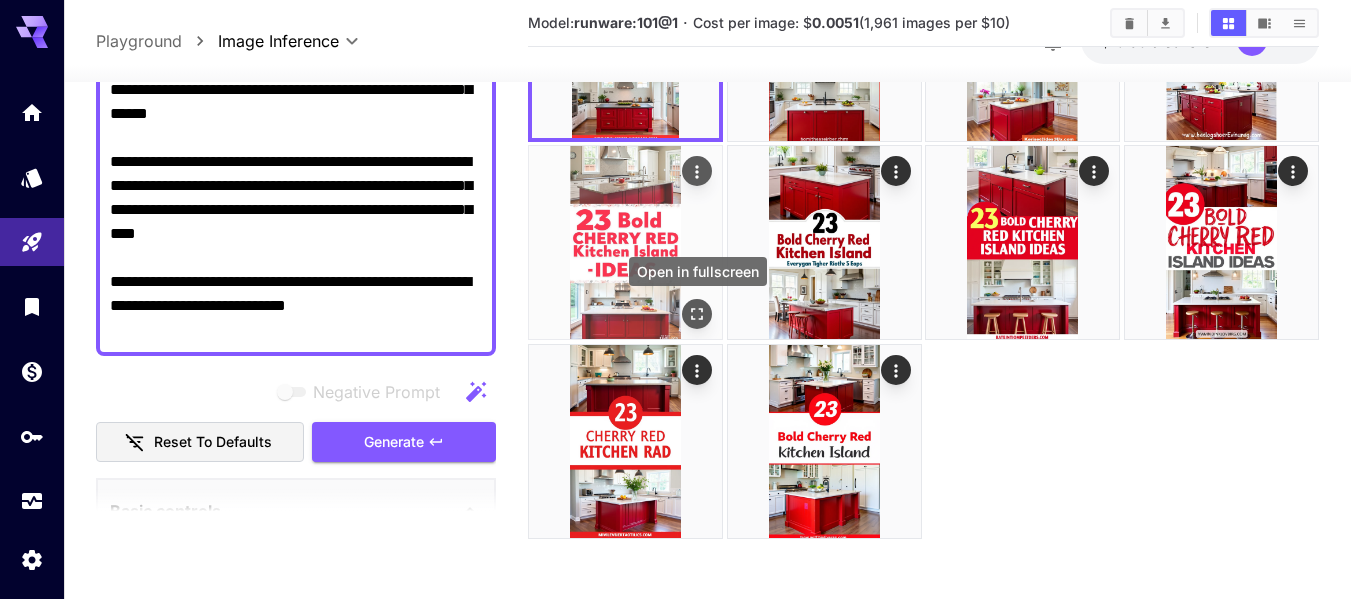click at bounding box center [697, 315] 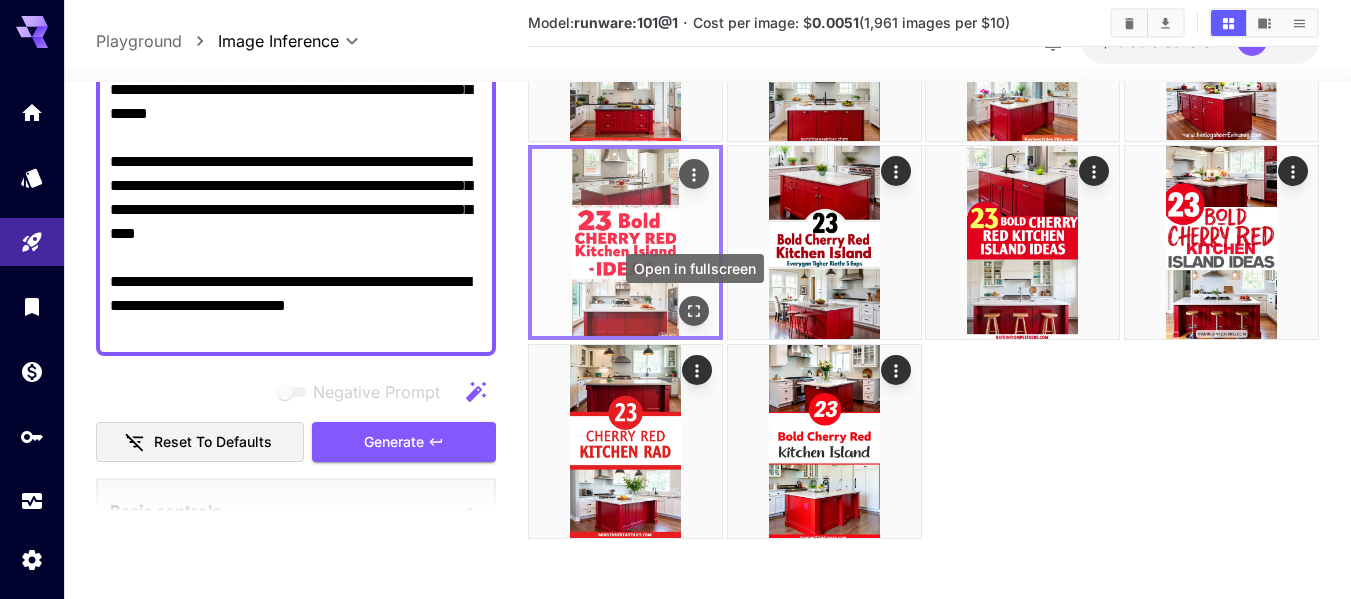 click 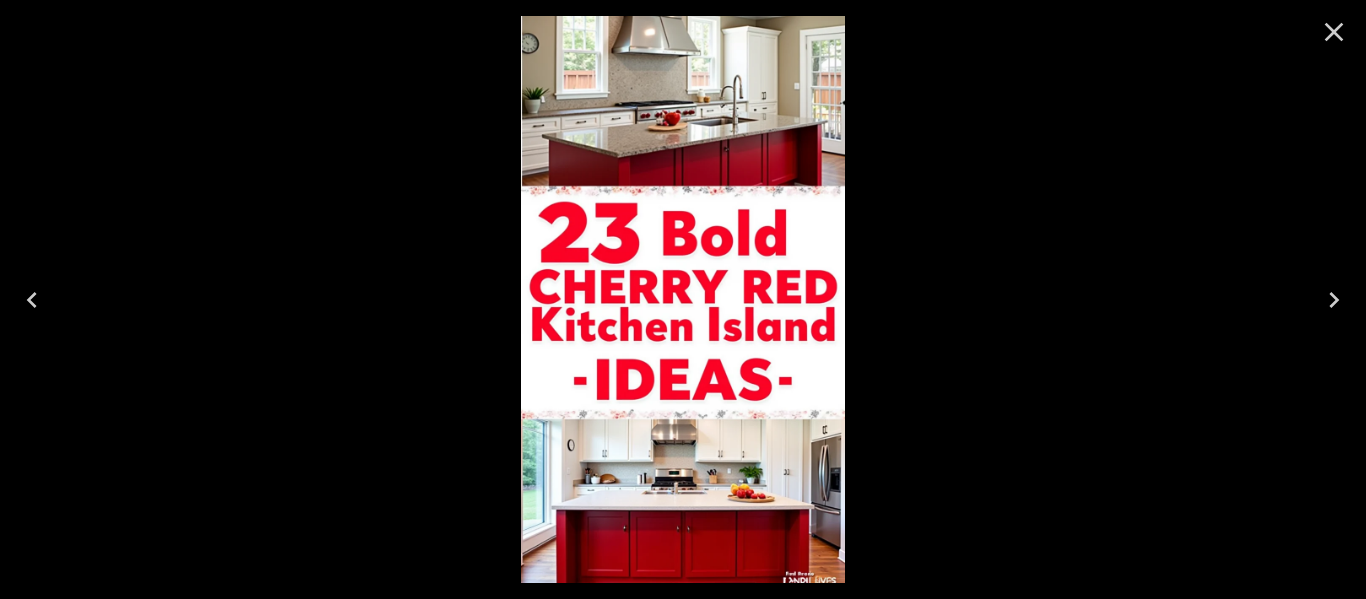 click 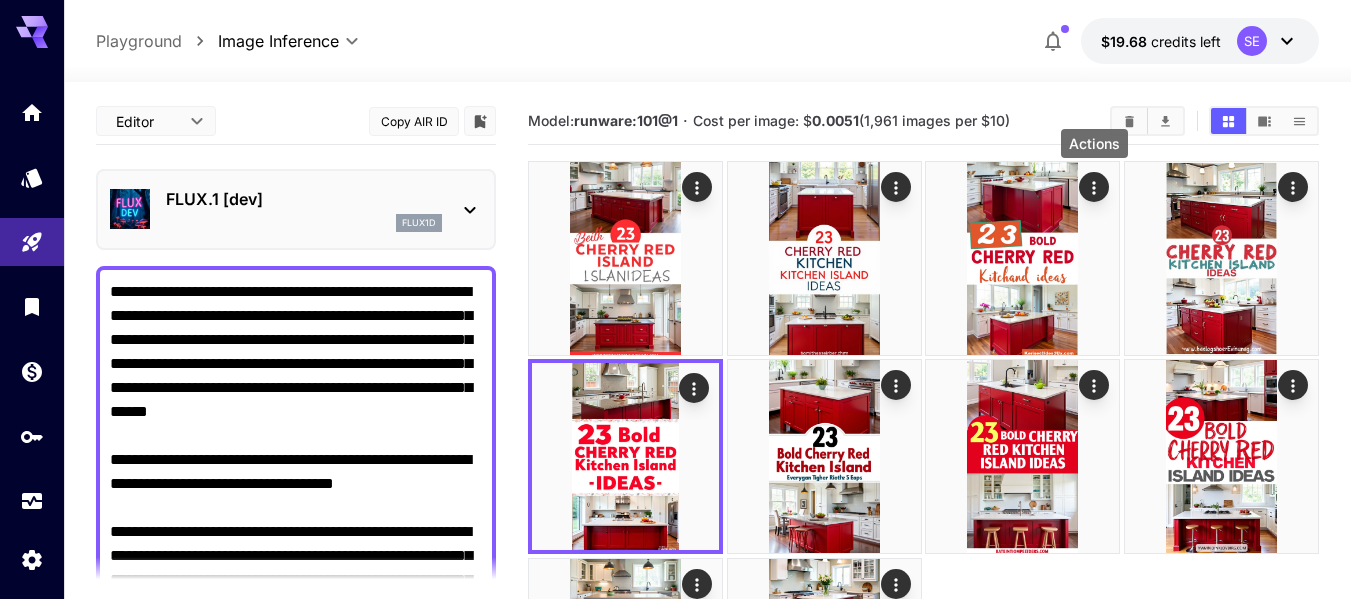 scroll, scrollTop: 14, scrollLeft: 0, axis: vertical 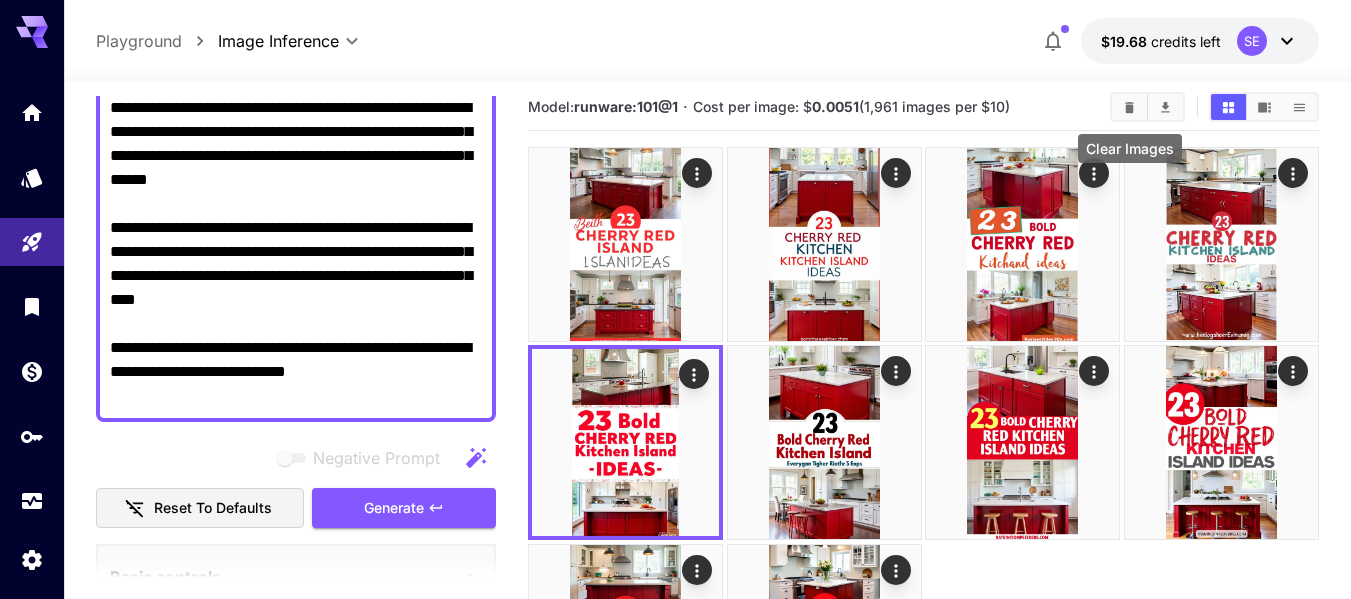 click 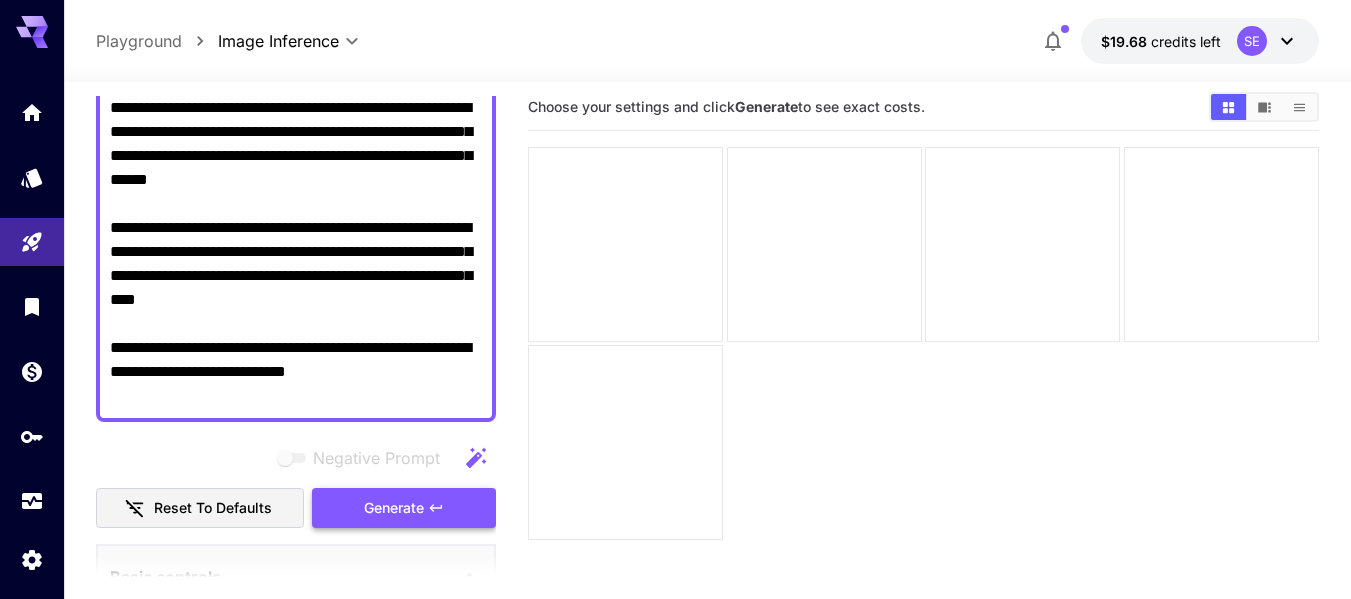 click on "Generate" at bounding box center (404, 508) 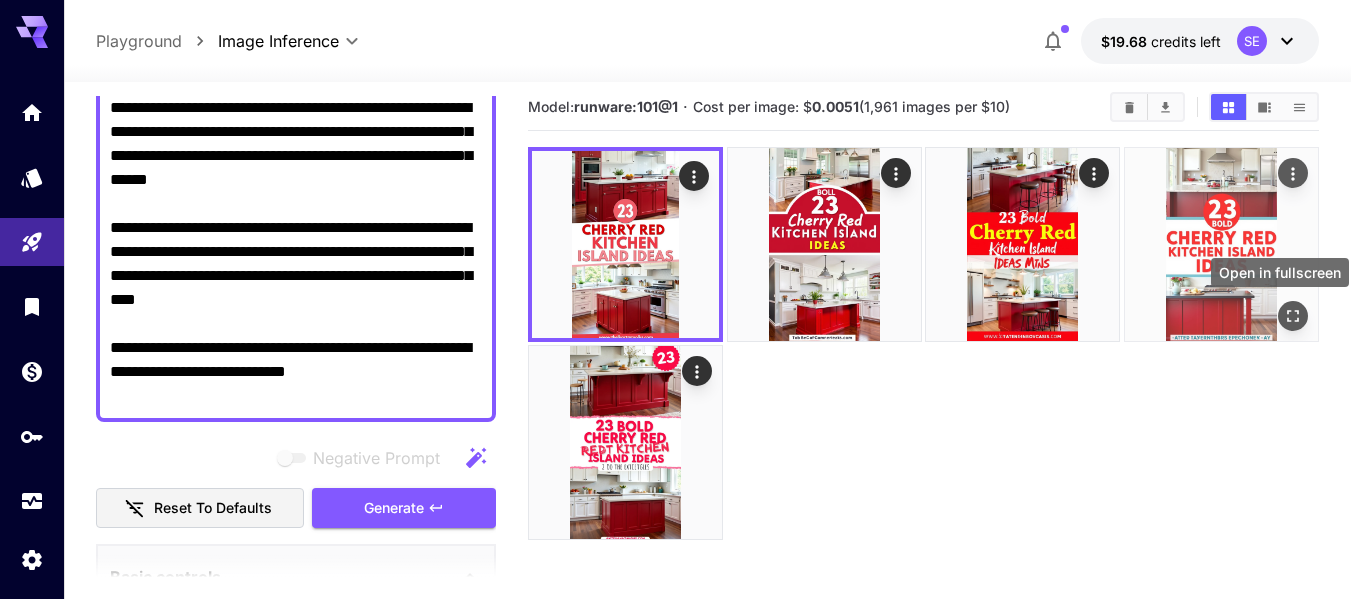 click 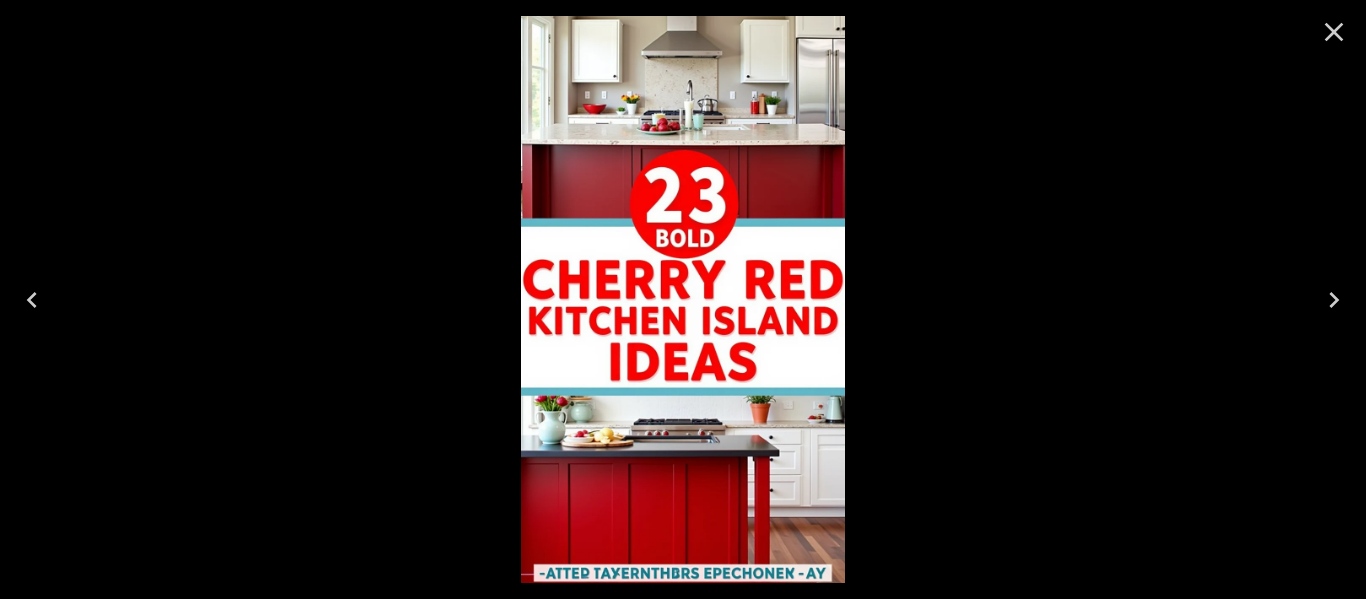 click 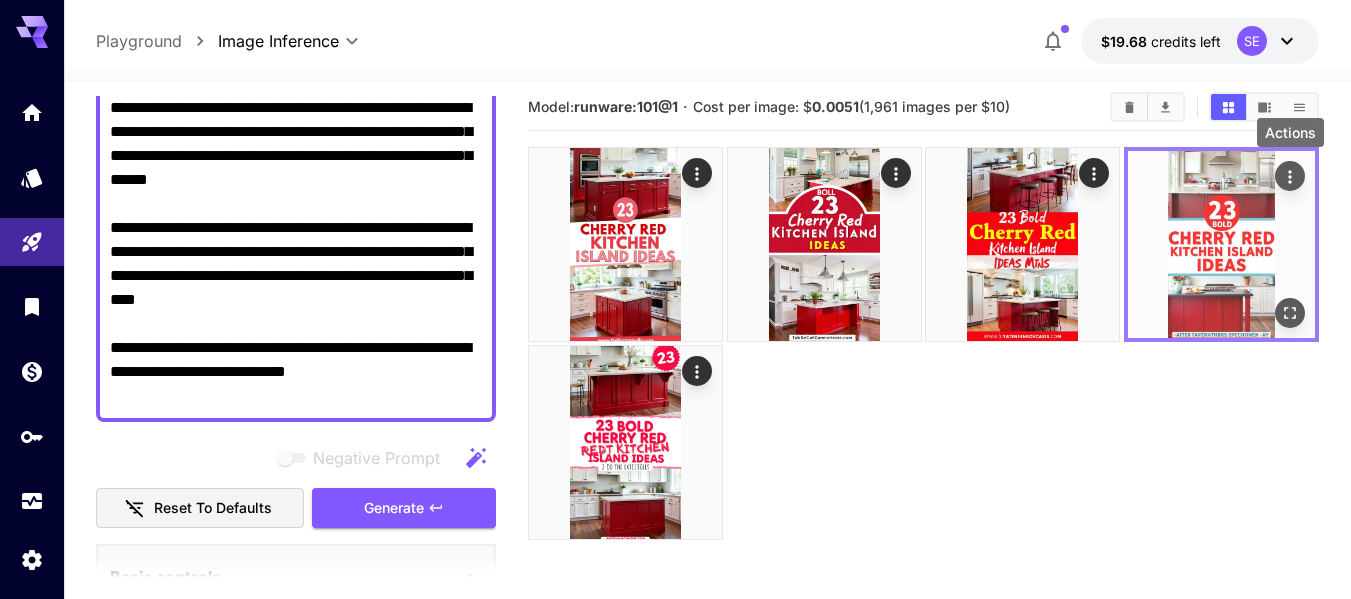 click 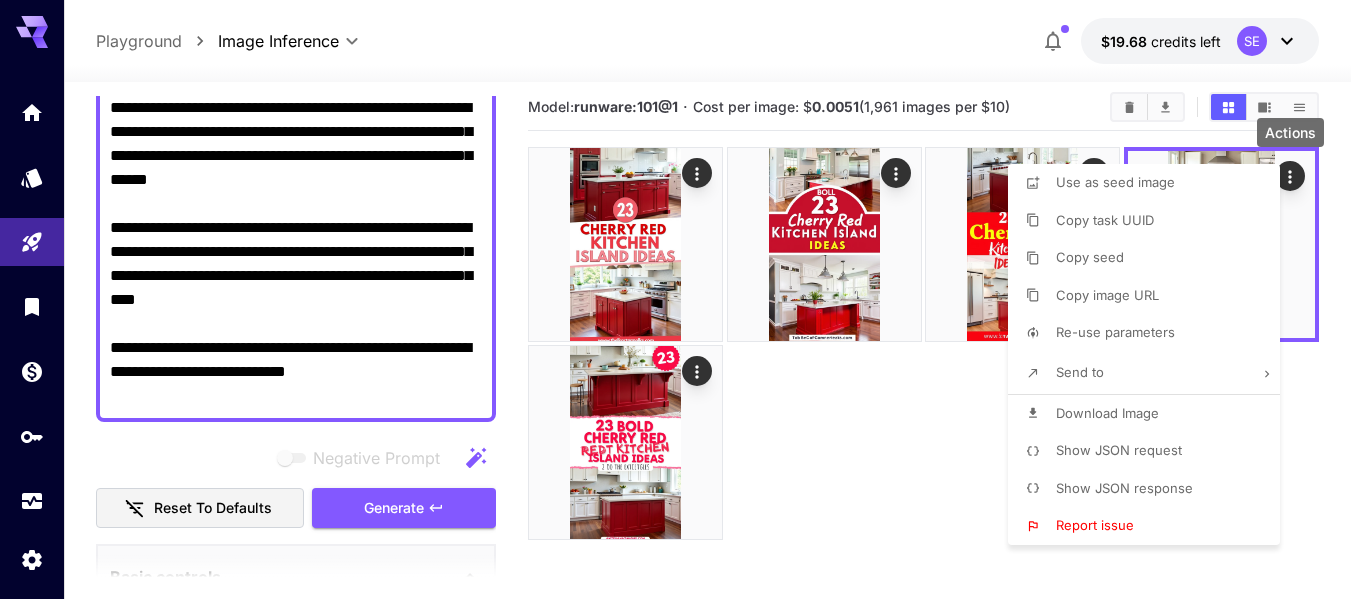click on "Download Image" at bounding box center [1107, 413] 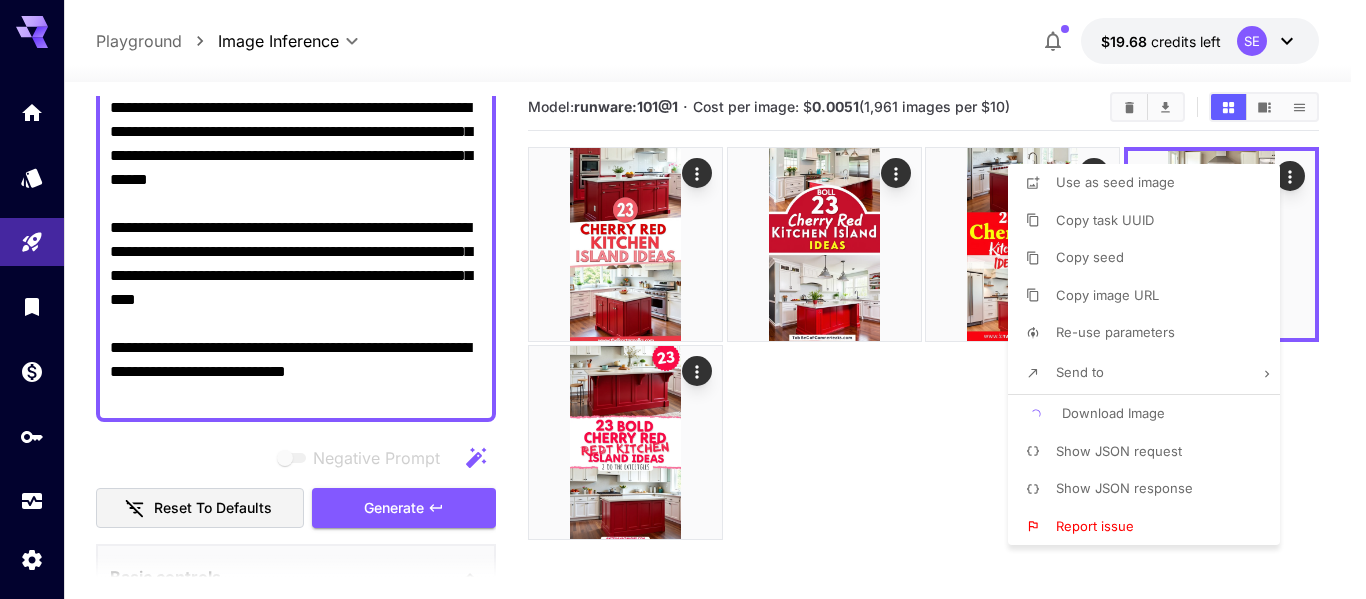 click at bounding box center [683, 299] 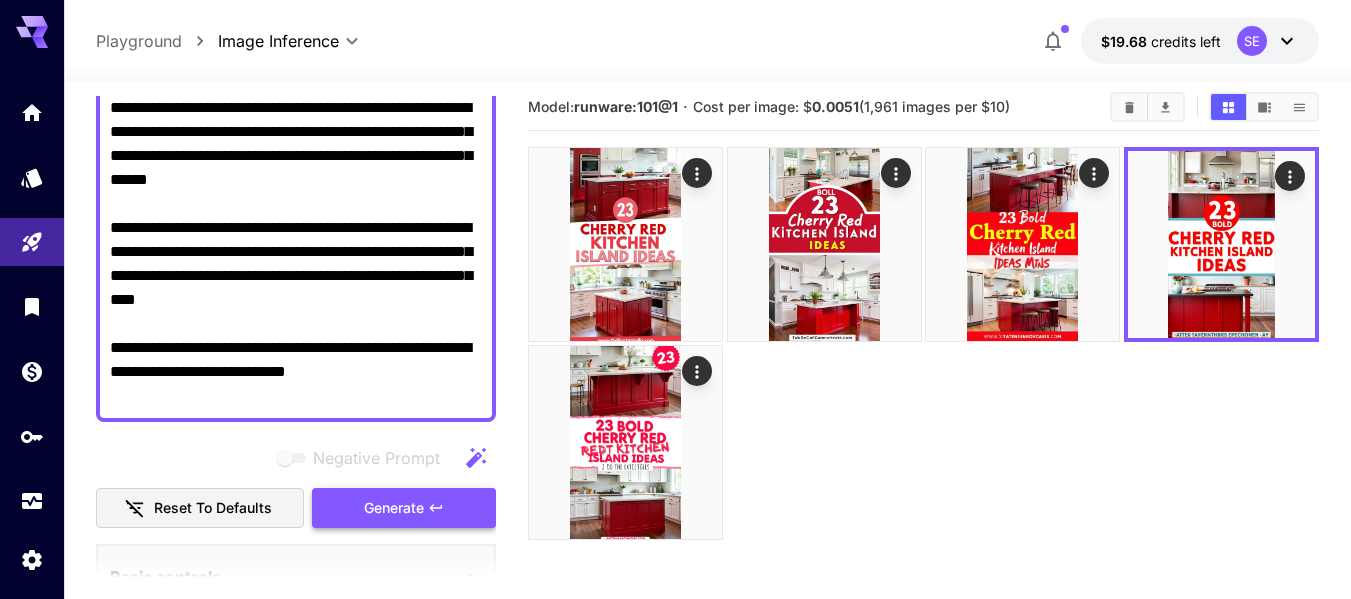 click on "Generate" at bounding box center (394, 508) 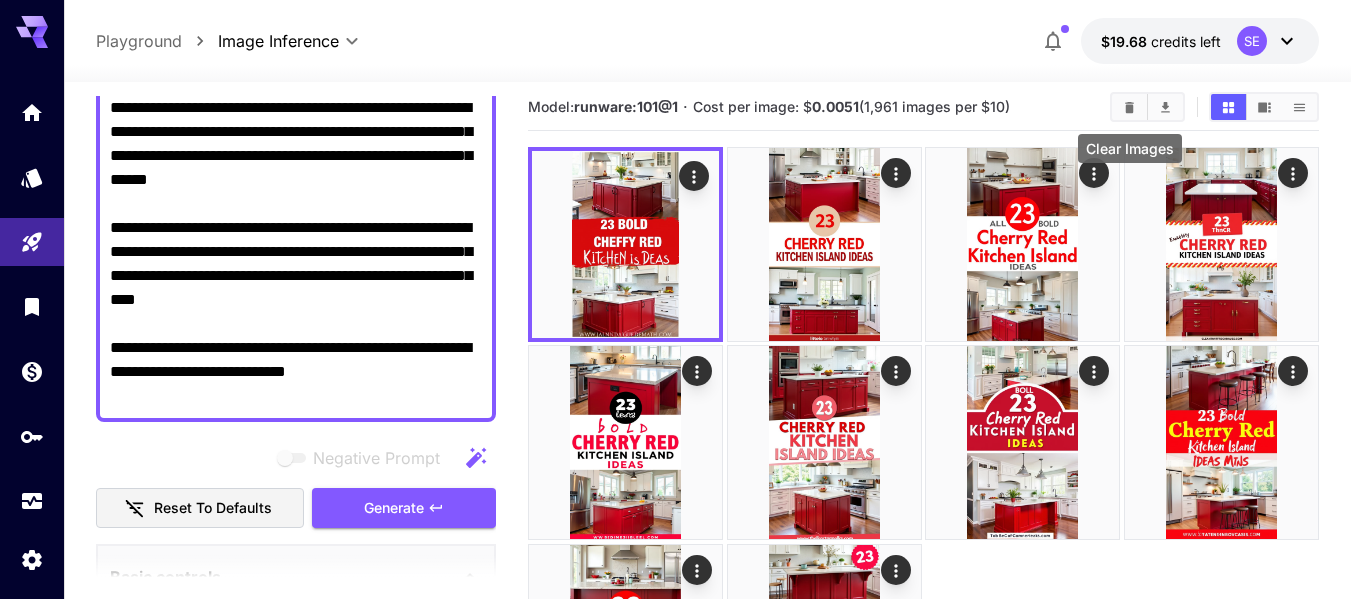 click 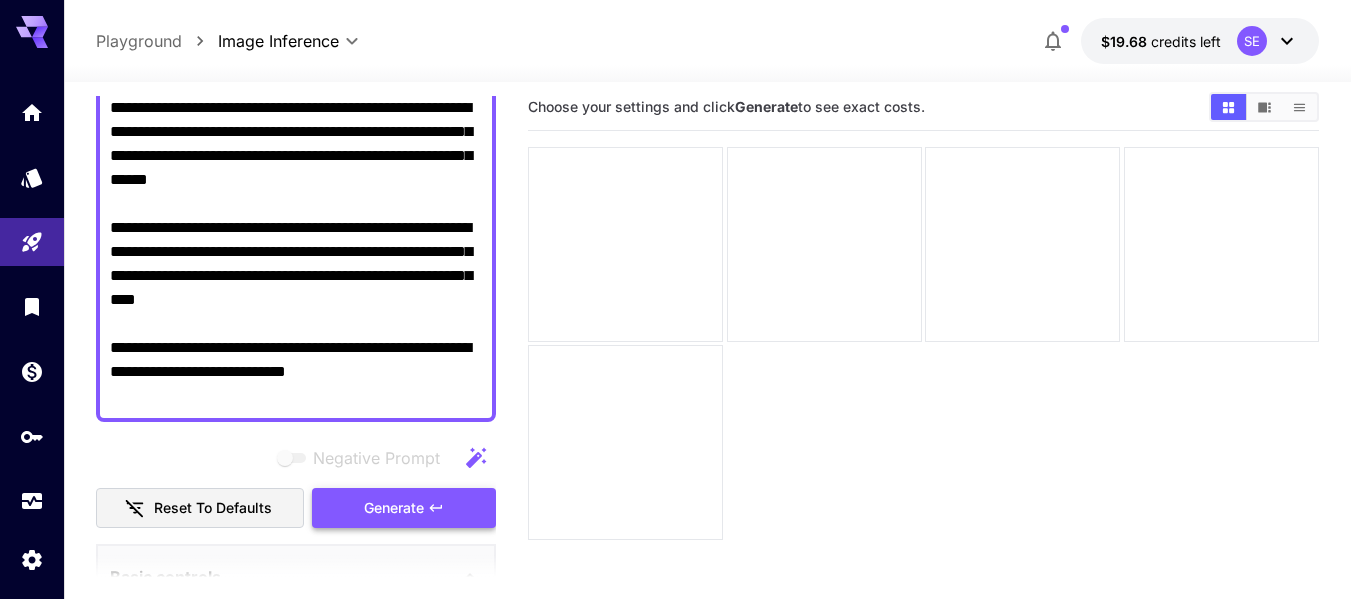 click on "Generate" at bounding box center (404, 508) 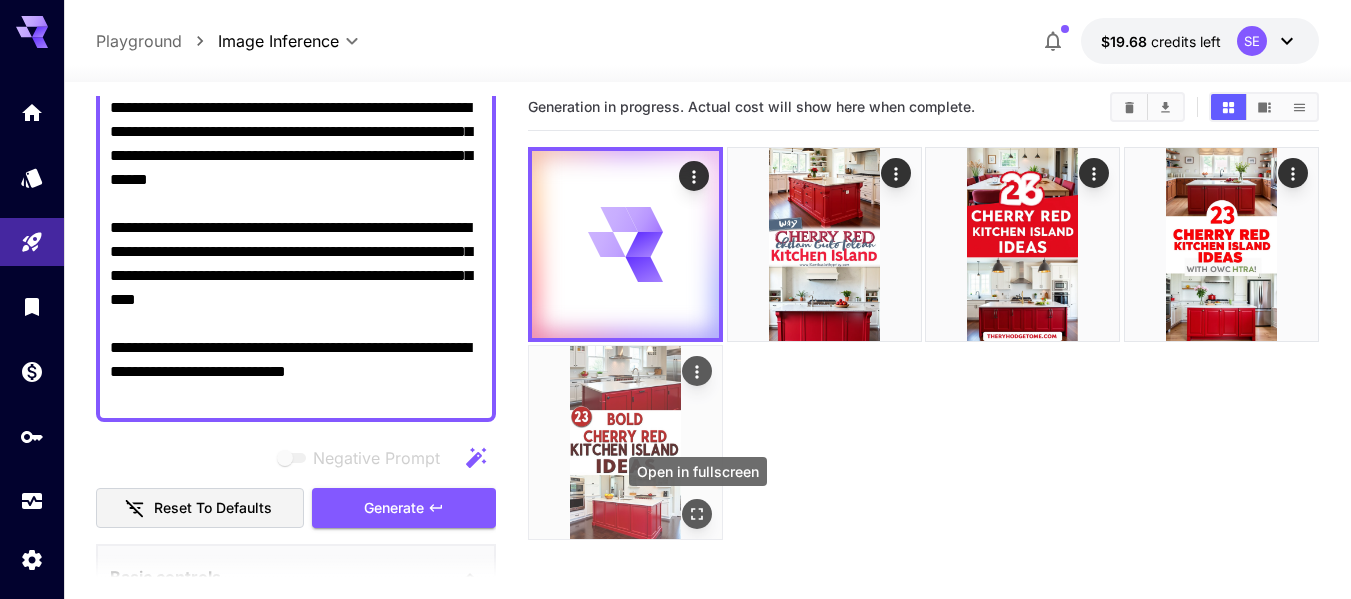 click 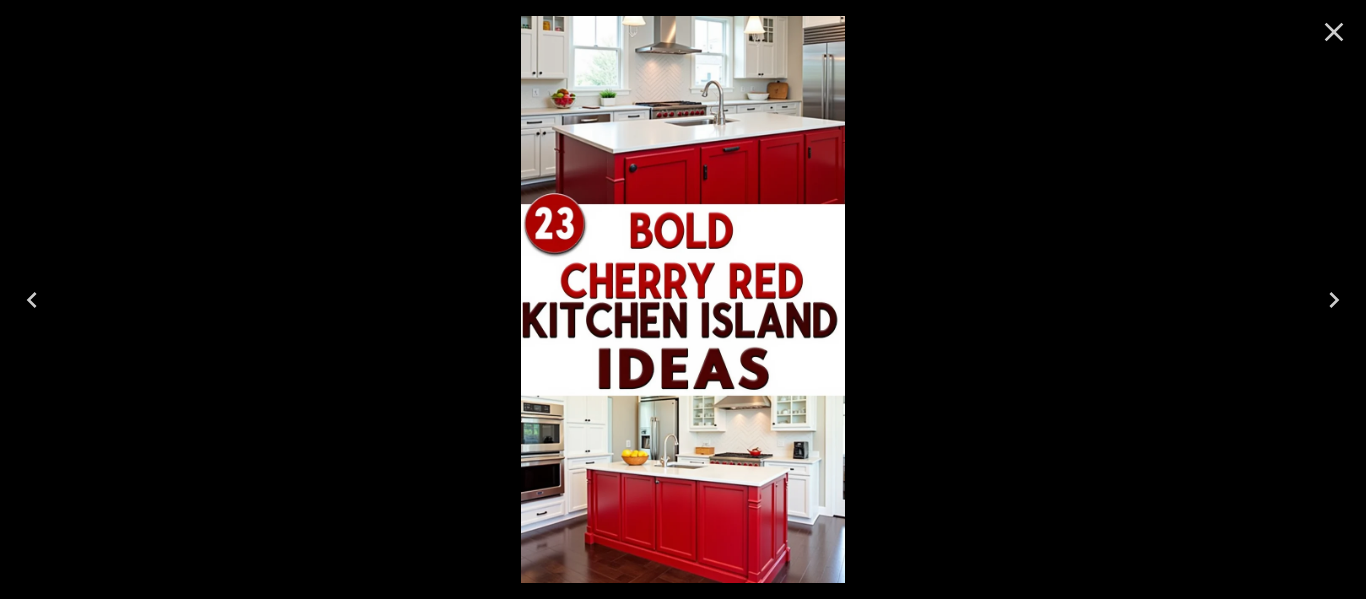 click 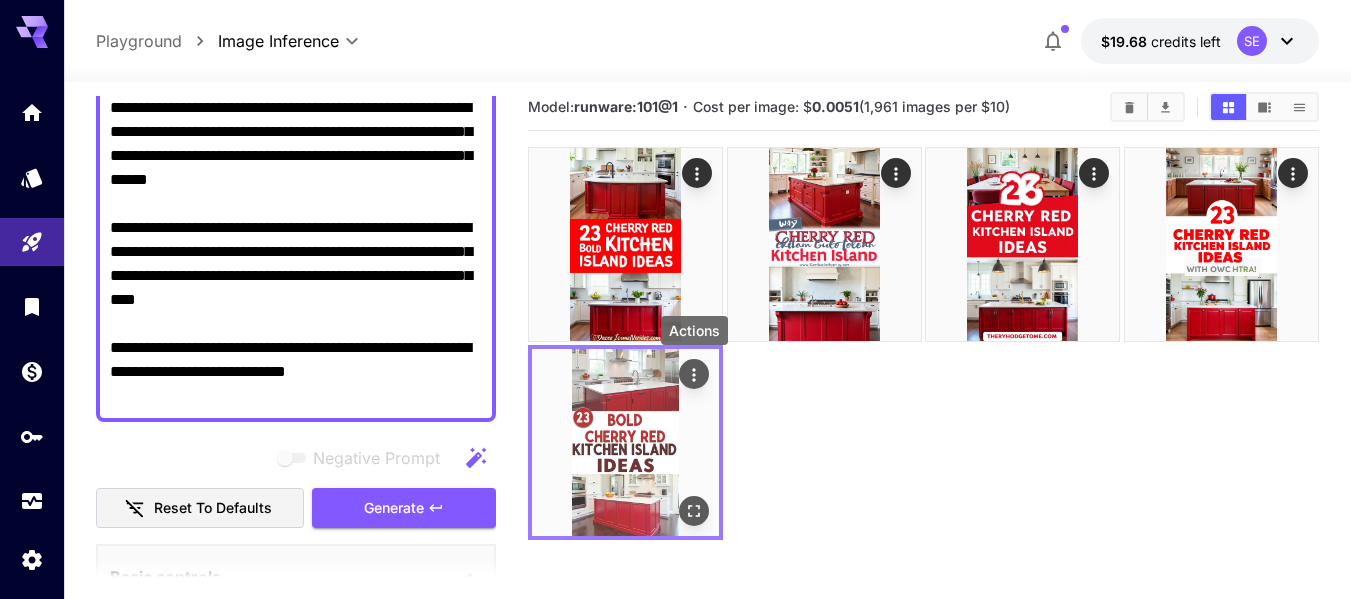 click 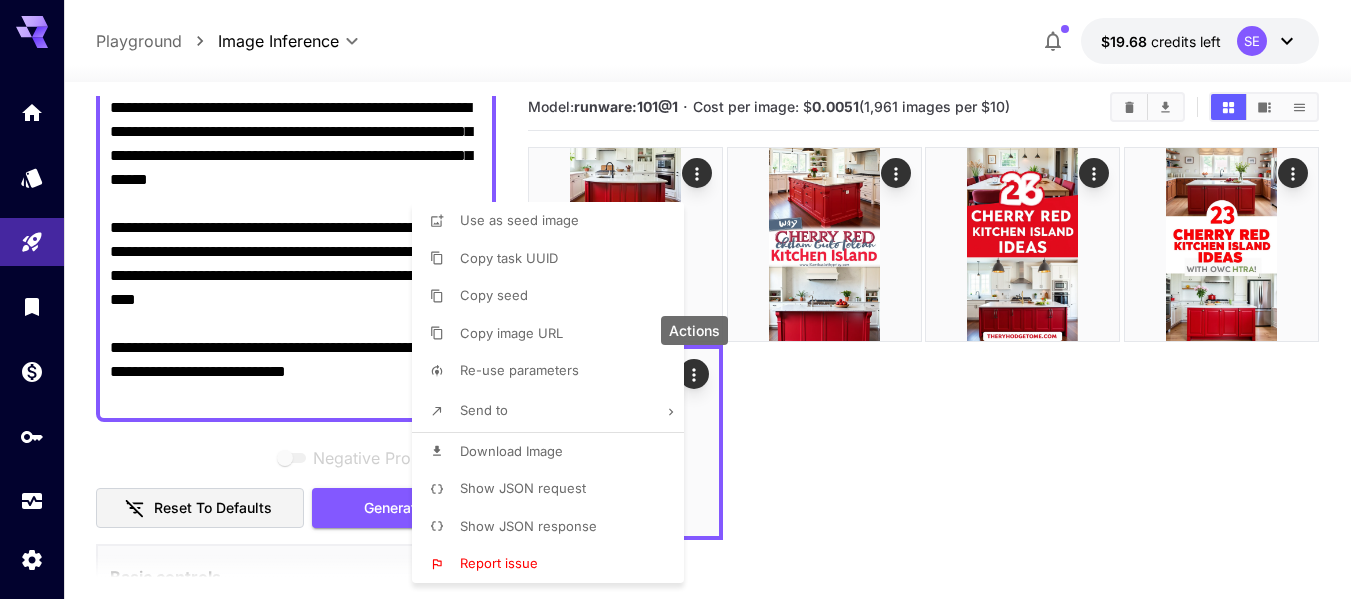 click on "Download Image" at bounding box center [511, 451] 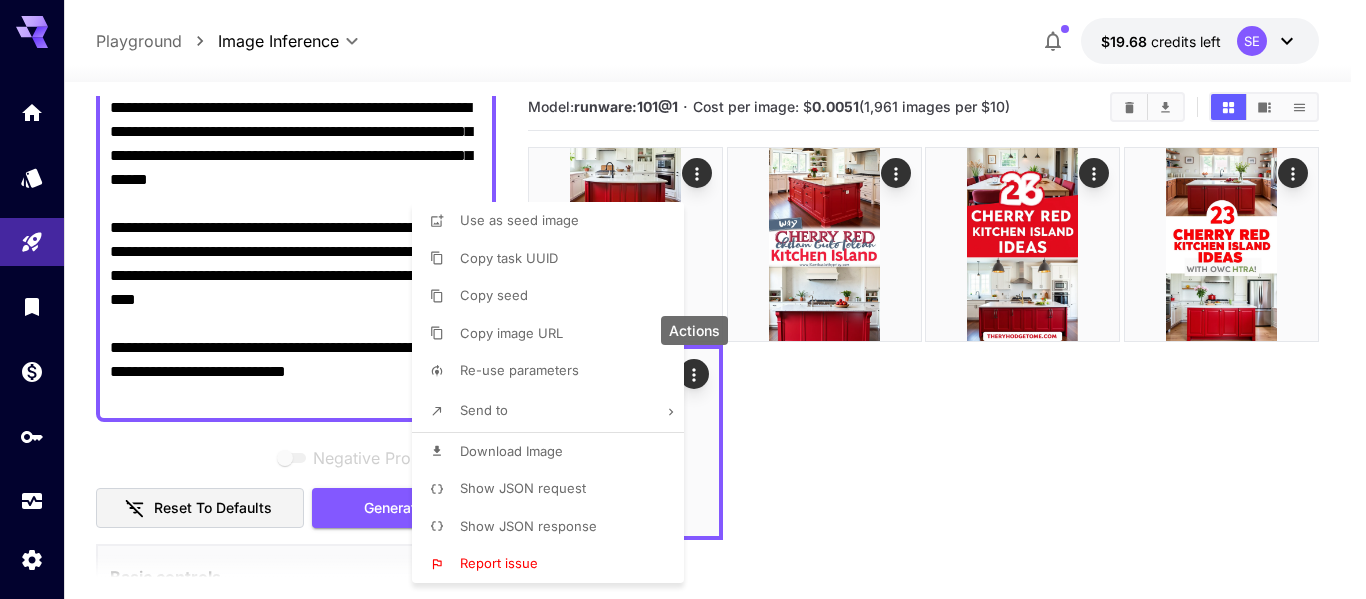 click at bounding box center [683, 299] 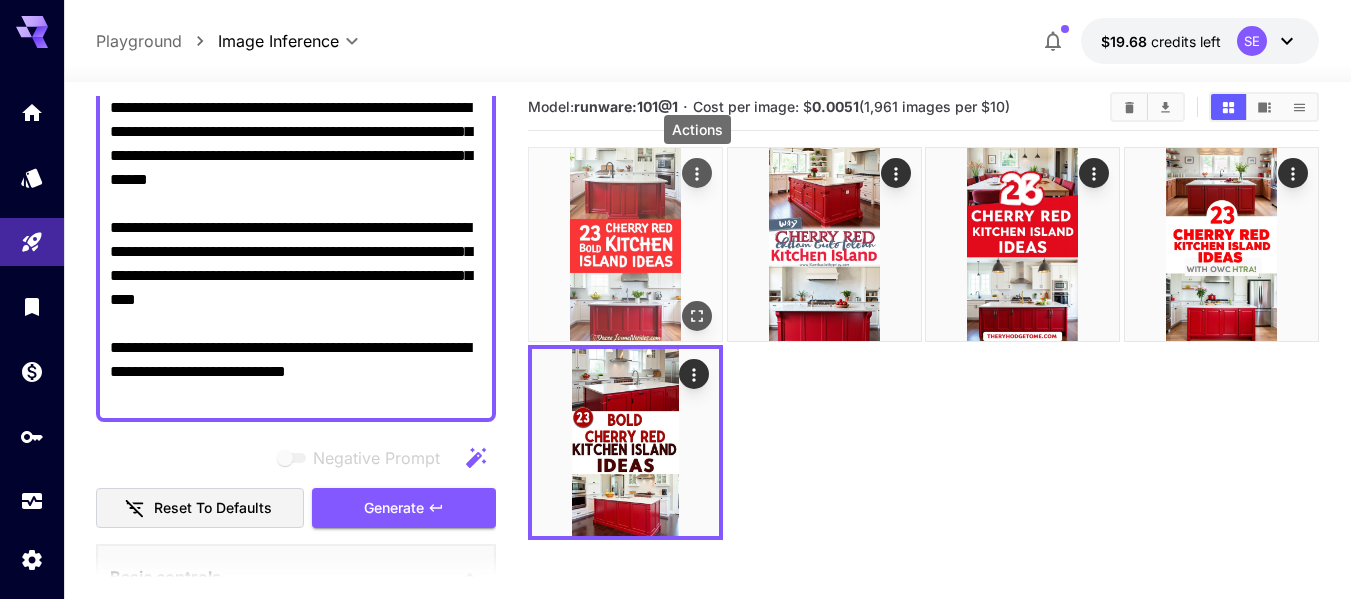 click 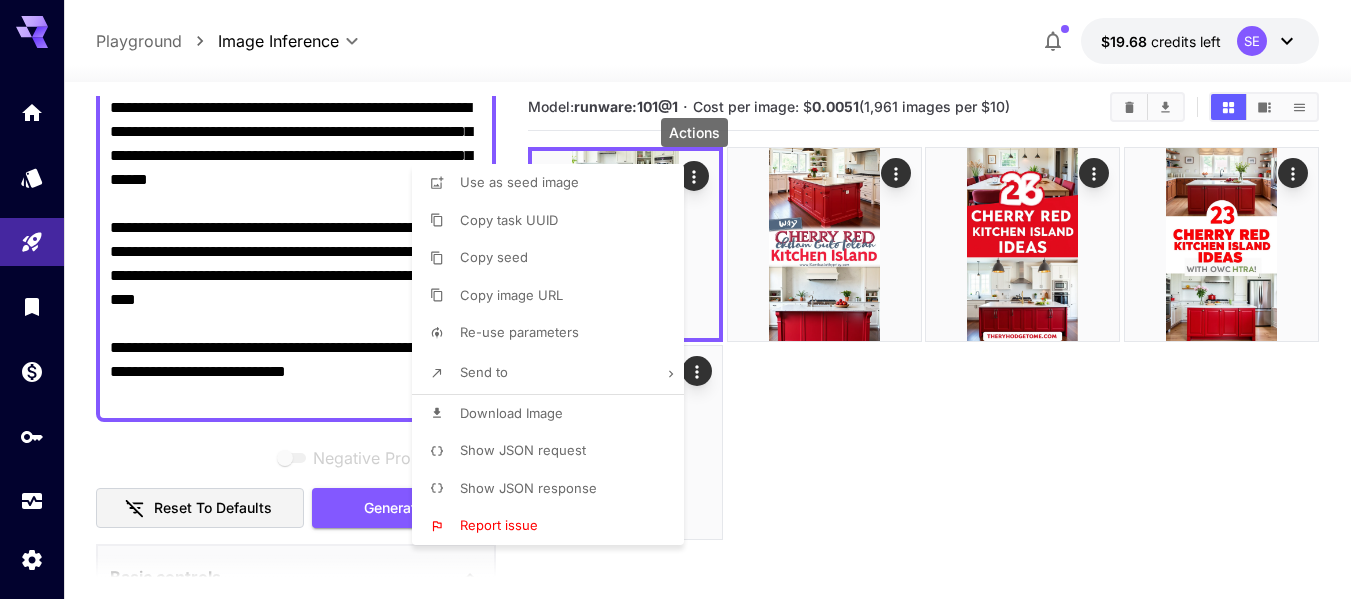 click on "Download Image" at bounding box center (511, 413) 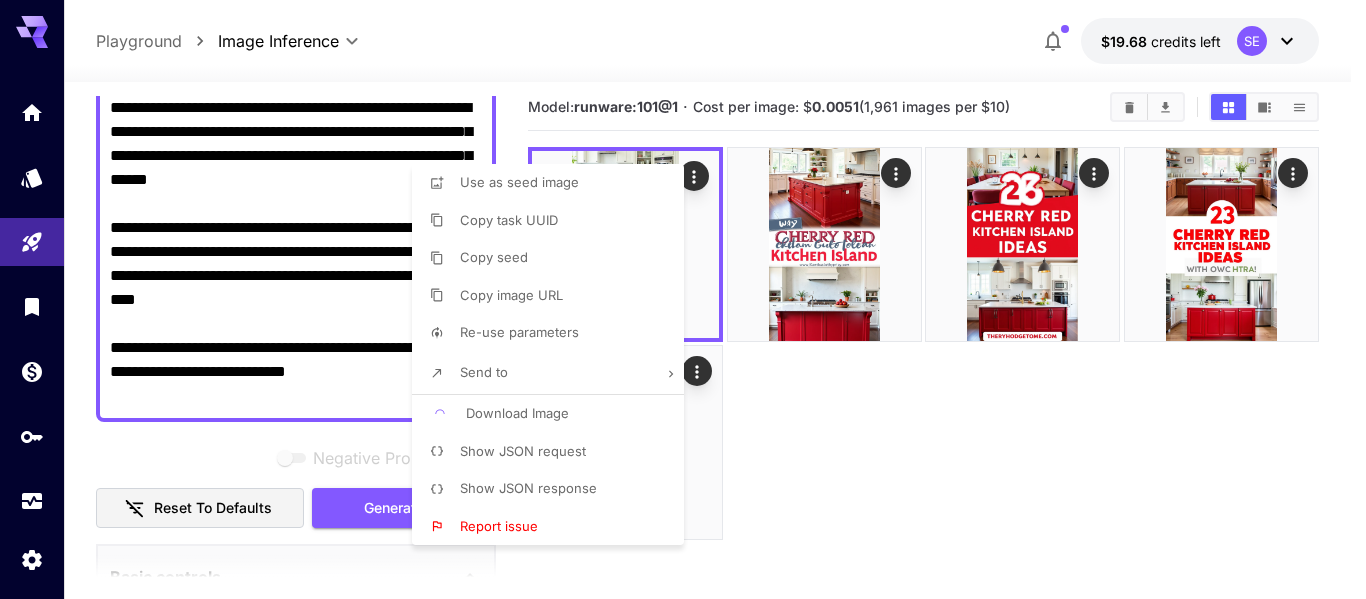 click at bounding box center [683, 299] 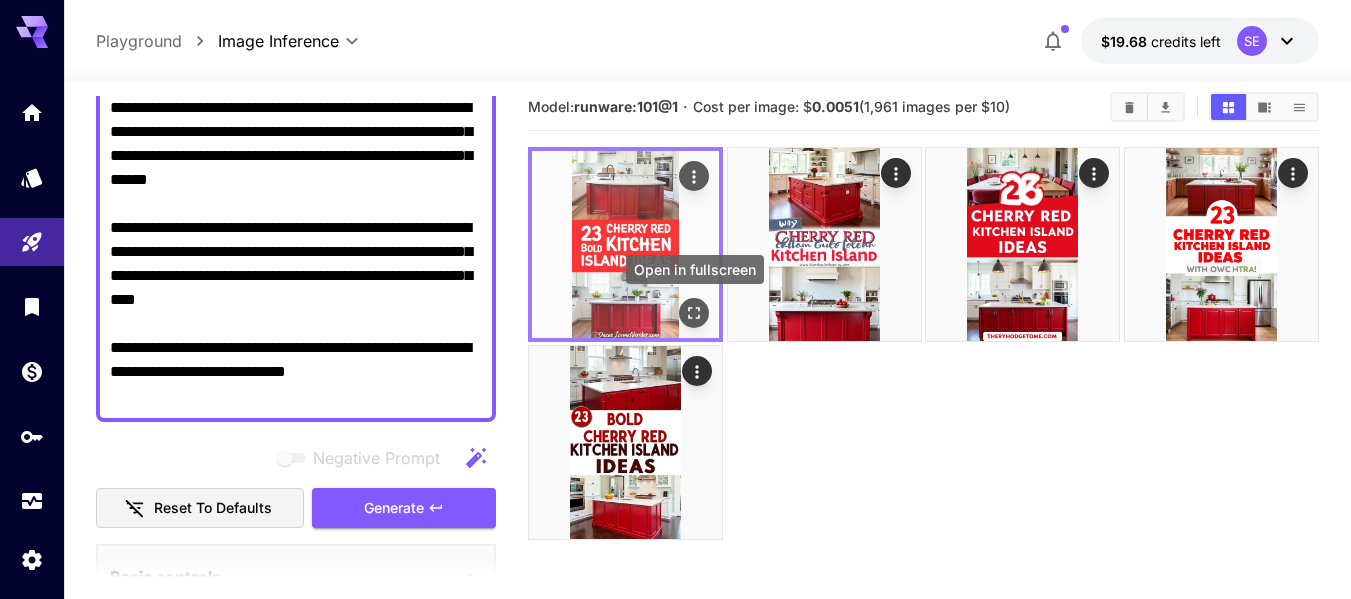 click 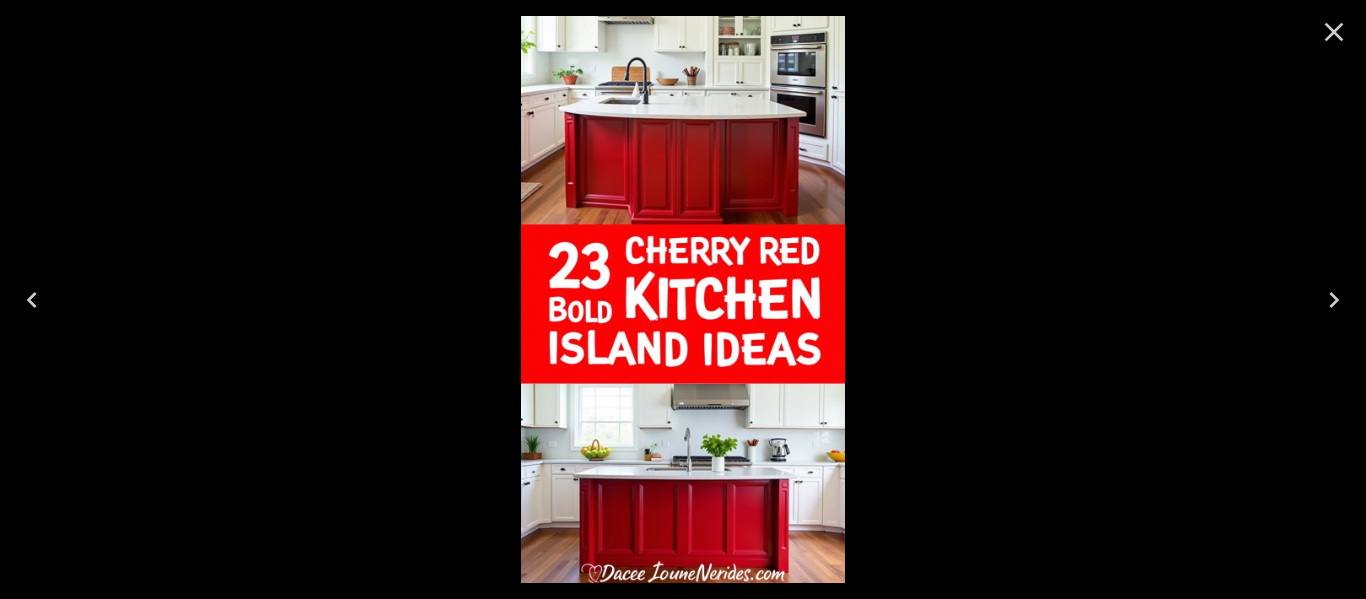 click 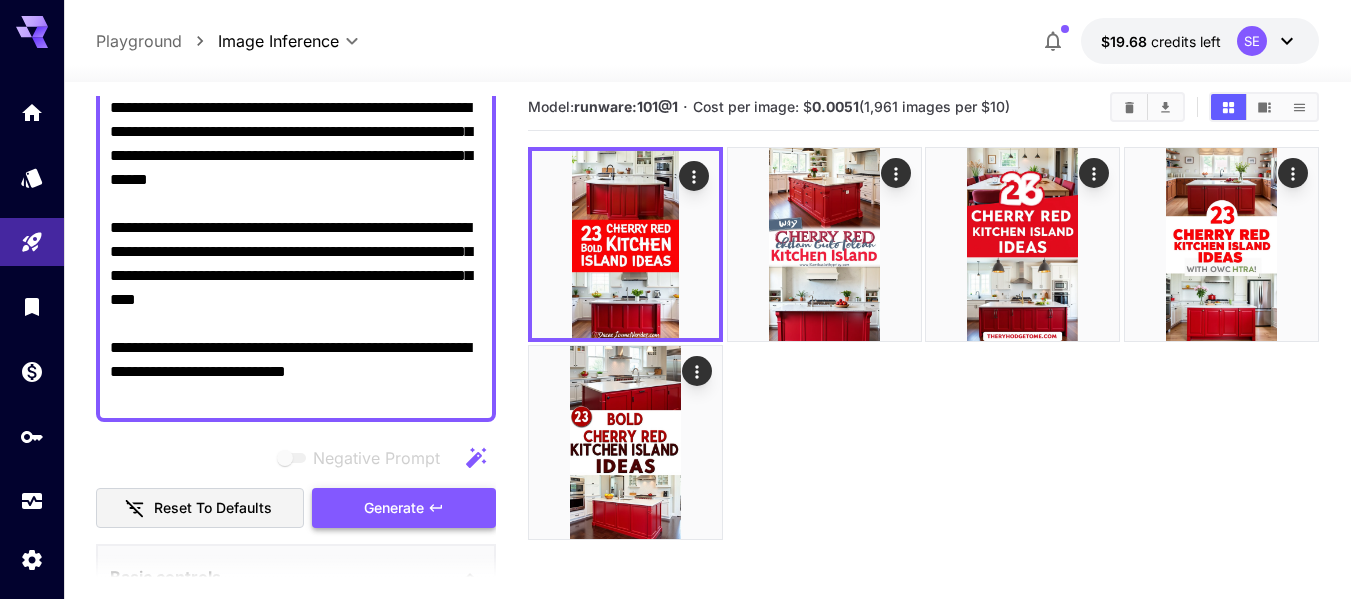 click on "Generate" at bounding box center [394, 508] 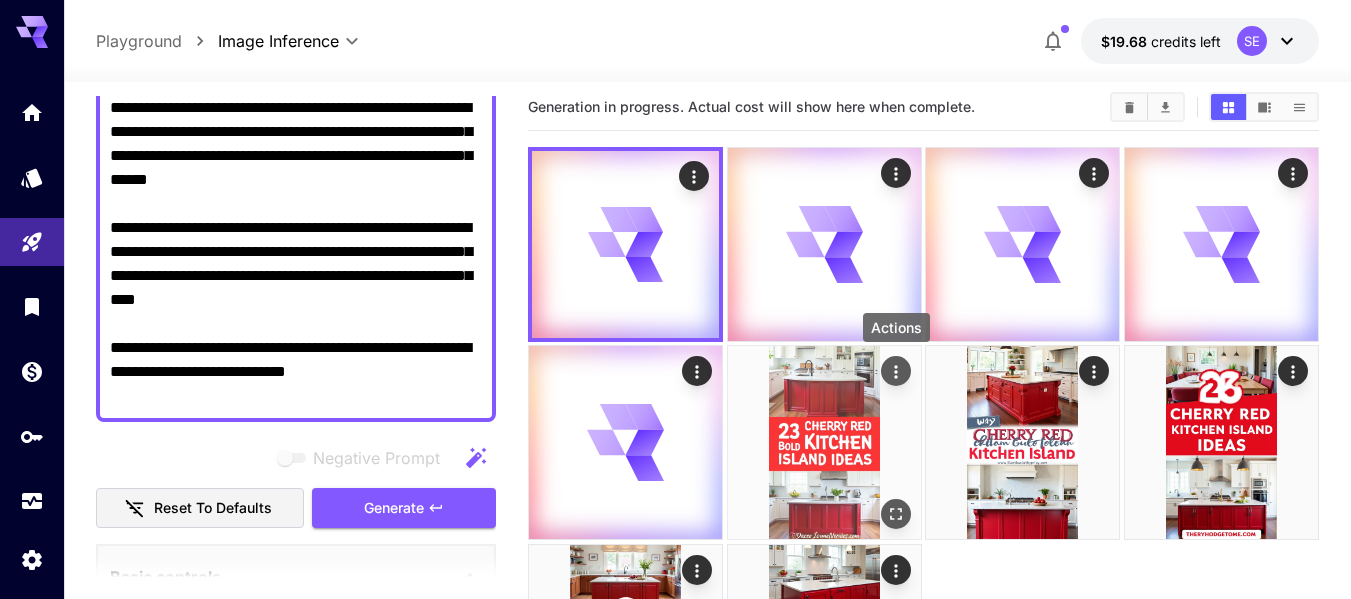 click 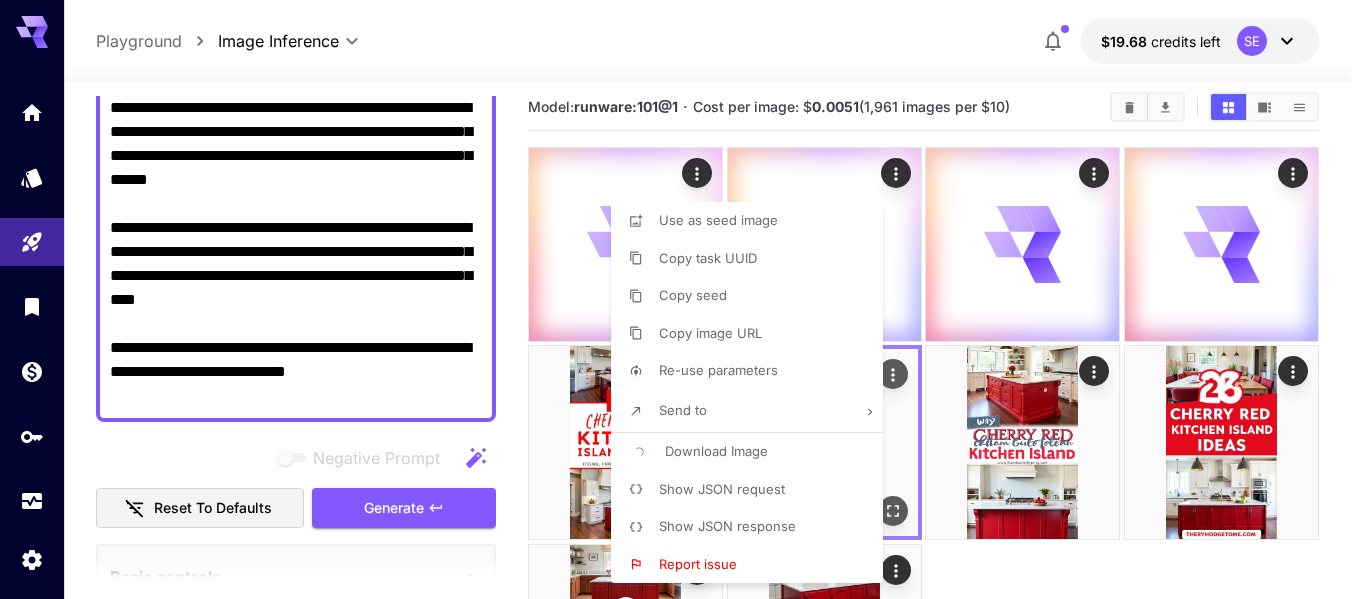 click at bounding box center (683, 299) 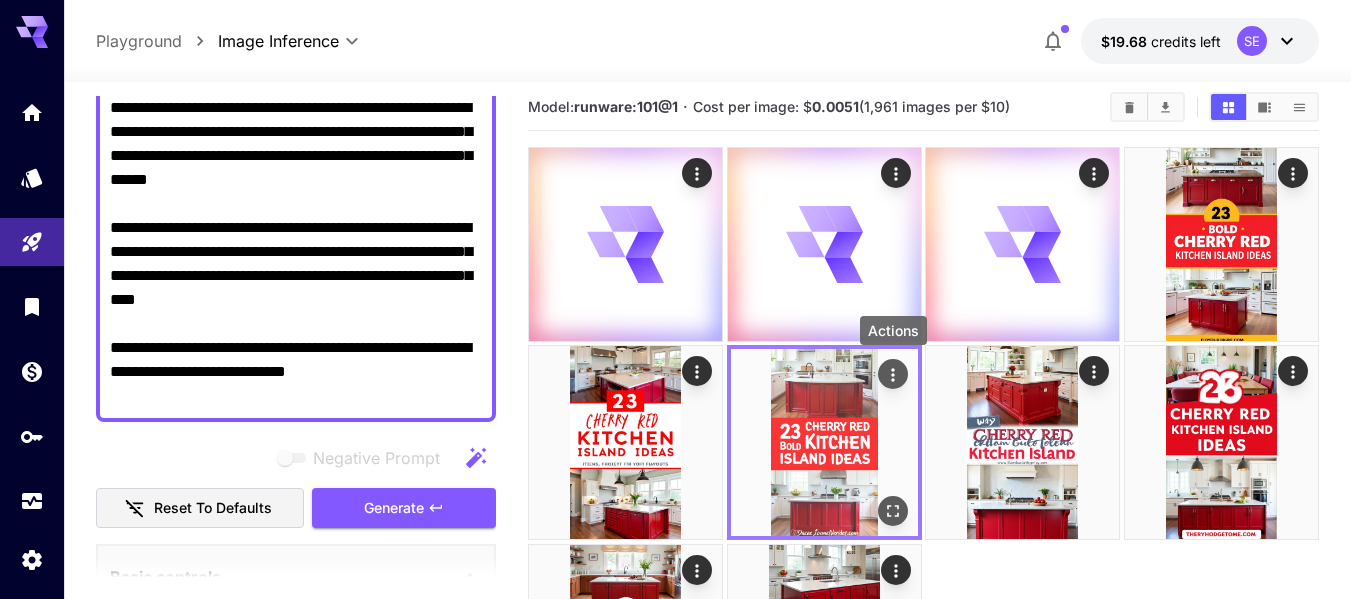click 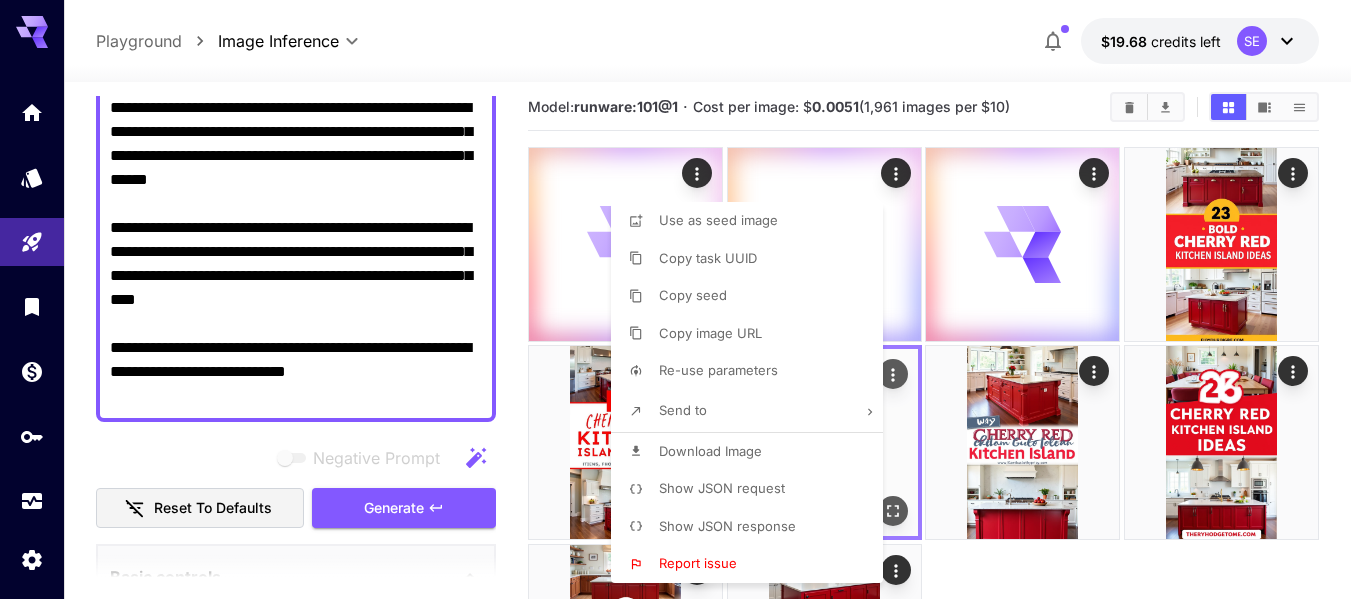 click at bounding box center [683, 299] 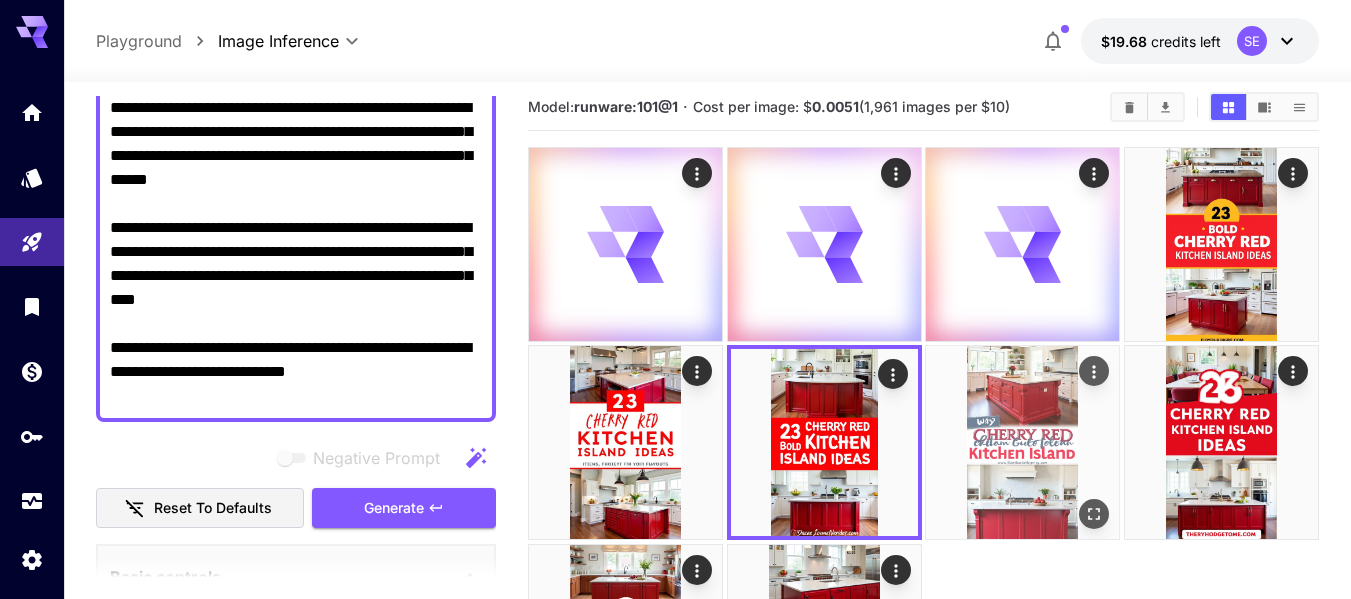 click at bounding box center (1022, 442) 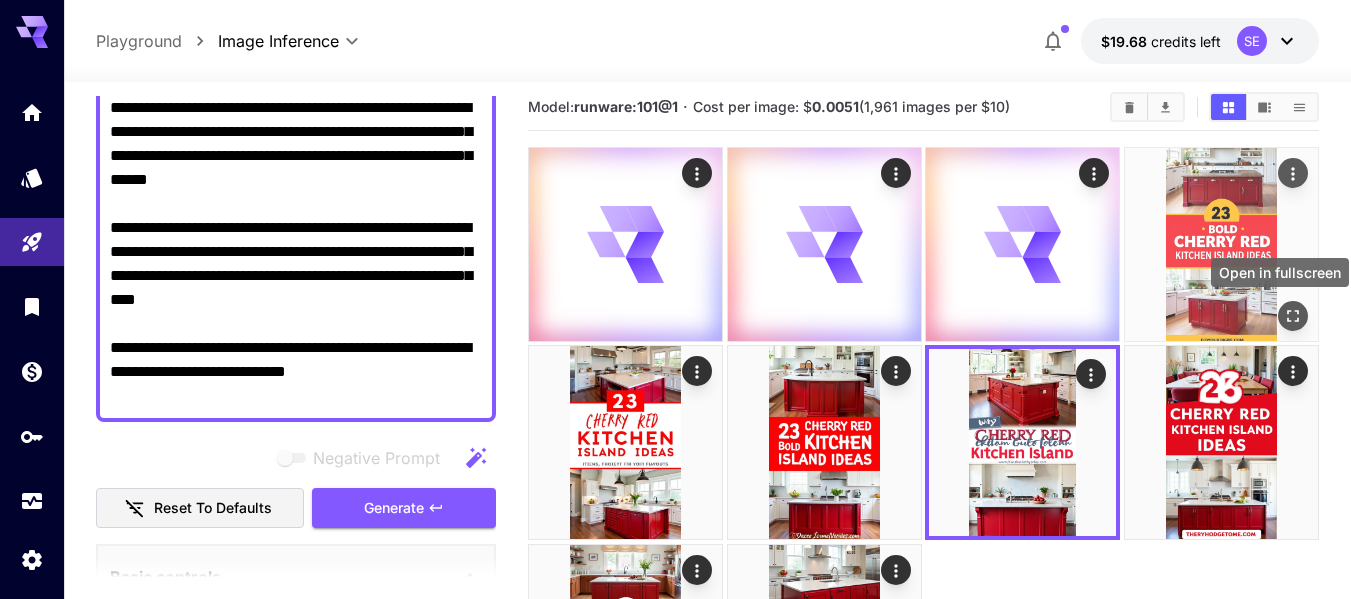 click 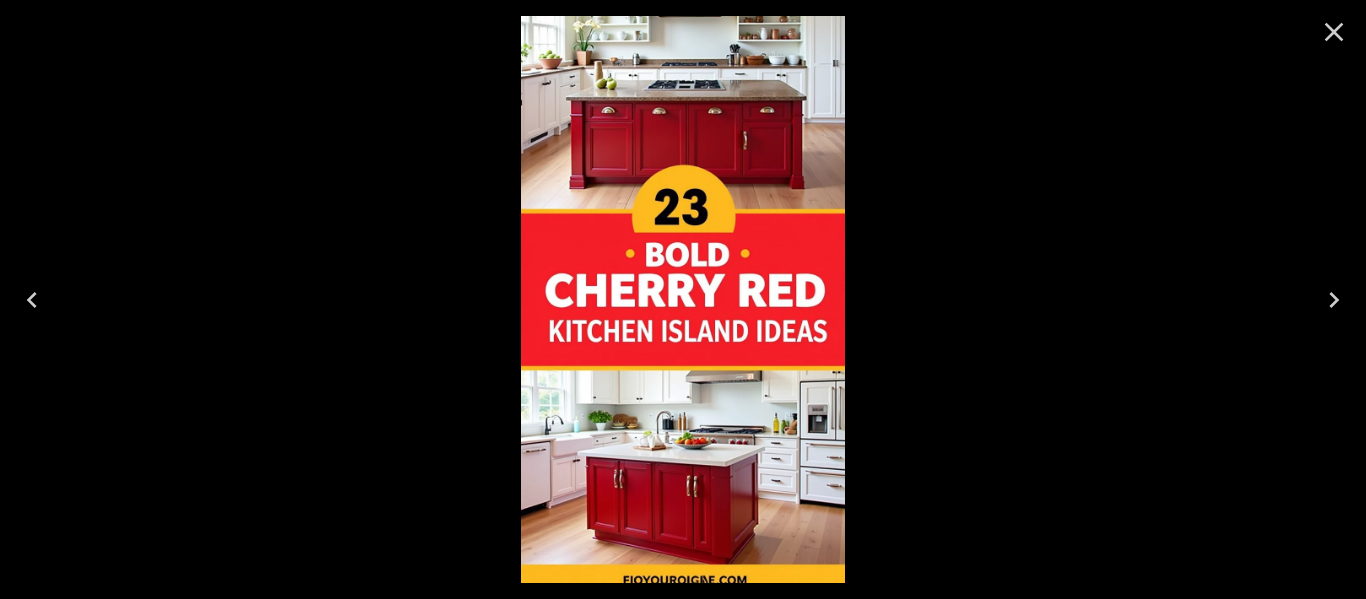 click 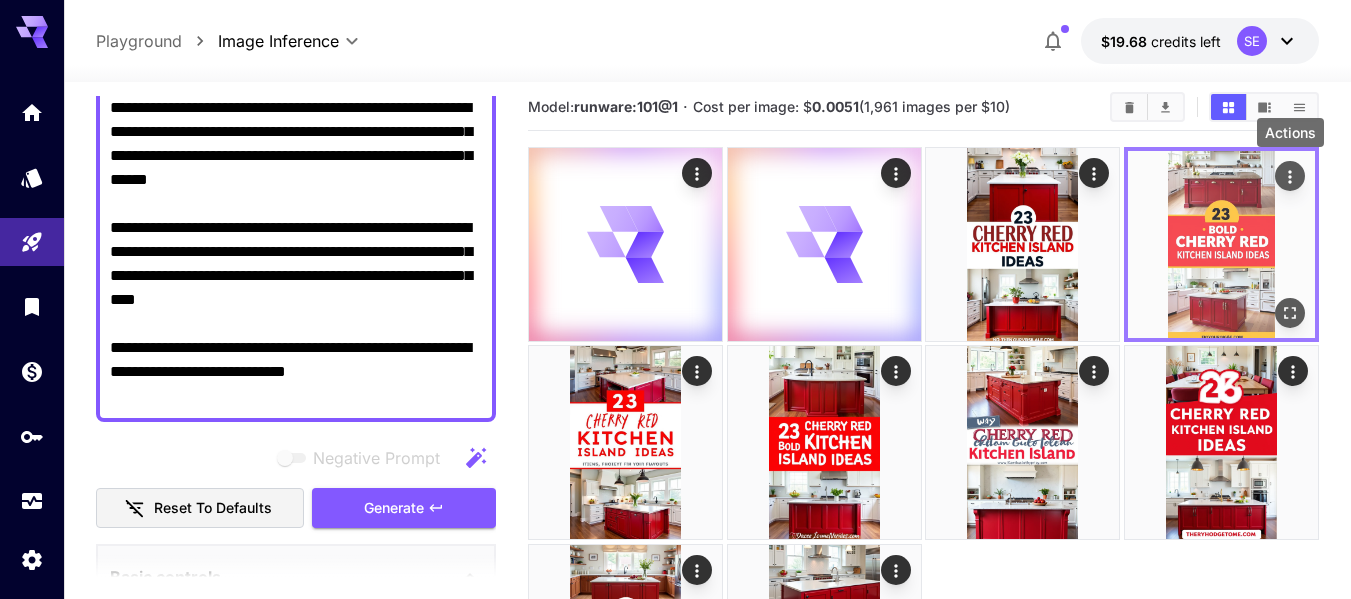click 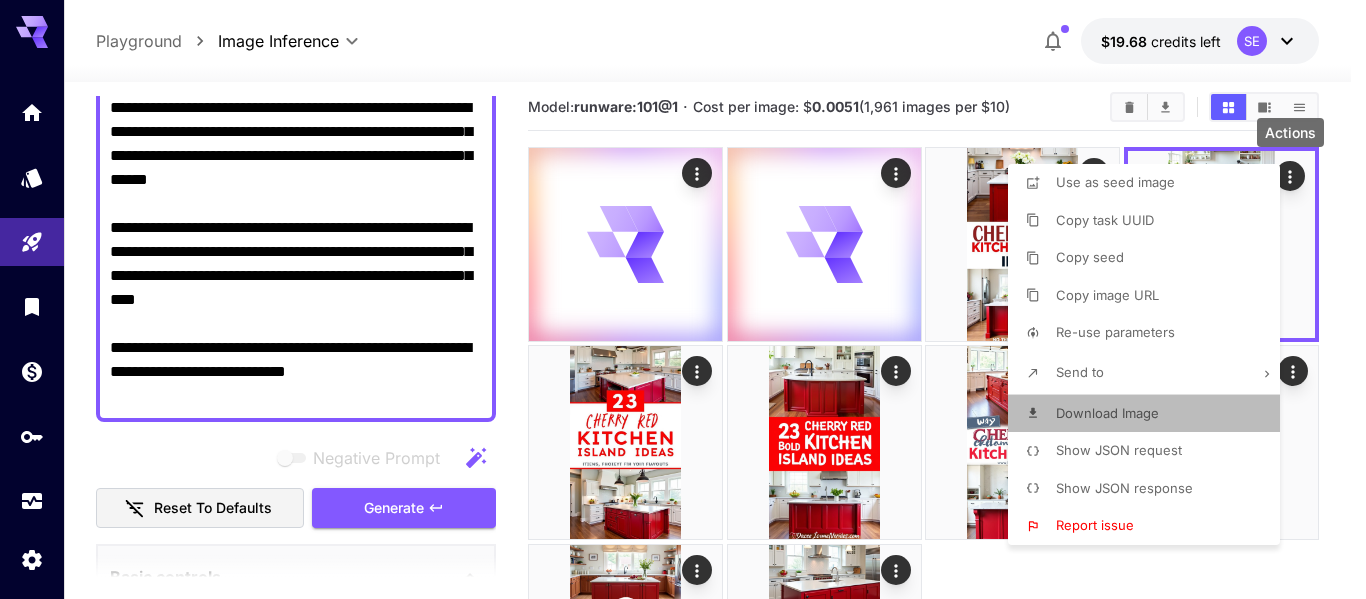 click on "Download Image" at bounding box center [1107, 413] 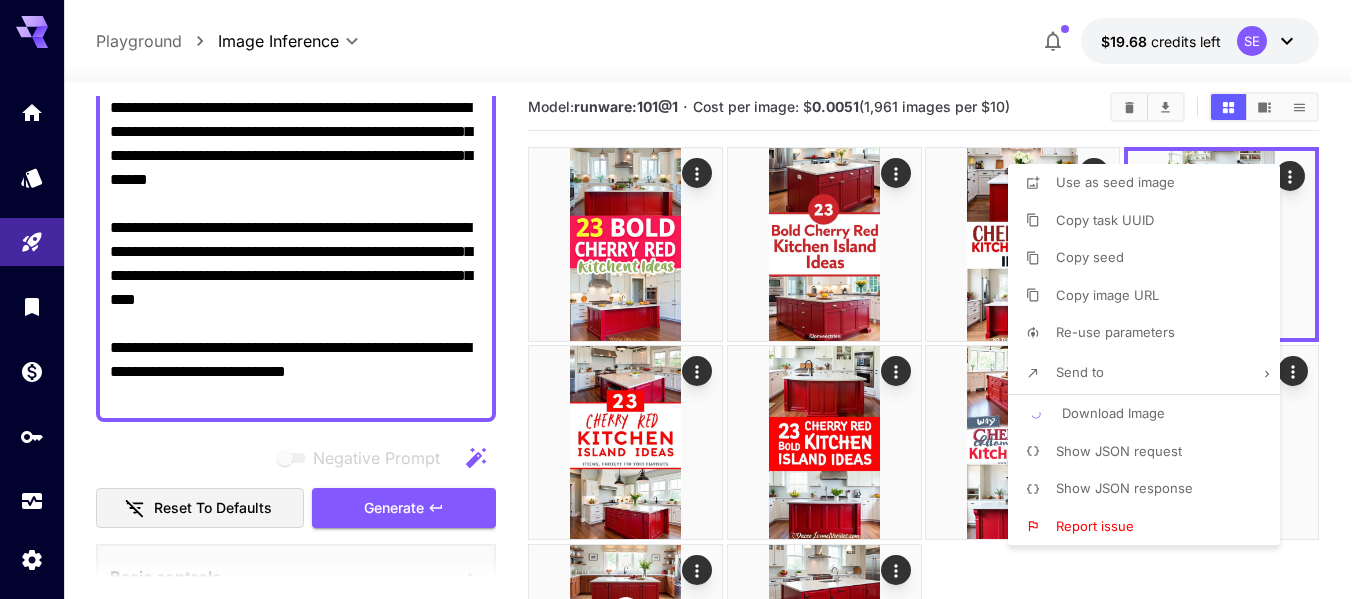 click at bounding box center (683, 299) 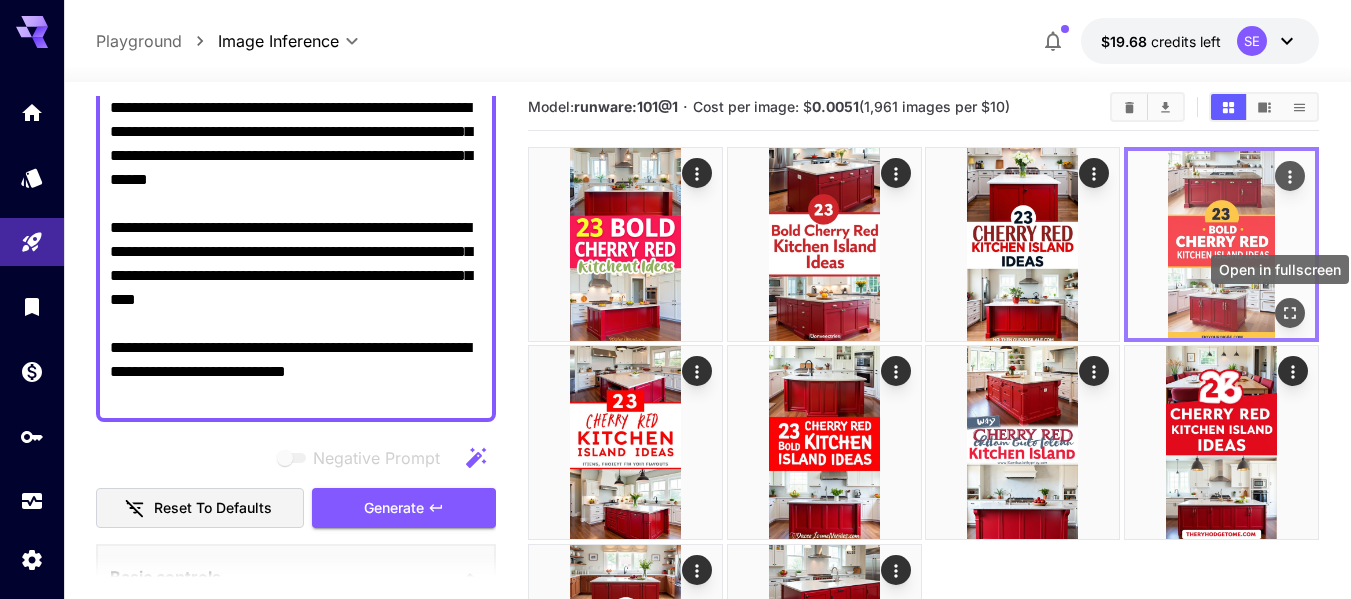 click 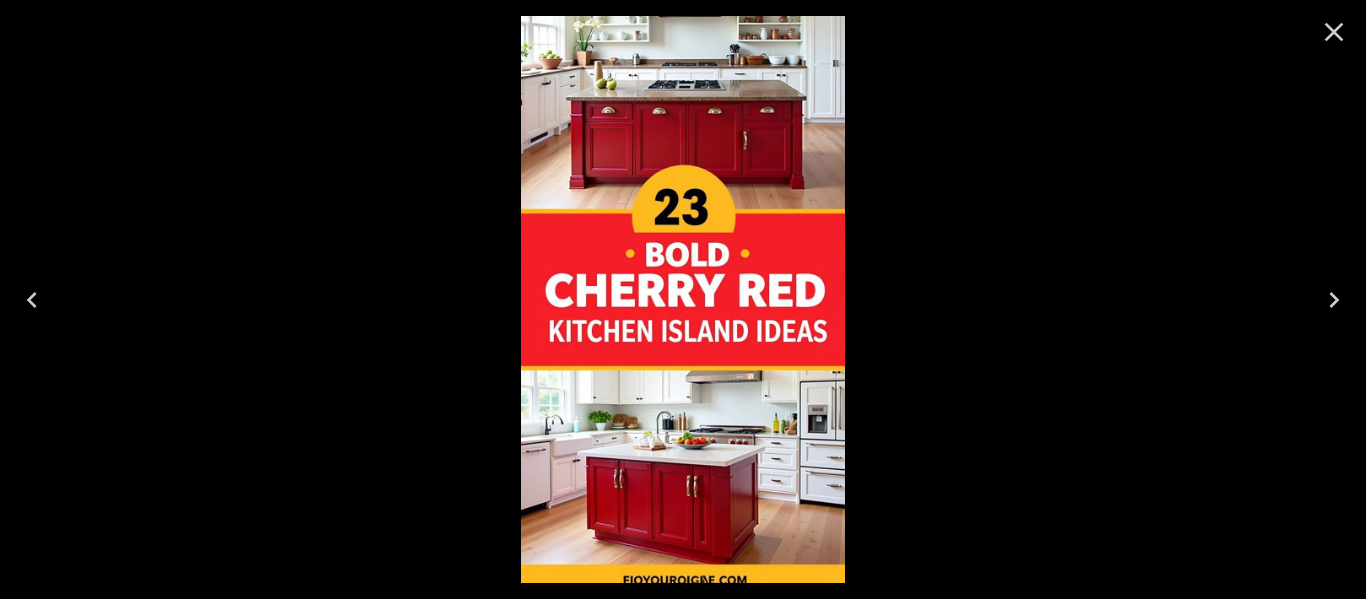 click 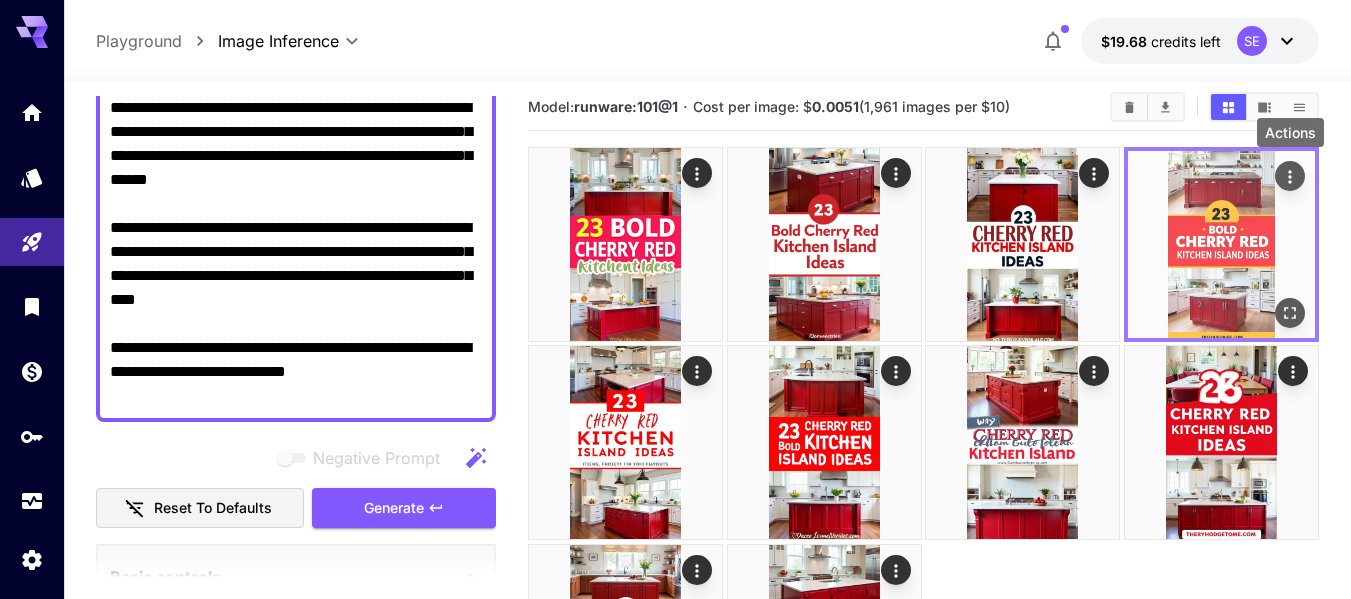 click 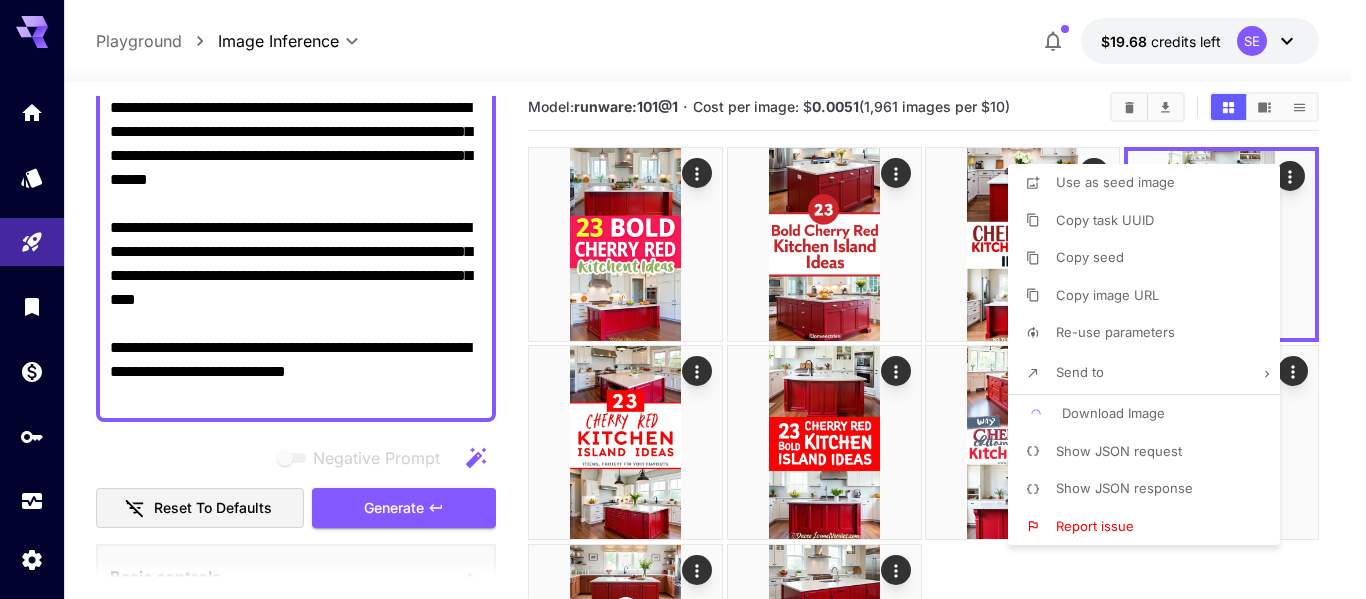 drag, startPoint x: 1283, startPoint y: 240, endPoint x: 1322, endPoint y: 437, distance: 200.8233 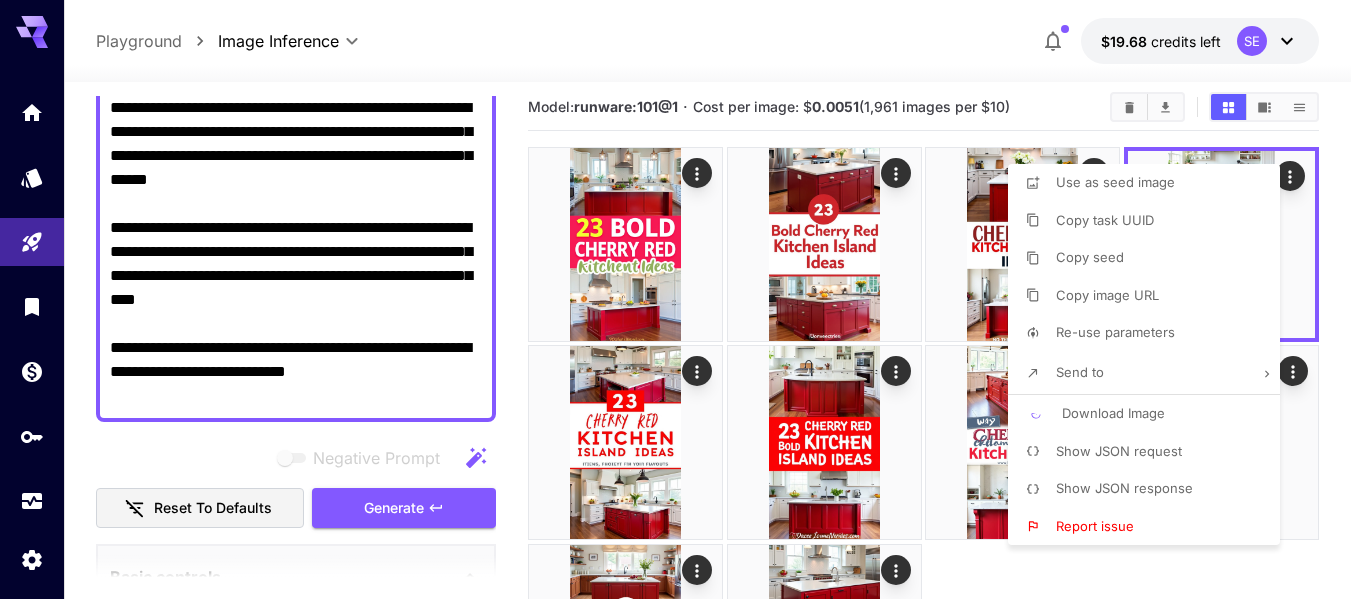 click at bounding box center [683, 299] 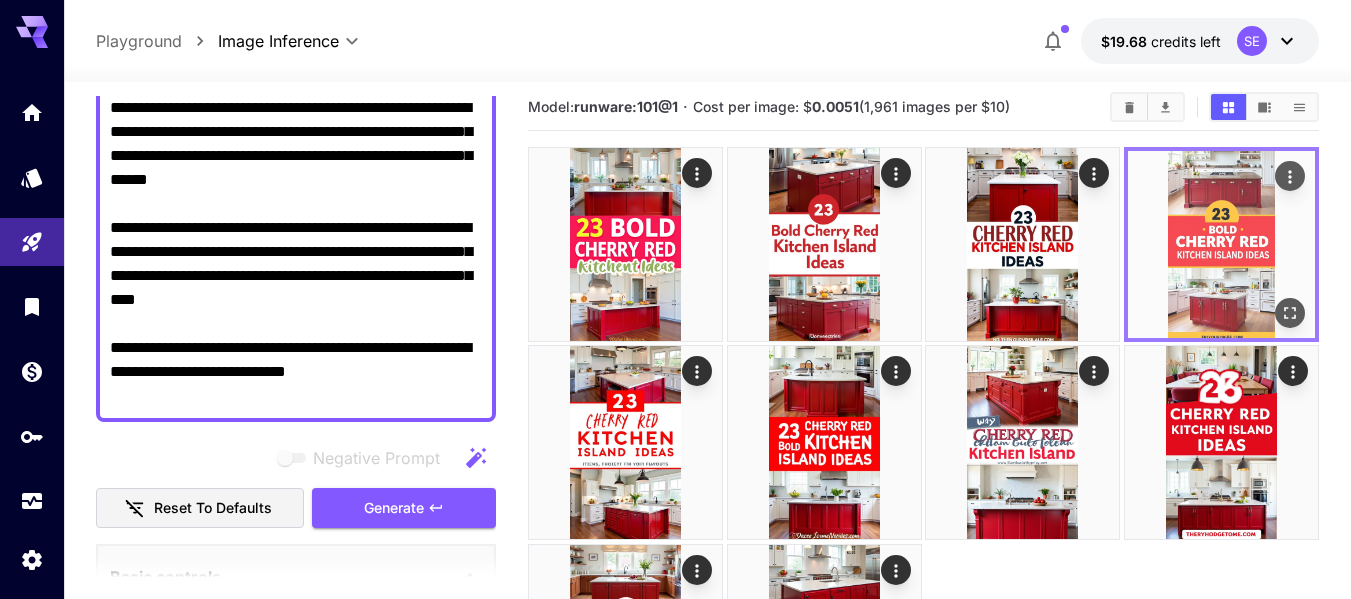 click at bounding box center (1221, 244) 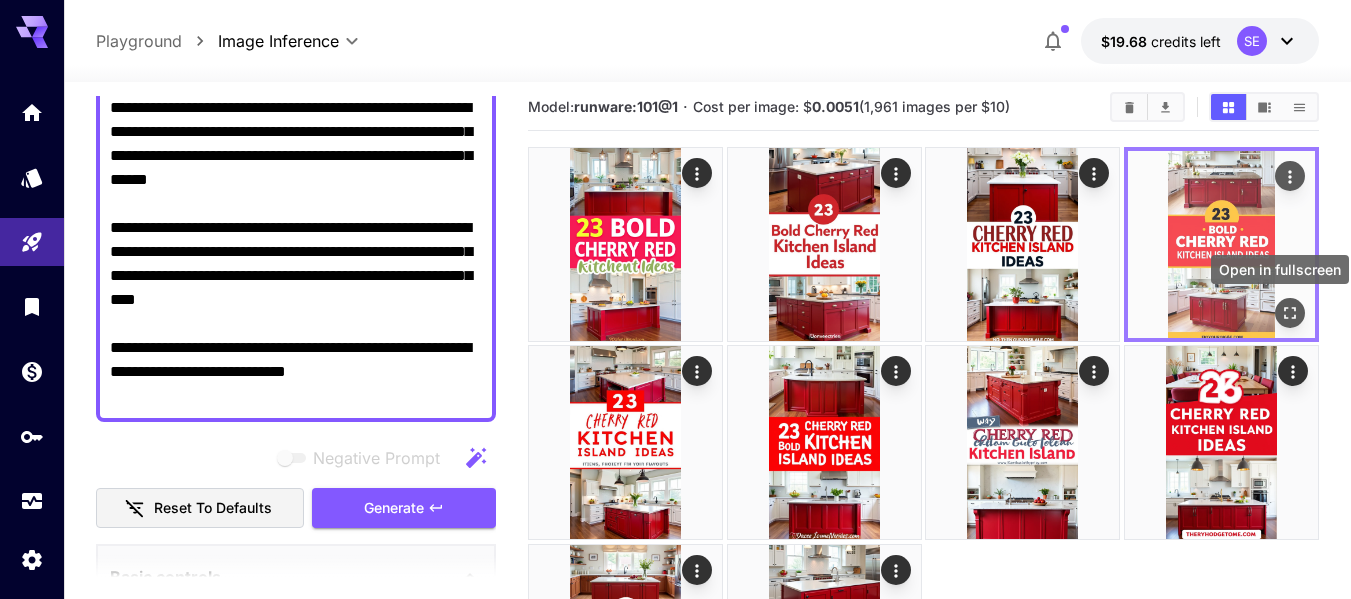 click 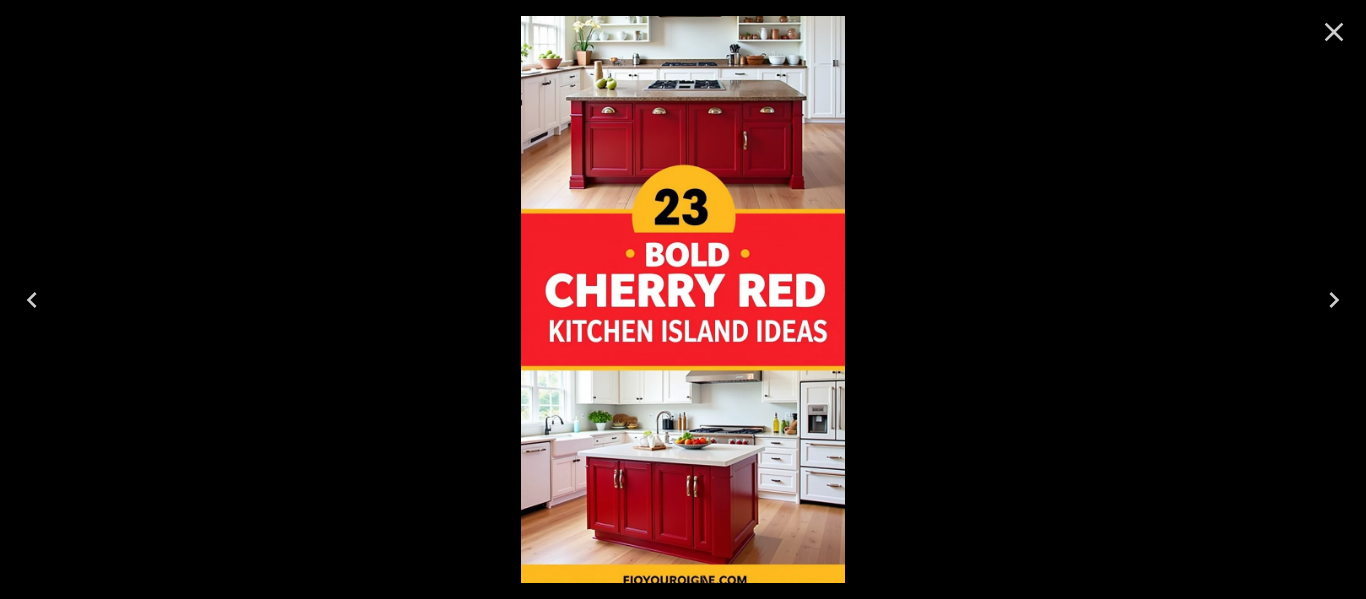 click 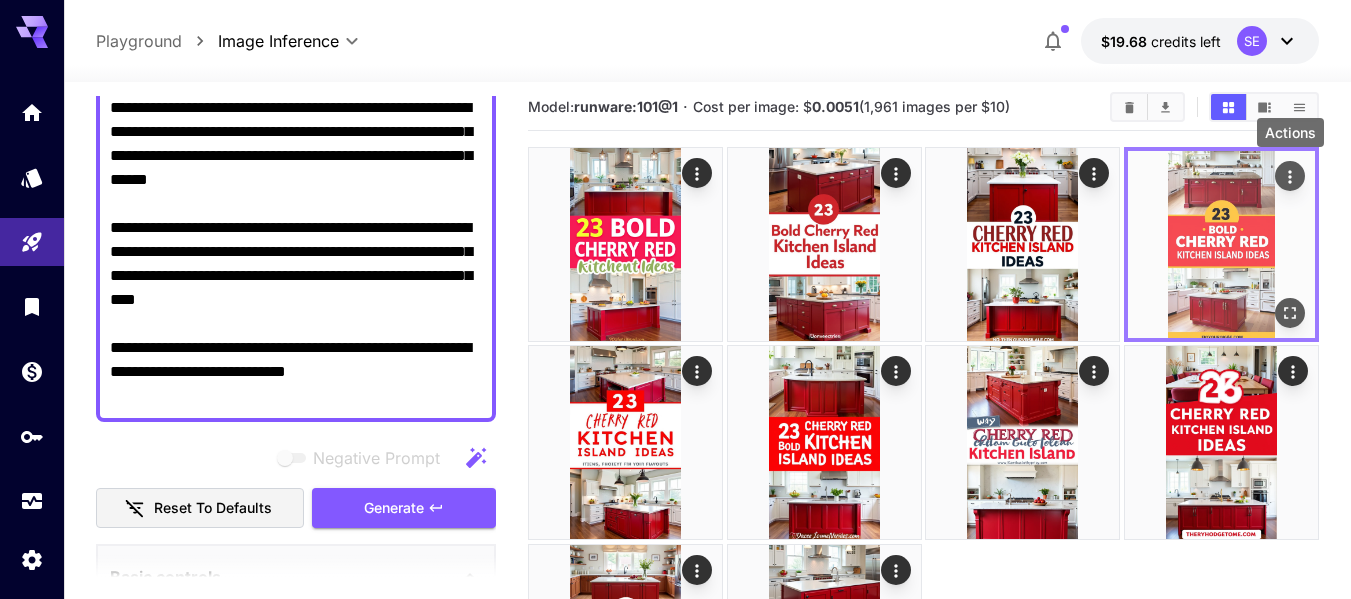 click at bounding box center (1290, 176) 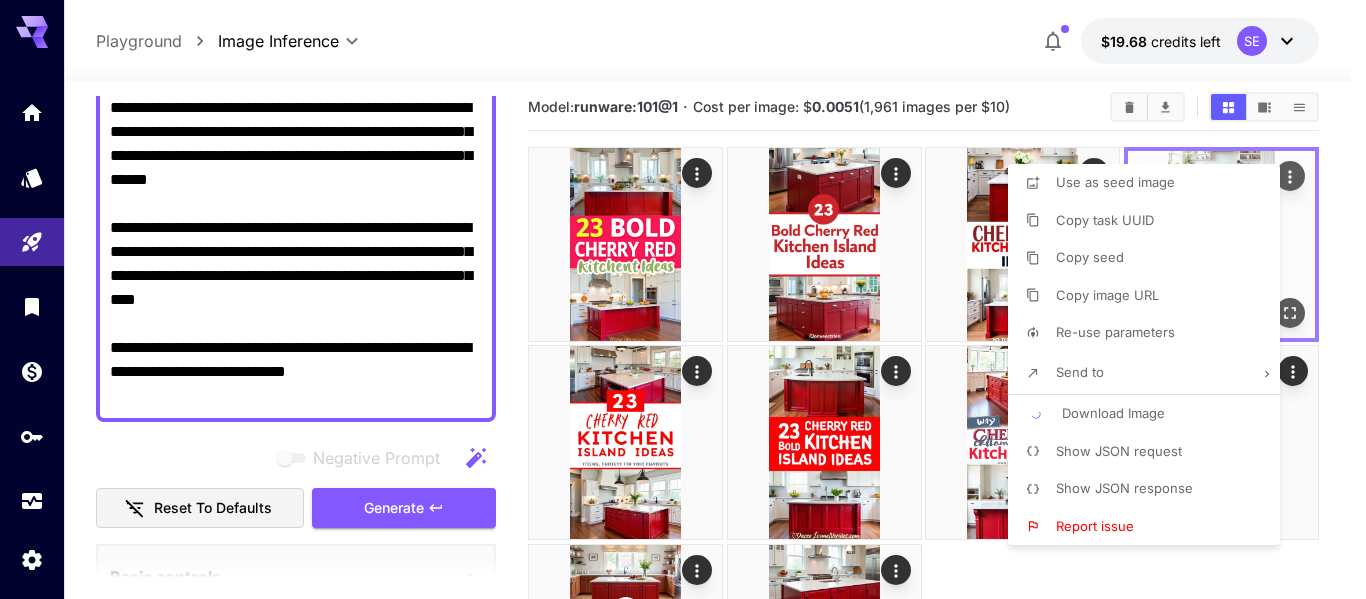 click at bounding box center (683, 299) 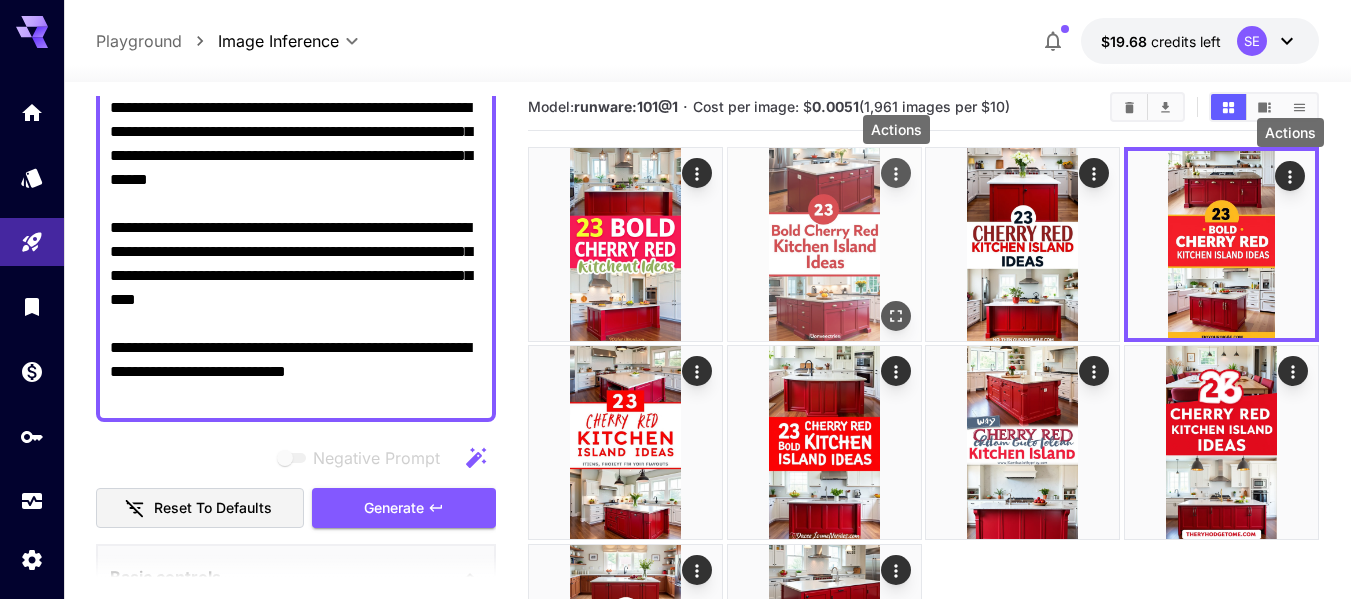 click 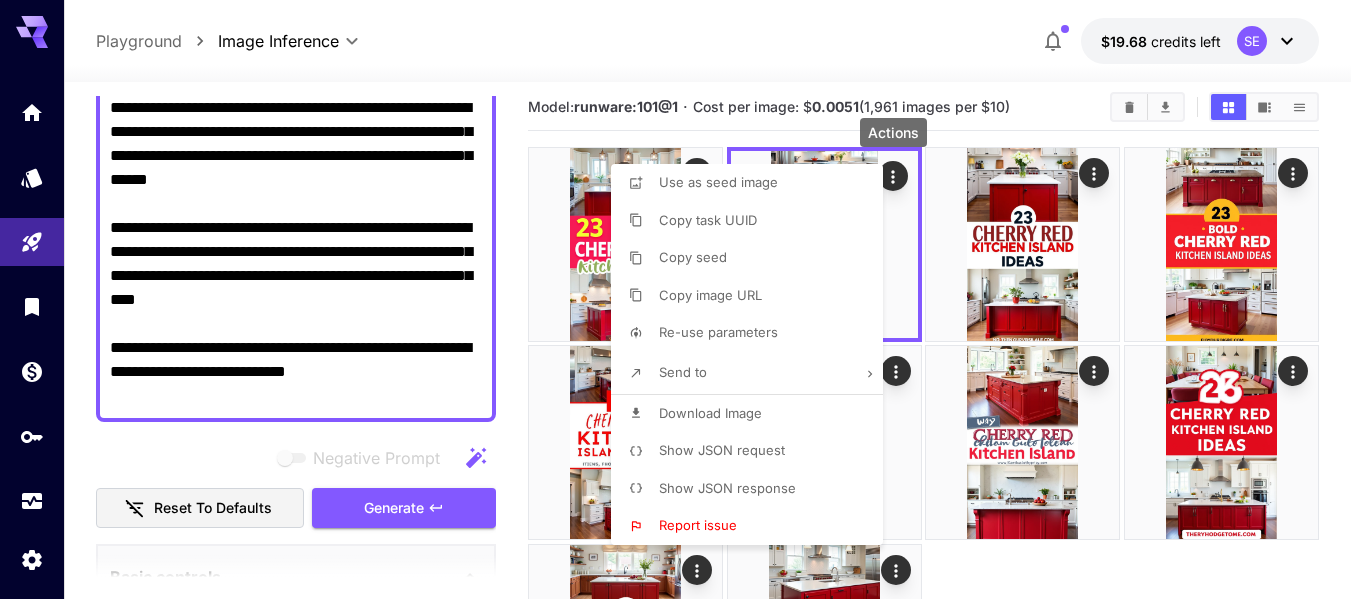 click on "Download Image" at bounding box center [710, 414] 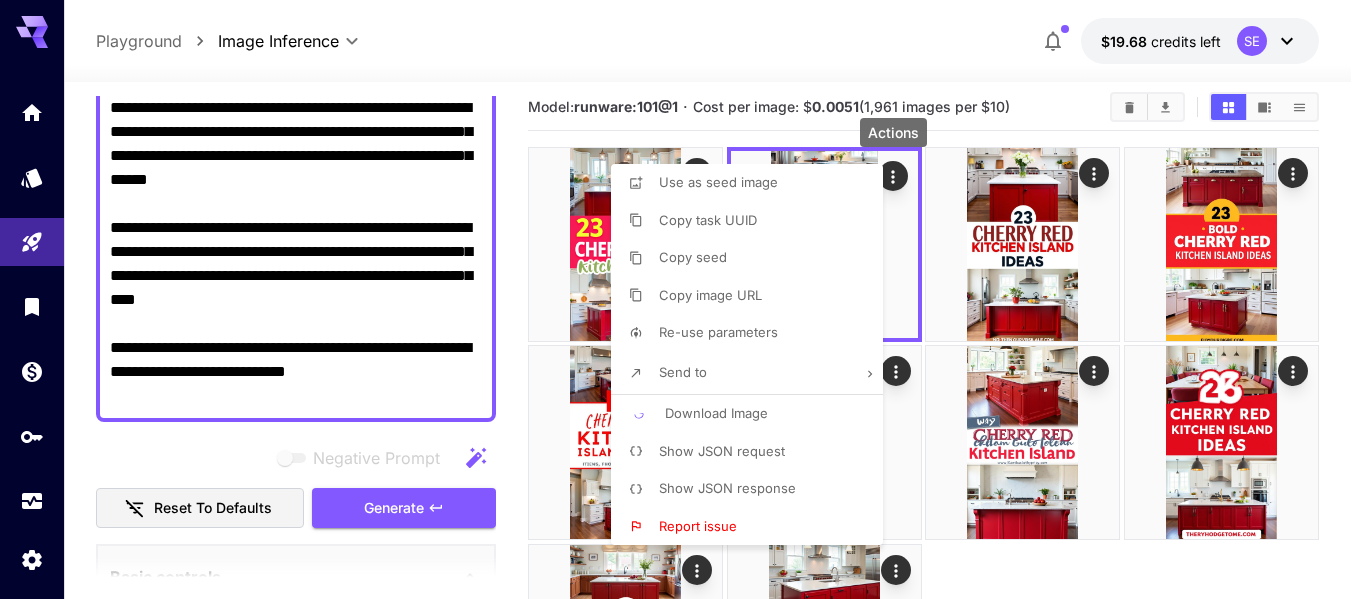click at bounding box center (683, 299) 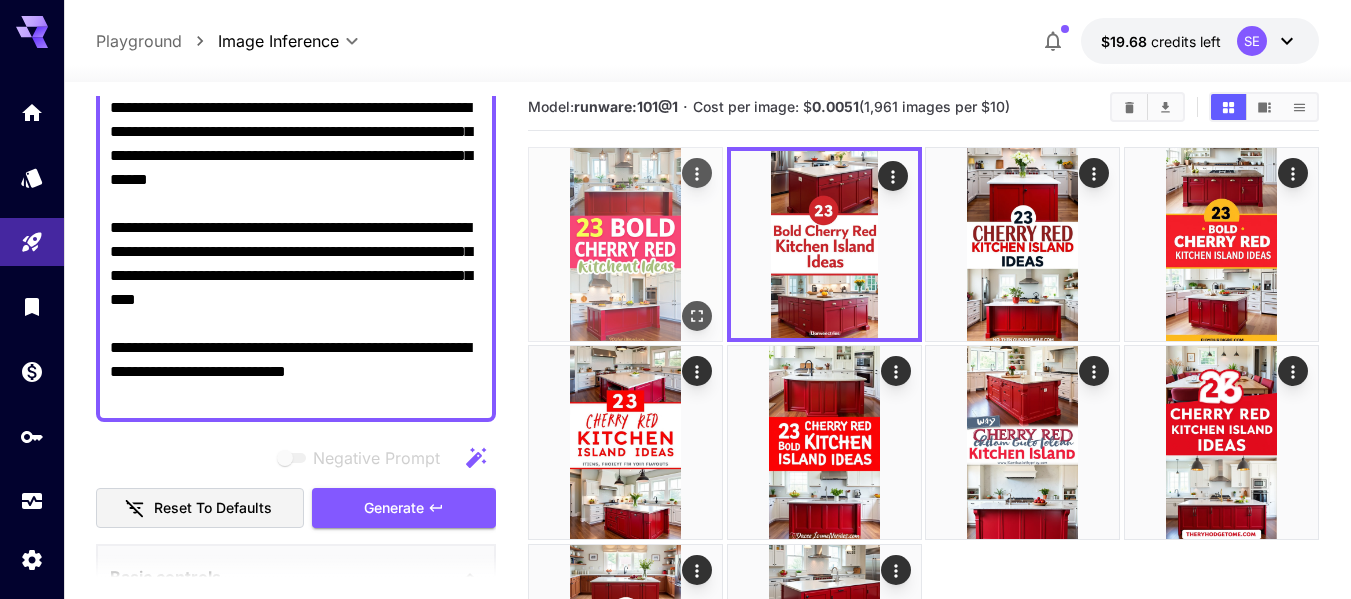 click 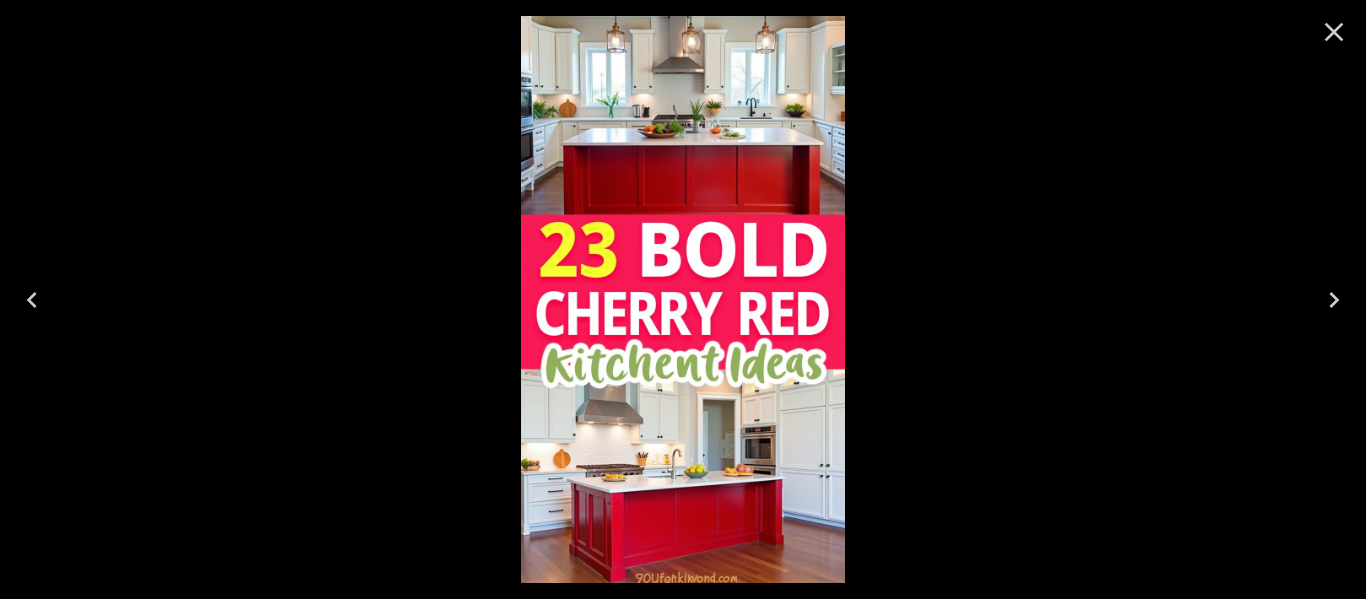 click 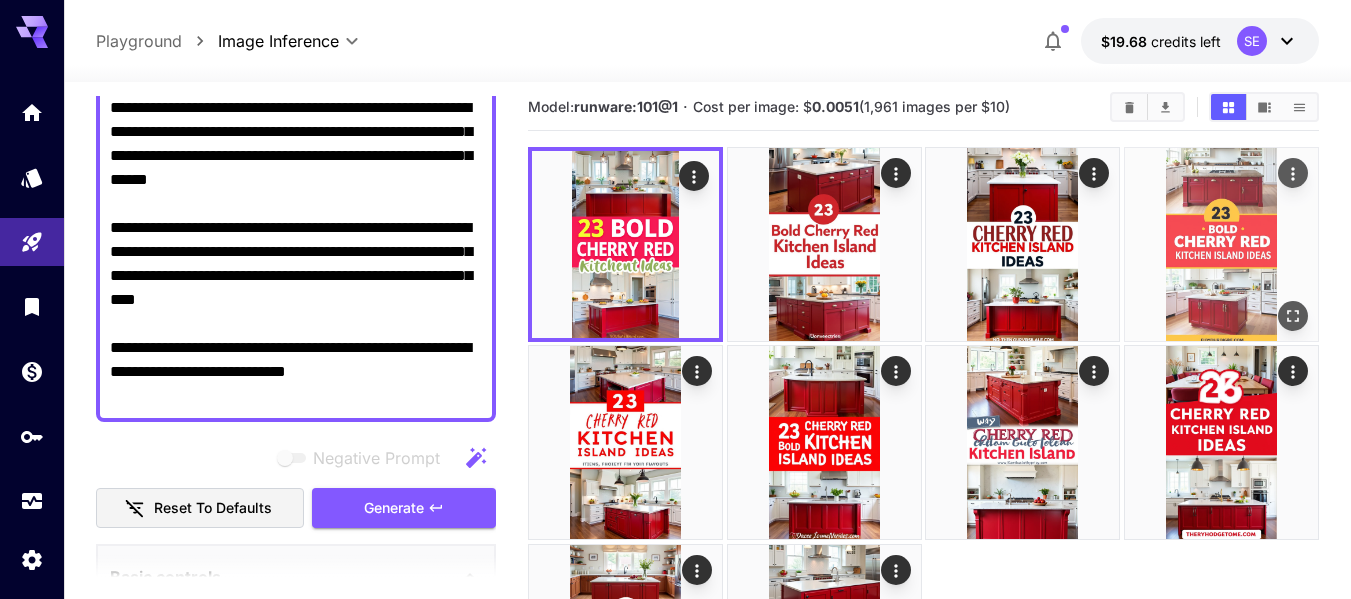 click 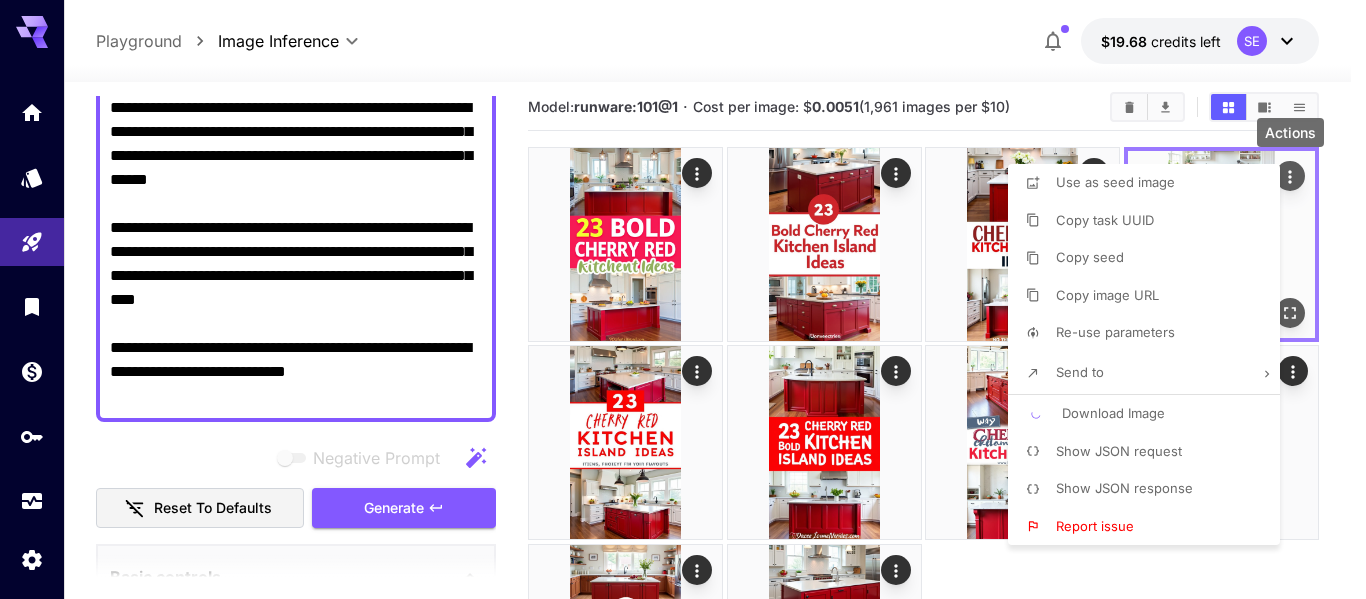 click at bounding box center [683, 299] 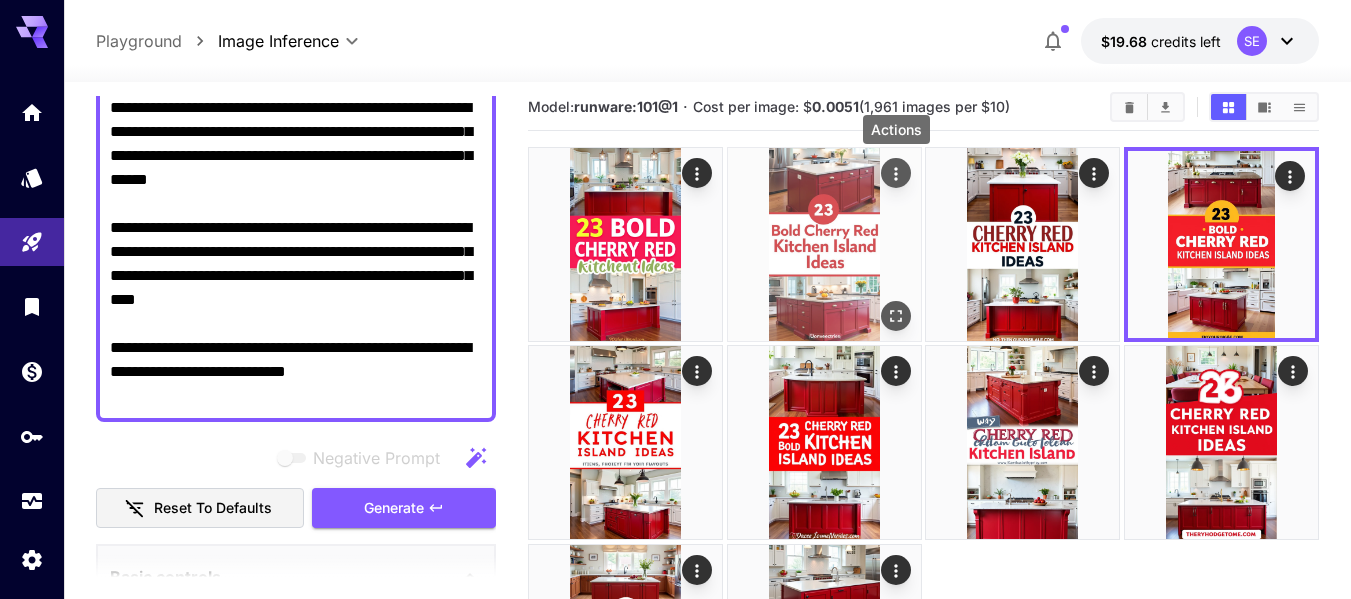 click at bounding box center (896, 173) 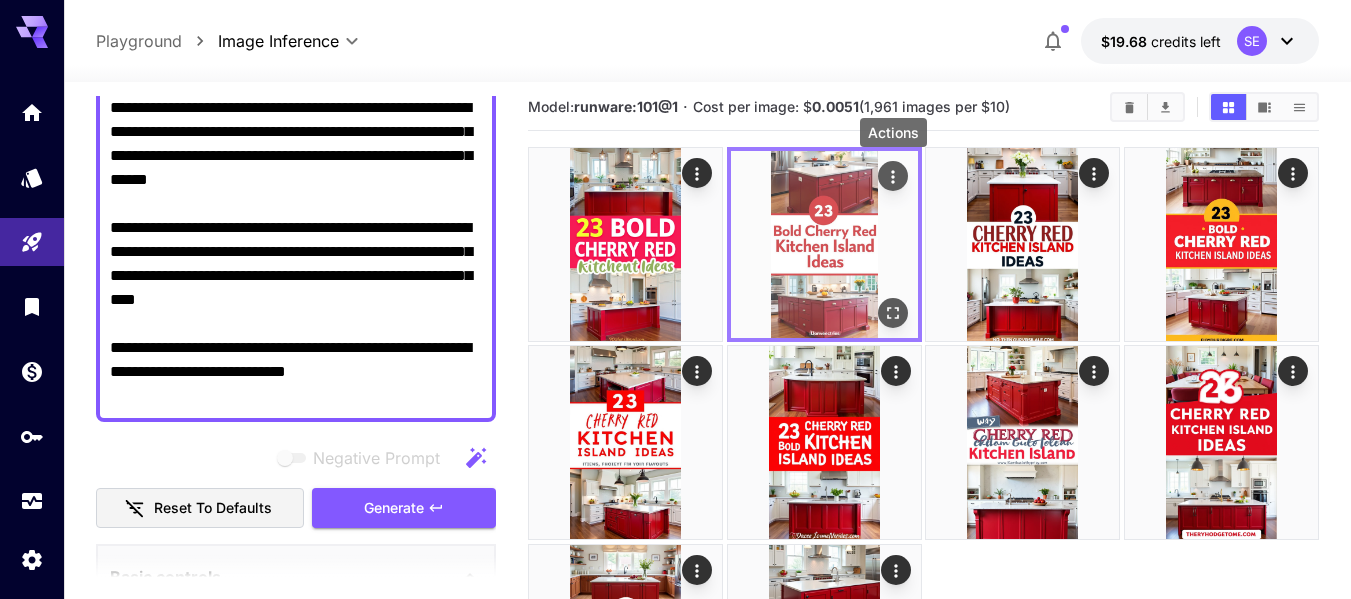 click 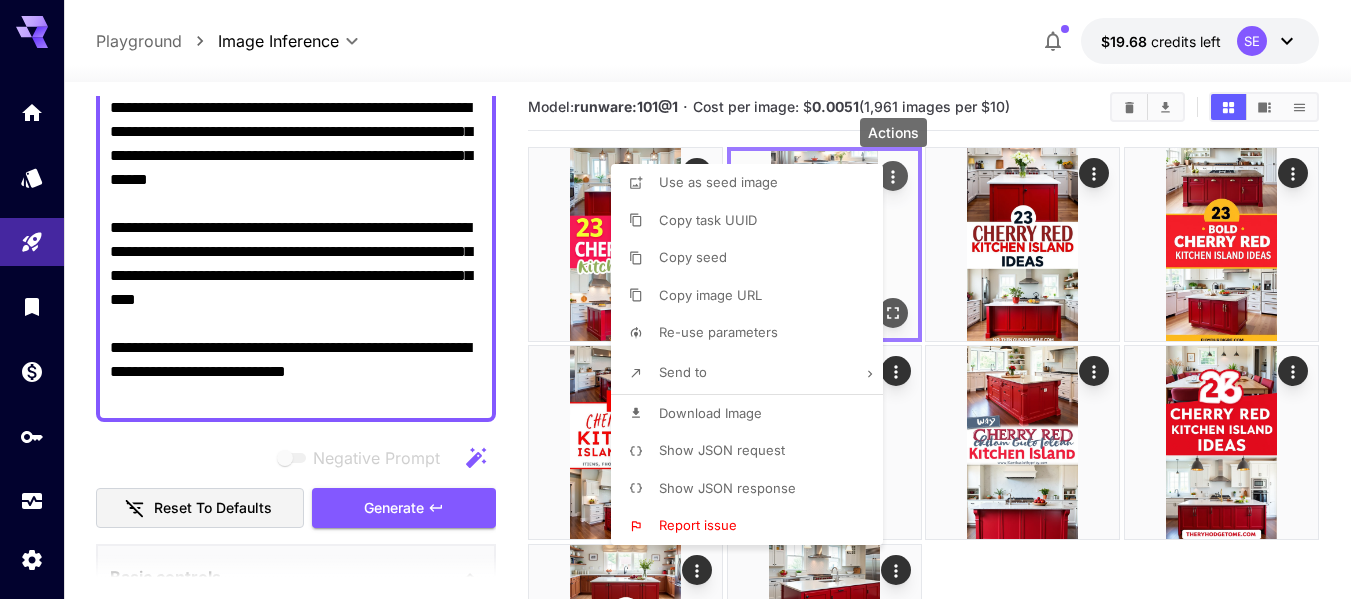 click at bounding box center (683, 299) 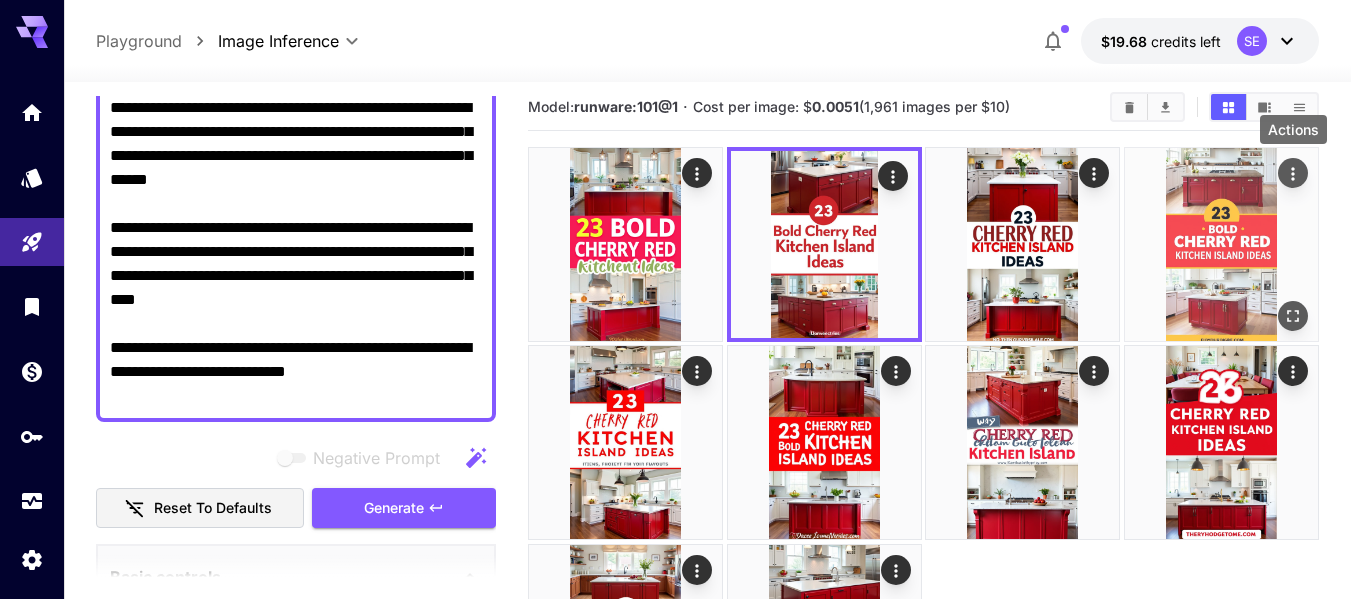 click 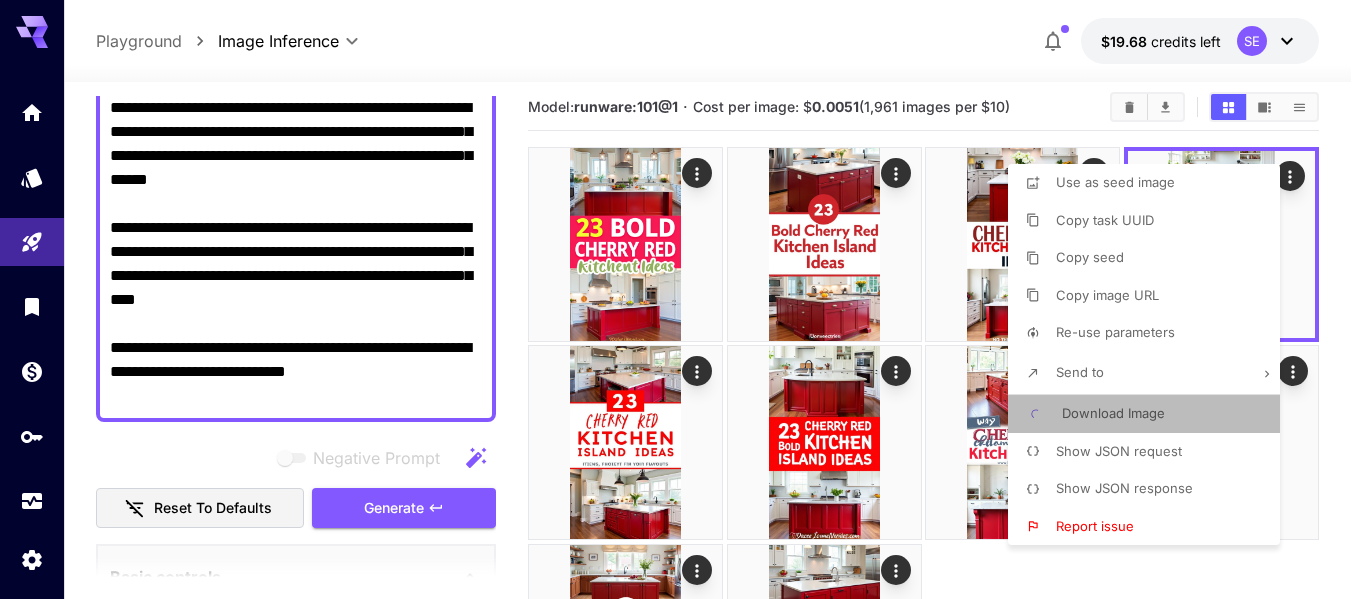 click on "Download Image" at bounding box center [1113, 413] 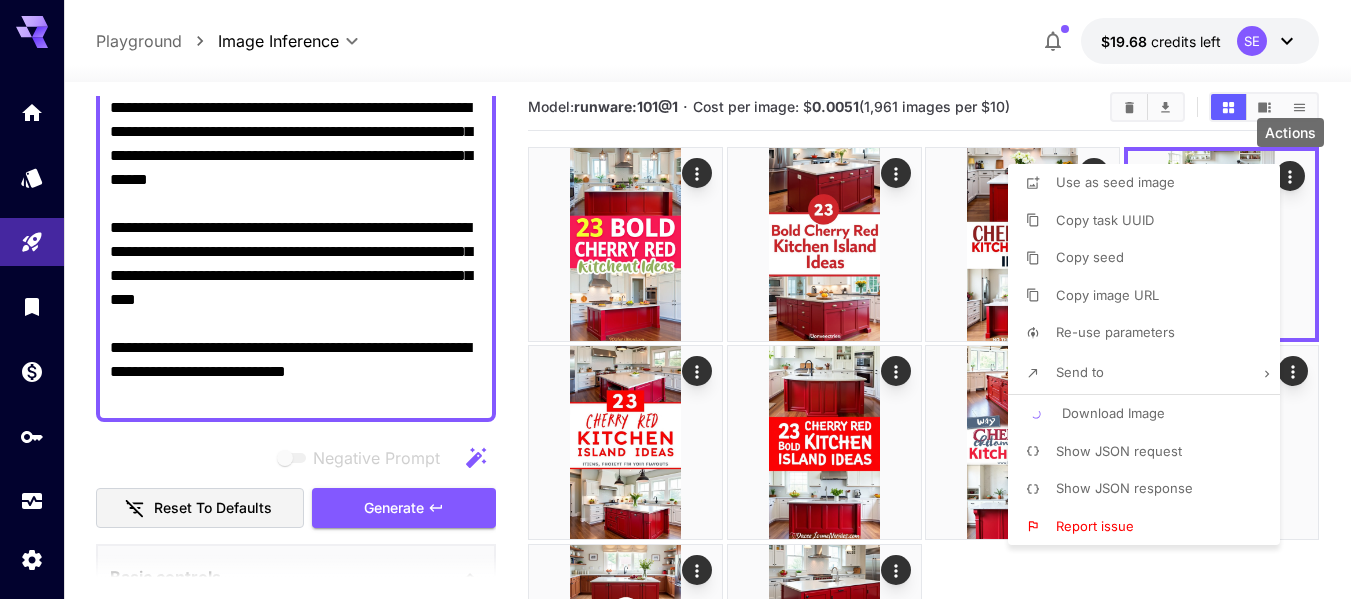 click at bounding box center [683, 299] 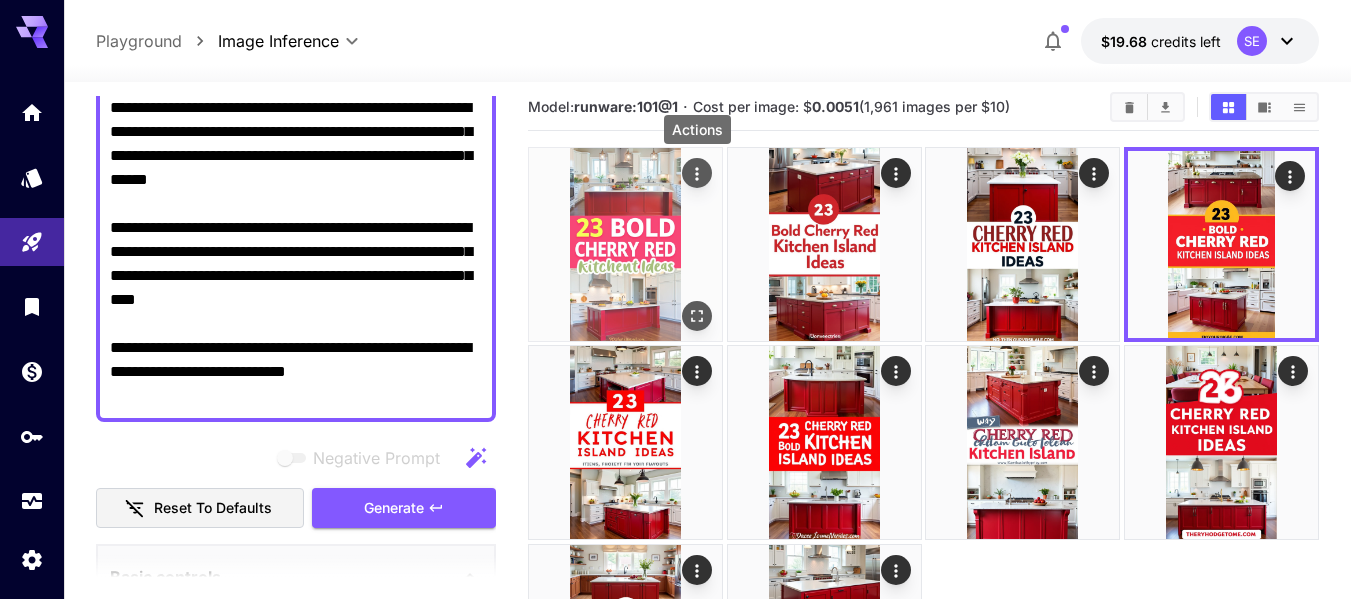 click 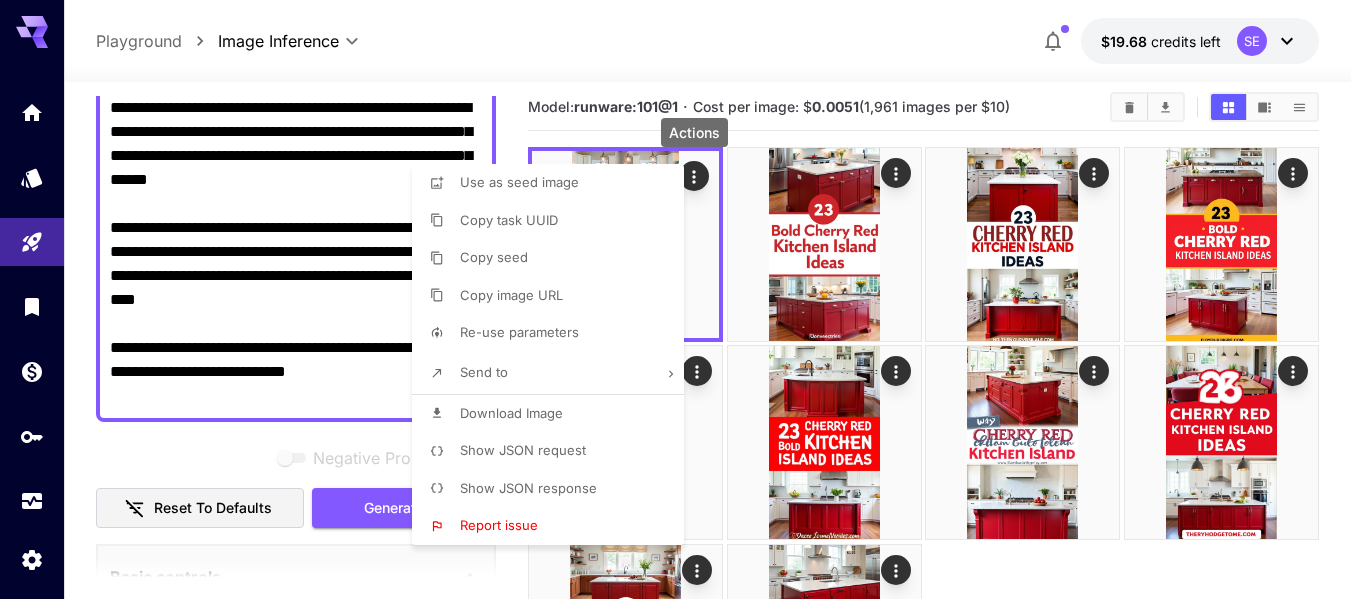 click on "Download Image" at bounding box center [511, 413] 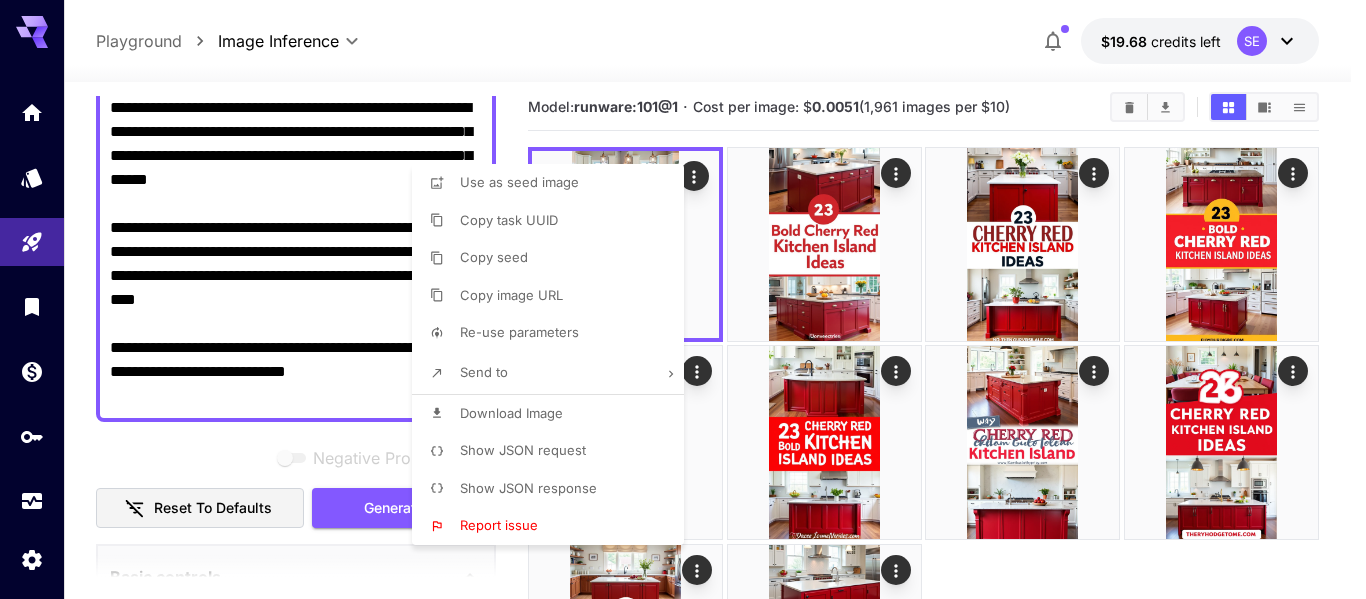 click at bounding box center (683, 299) 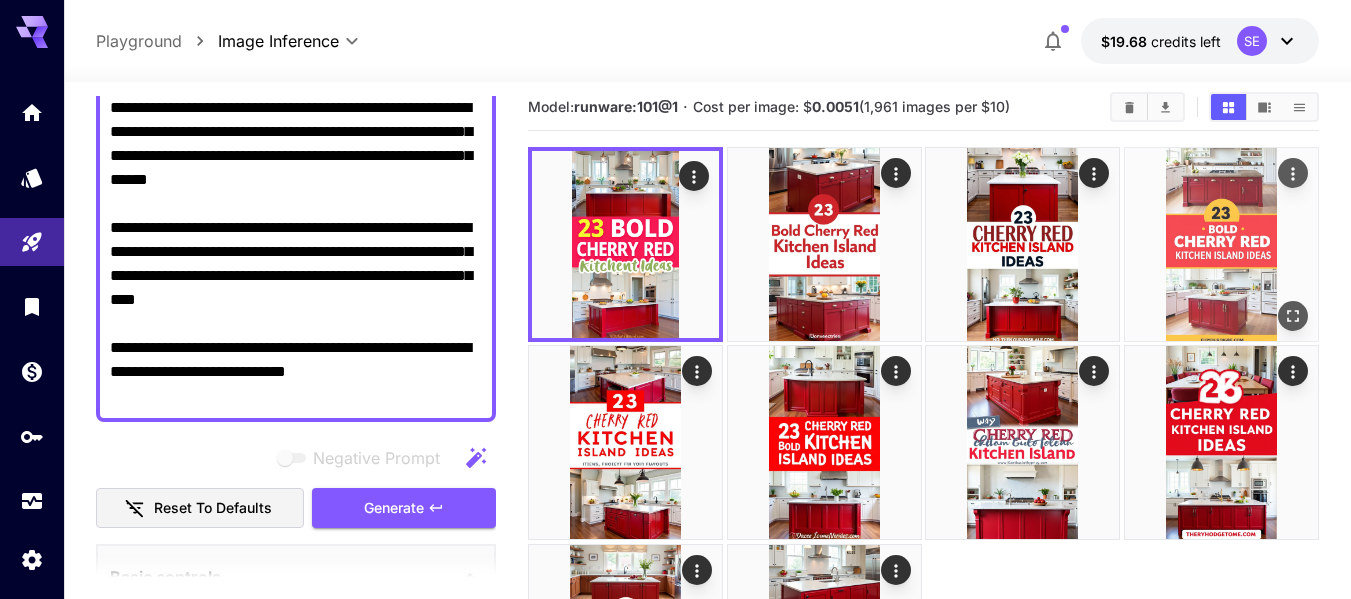 click 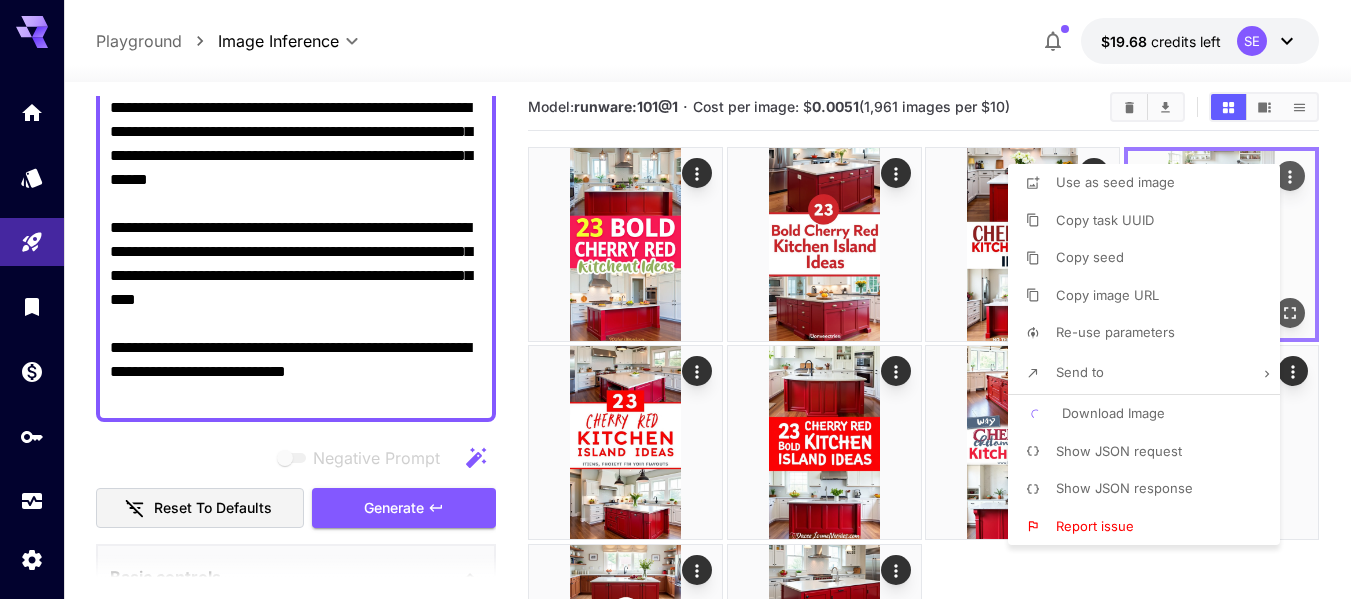 click at bounding box center (683, 299) 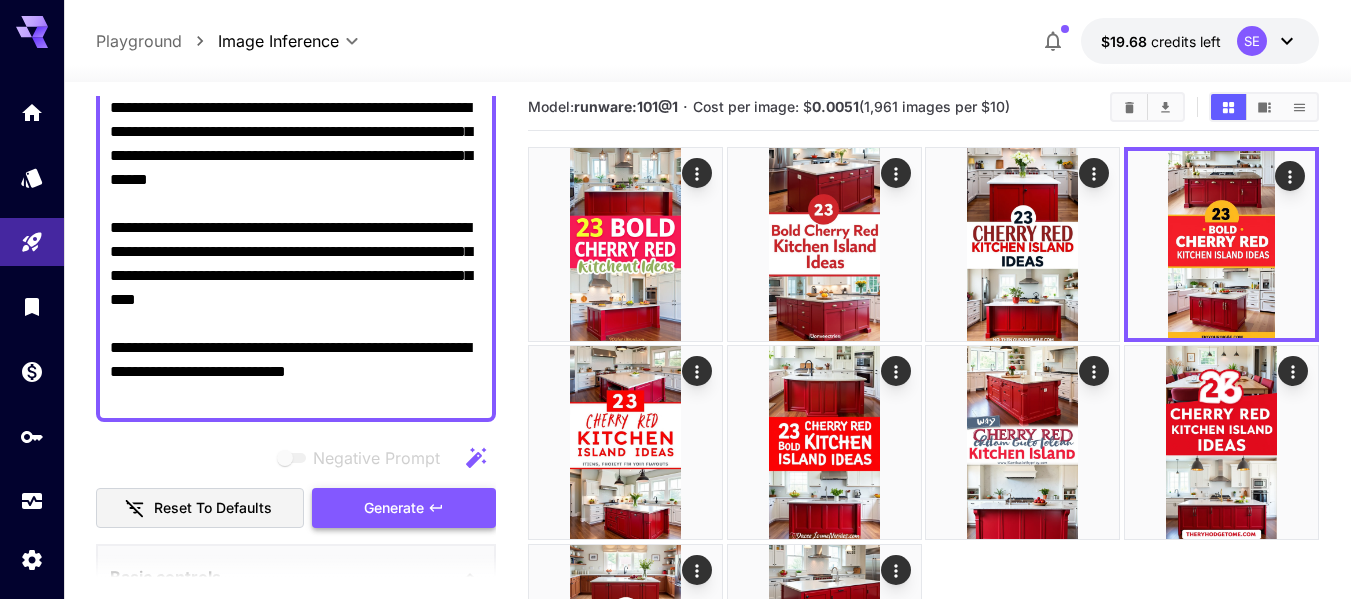 click on "Generate" at bounding box center (394, 508) 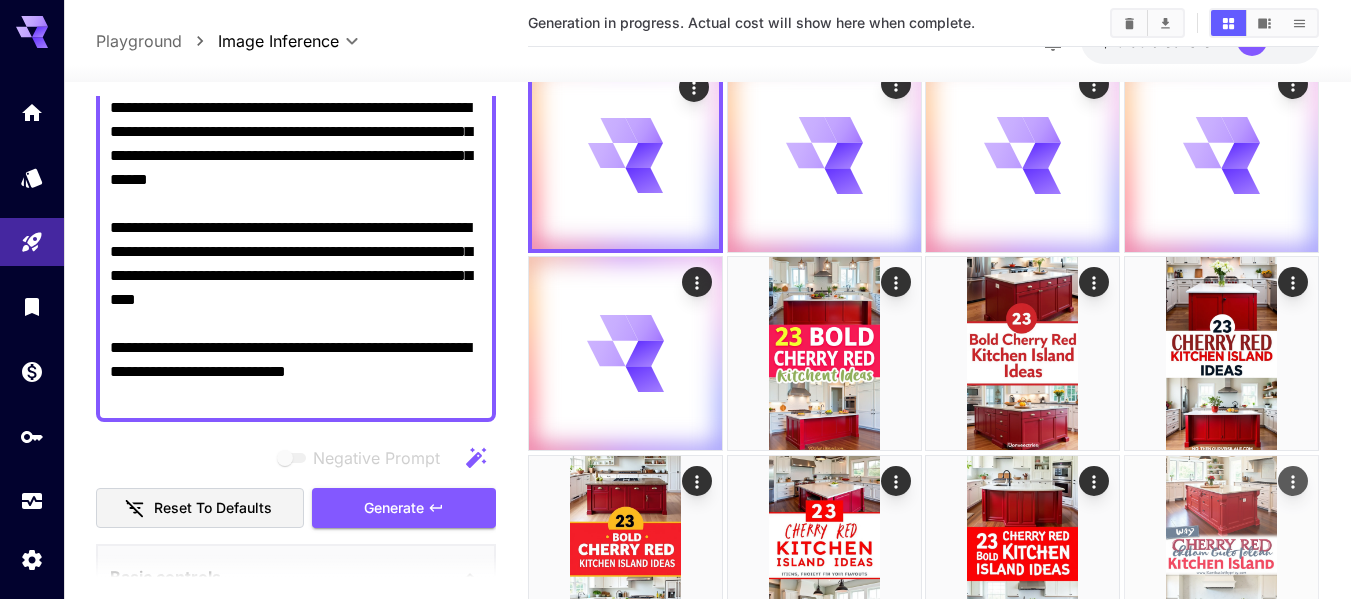scroll, scrollTop: 214, scrollLeft: 0, axis: vertical 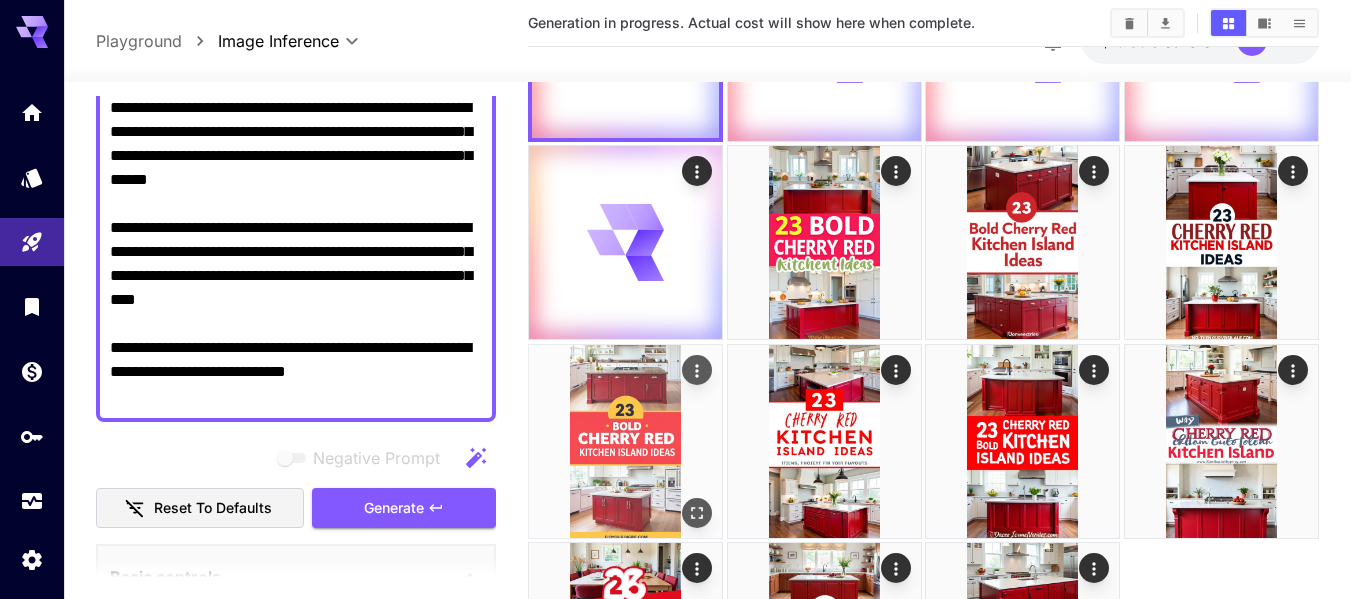 click at bounding box center (697, 370) 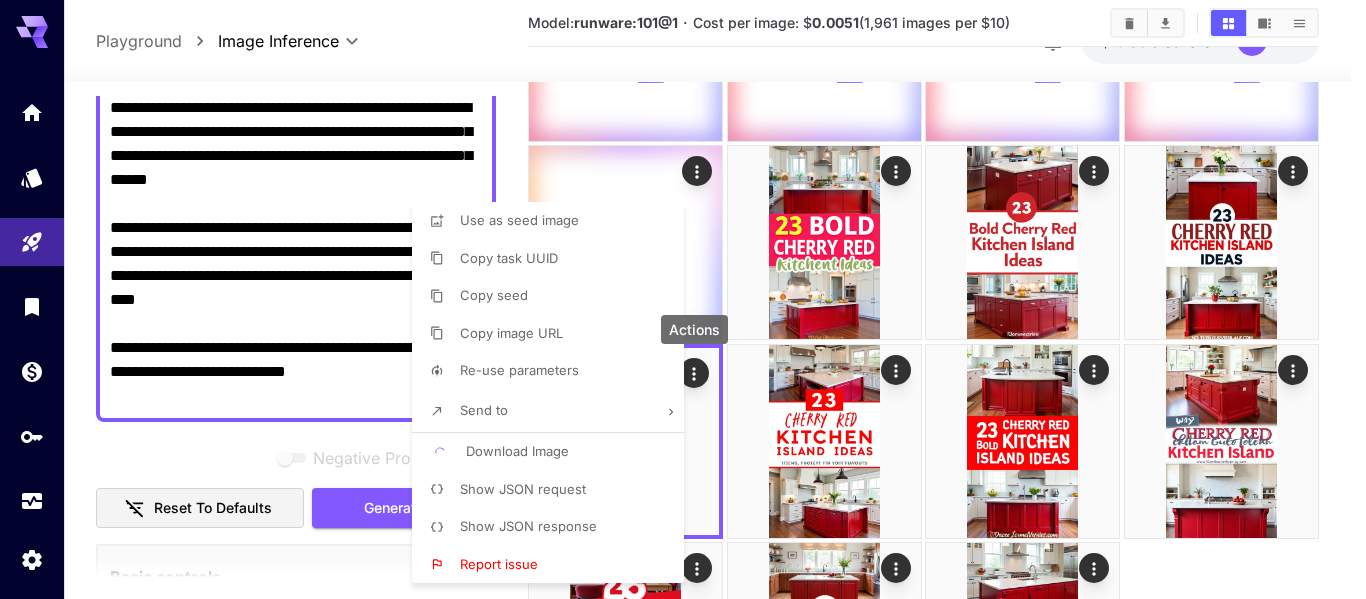 click at bounding box center [683, 299] 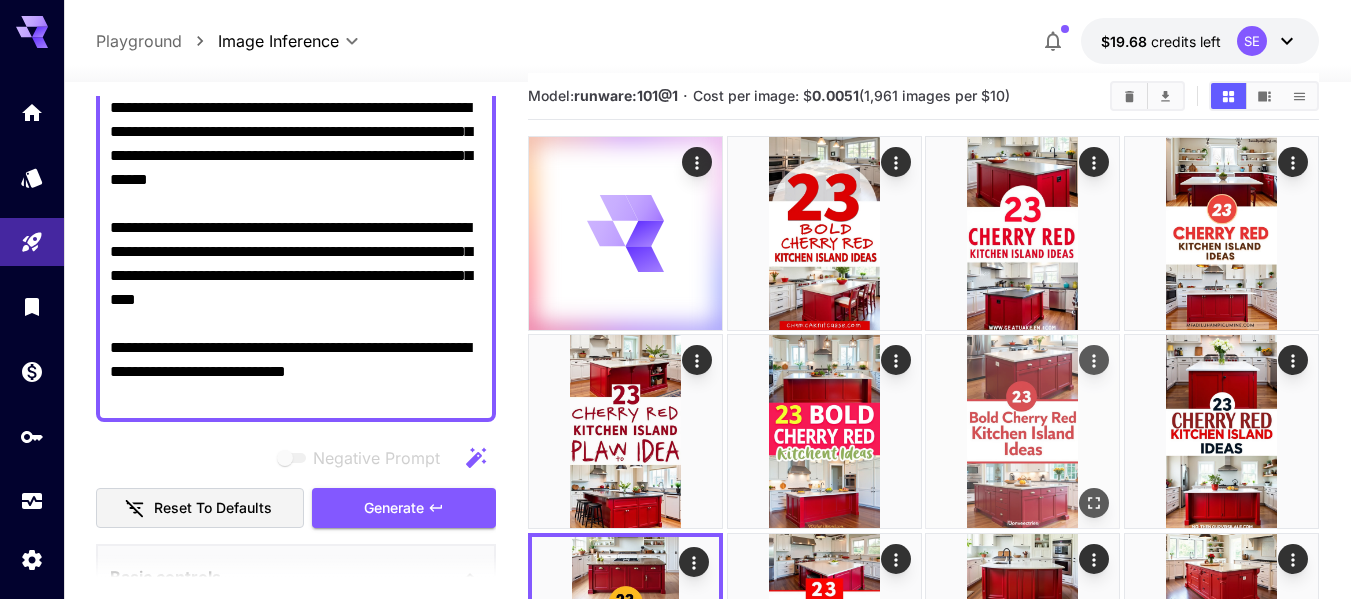 scroll, scrollTop: 14, scrollLeft: 0, axis: vertical 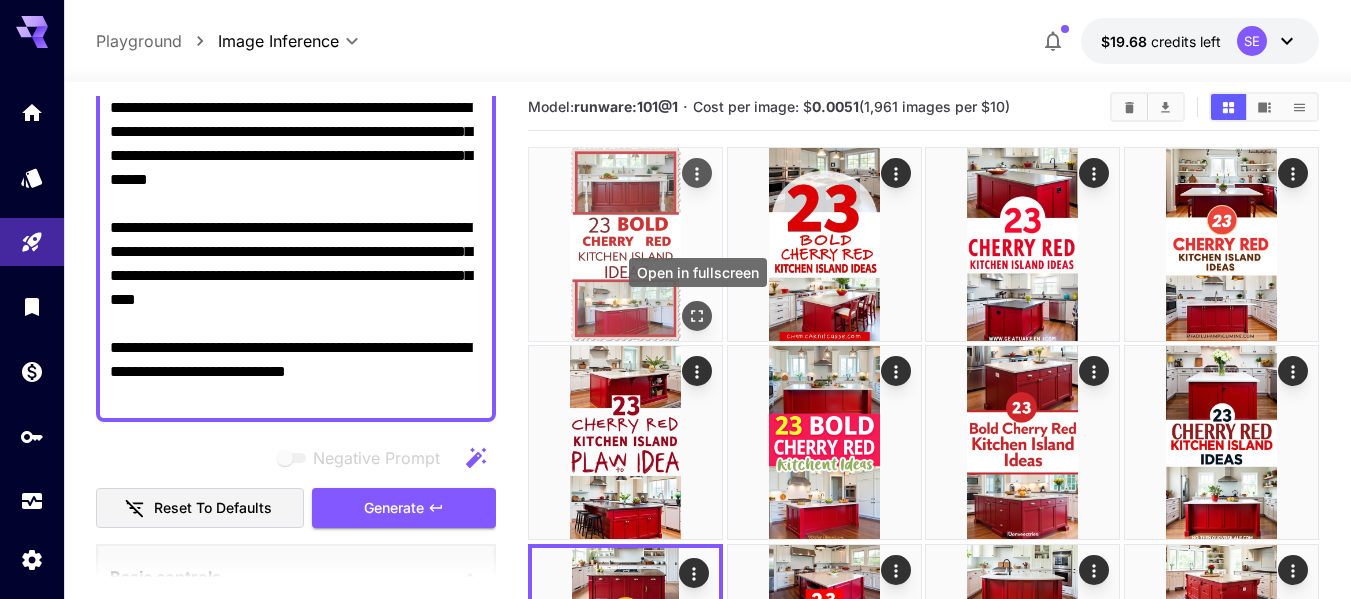 click 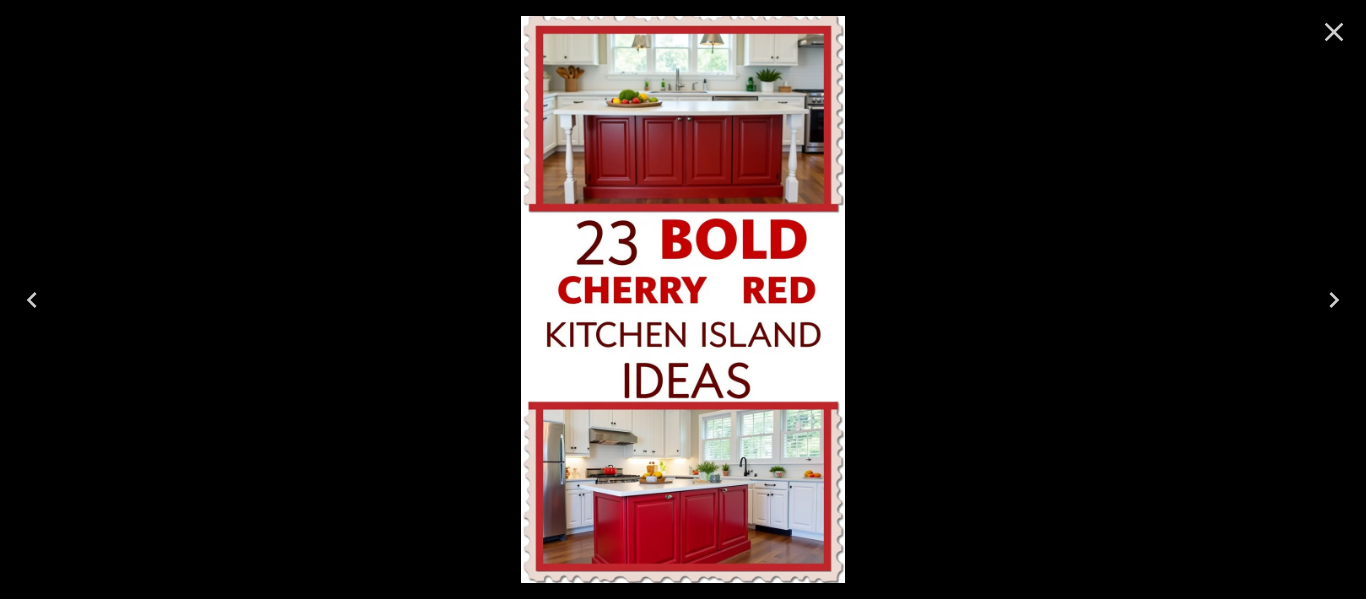 click 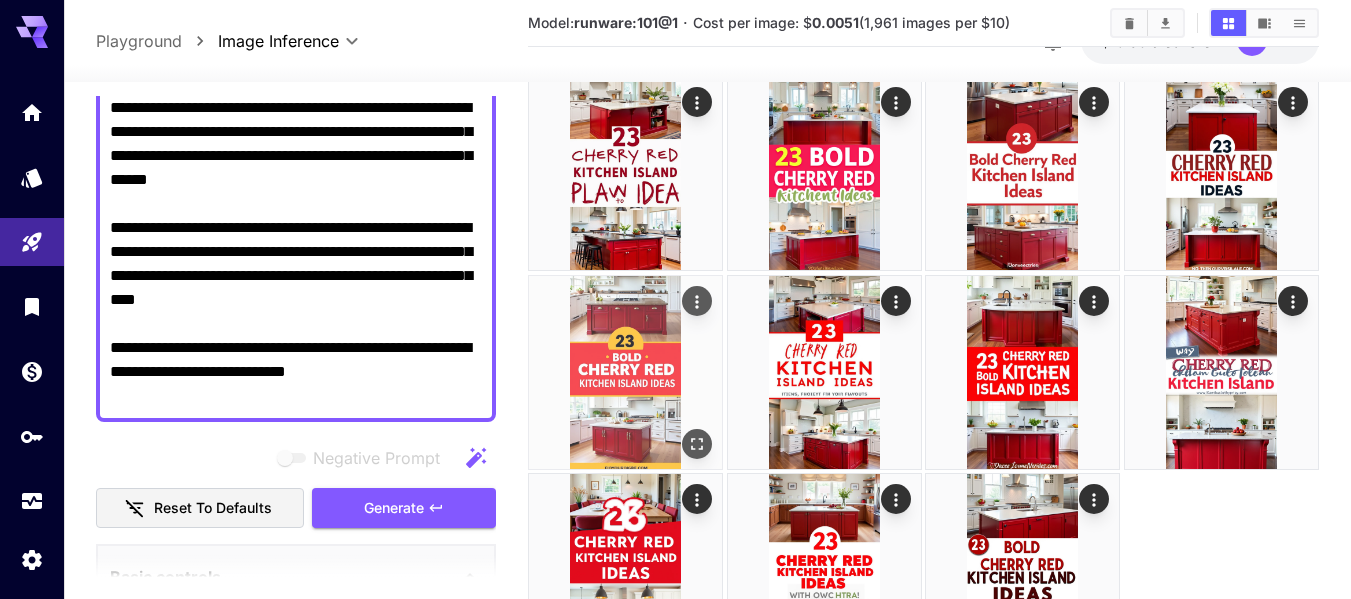 scroll, scrollTop: 314, scrollLeft: 0, axis: vertical 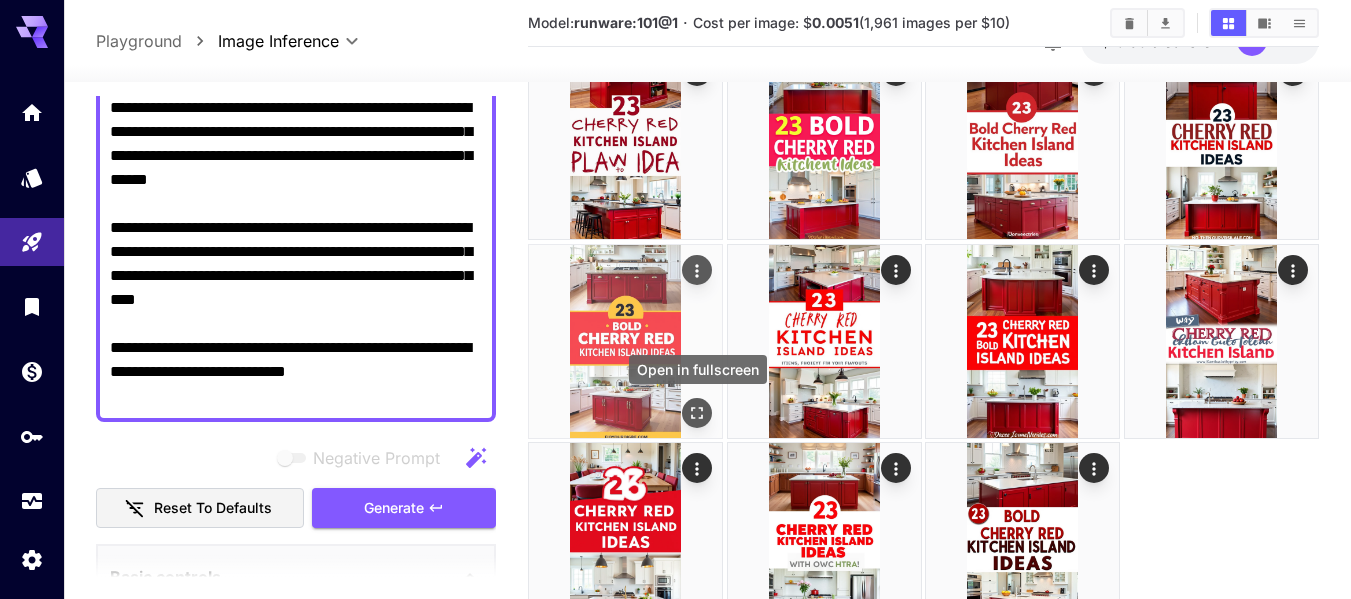 click 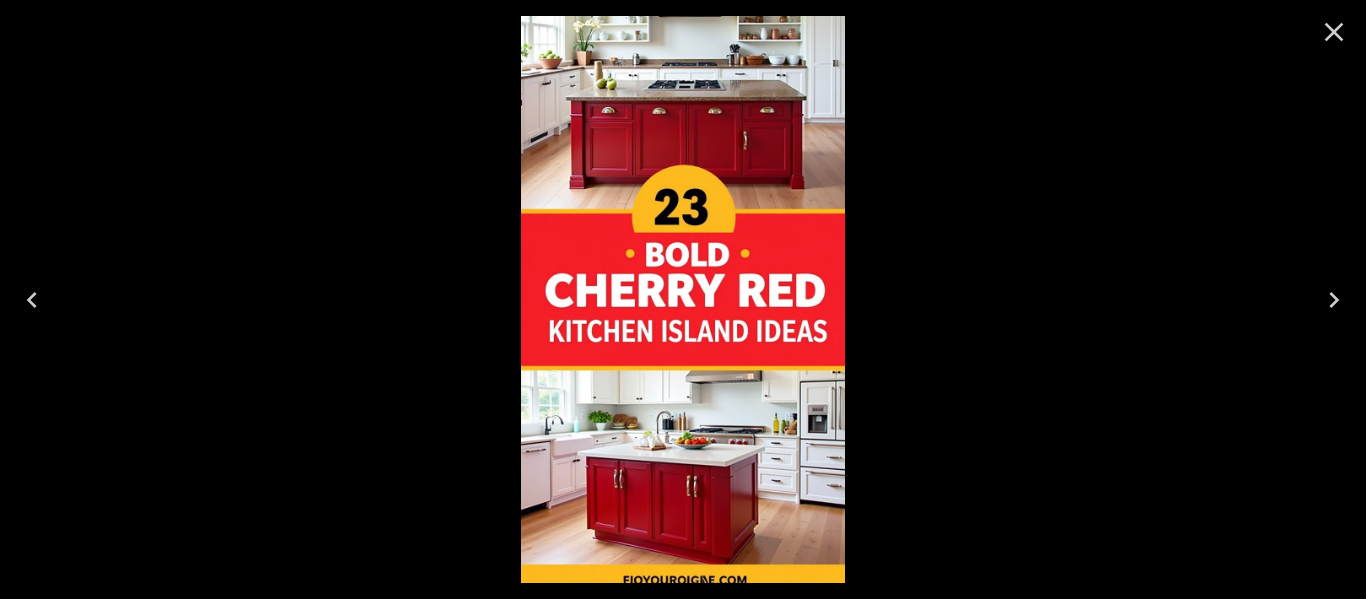 click 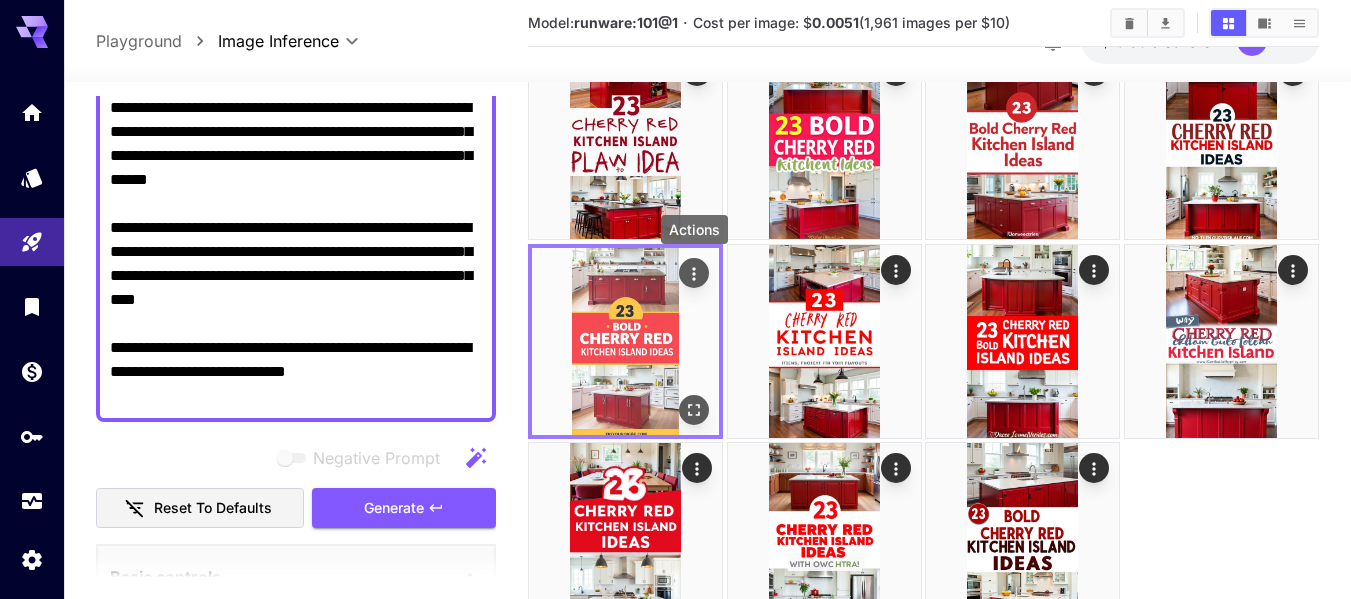 click 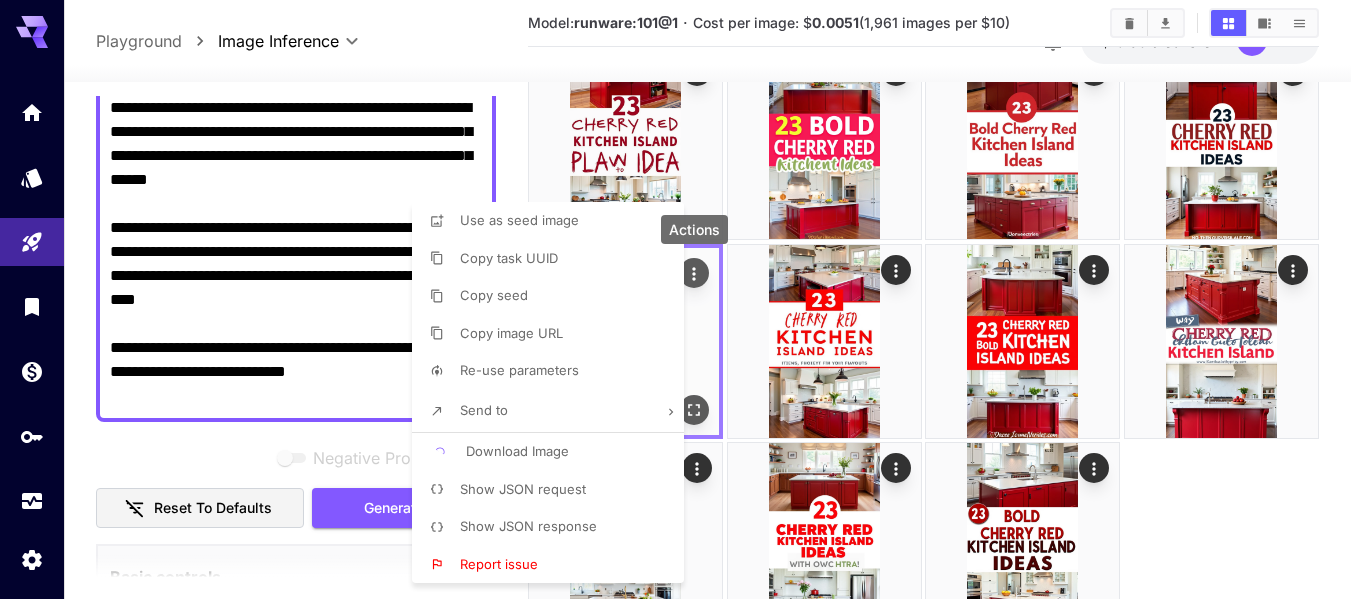 click at bounding box center (683, 299) 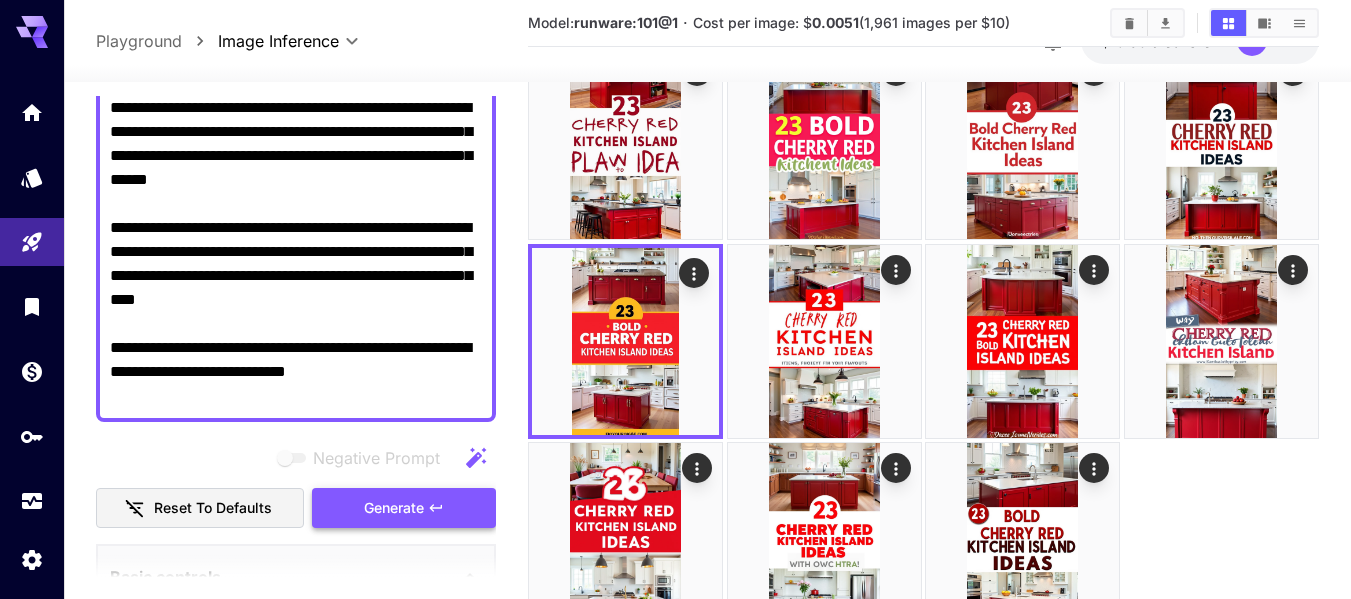 click on "Generate" at bounding box center (394, 508) 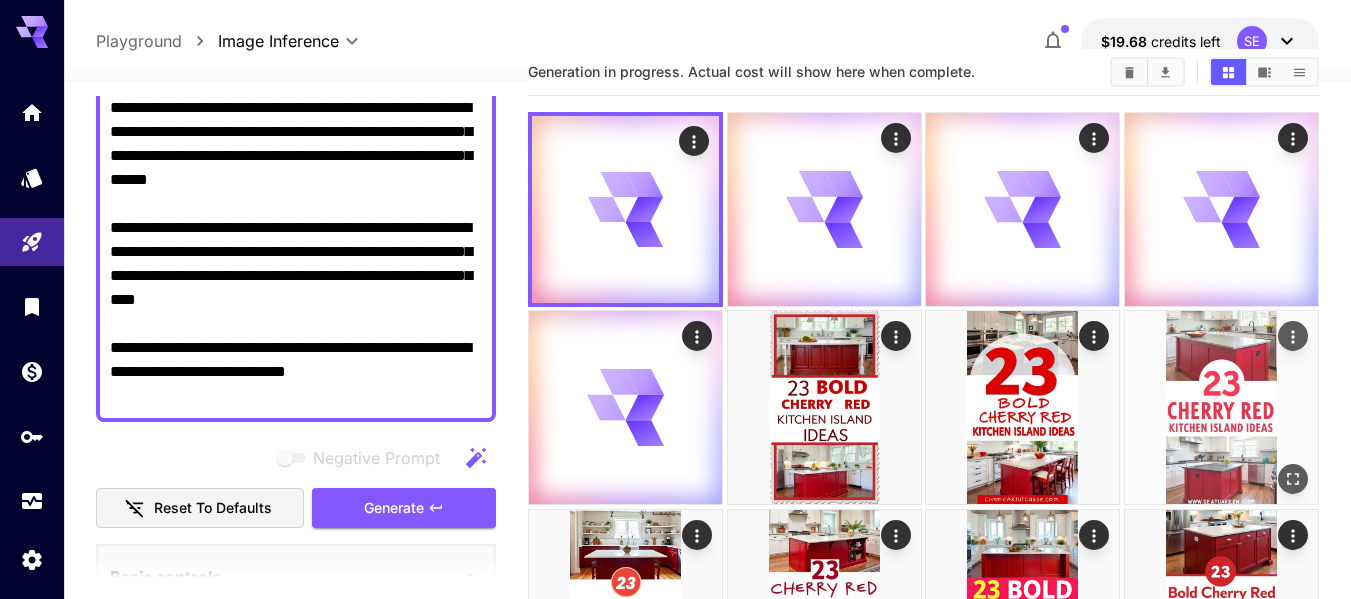 scroll, scrollTop: 14, scrollLeft: 0, axis: vertical 